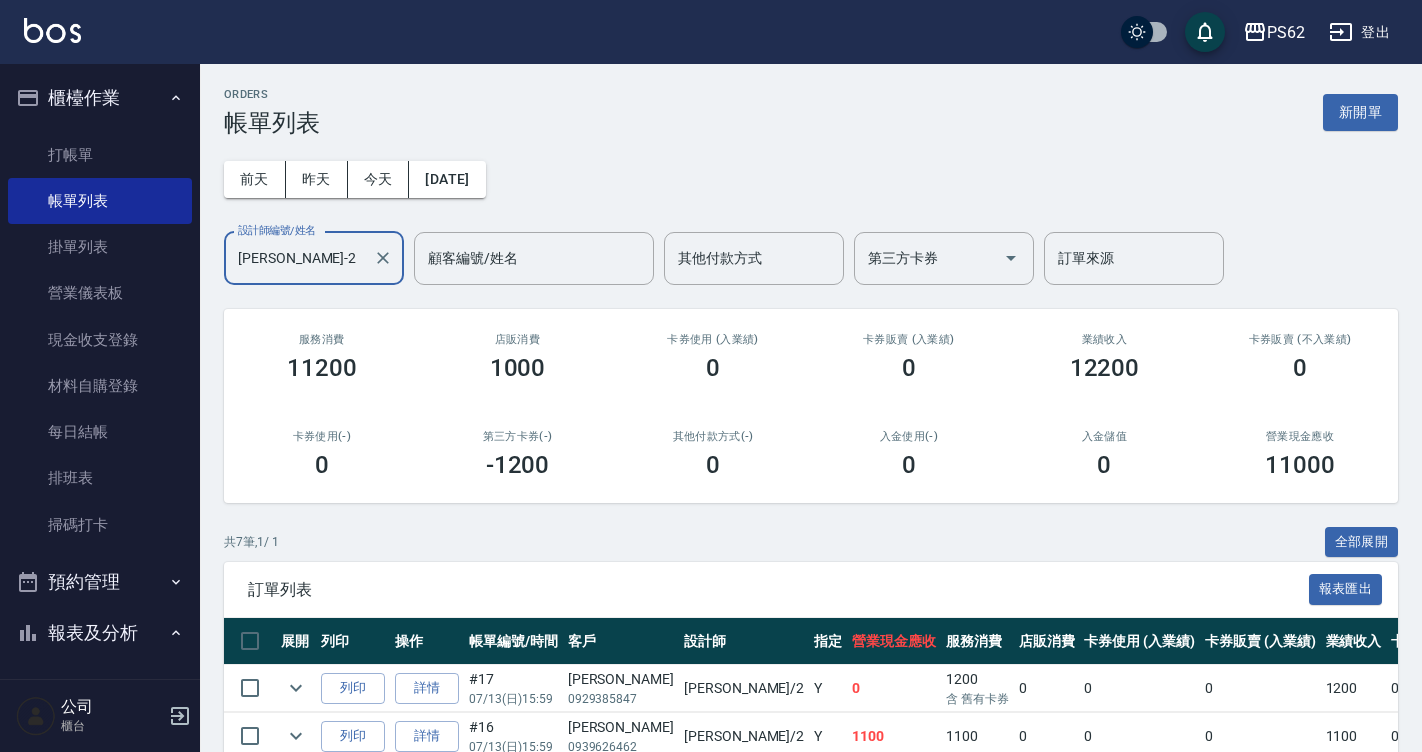 scroll, scrollTop: 342, scrollLeft: 0, axis: vertical 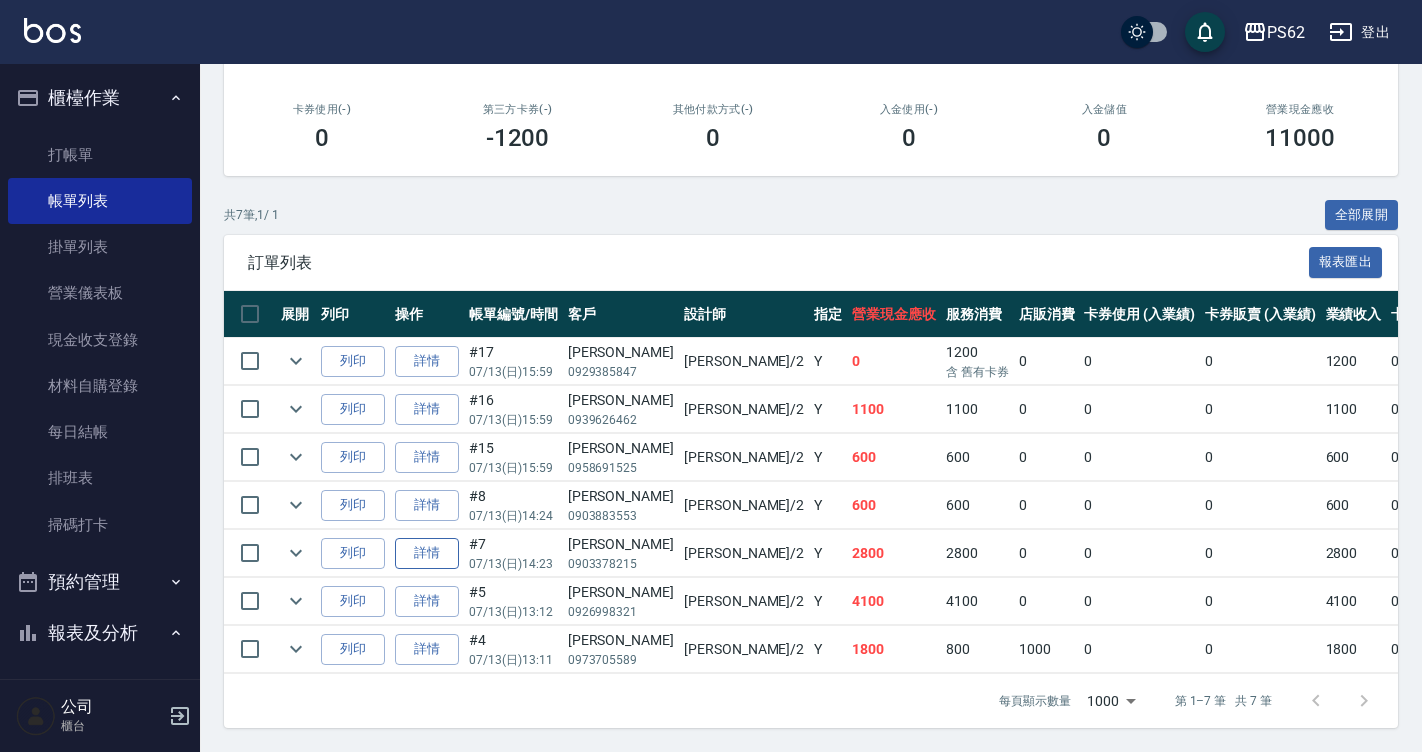 type on "[PERSON_NAME]-2" 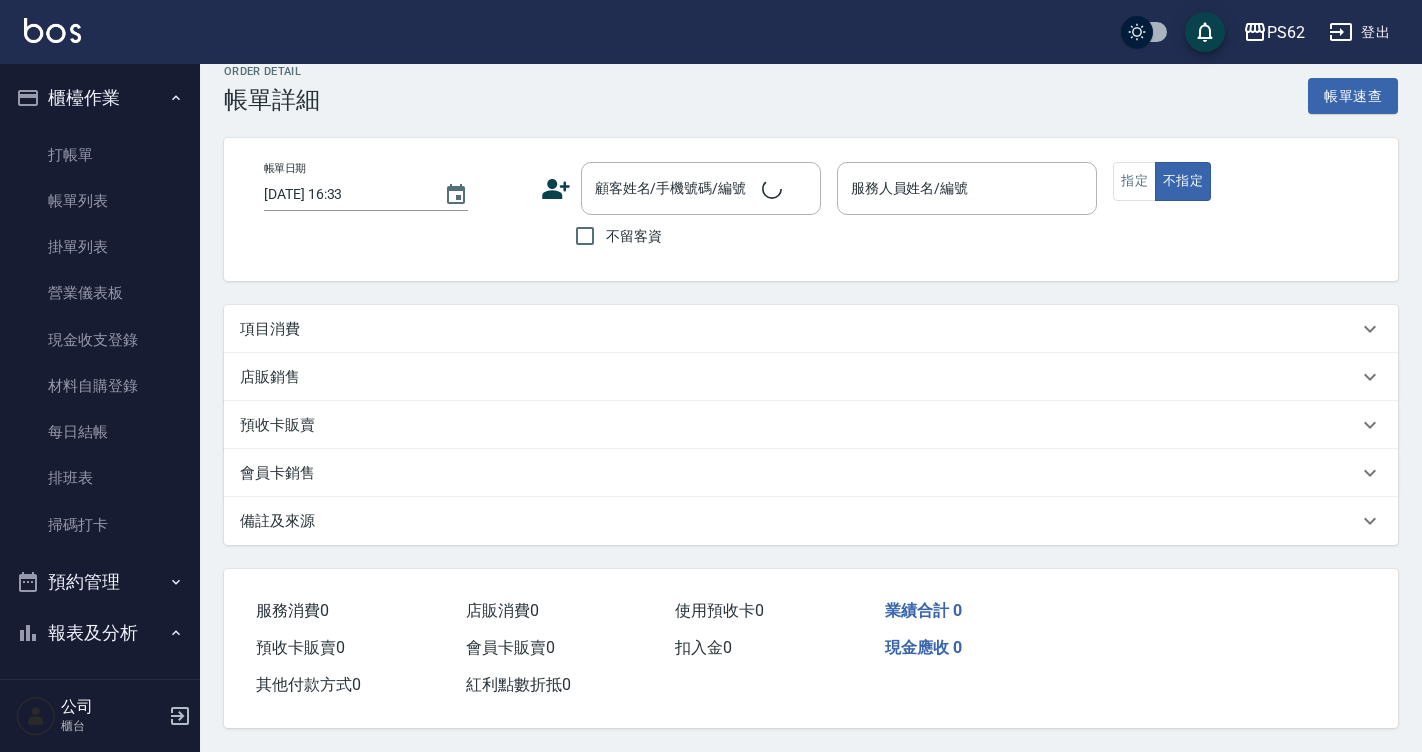 scroll, scrollTop: 0, scrollLeft: 0, axis: both 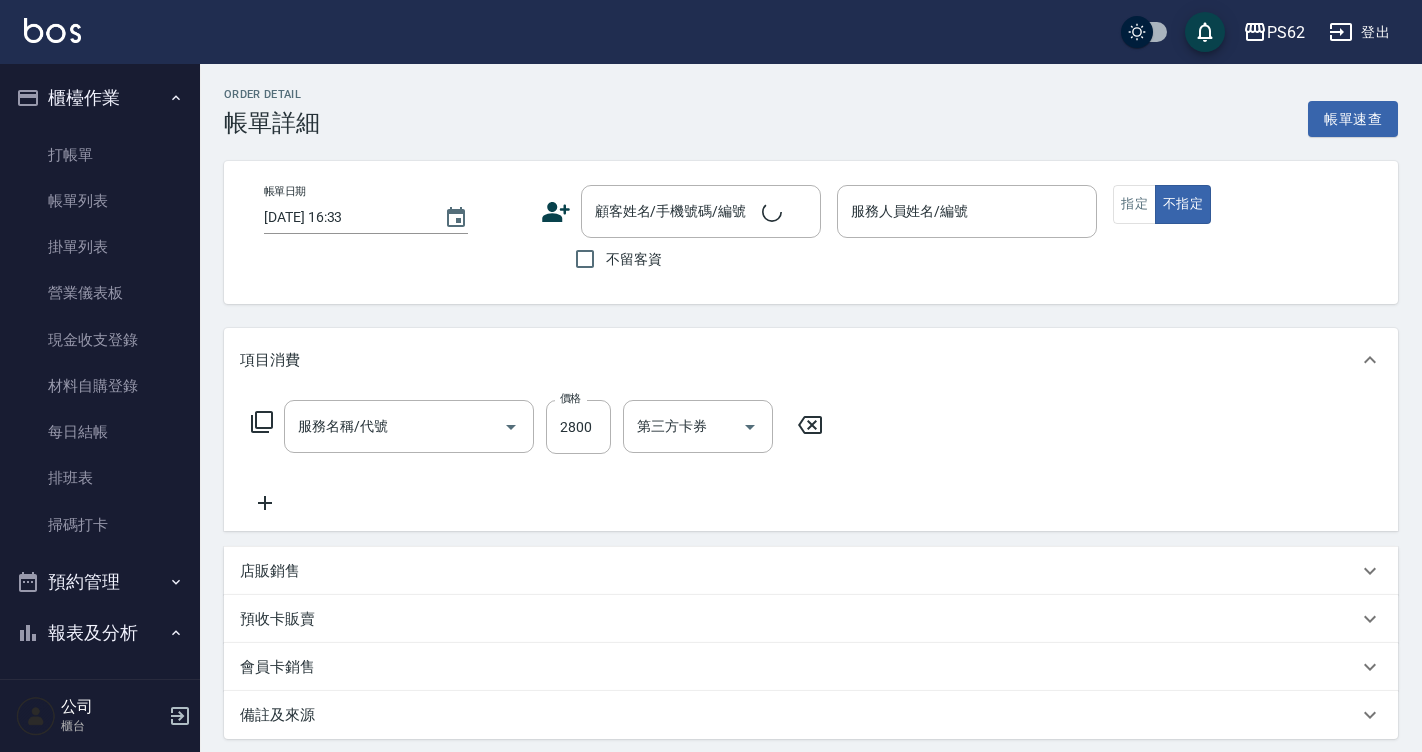 type on "[DATE] 14:23" 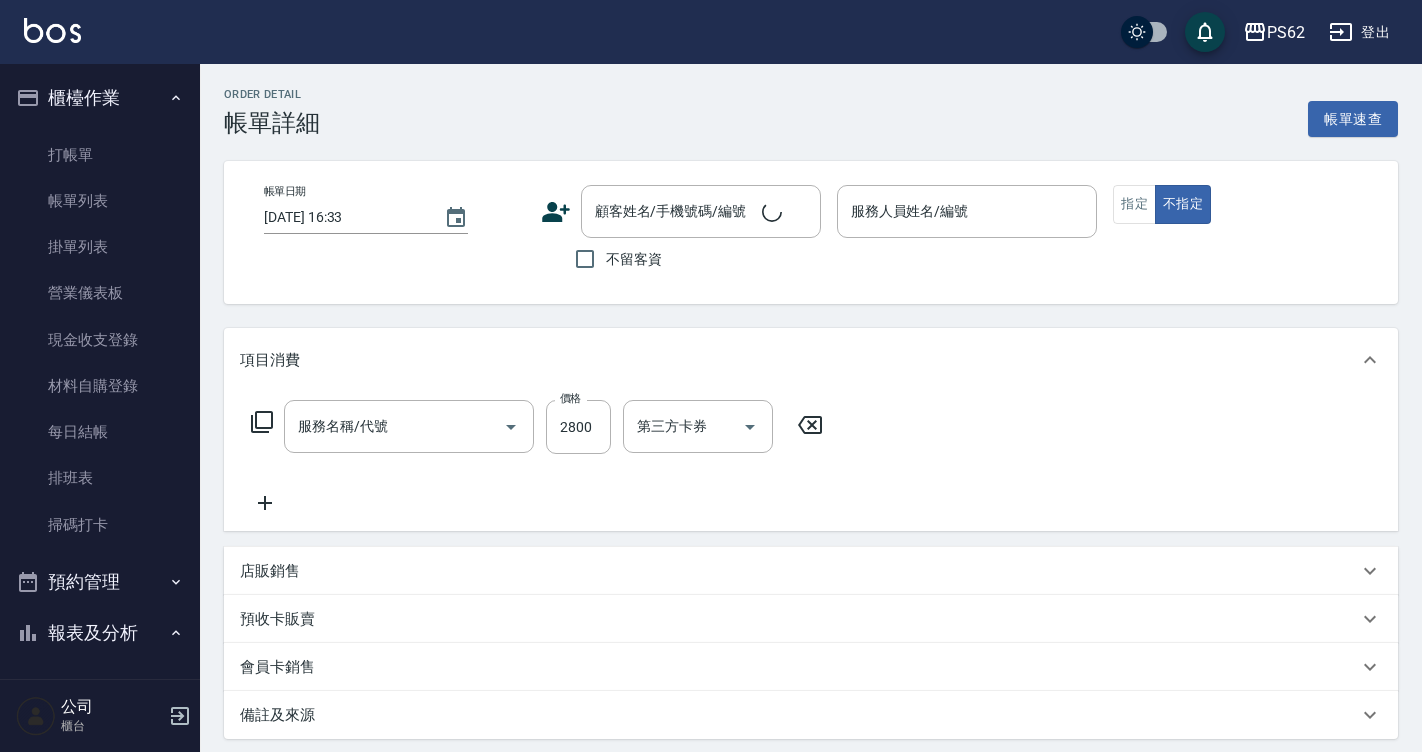 type on "[PERSON_NAME]-2" 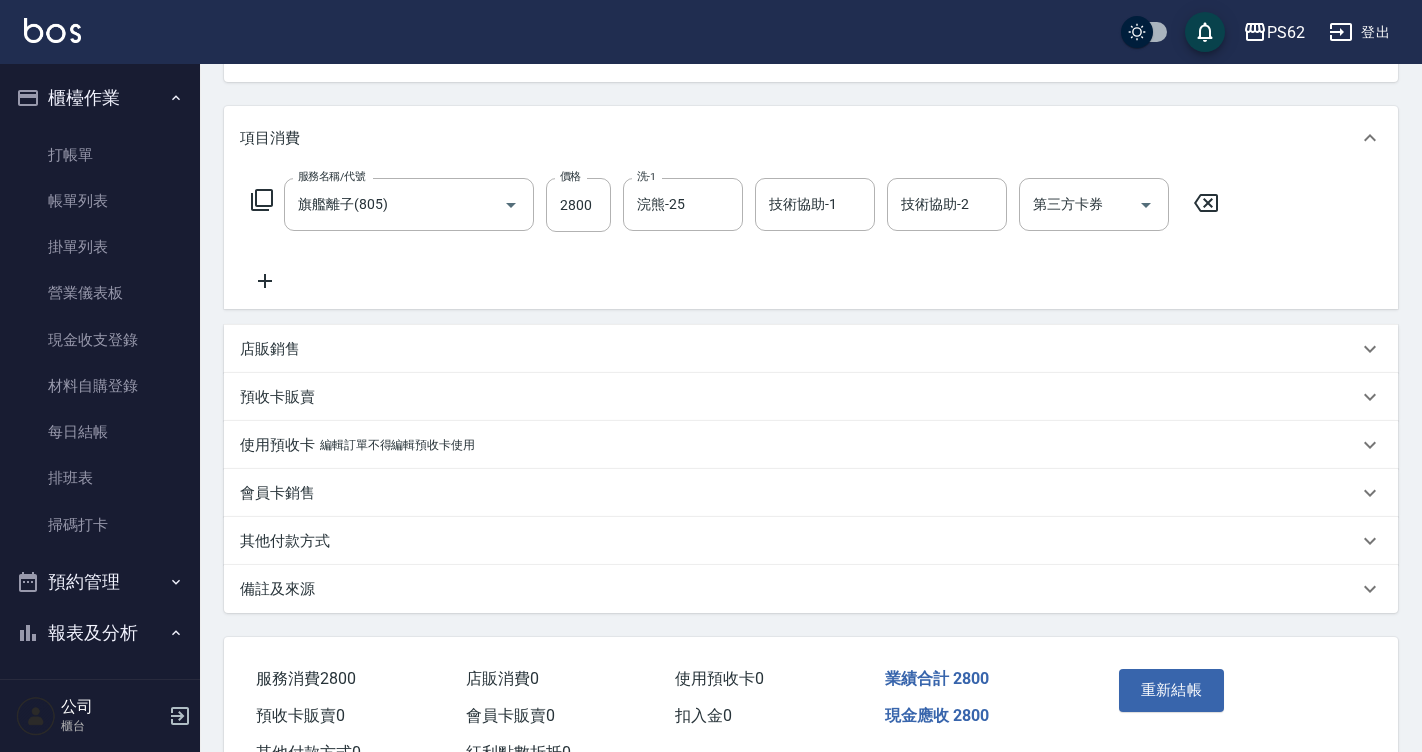 type on "旗艦離子(805)" 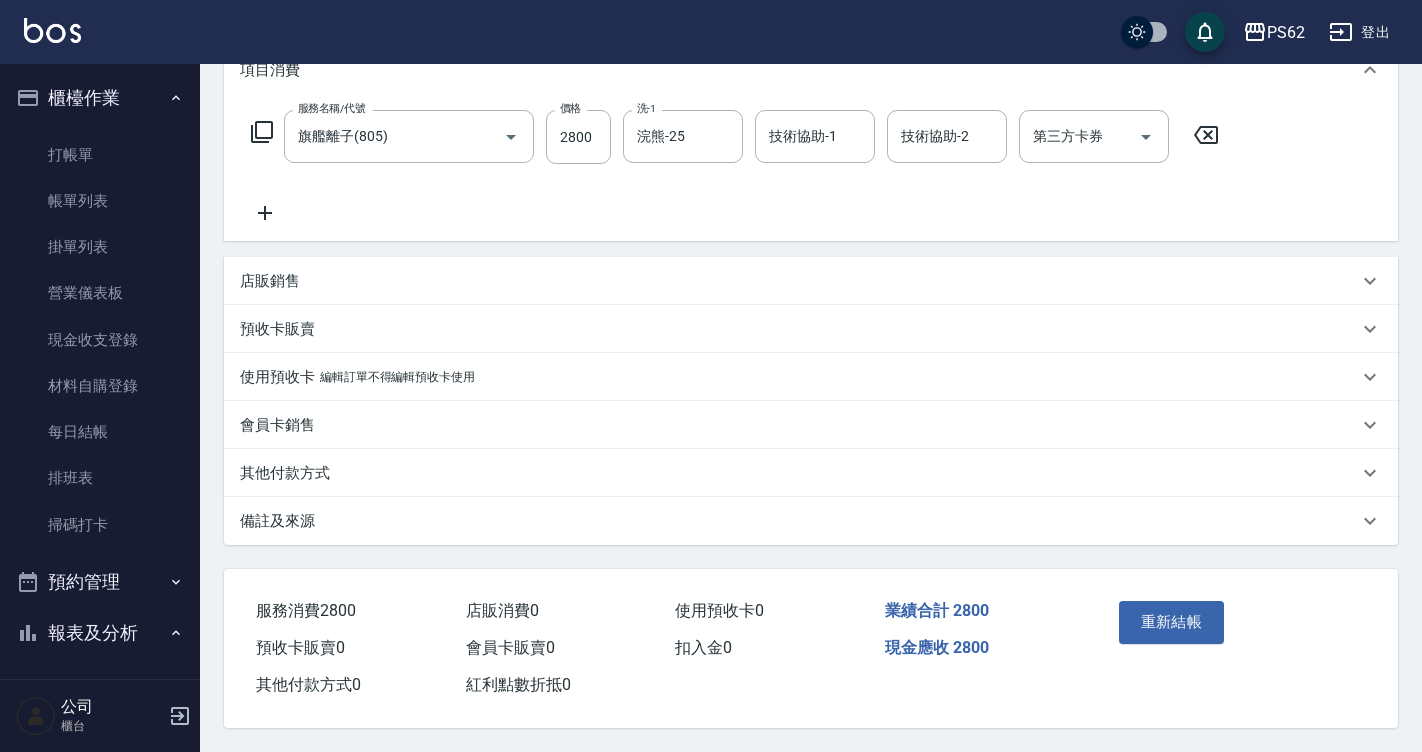 click on "其他付款方式" at bounding box center [811, 473] 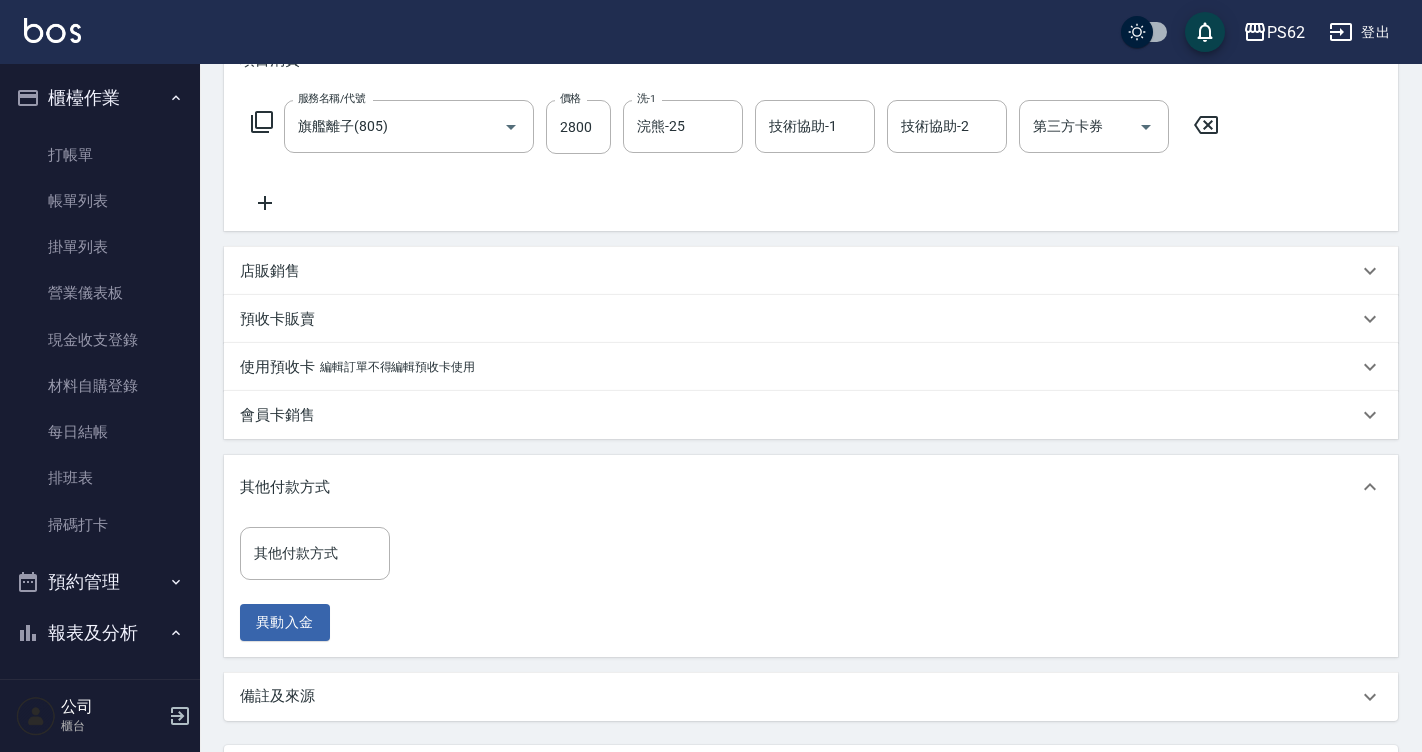 scroll, scrollTop: 299, scrollLeft: 0, axis: vertical 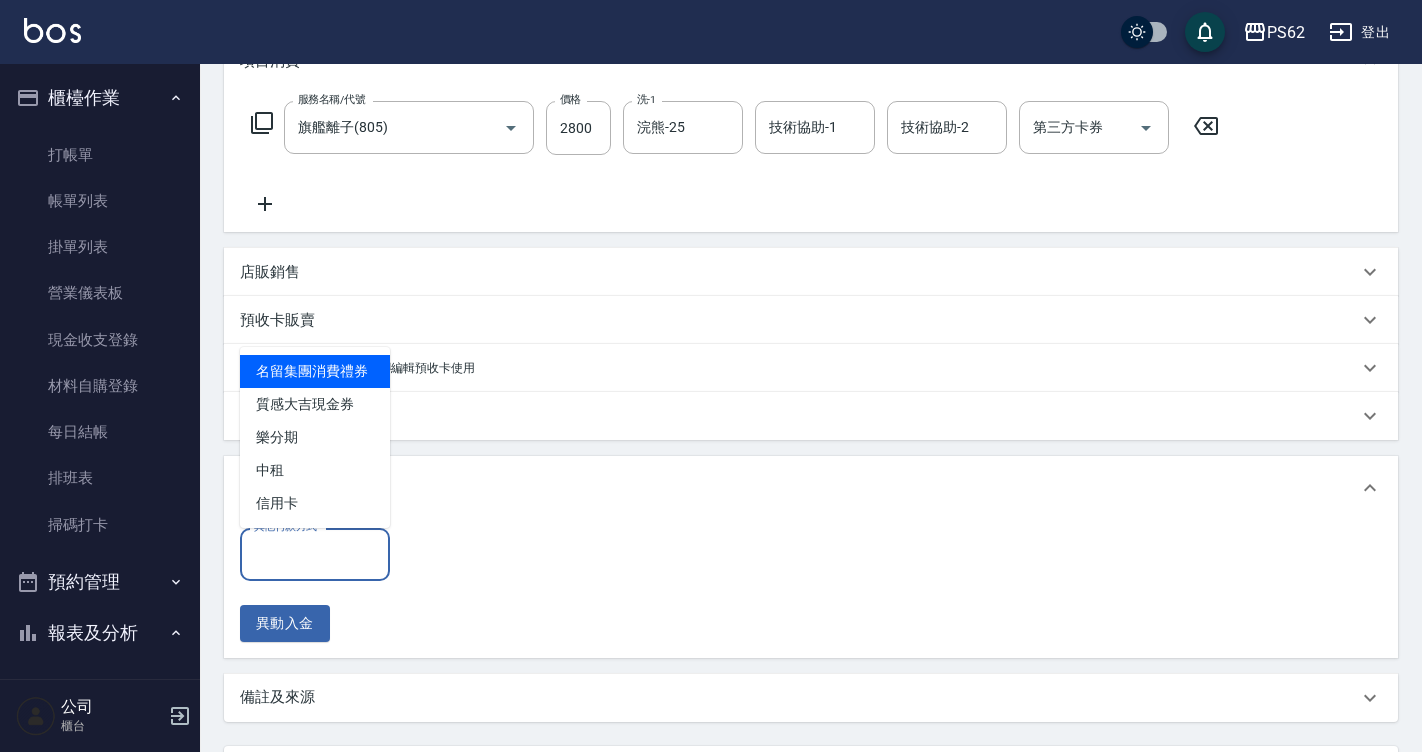 click on "其他付款方式" at bounding box center (315, 554) 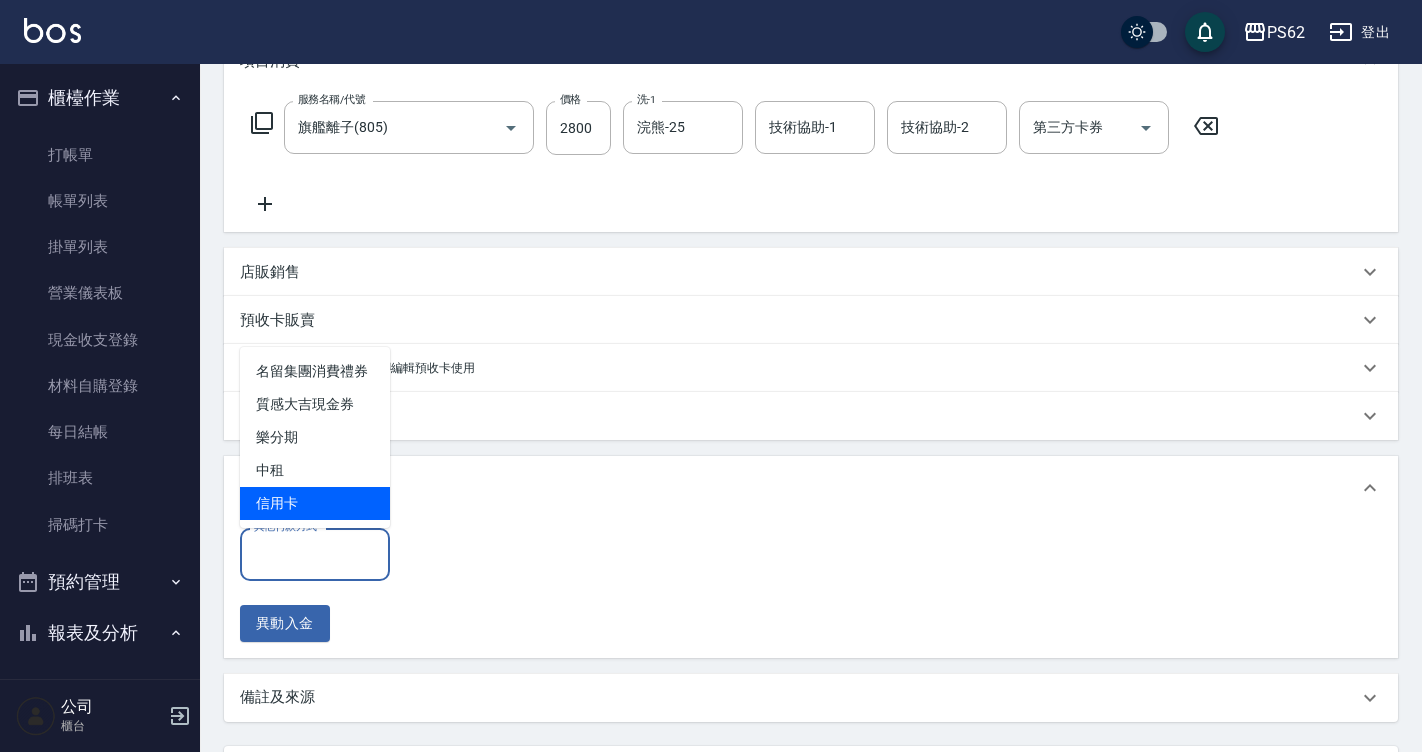 click on "信用卡" at bounding box center [315, 503] 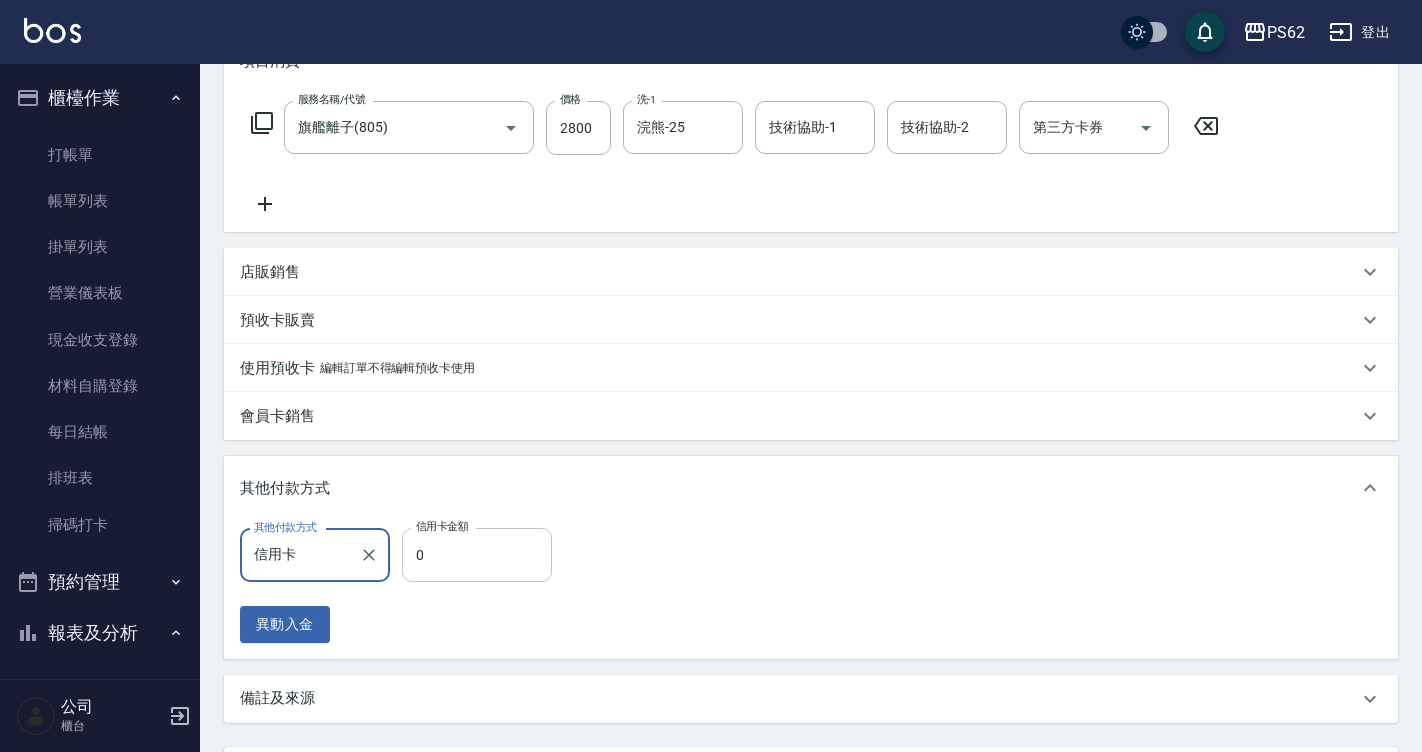 click on "0" at bounding box center (477, 555) 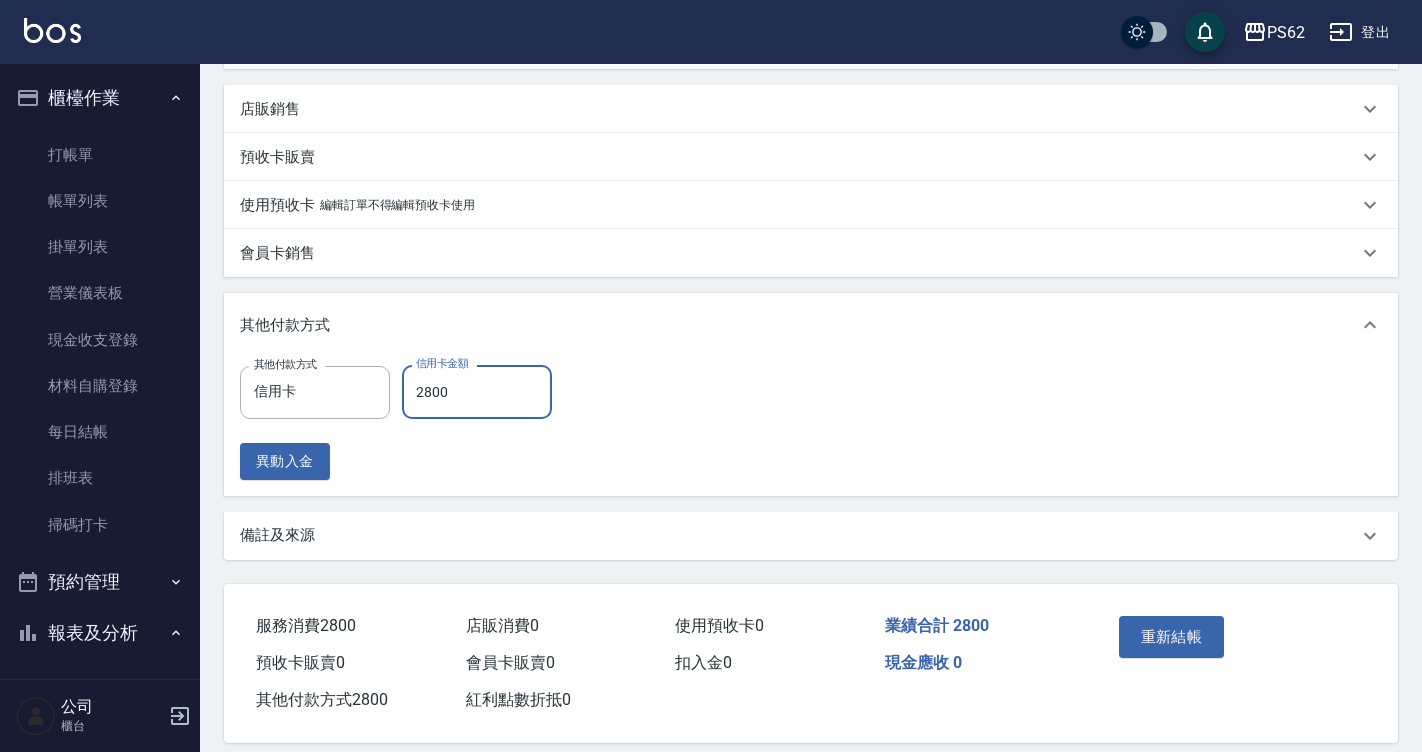 scroll, scrollTop: 486, scrollLeft: 0, axis: vertical 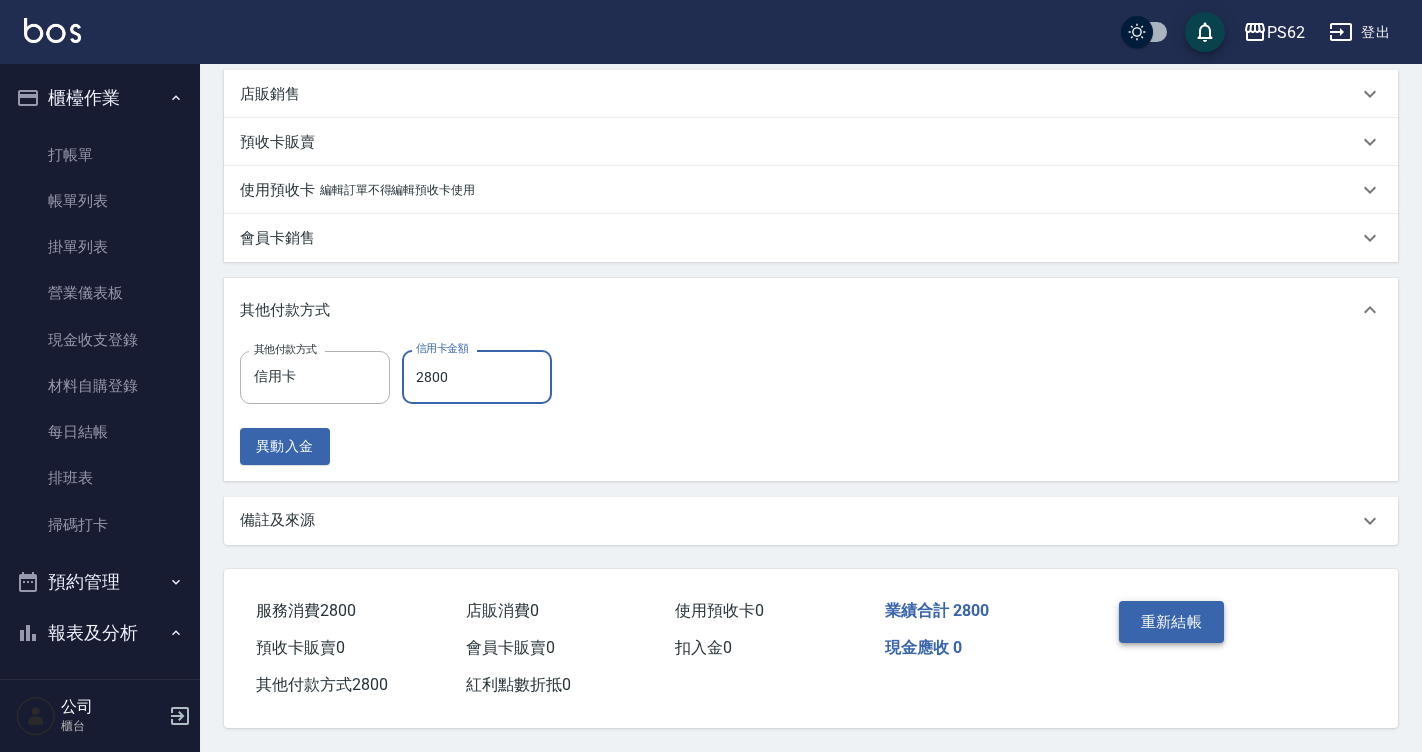 type on "2800" 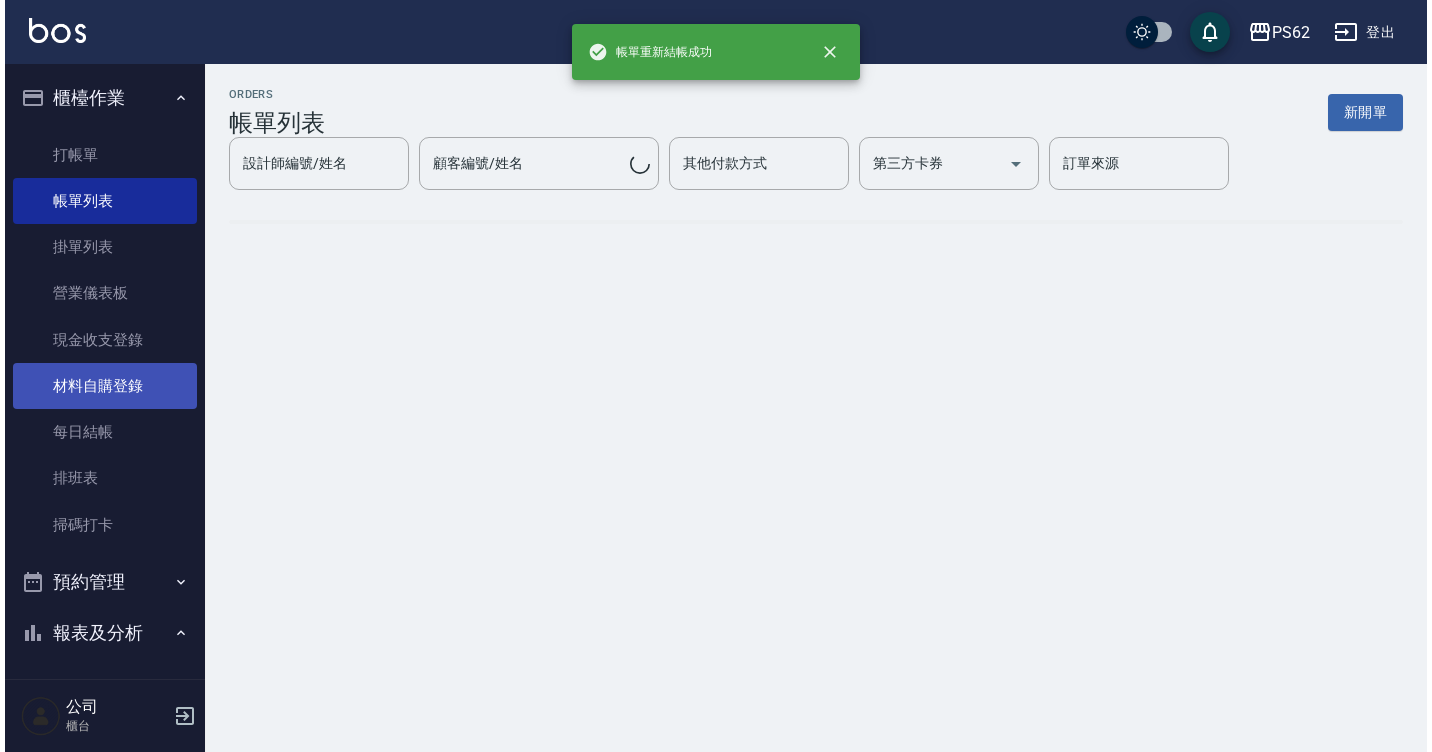 scroll, scrollTop: 0, scrollLeft: 0, axis: both 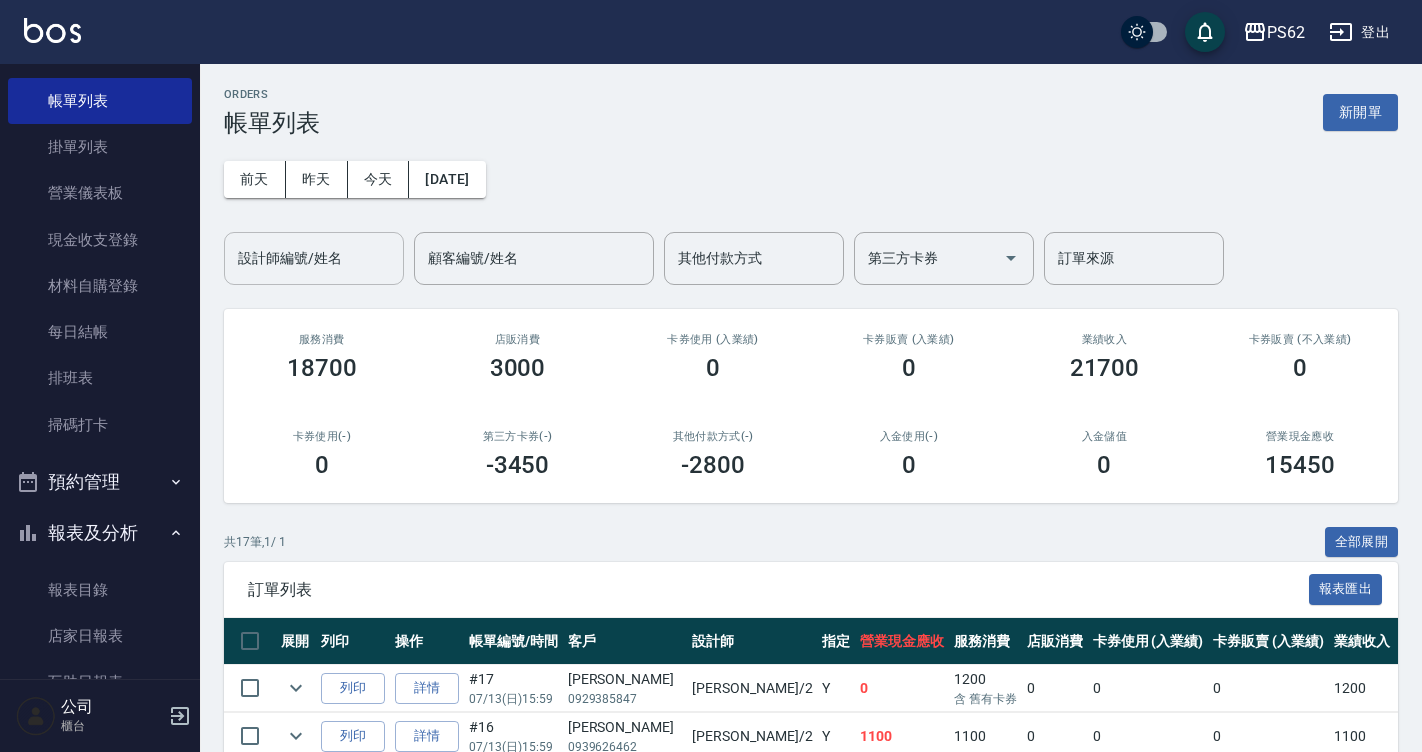 click on "設計師編號/姓名" at bounding box center [314, 258] 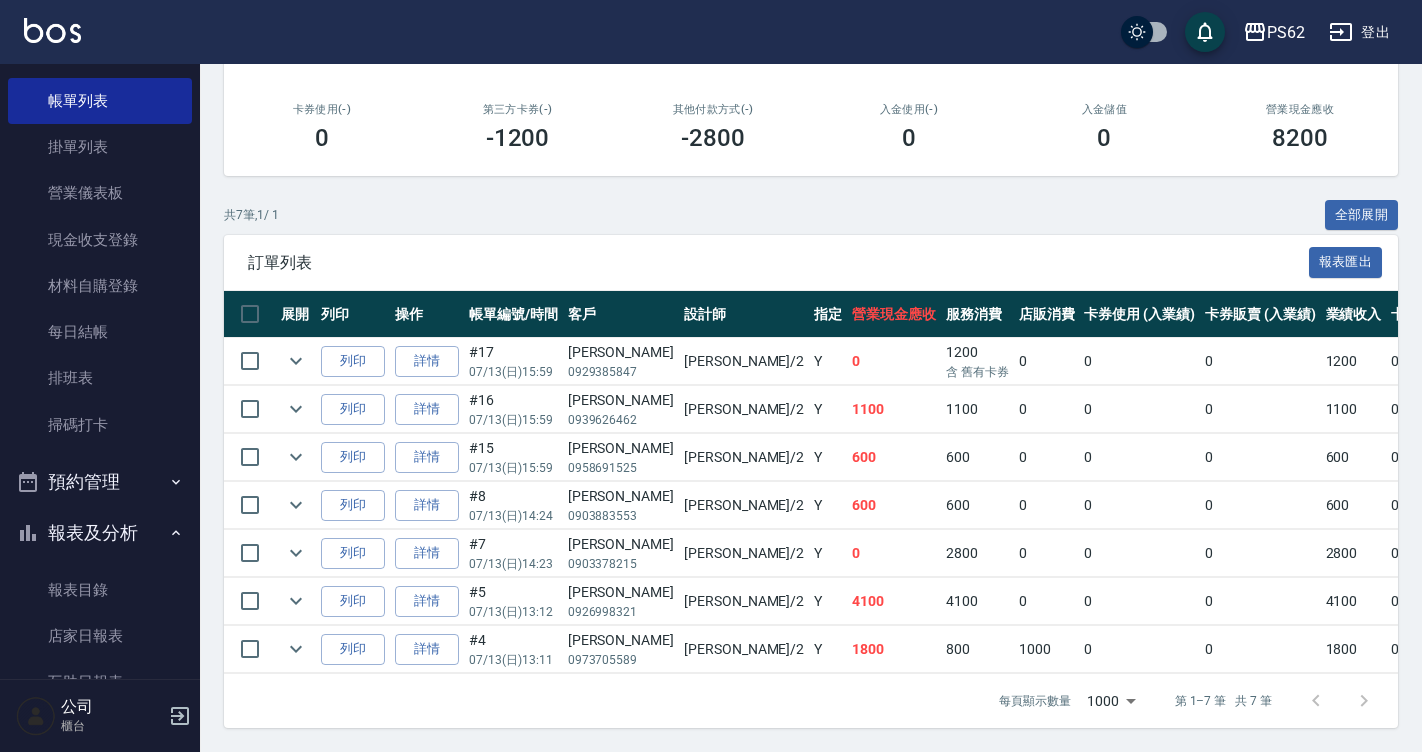 scroll, scrollTop: 342, scrollLeft: 0, axis: vertical 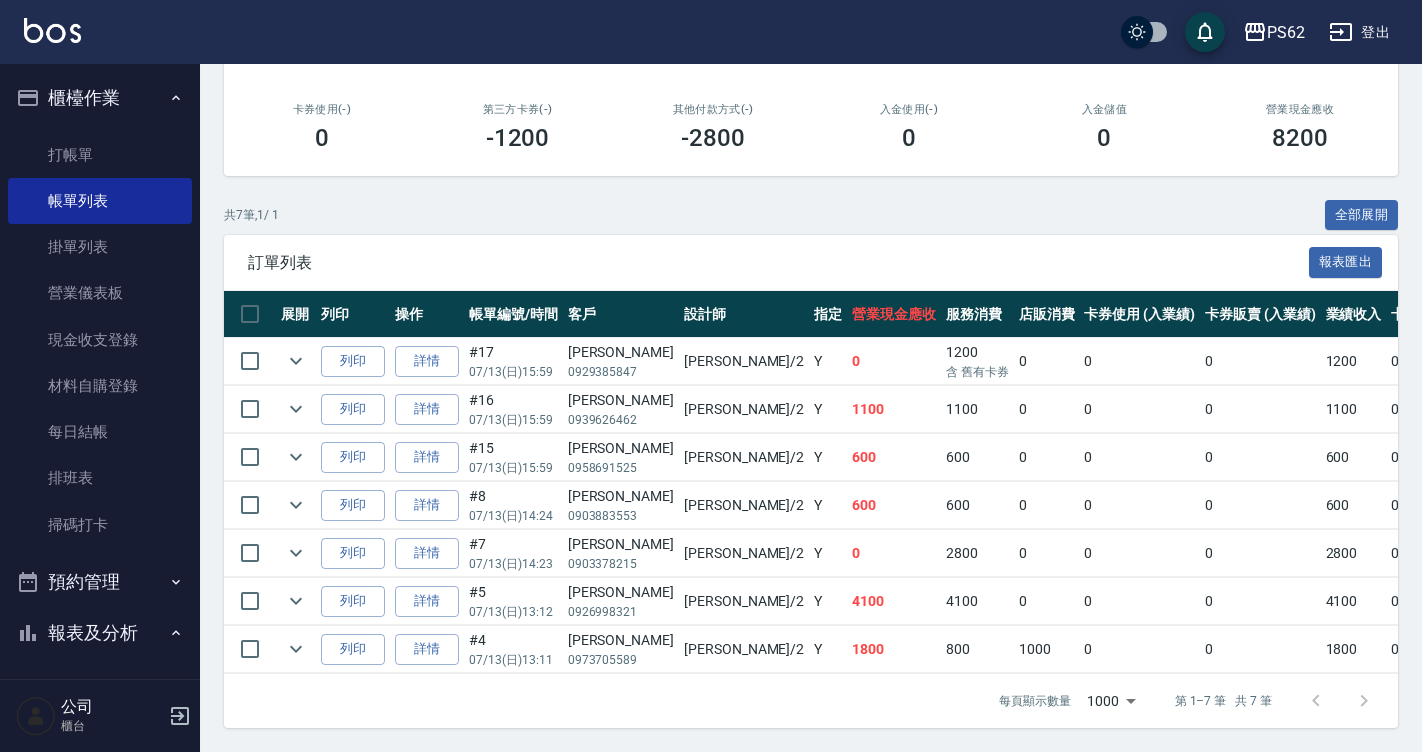 type on "Rita-2" 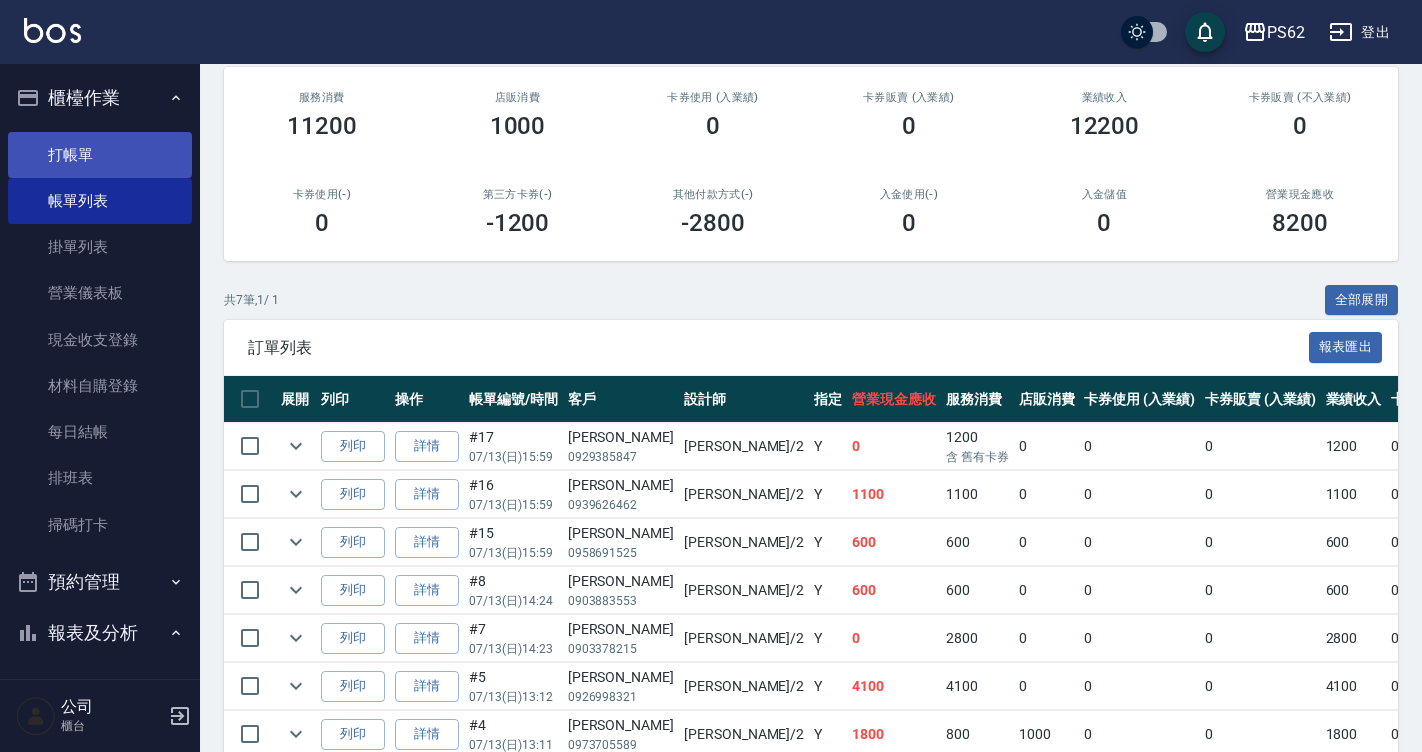 click on "打帳單" at bounding box center [100, 155] 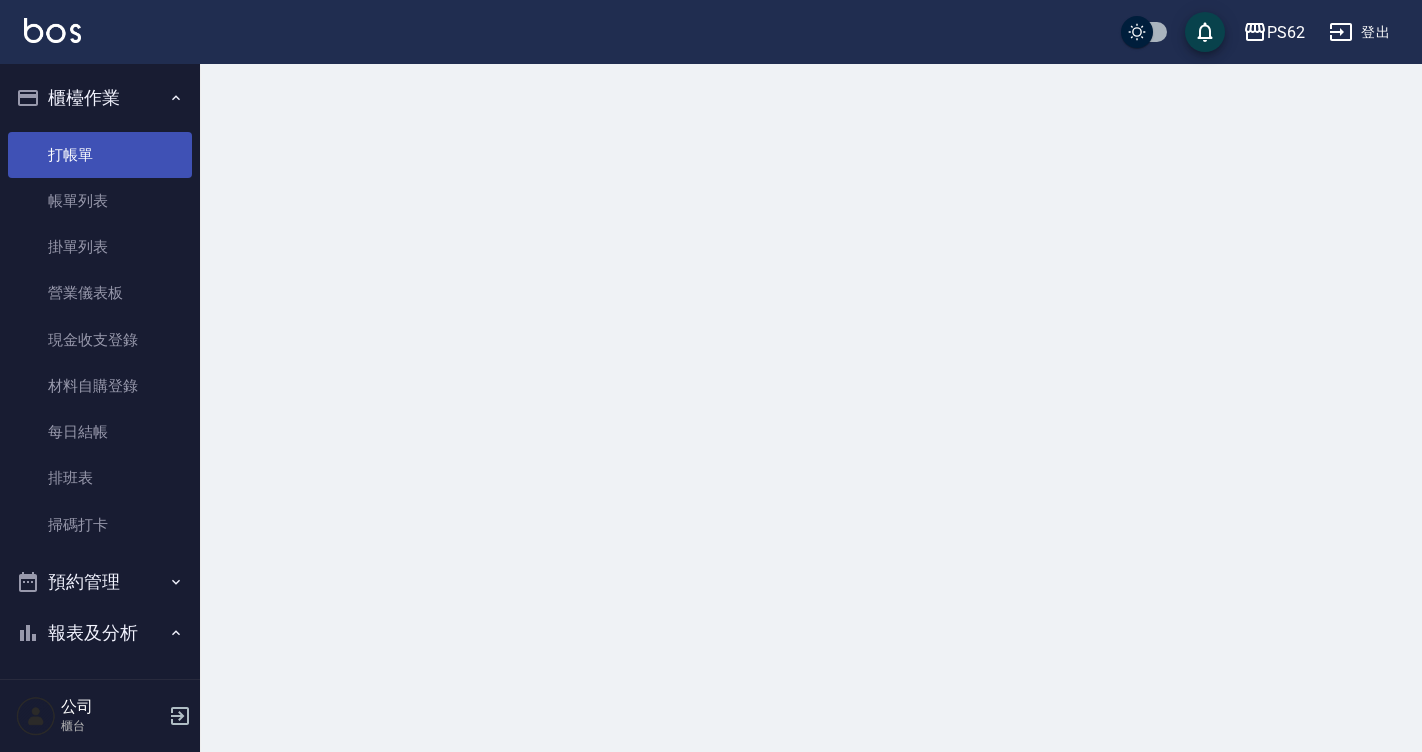 scroll, scrollTop: 0, scrollLeft: 0, axis: both 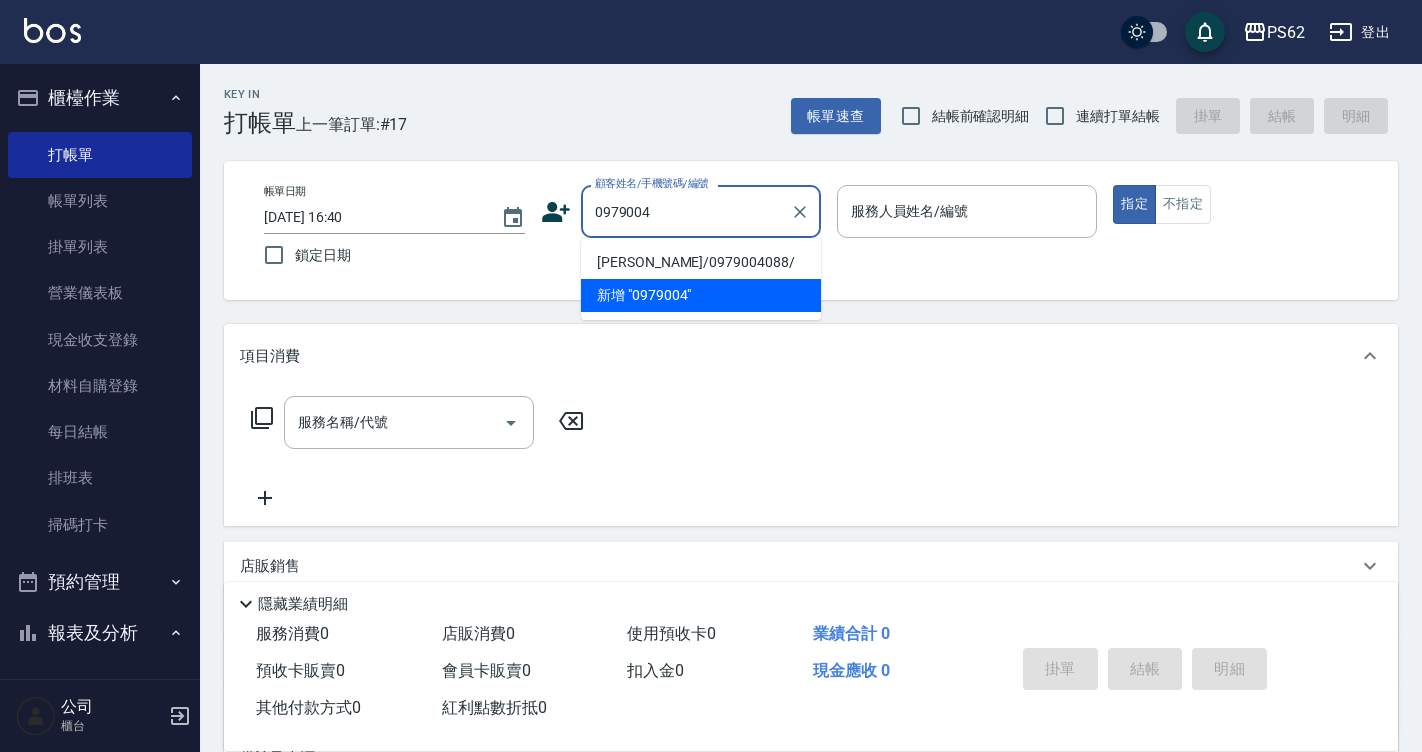 type on "蕭瑞香/0979004088/" 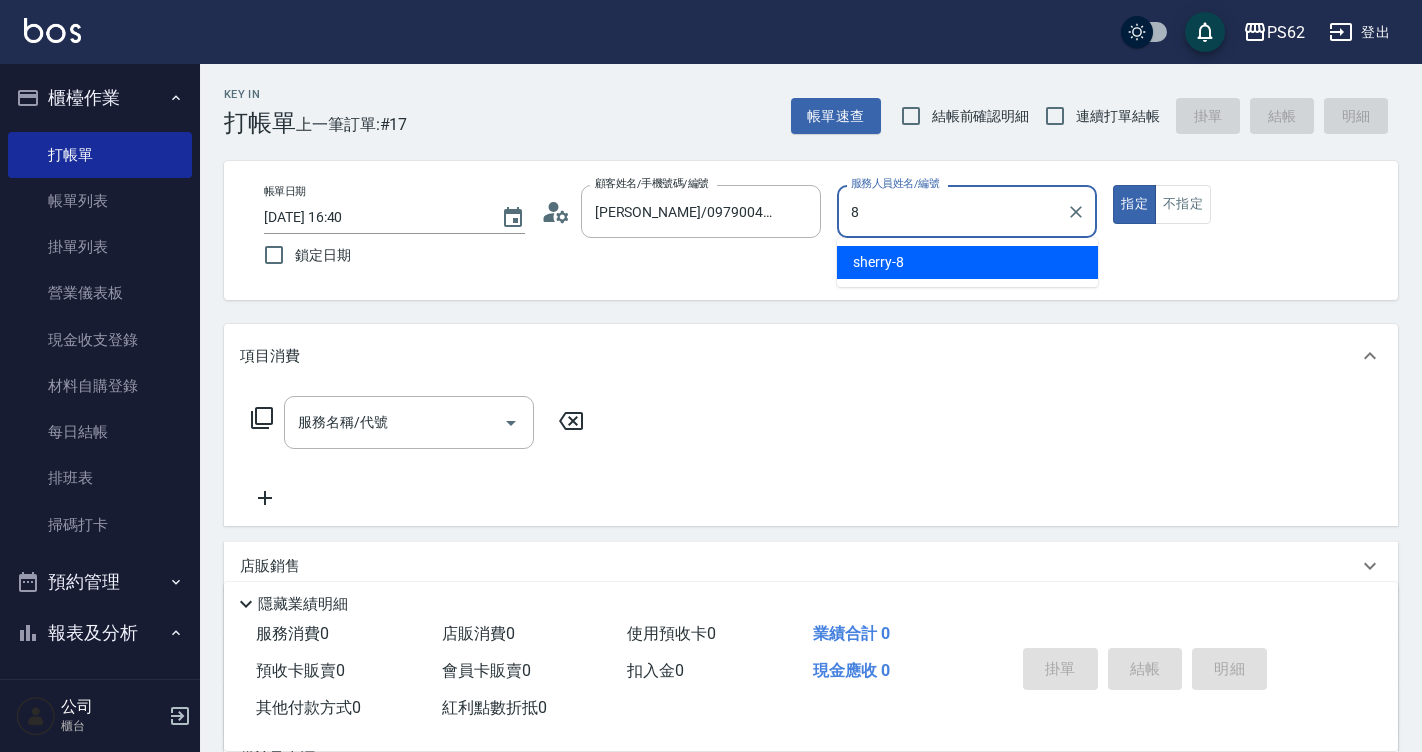type on "sherry-8" 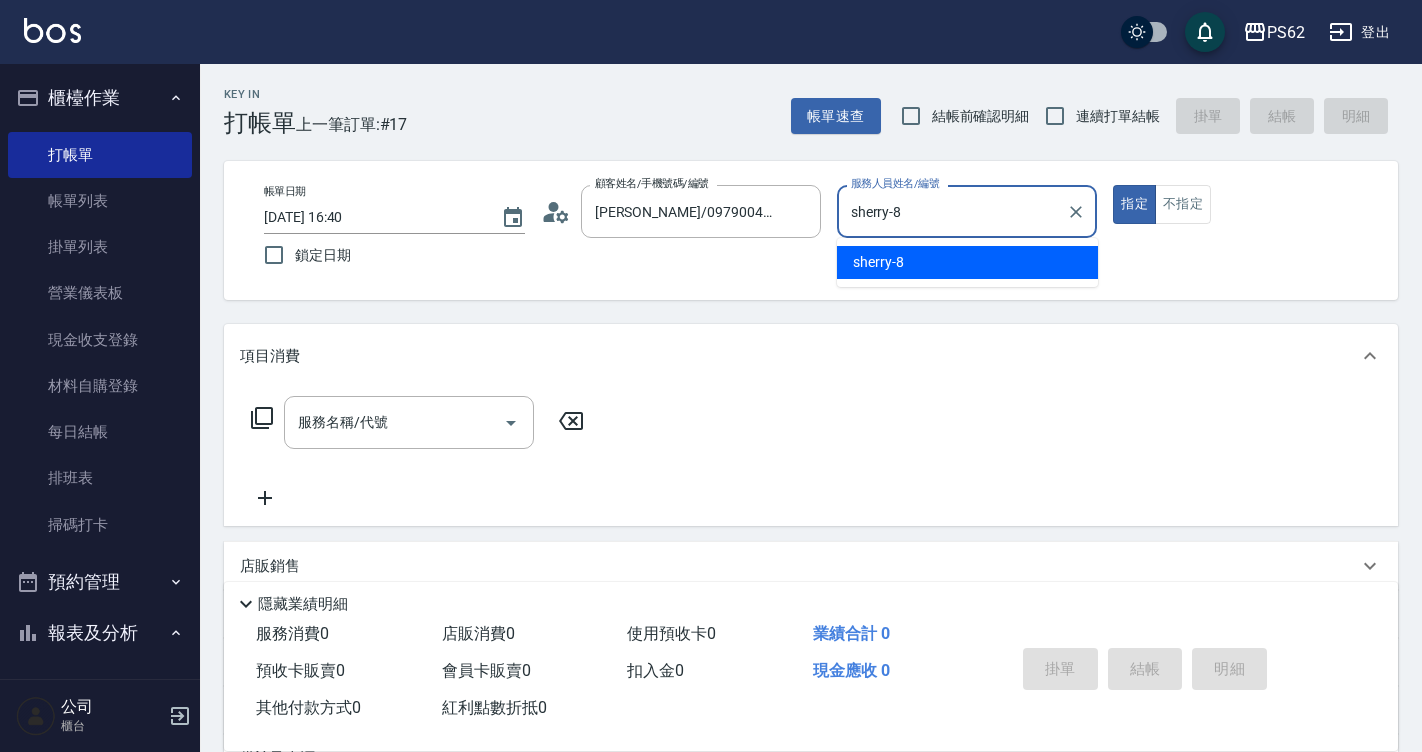 type on "true" 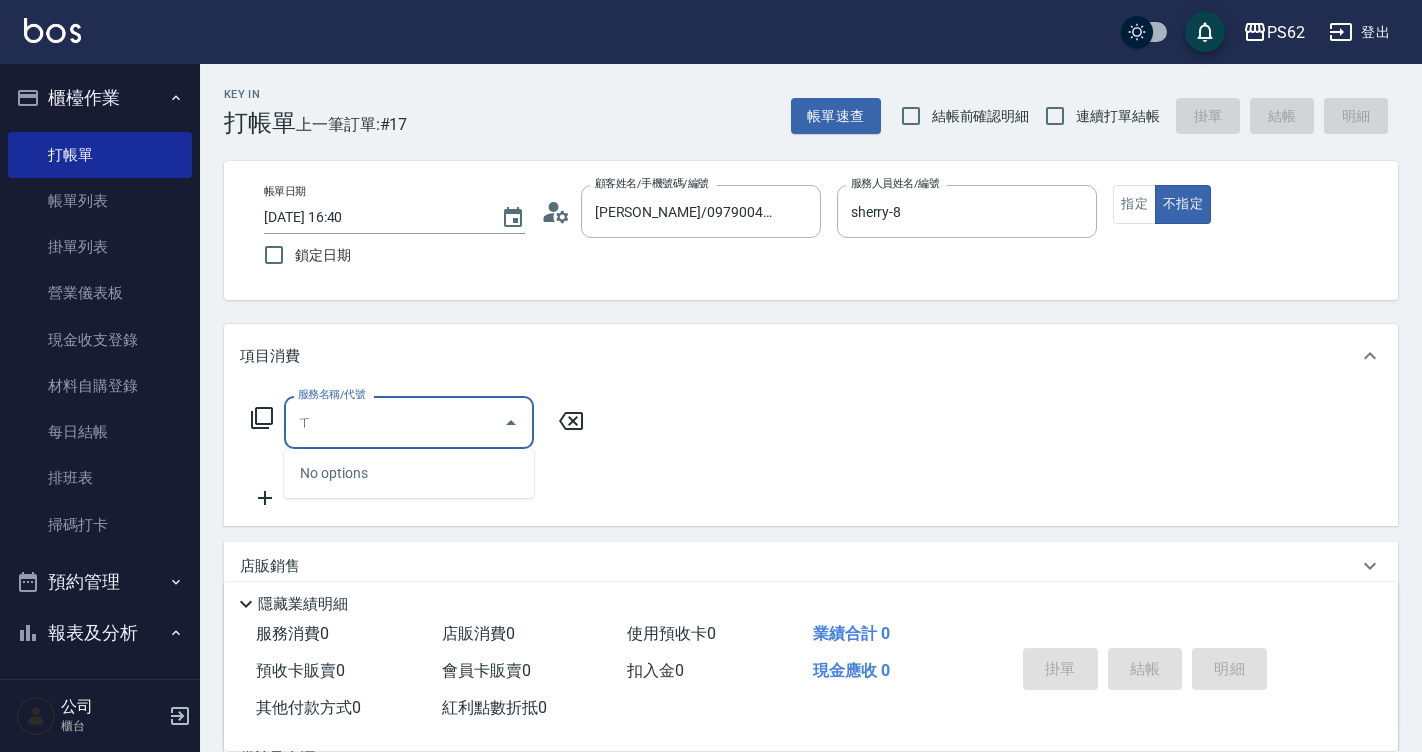 type on "ㄗ" 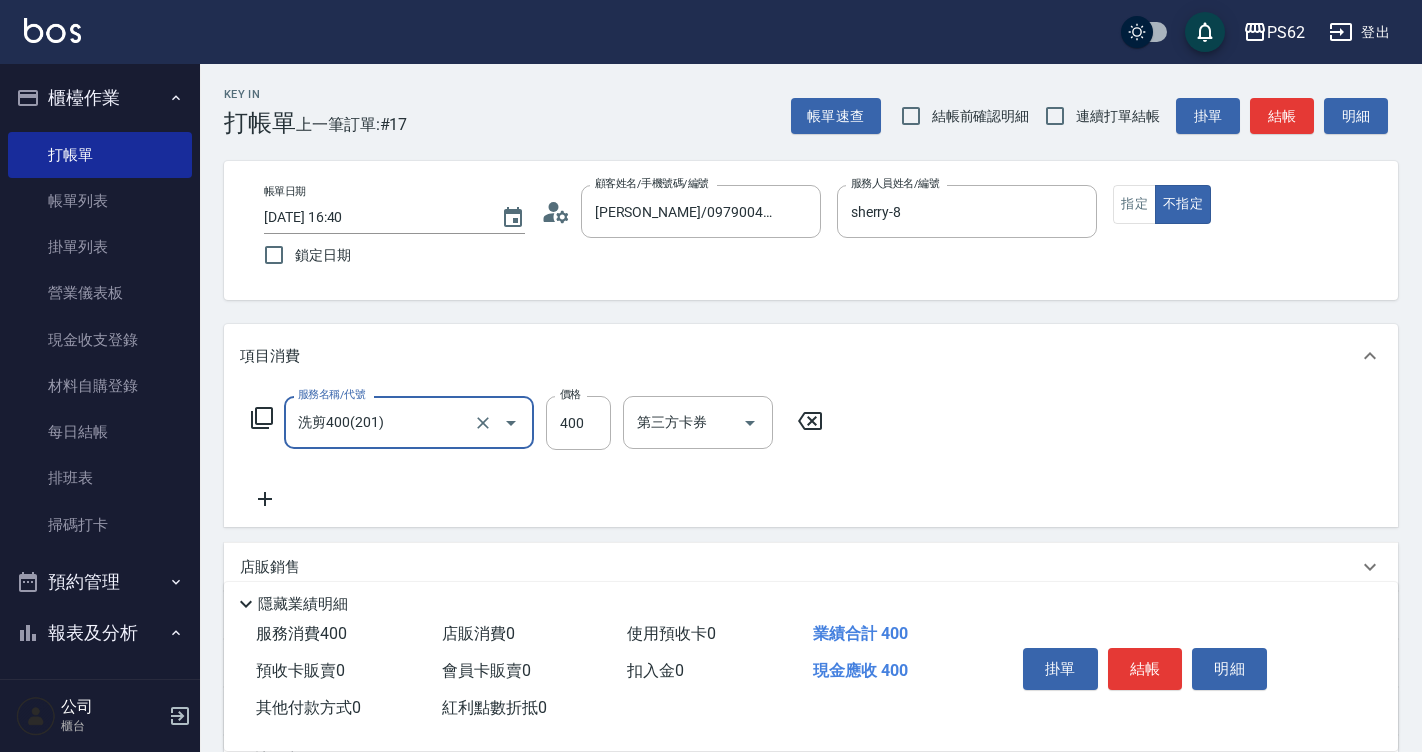 type on "洗剪400(201)" 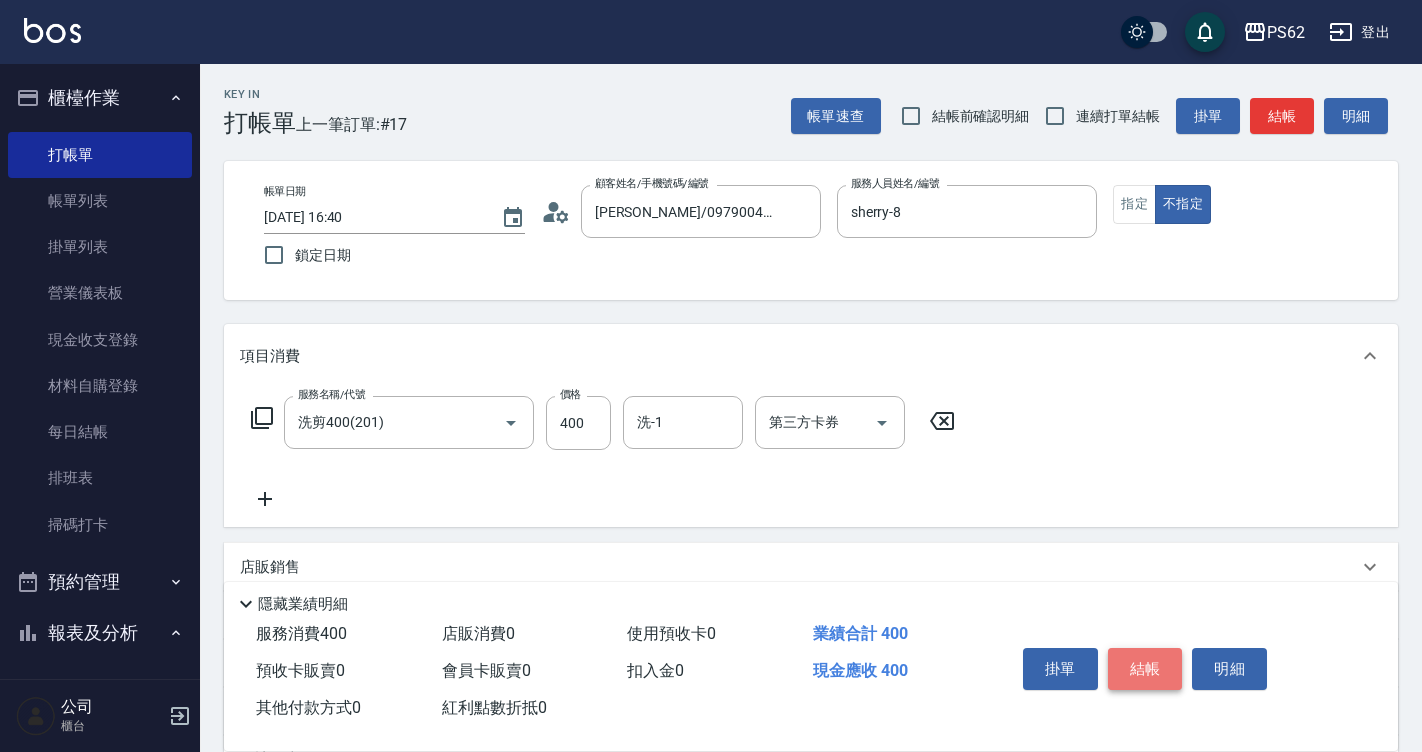 click on "結帳" at bounding box center (1145, 669) 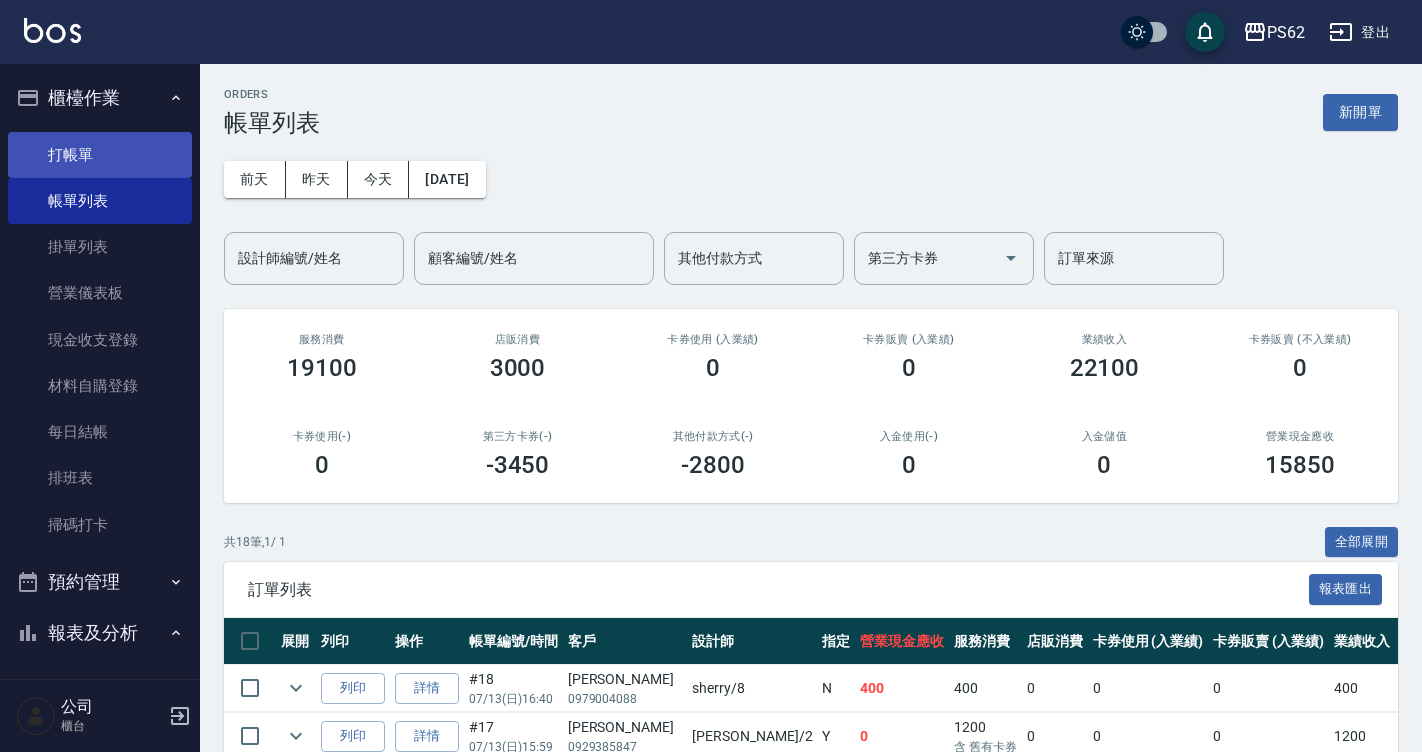 click on "打帳單" at bounding box center (100, 155) 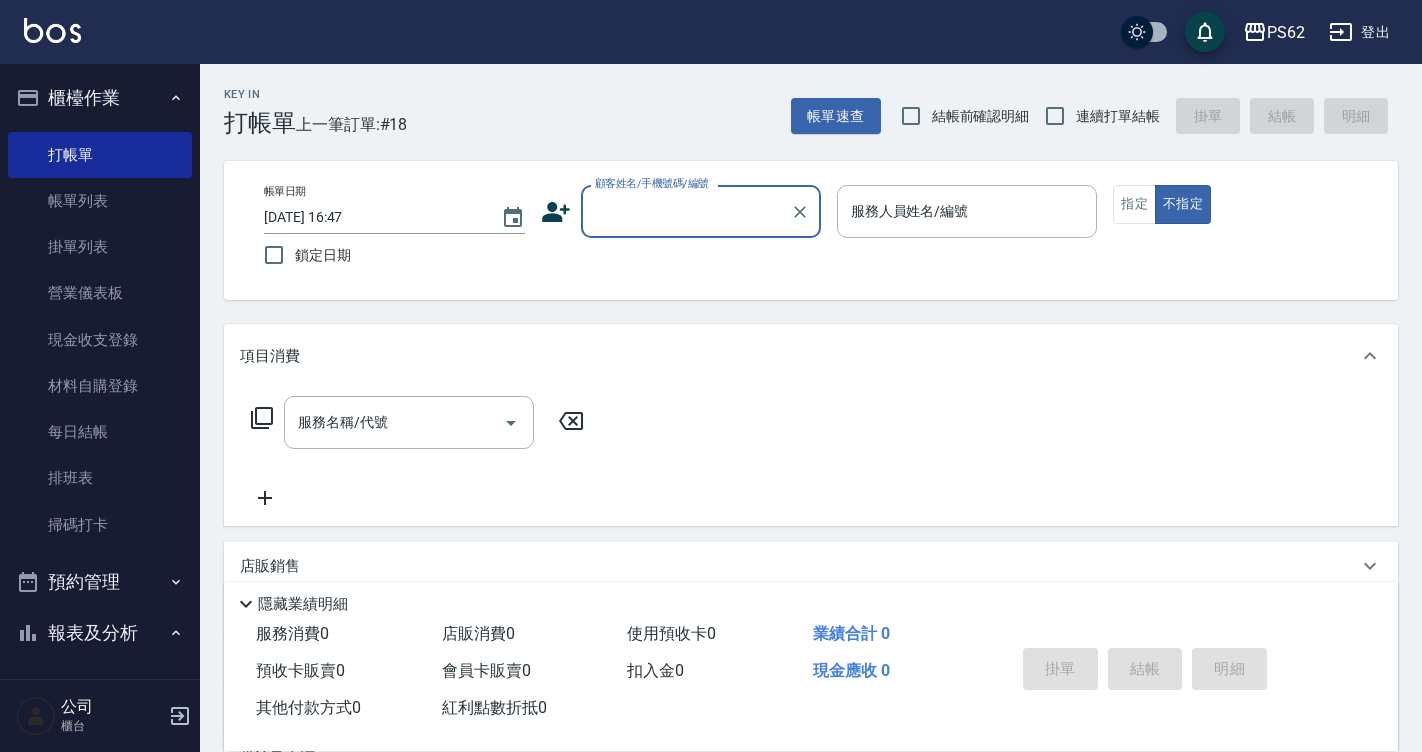 click on "顧客姓名/手機號碼/編號" at bounding box center (686, 211) 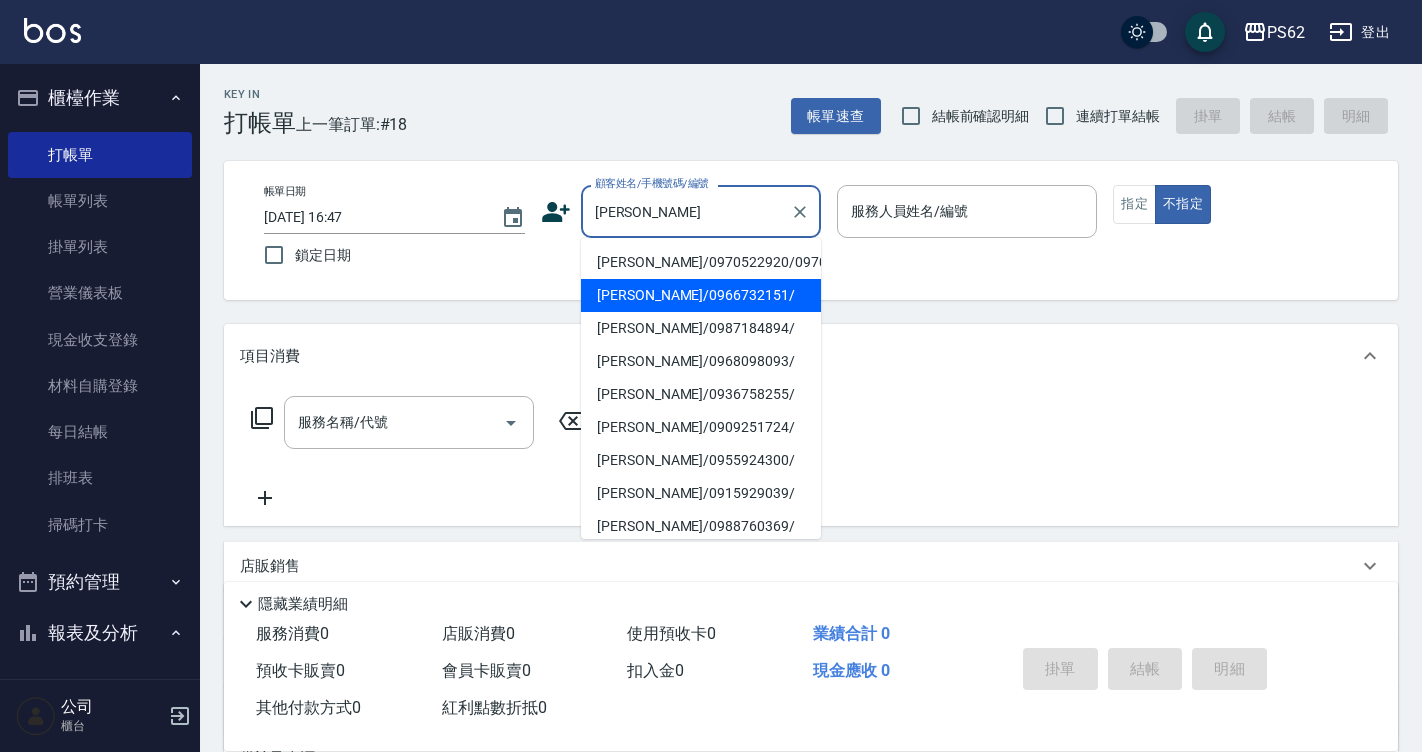 type on "陳冠翔/0966732151/" 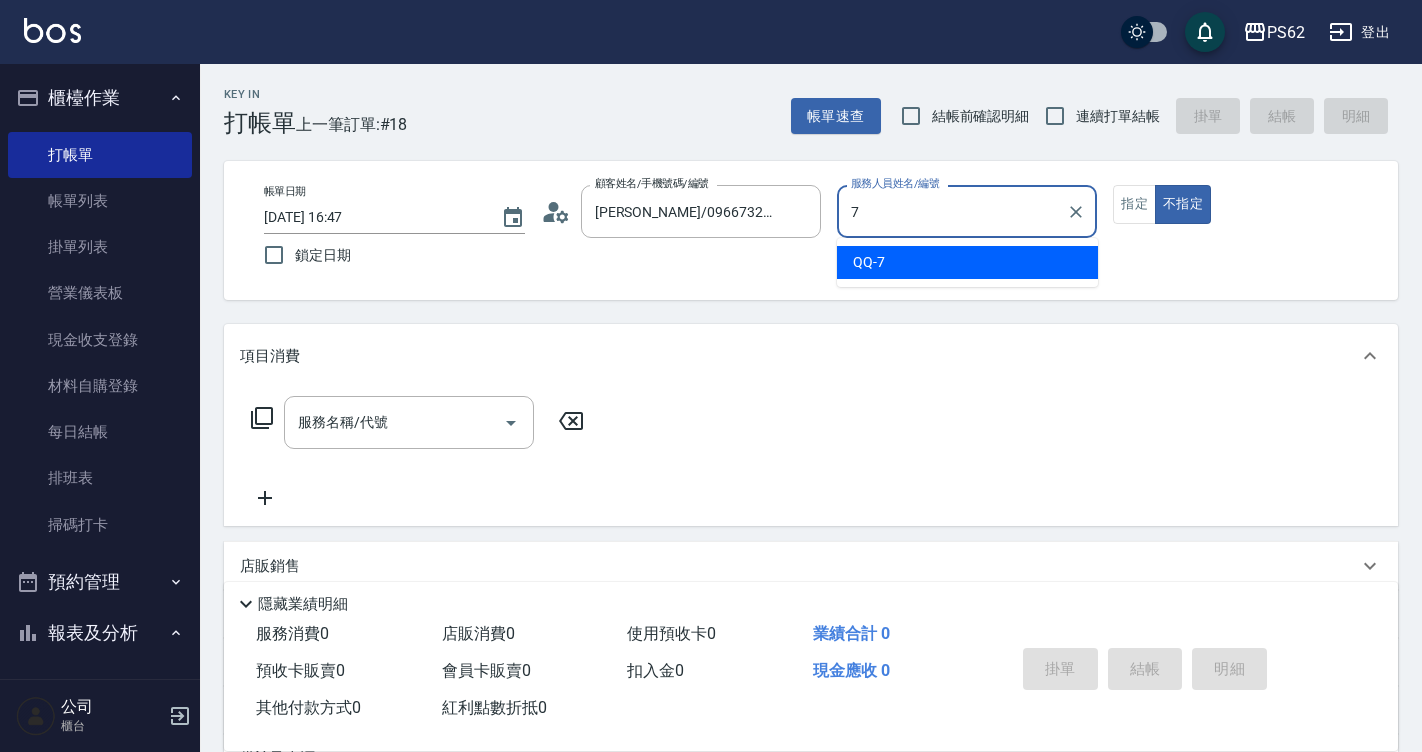 type on "QQ-7" 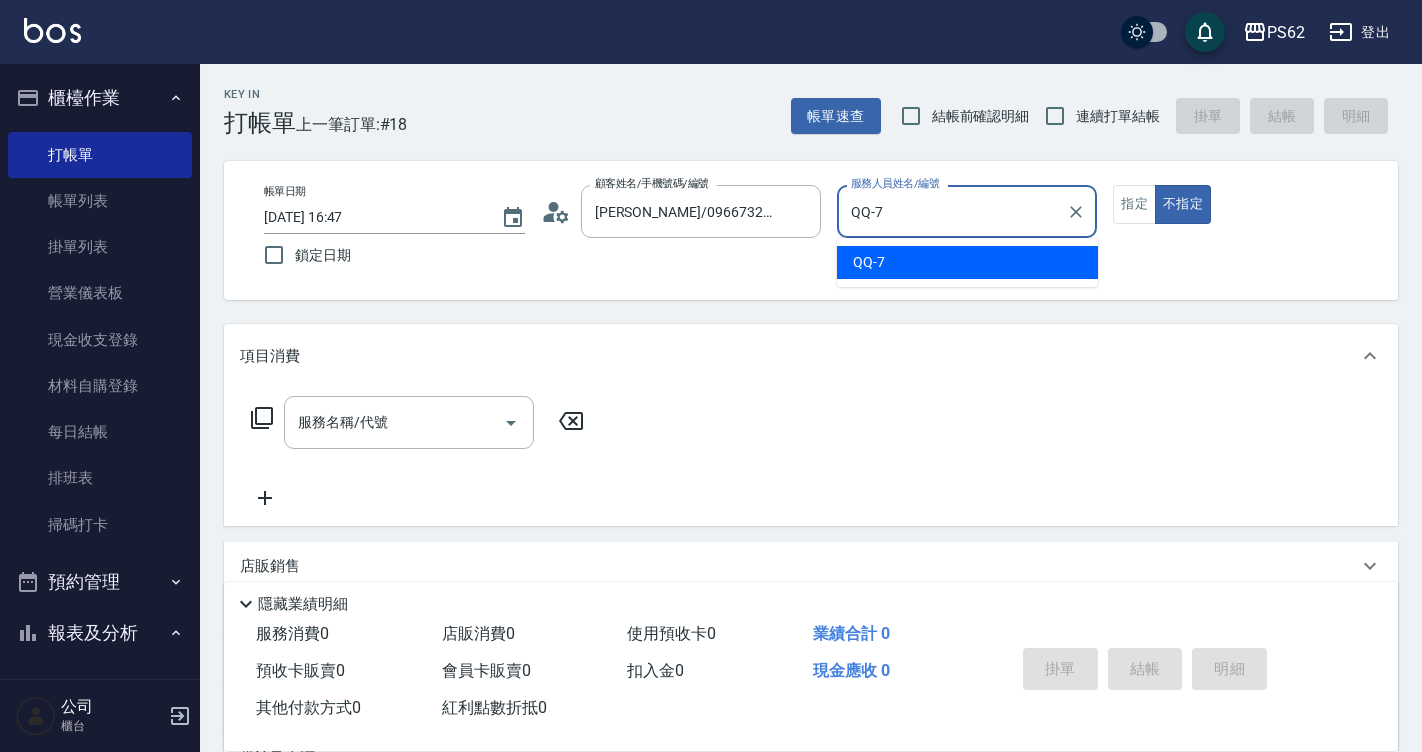 type on "false" 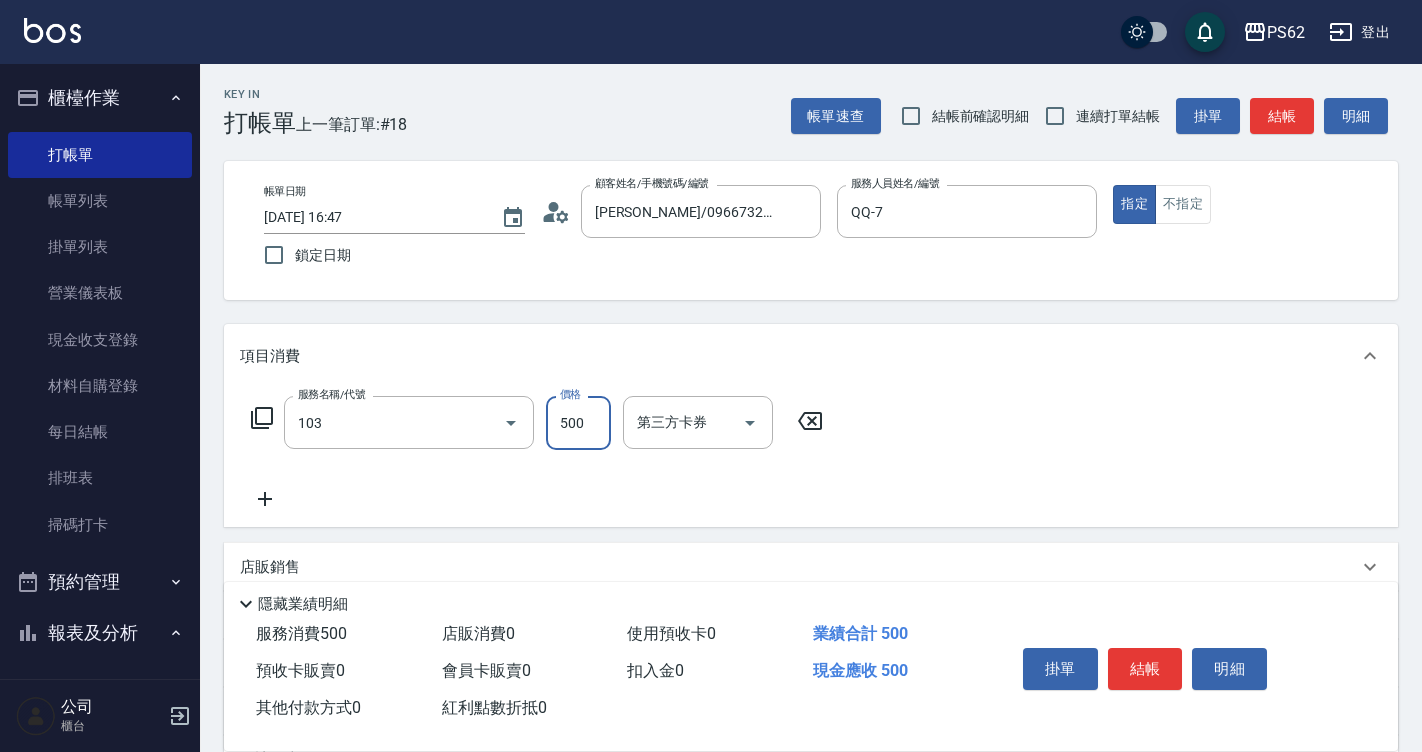type on "B級洗剪500(103)" 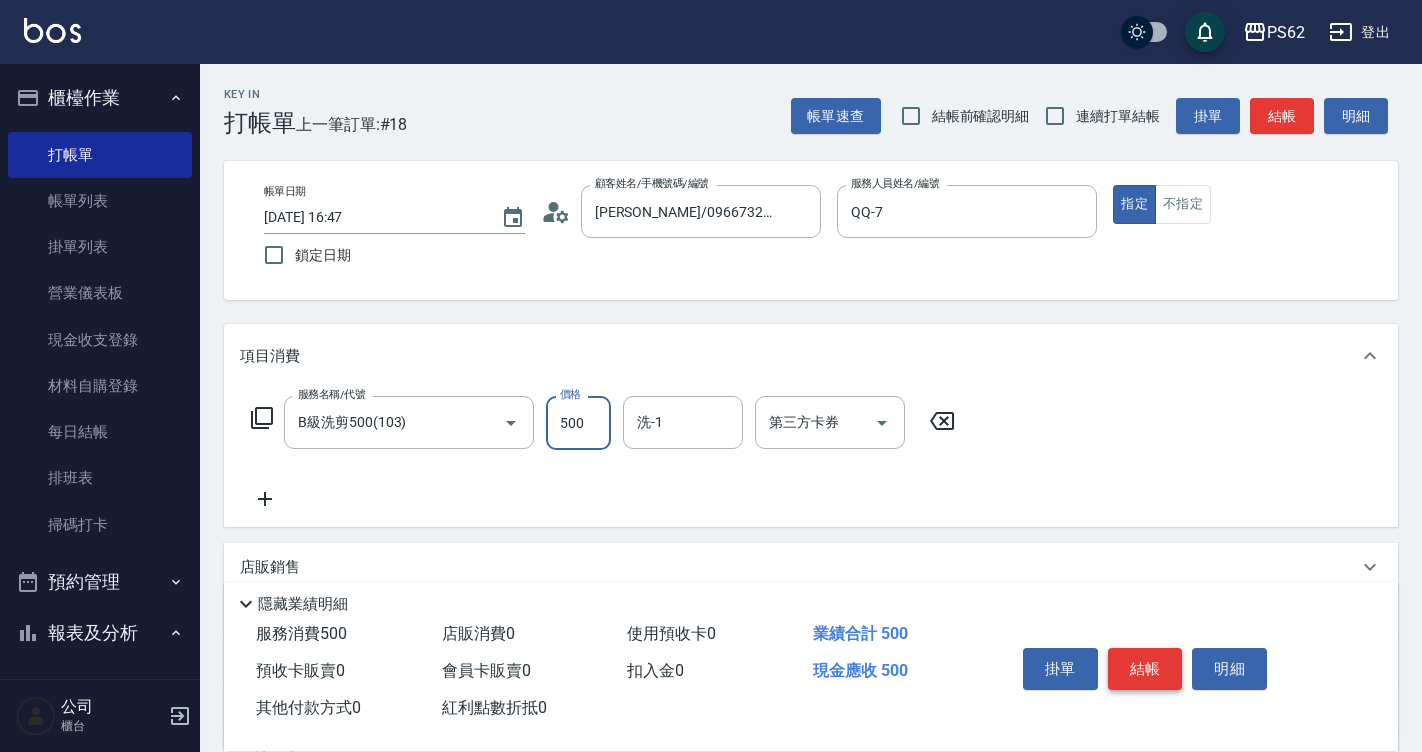 click on "結帳" at bounding box center [1145, 669] 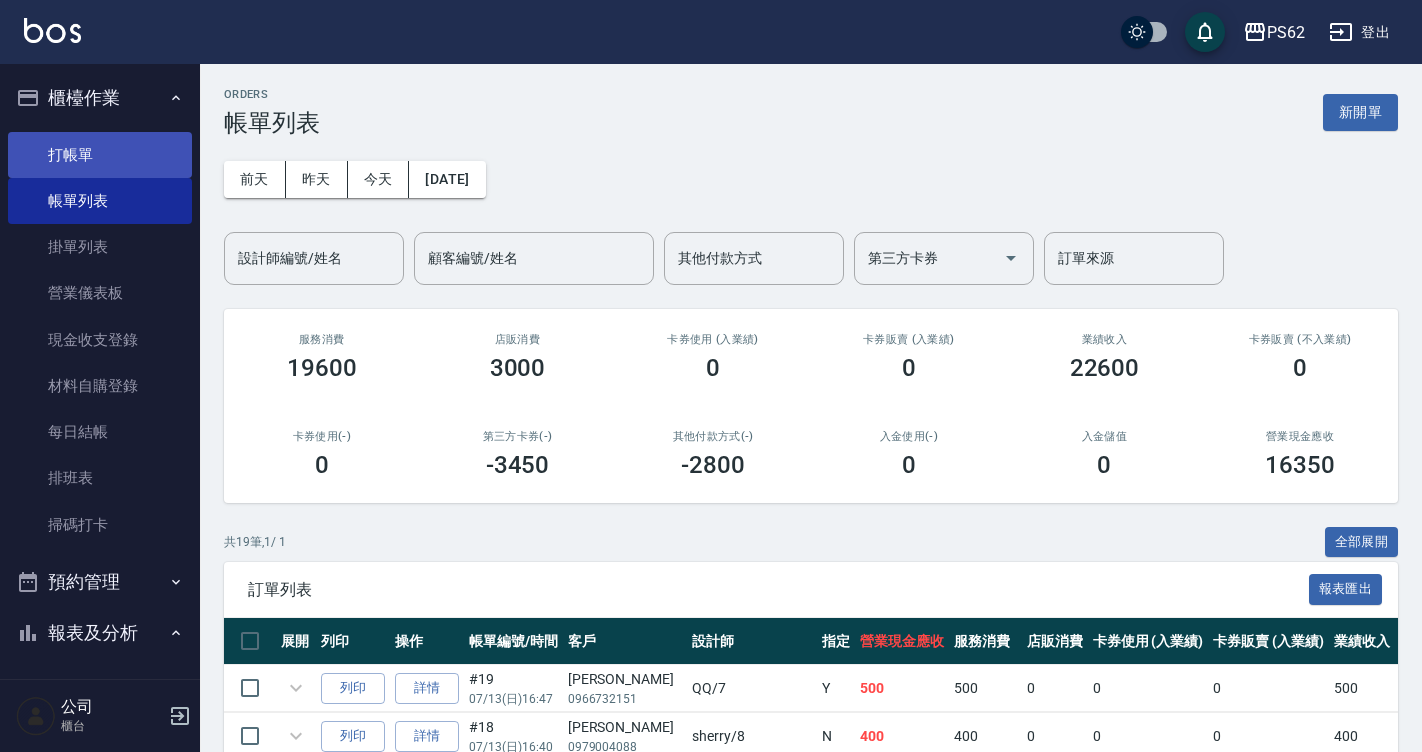 drag, startPoint x: 102, startPoint y: 150, endPoint x: 115, endPoint y: 150, distance: 13 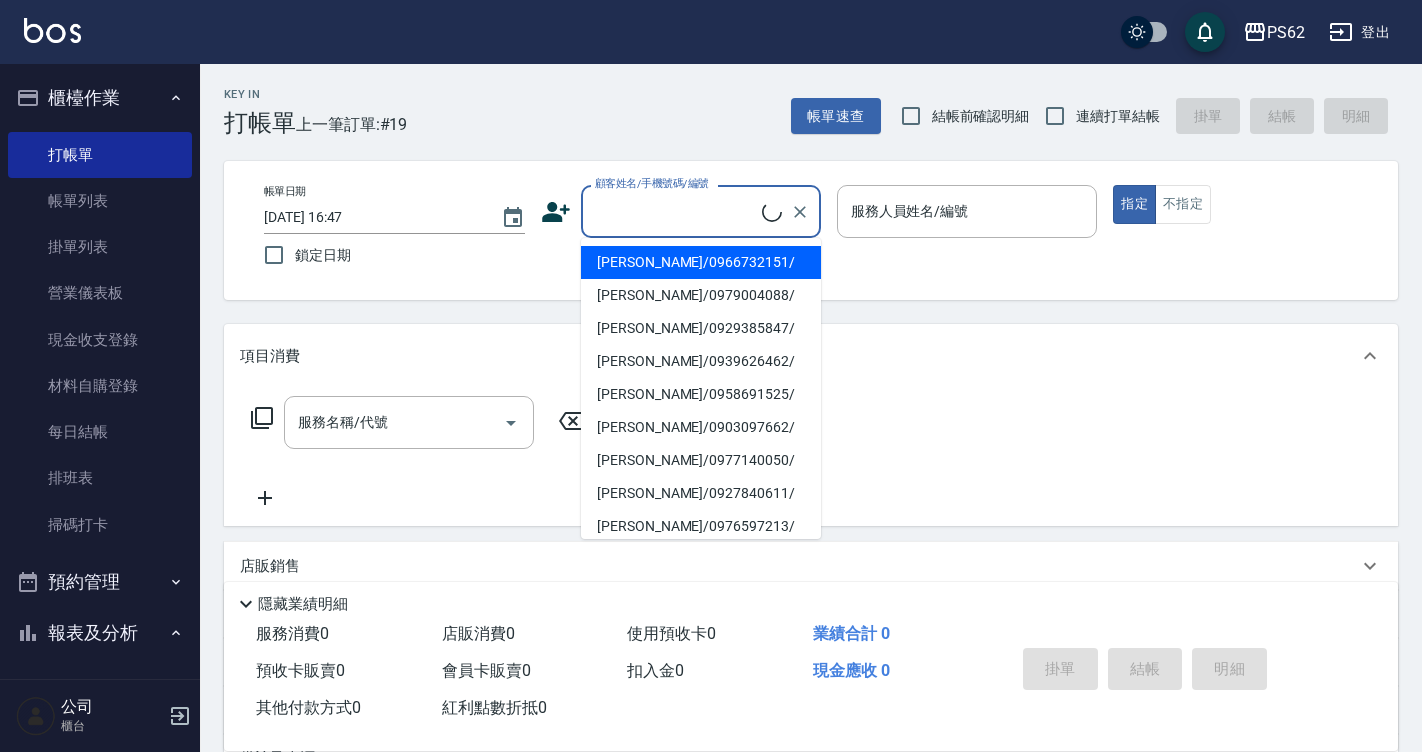 click on "顧客姓名/手機號碼/編號" at bounding box center [676, 211] 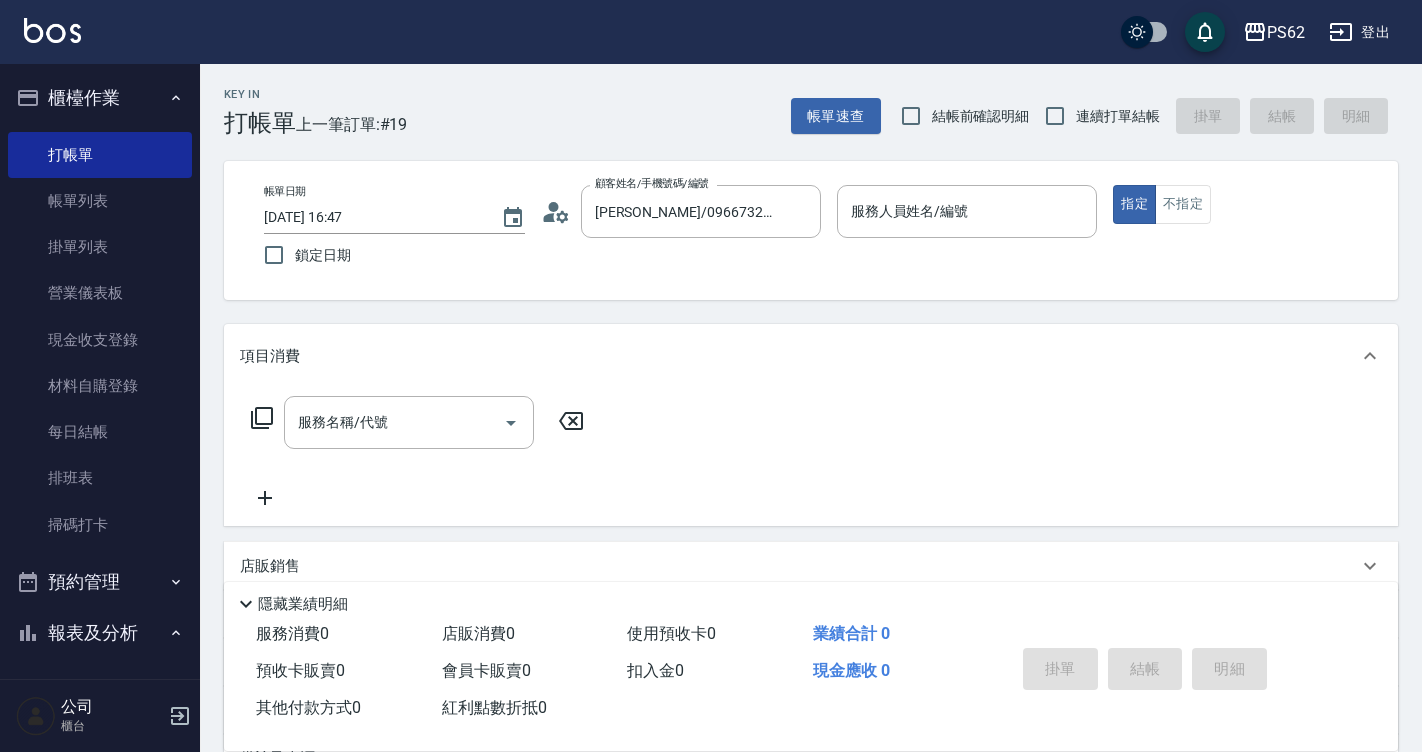 click 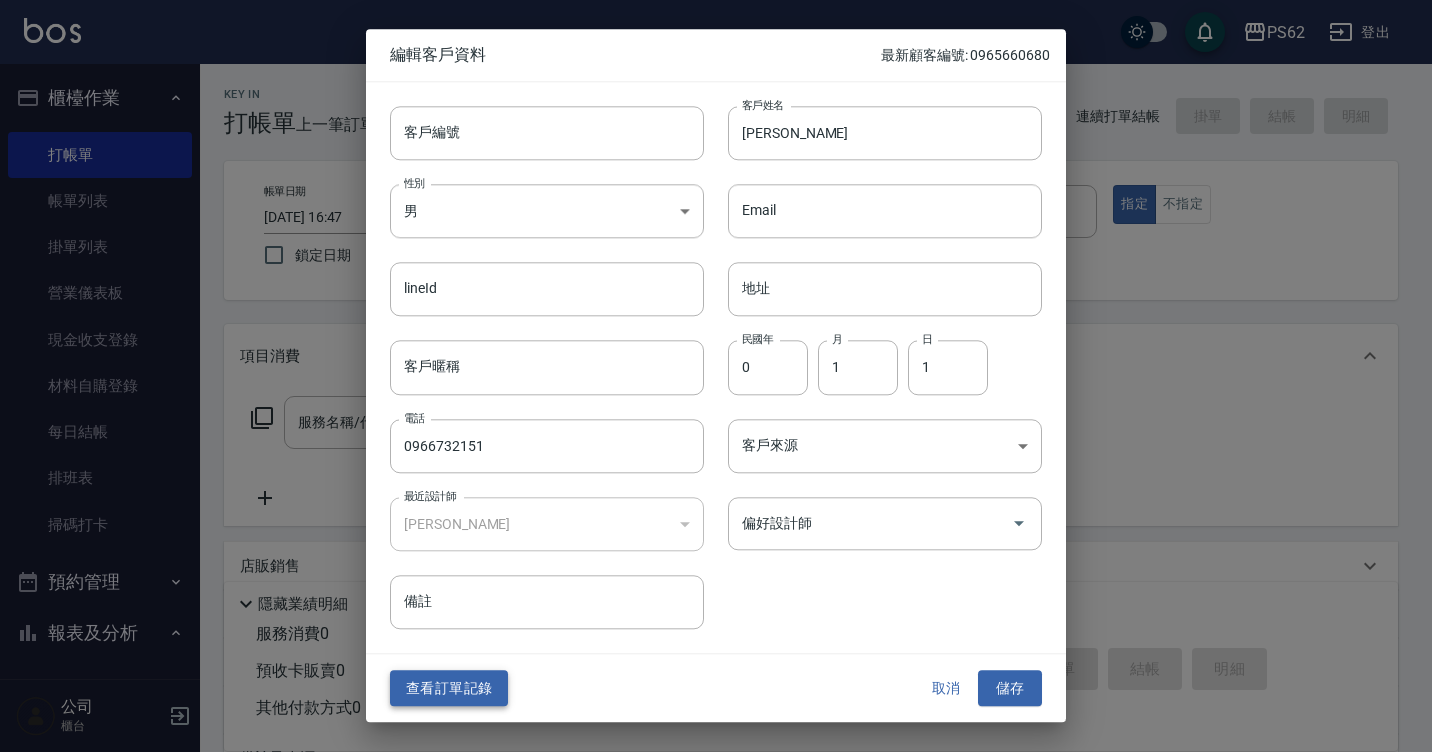 click on "查看訂單記錄" at bounding box center [449, 688] 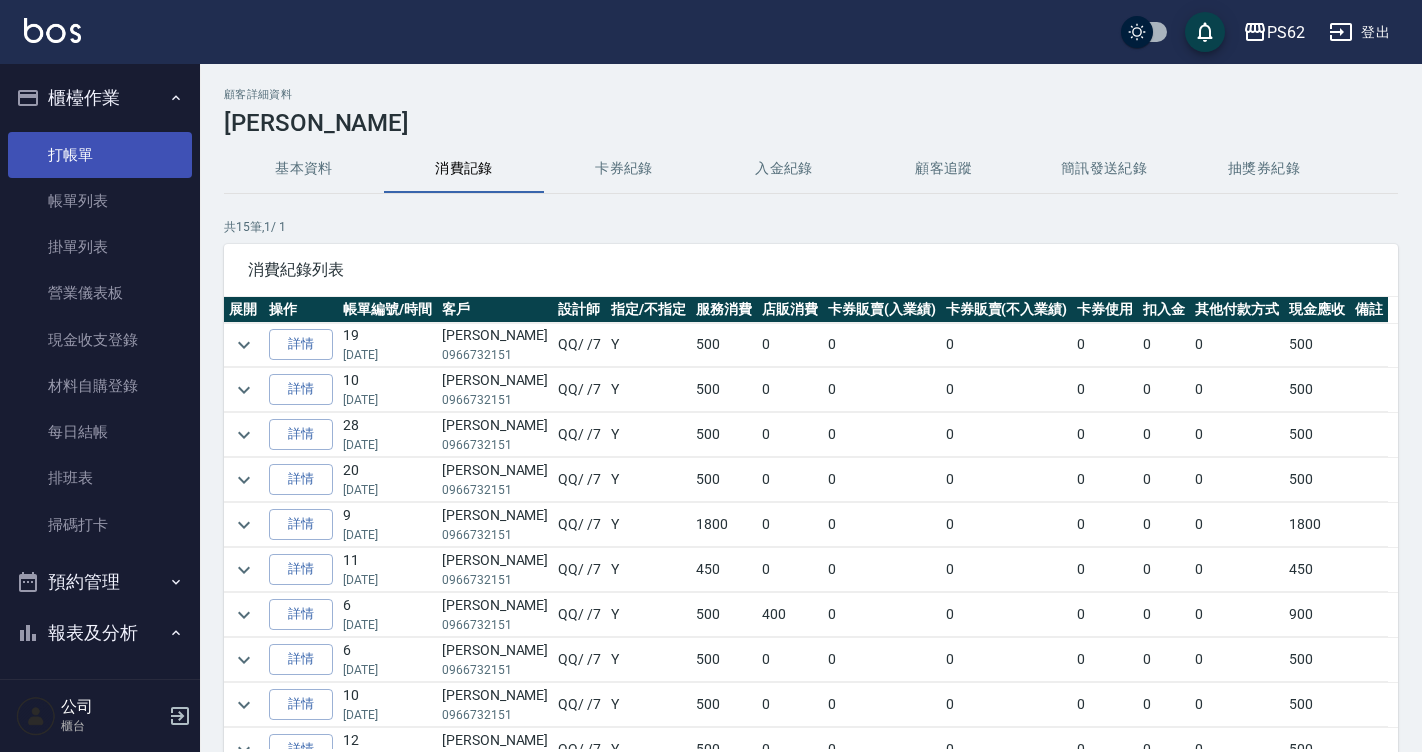 click on "打帳單" at bounding box center (100, 155) 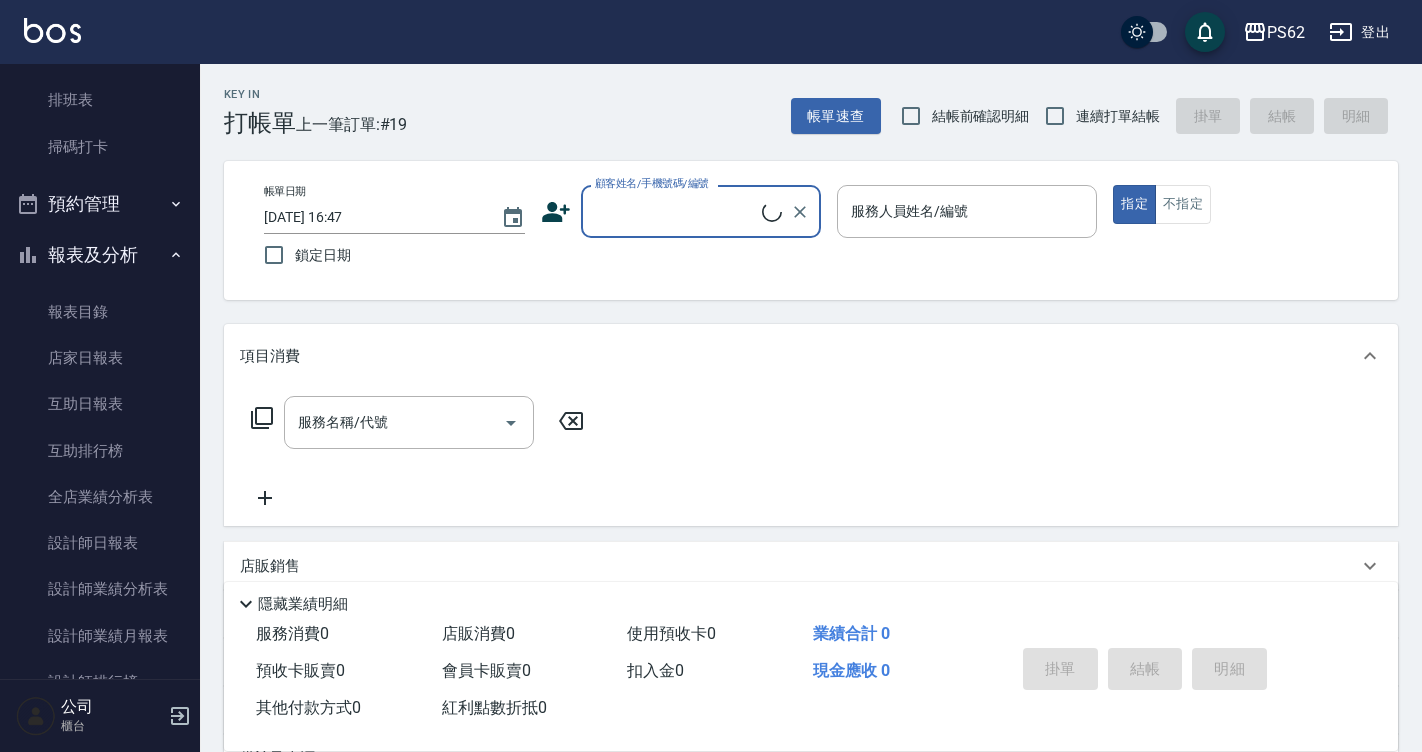 scroll, scrollTop: 400, scrollLeft: 0, axis: vertical 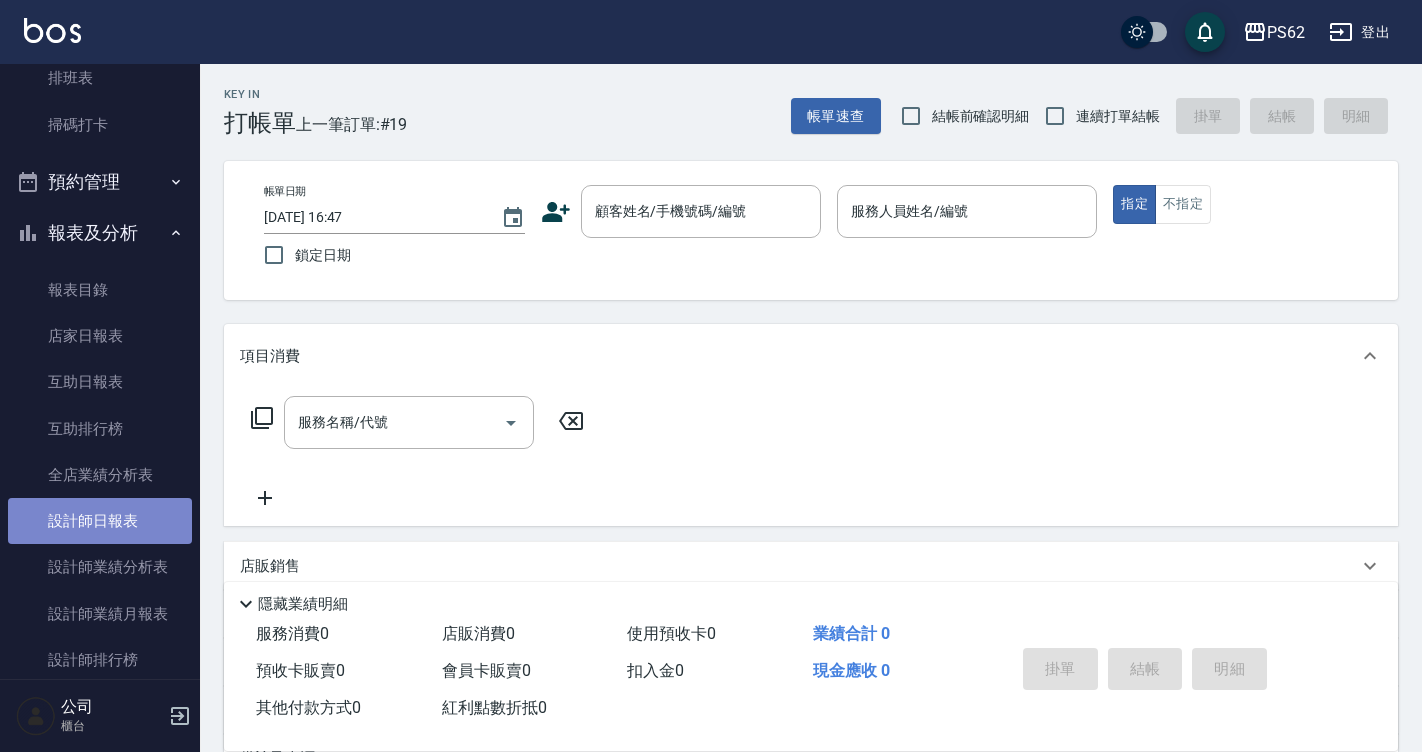 click on "設計師日報表" at bounding box center (100, 521) 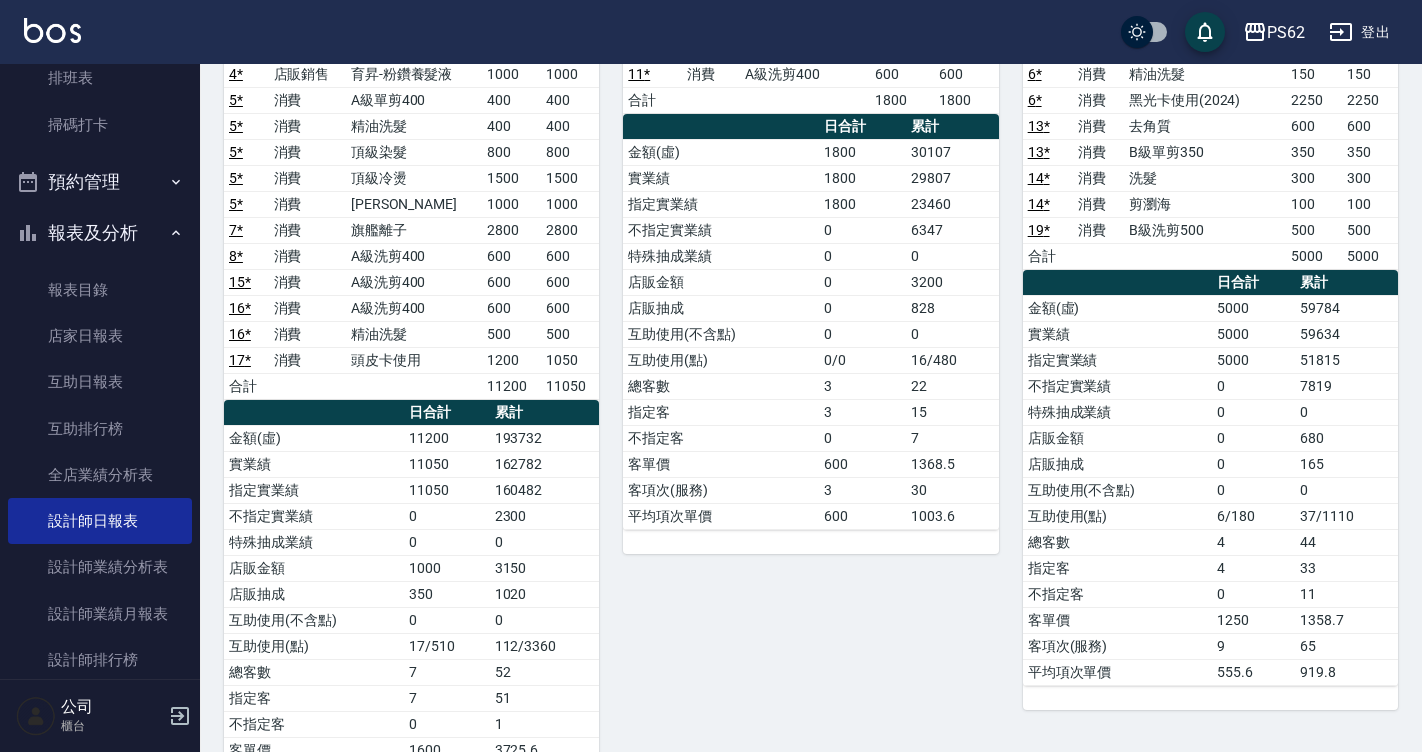 scroll, scrollTop: 300, scrollLeft: 0, axis: vertical 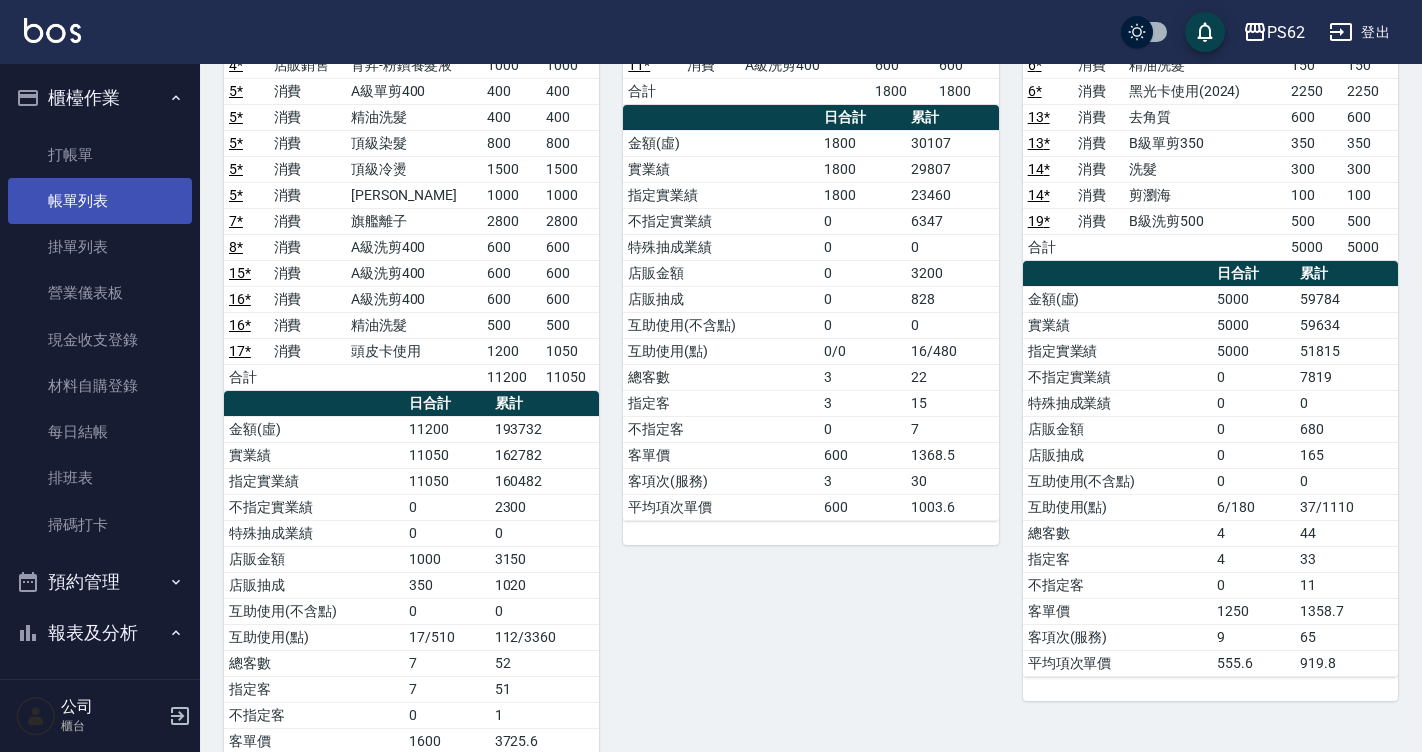 click on "帳單列表" at bounding box center (100, 201) 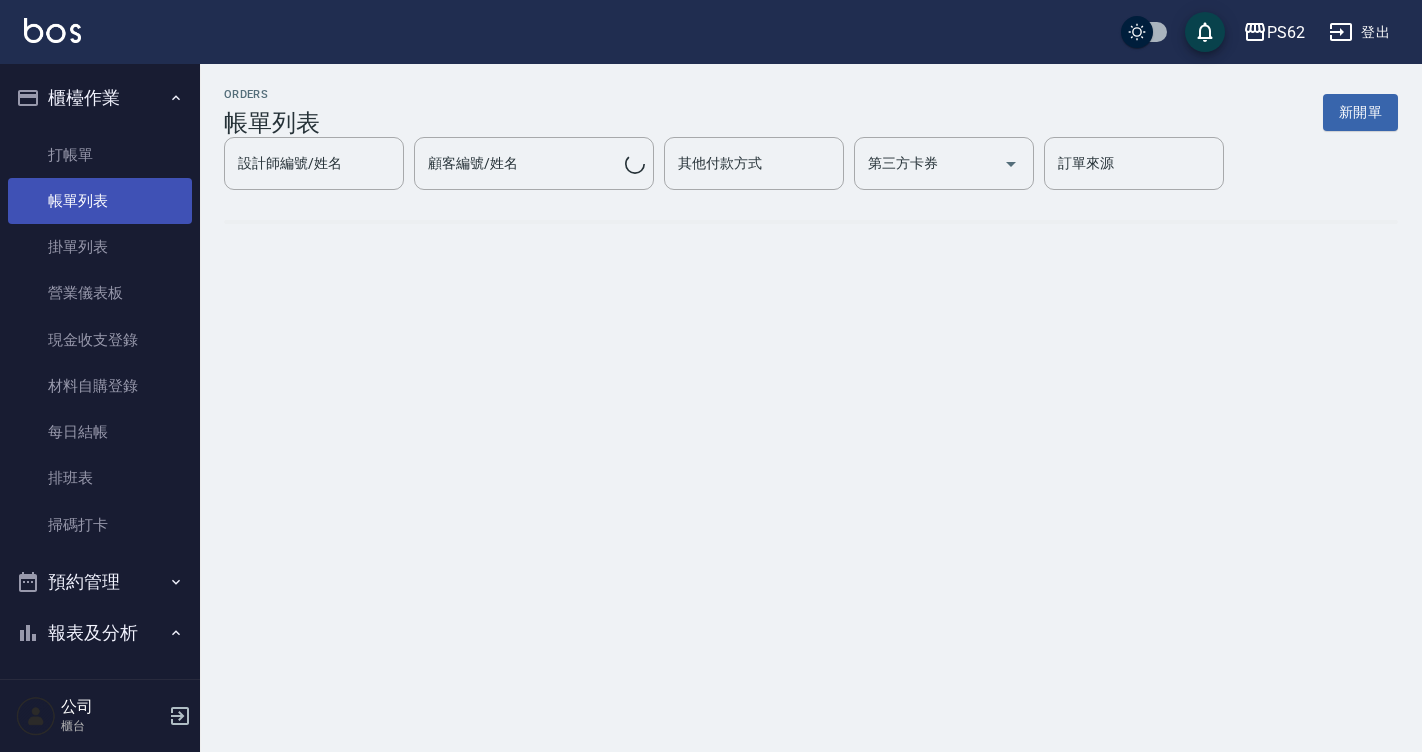 scroll, scrollTop: 0, scrollLeft: 0, axis: both 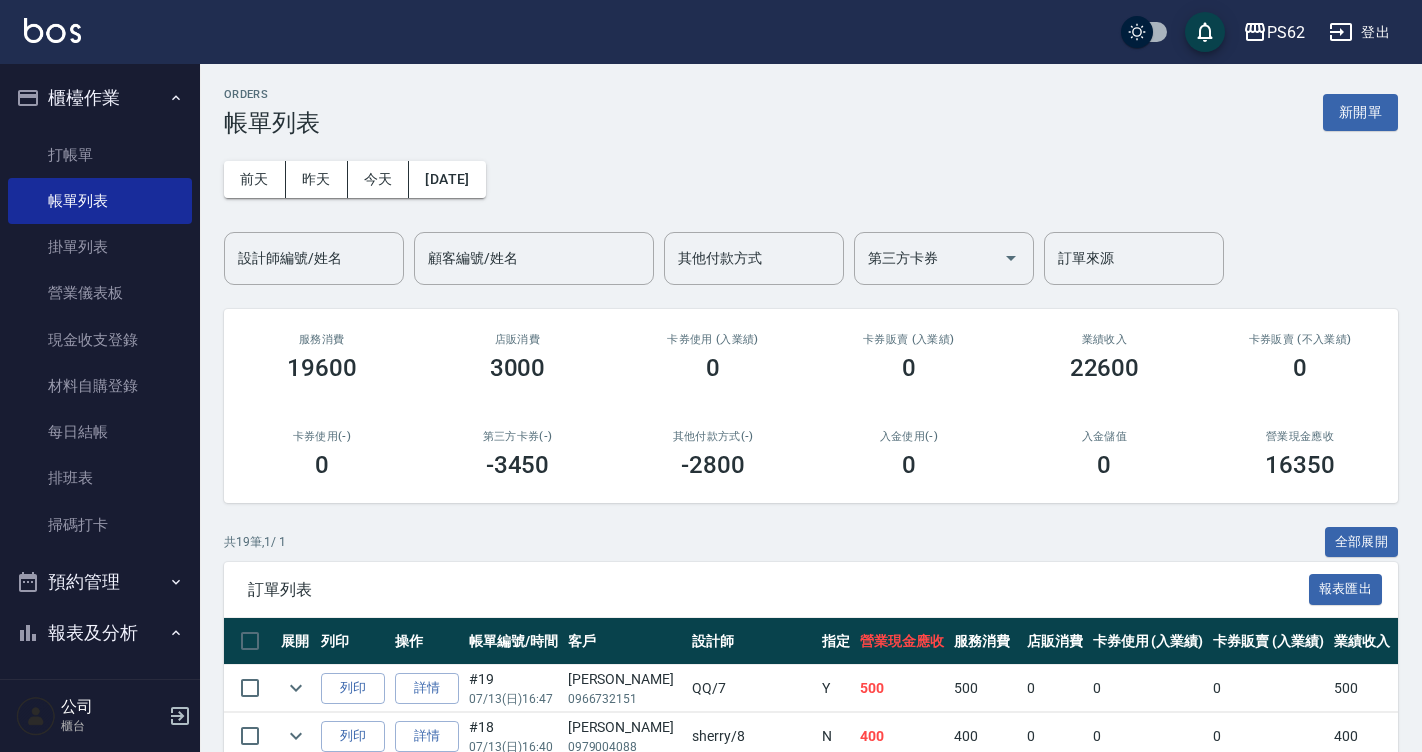 click on "設計師編號/姓名" at bounding box center [314, 258] 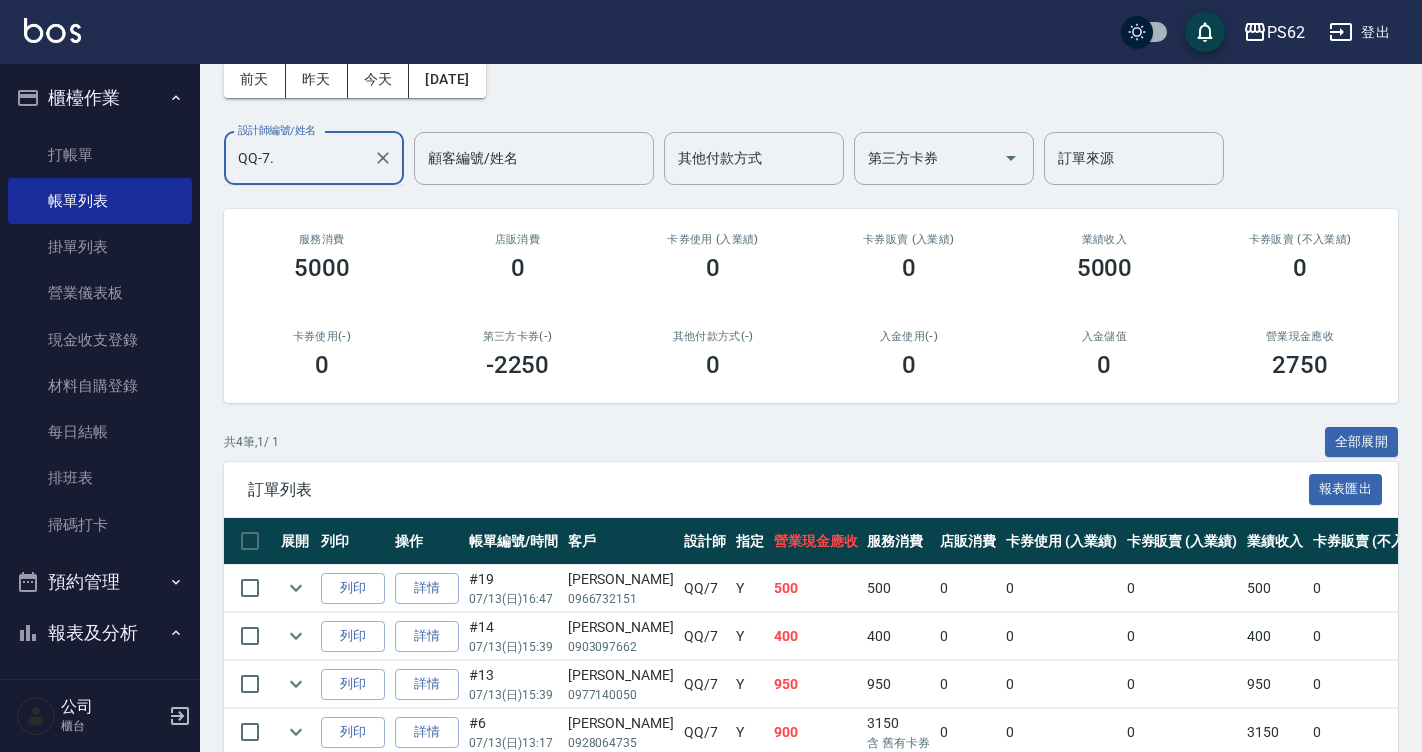 scroll, scrollTop: 198, scrollLeft: 0, axis: vertical 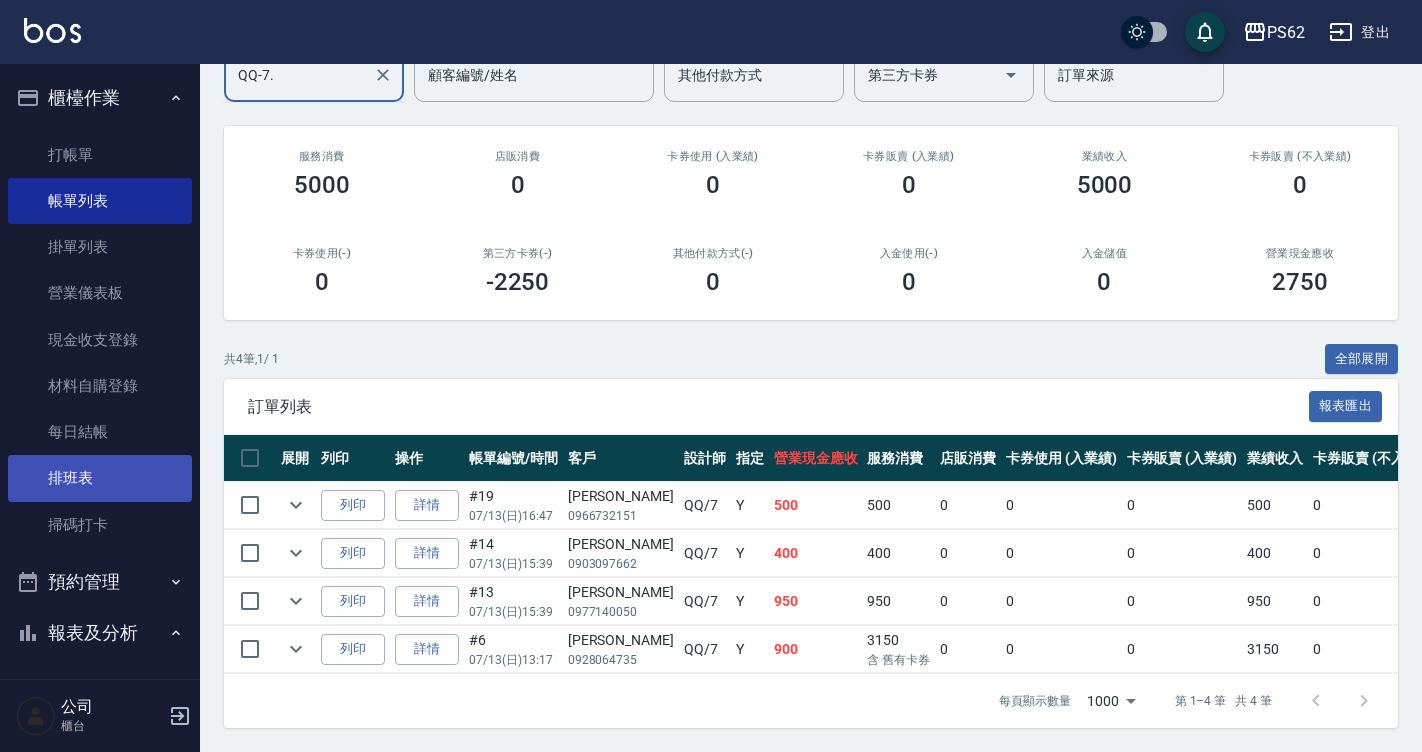 type on "QQ-7" 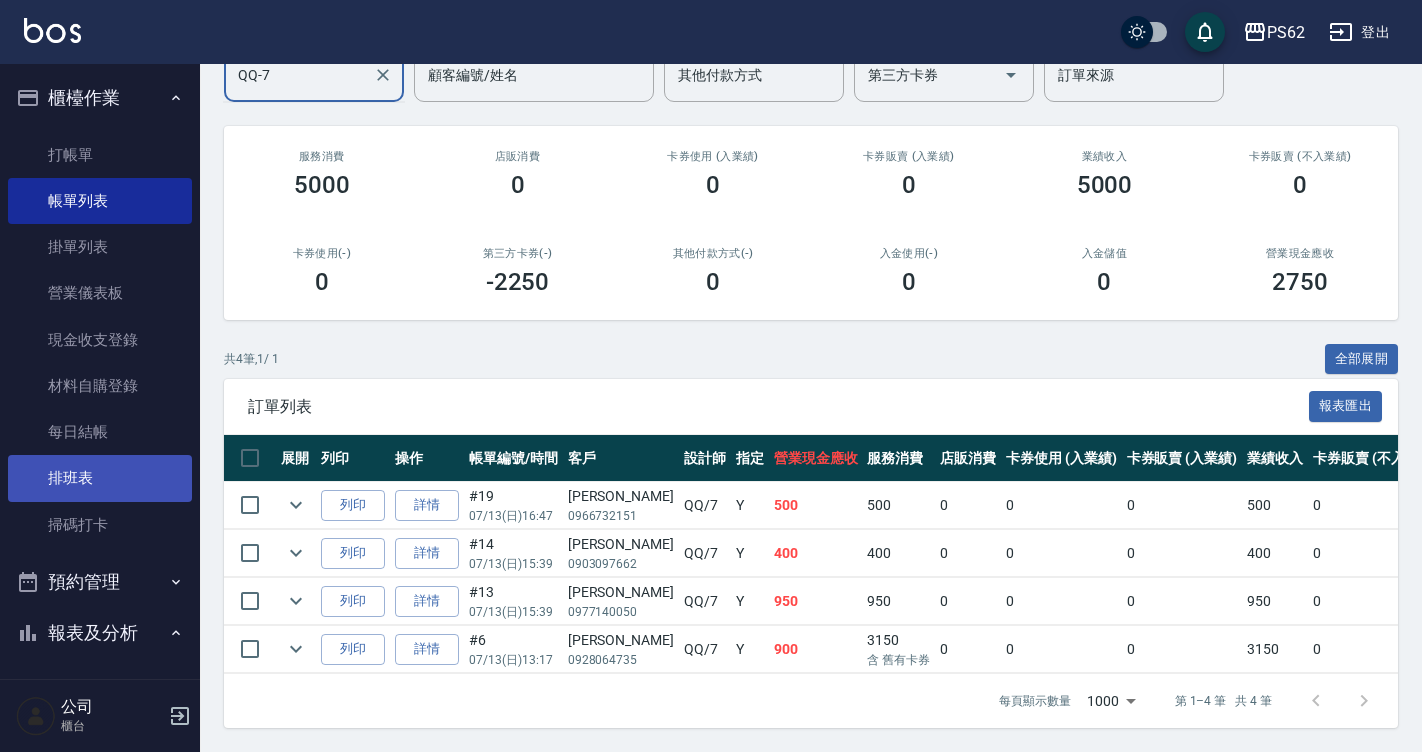 click on "排班表" at bounding box center (100, 478) 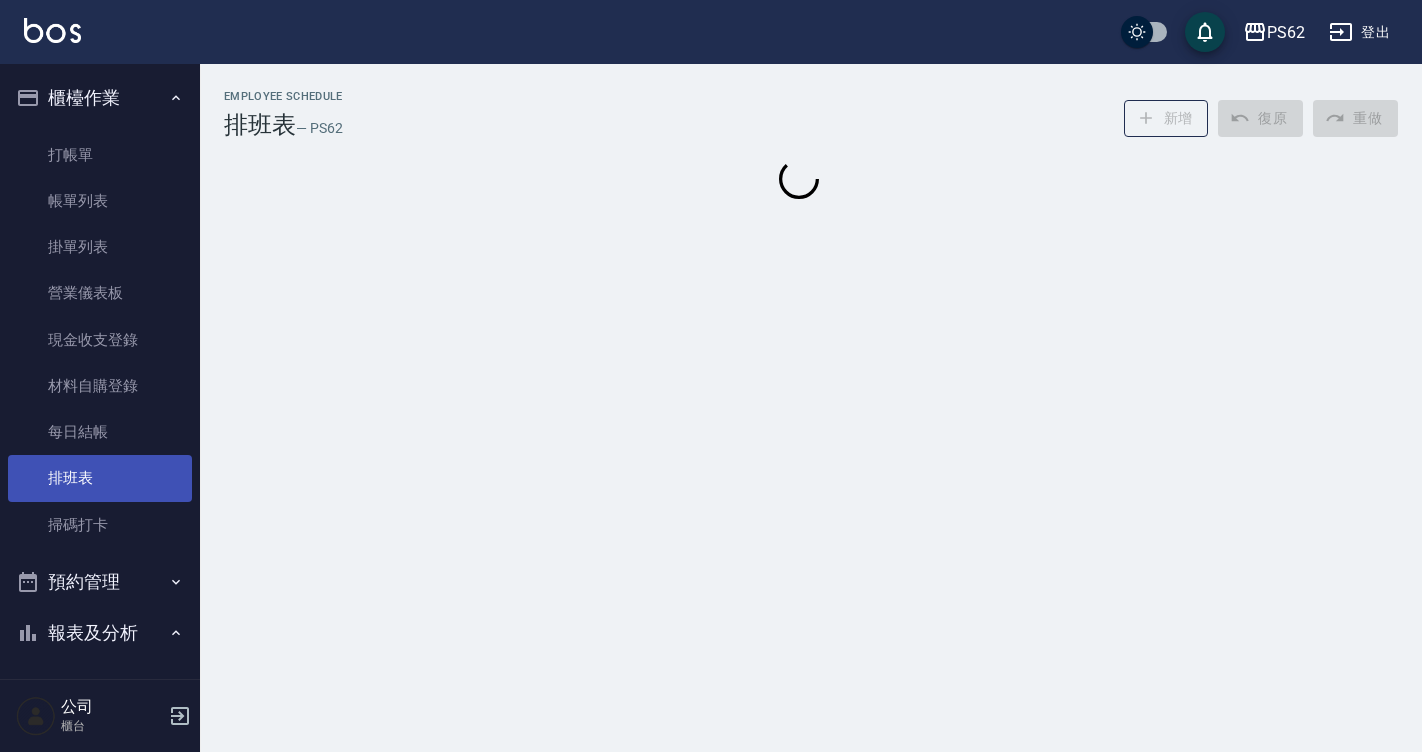 scroll, scrollTop: 0, scrollLeft: 0, axis: both 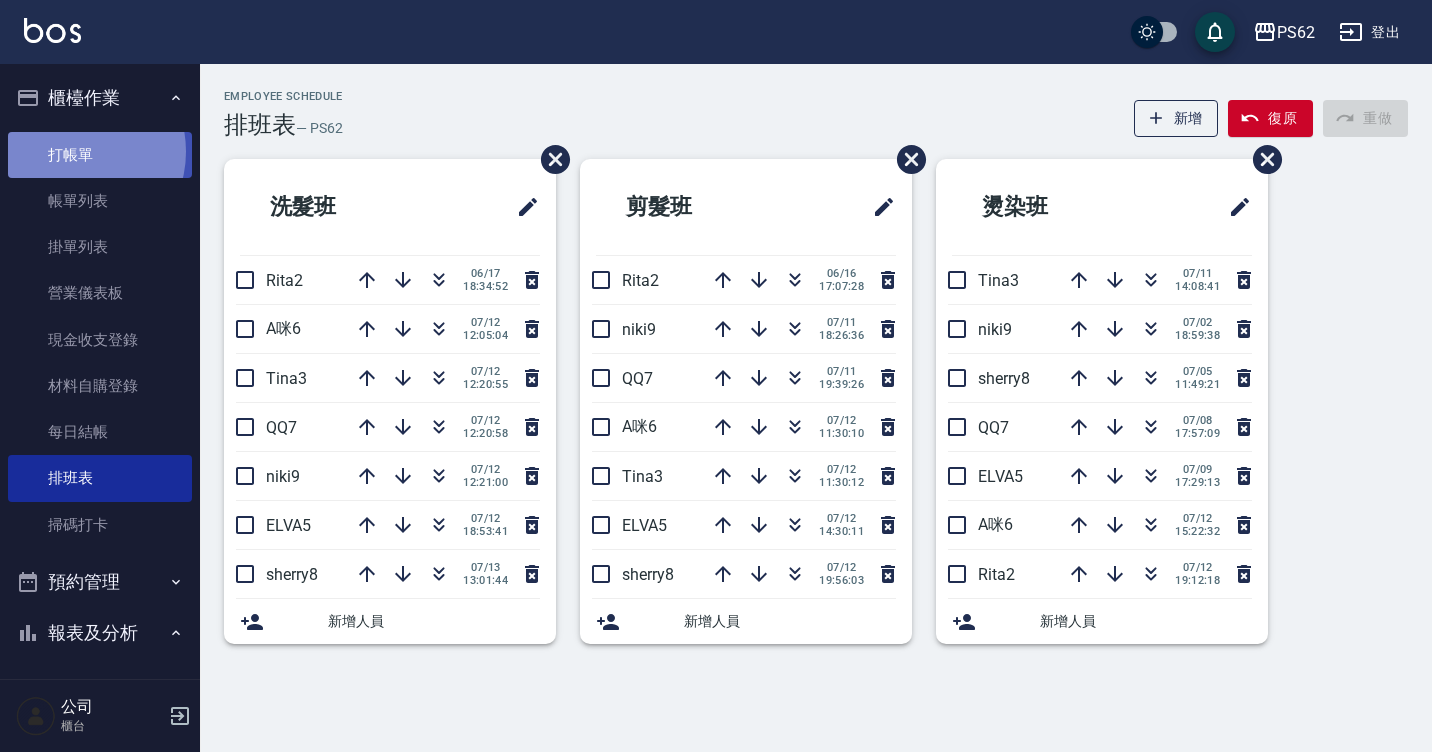 click on "打帳單" at bounding box center (100, 155) 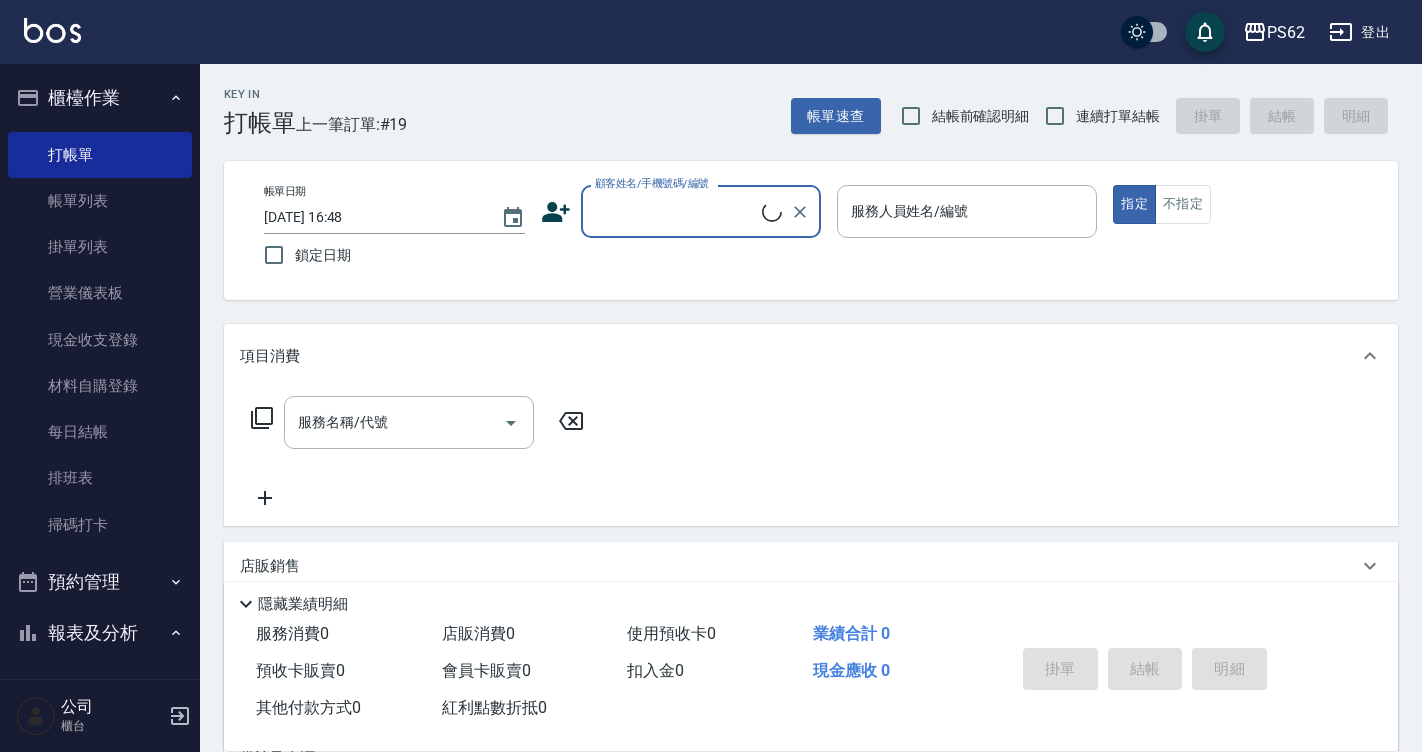 click on "Key In 打帳單 上一筆訂單:#19 帳單速查 結帳前確認明細 連續打單結帳 掛單 結帳 明細" at bounding box center (799, 100) 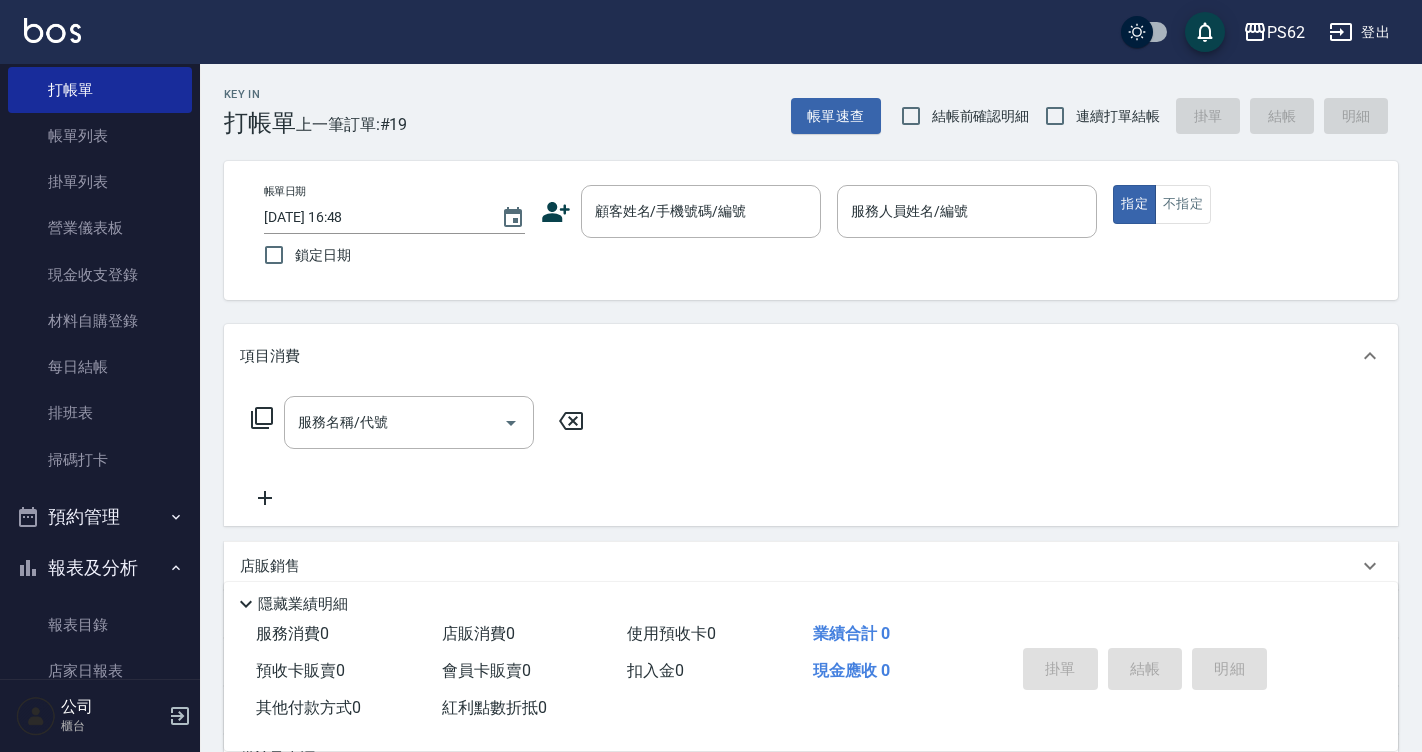 scroll, scrollTop: 100, scrollLeft: 0, axis: vertical 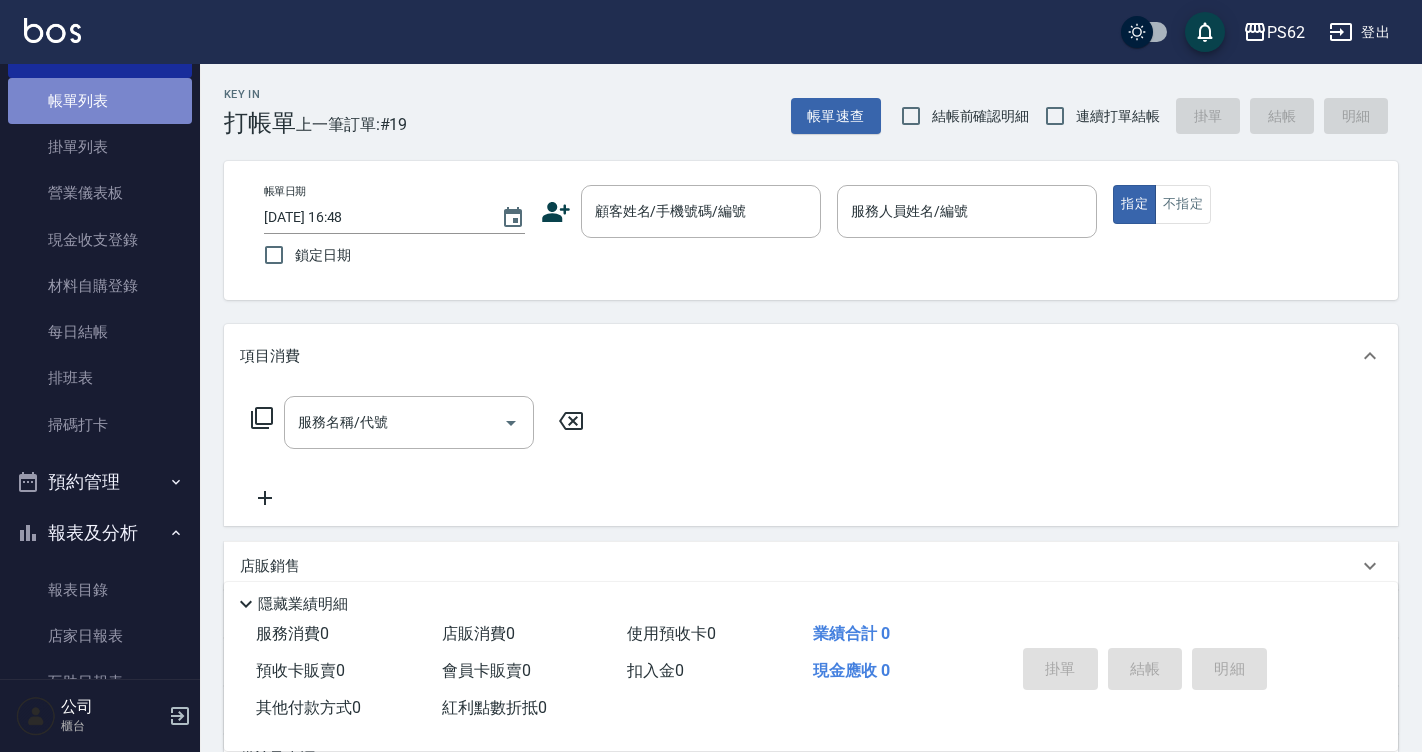 click on "帳單列表" at bounding box center [100, 101] 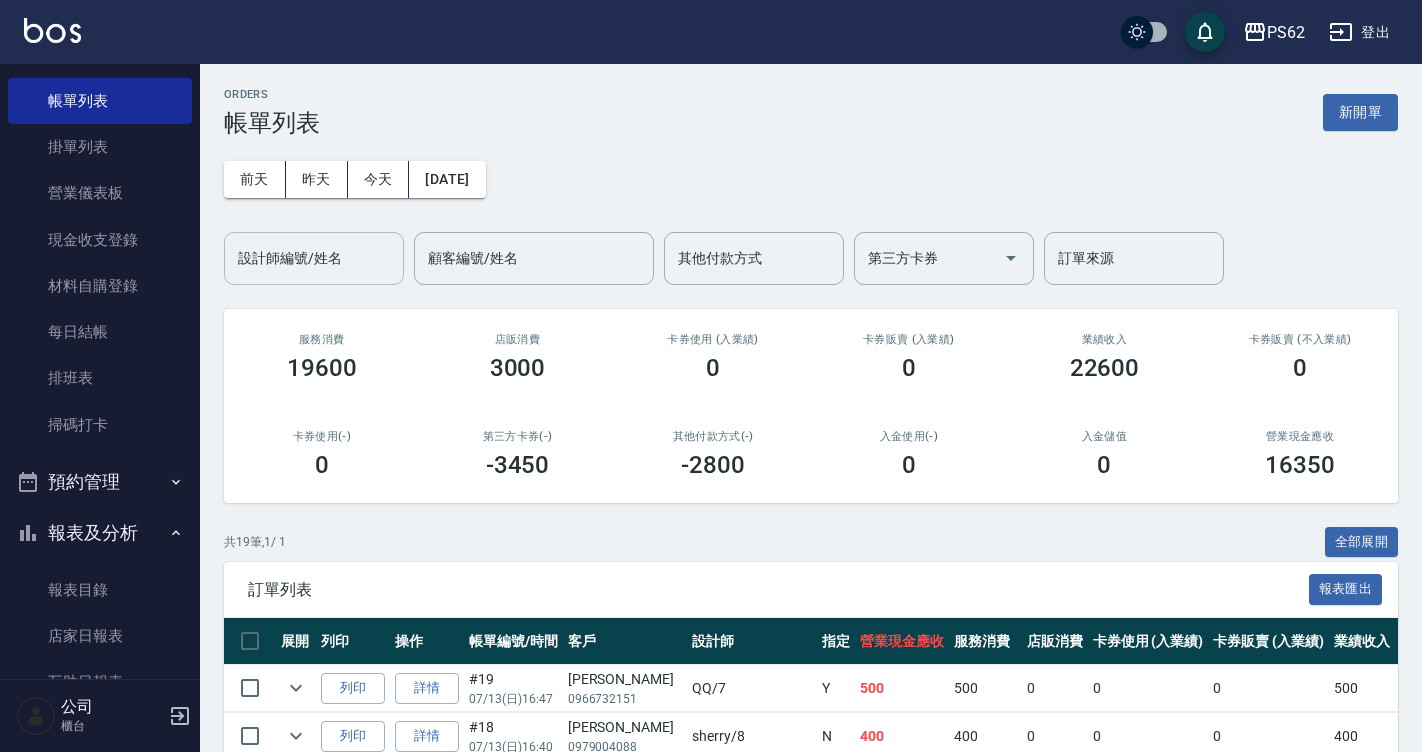 click on "設計師編號/姓名" at bounding box center [314, 258] 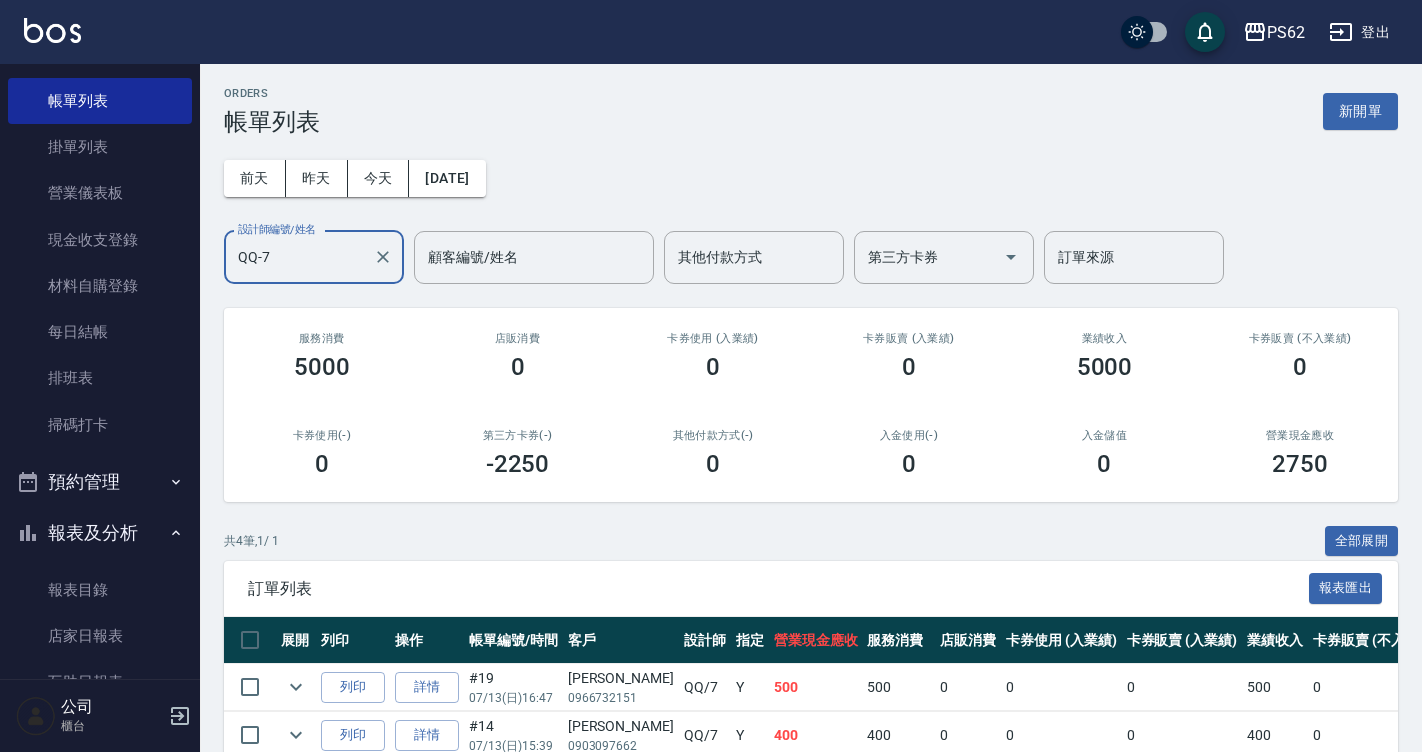 scroll, scrollTop: 0, scrollLeft: 0, axis: both 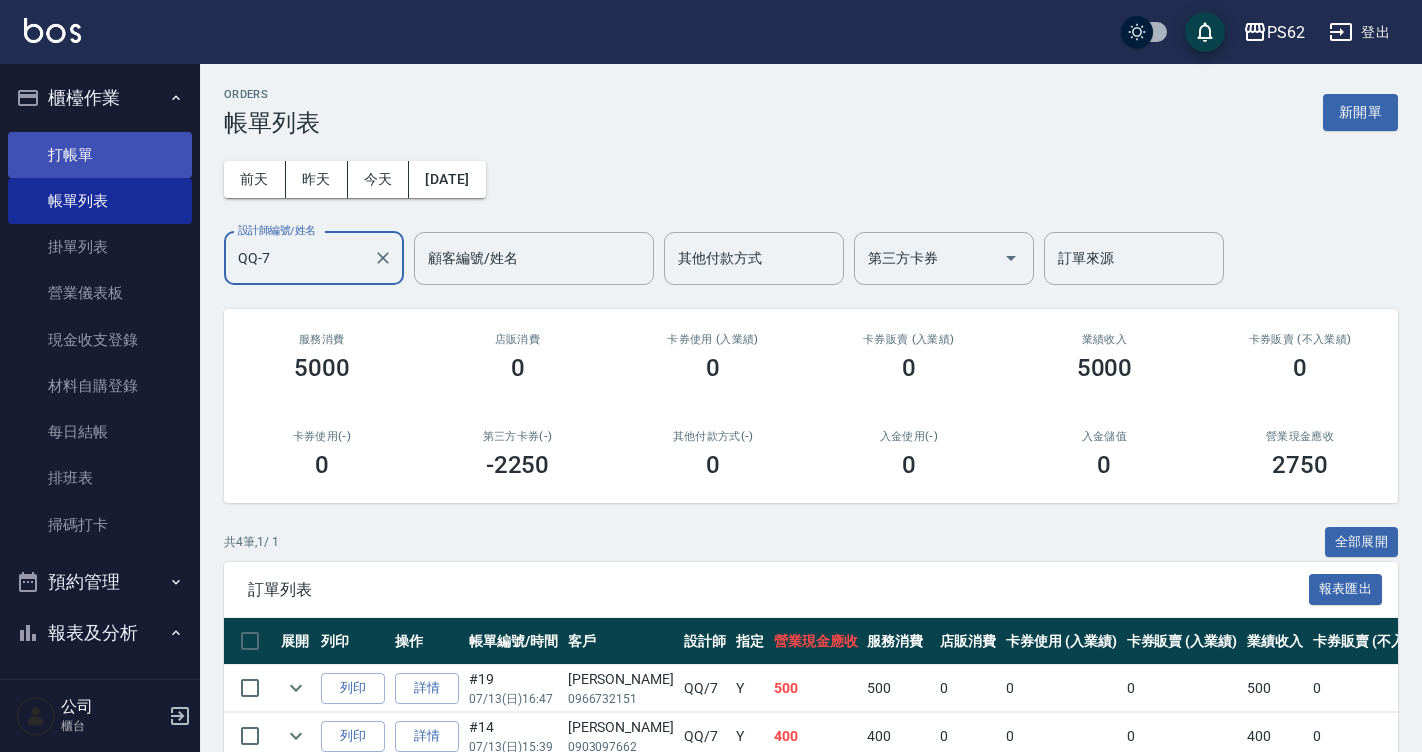 type on "QQ-7" 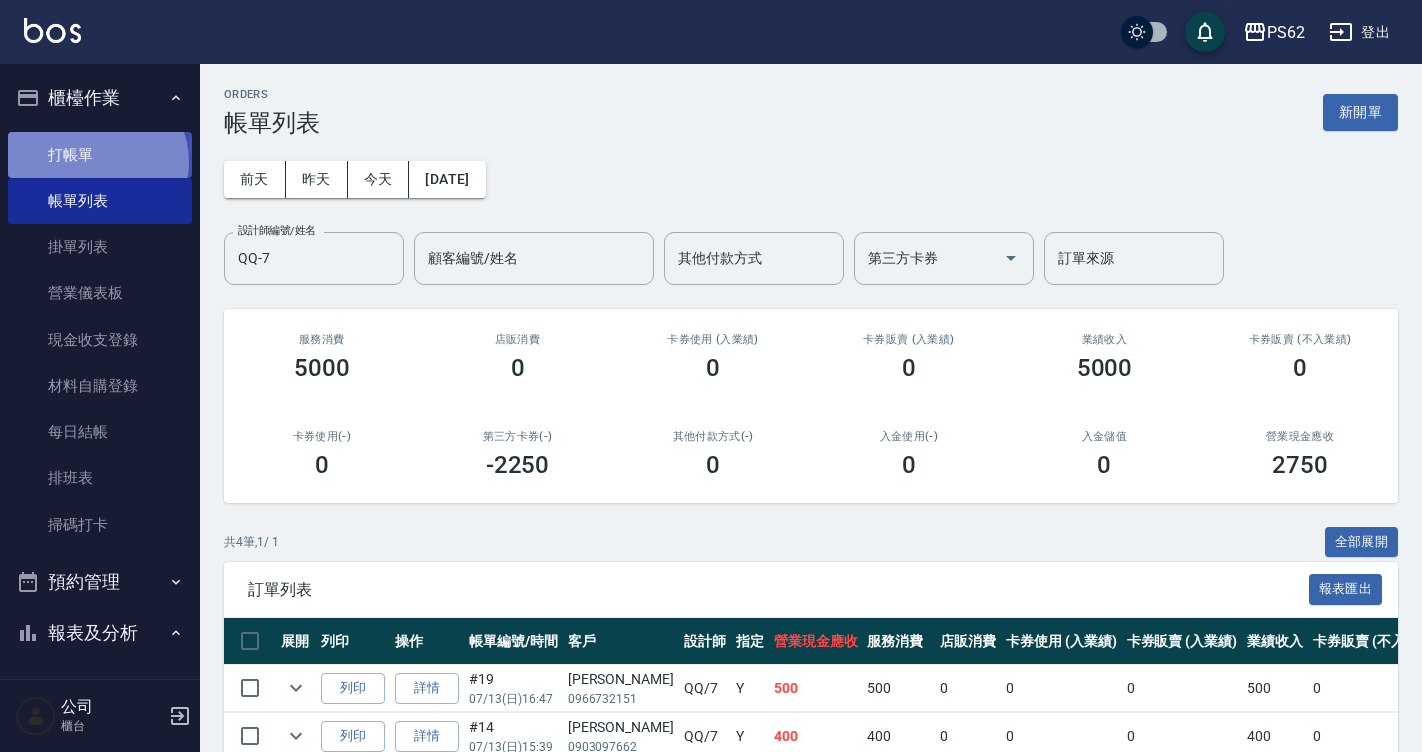 click on "打帳單" at bounding box center [100, 155] 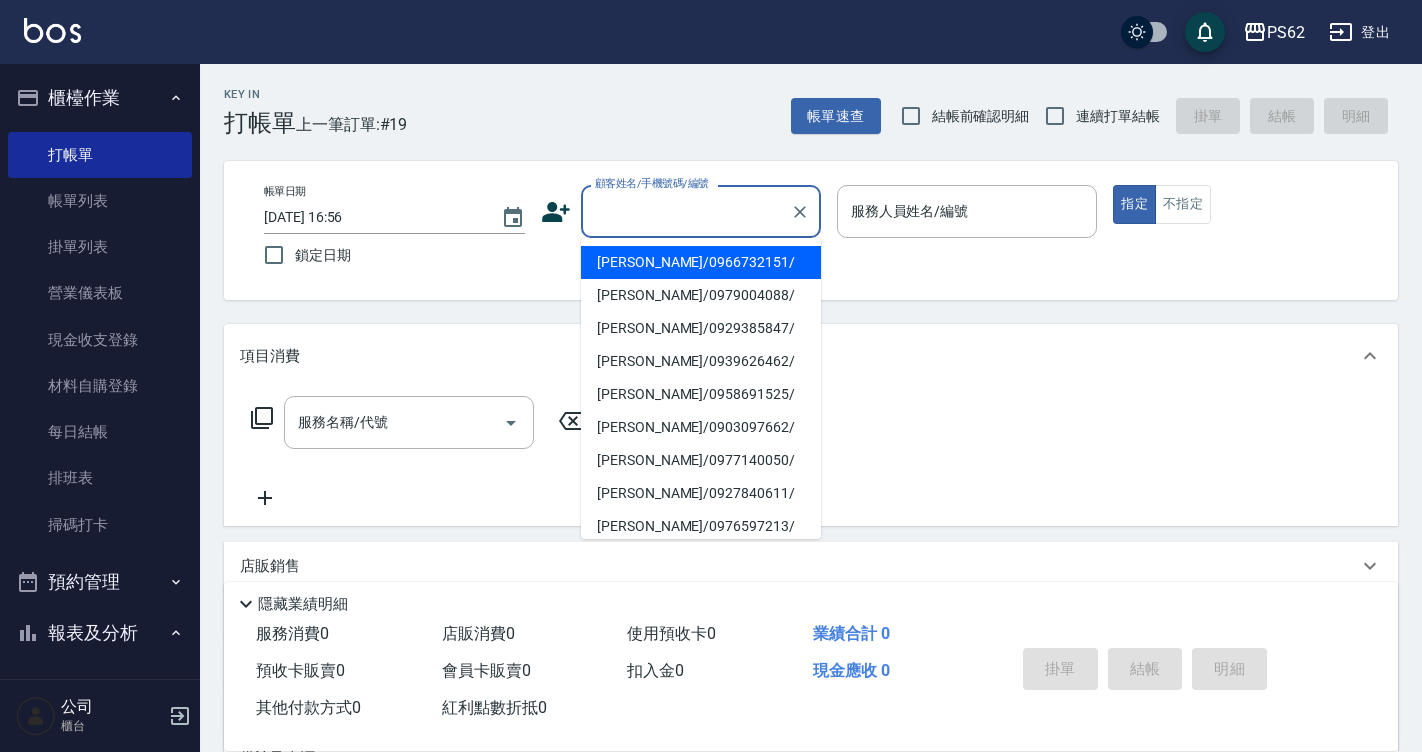 click on "顧客姓名/手機號碼/編號" at bounding box center (686, 211) 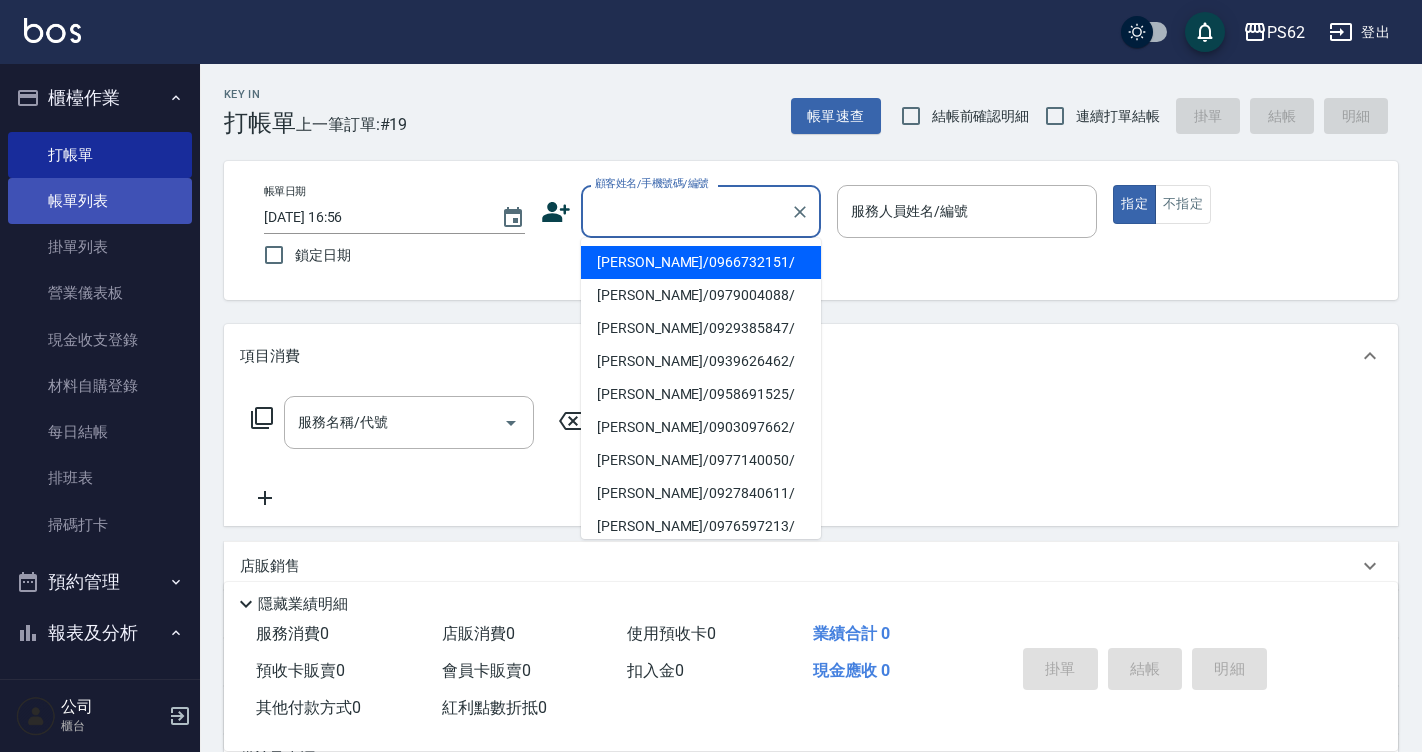 click on "帳單列表" at bounding box center (100, 201) 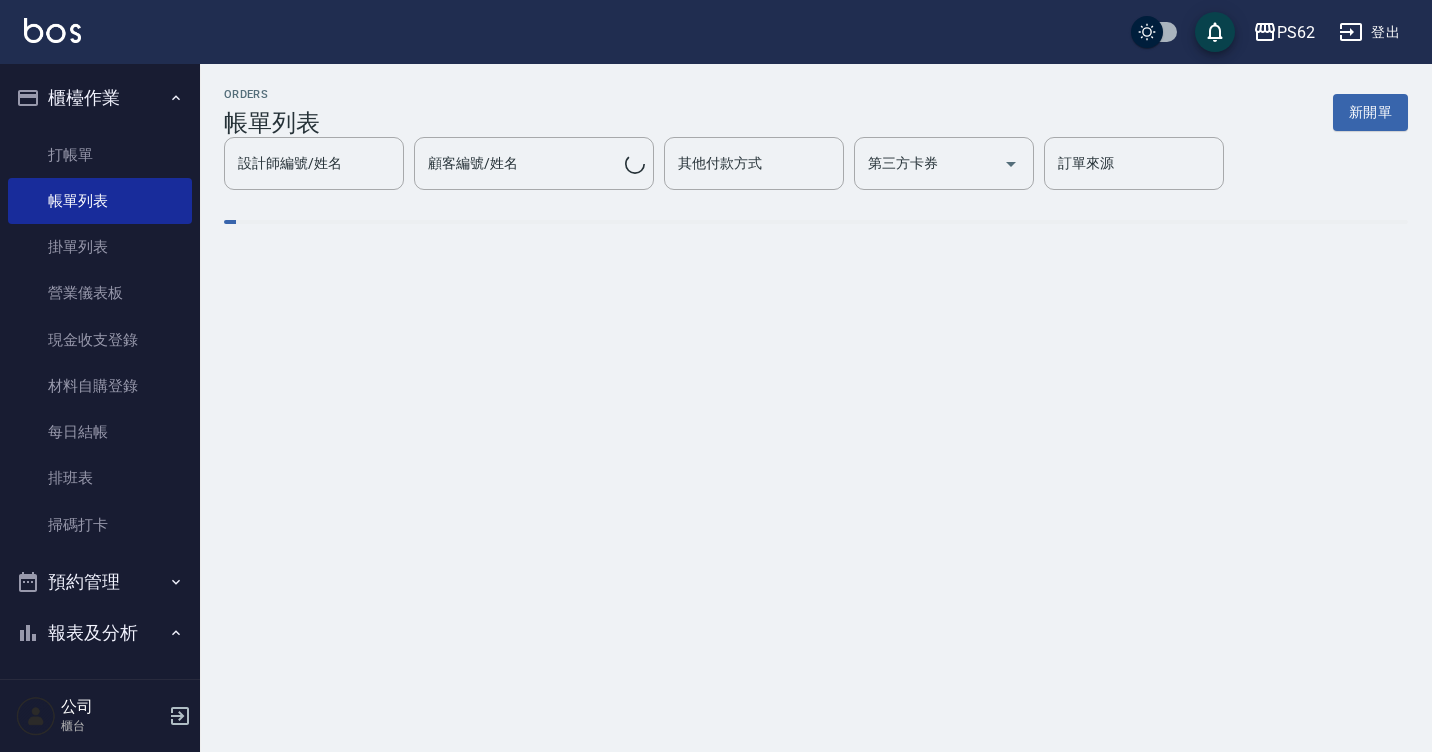 click on "設計師編號/姓名 設計師編號/姓名" at bounding box center [314, 163] 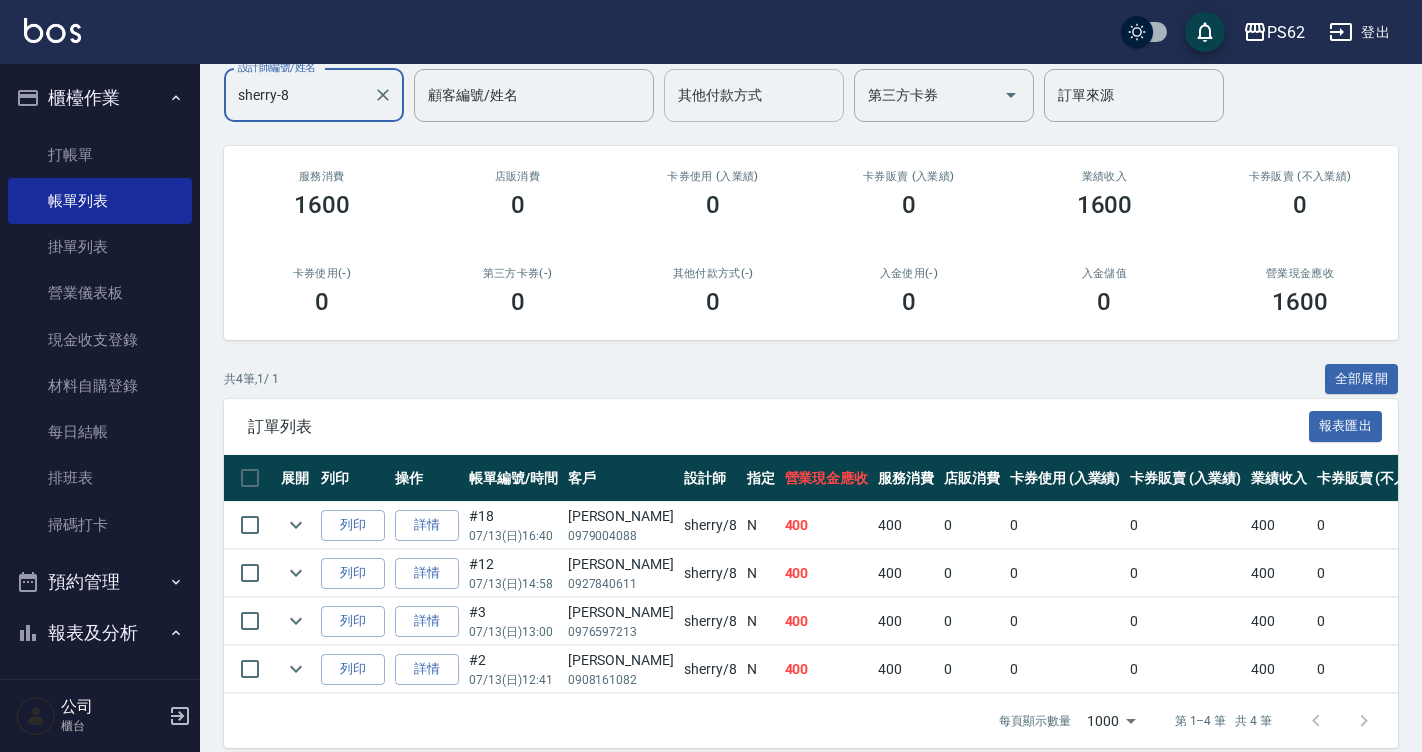 scroll, scrollTop: 198, scrollLeft: 0, axis: vertical 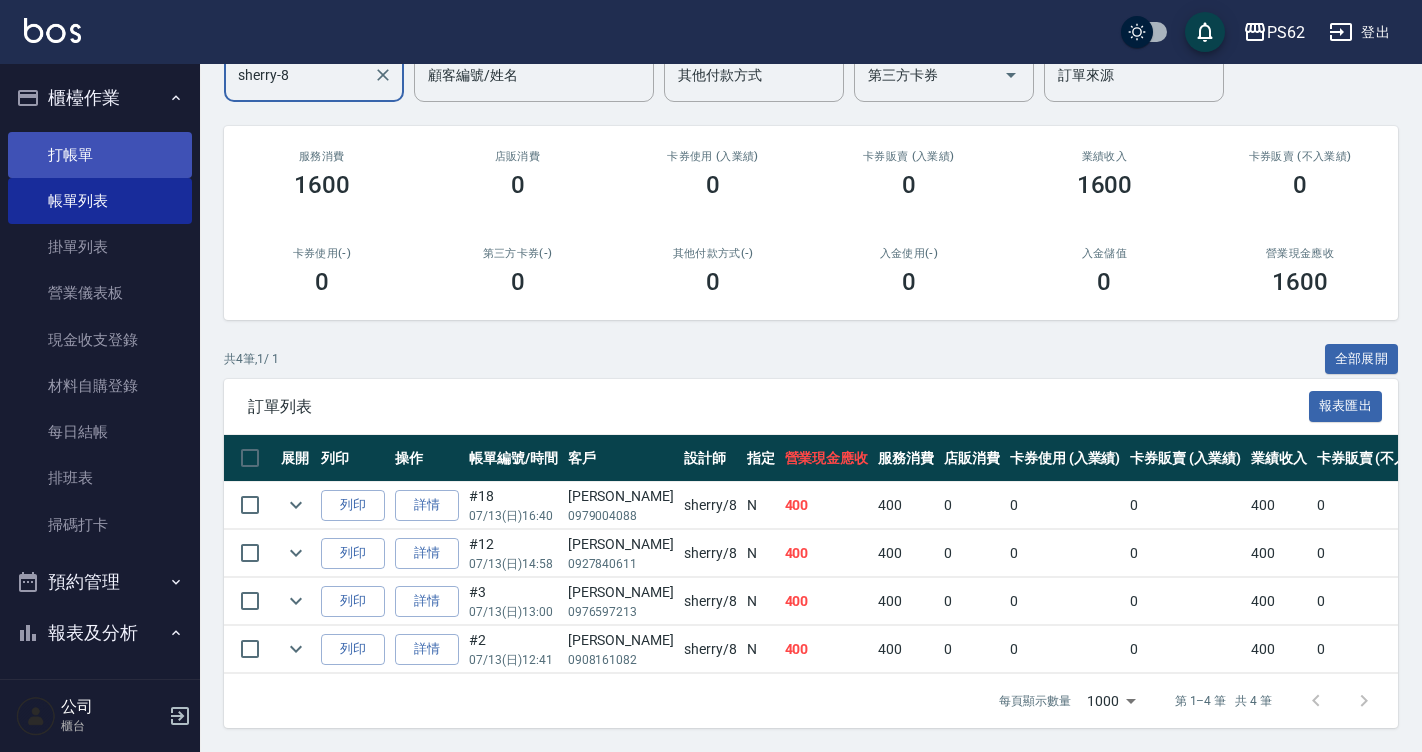type on "sherry-8" 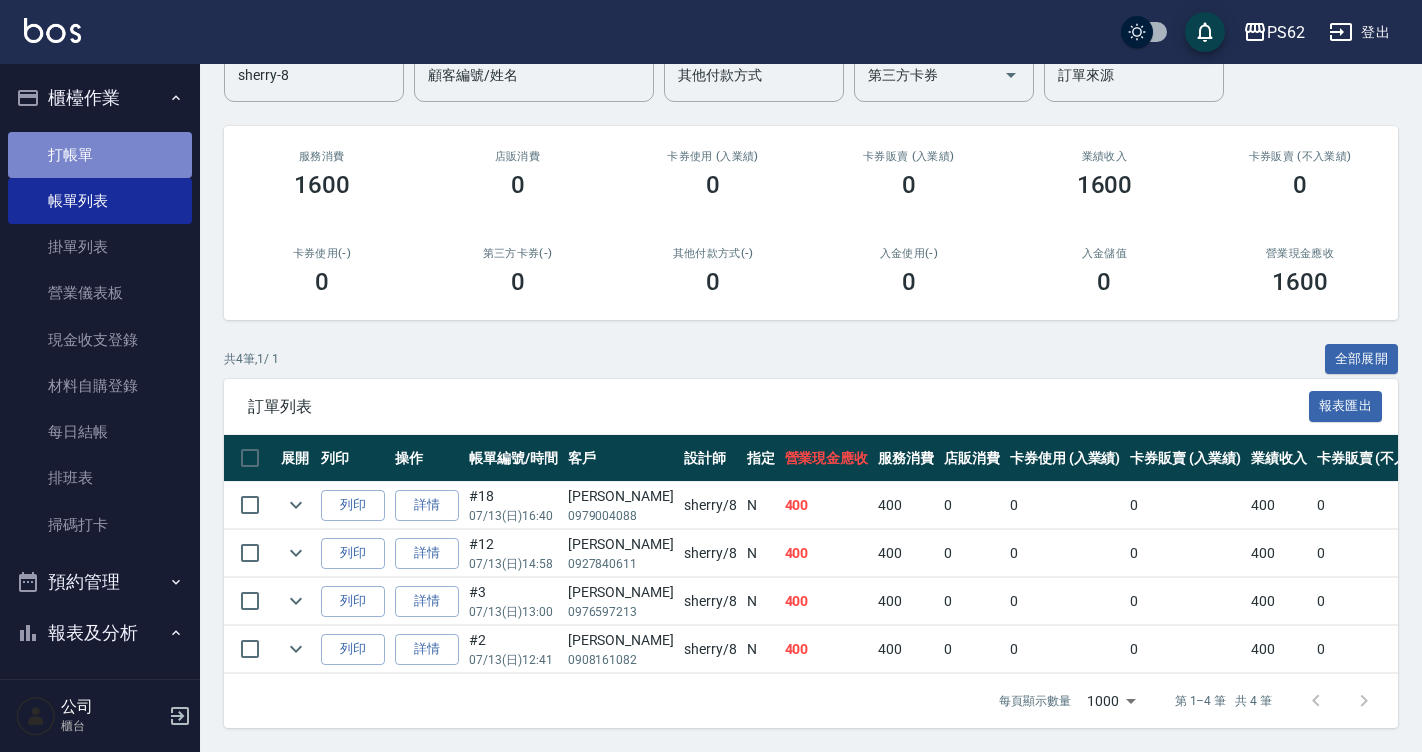 click on "打帳單" at bounding box center [100, 155] 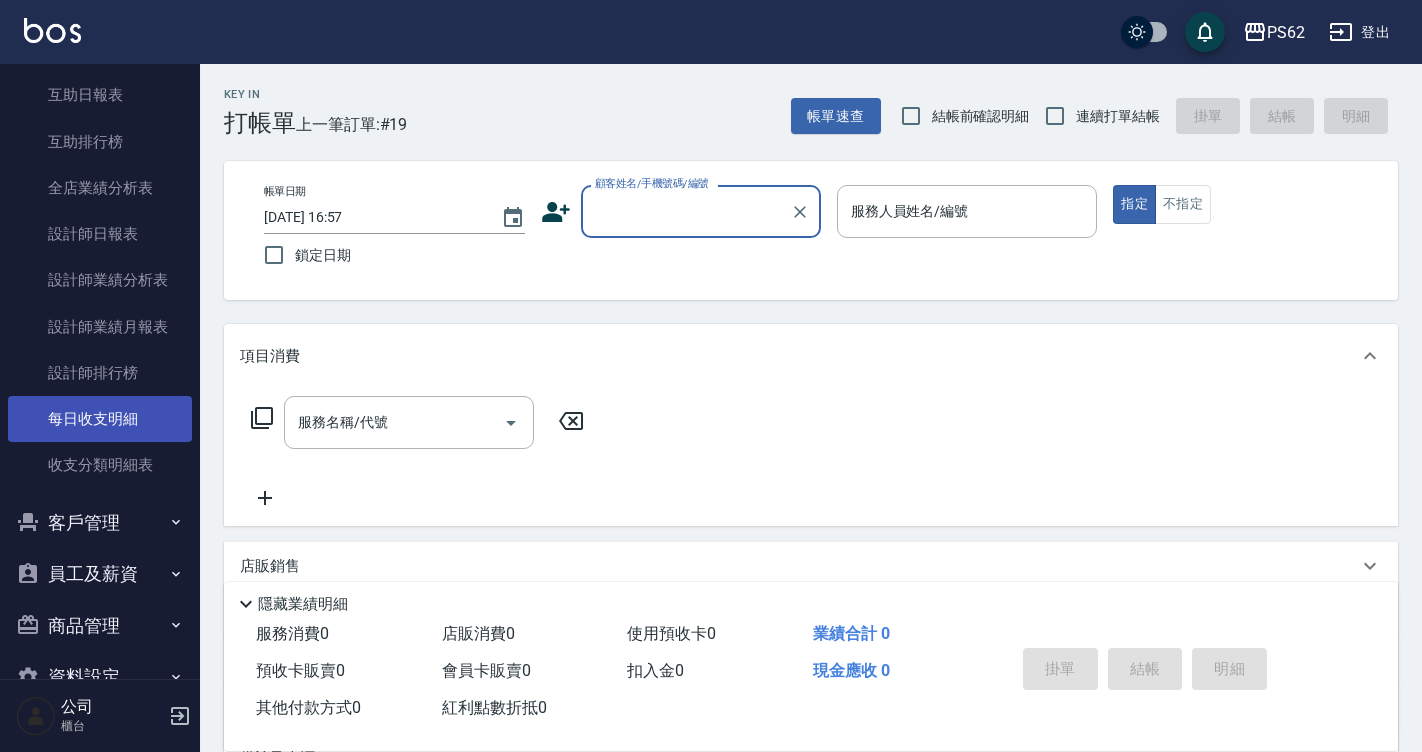 scroll, scrollTop: 700, scrollLeft: 0, axis: vertical 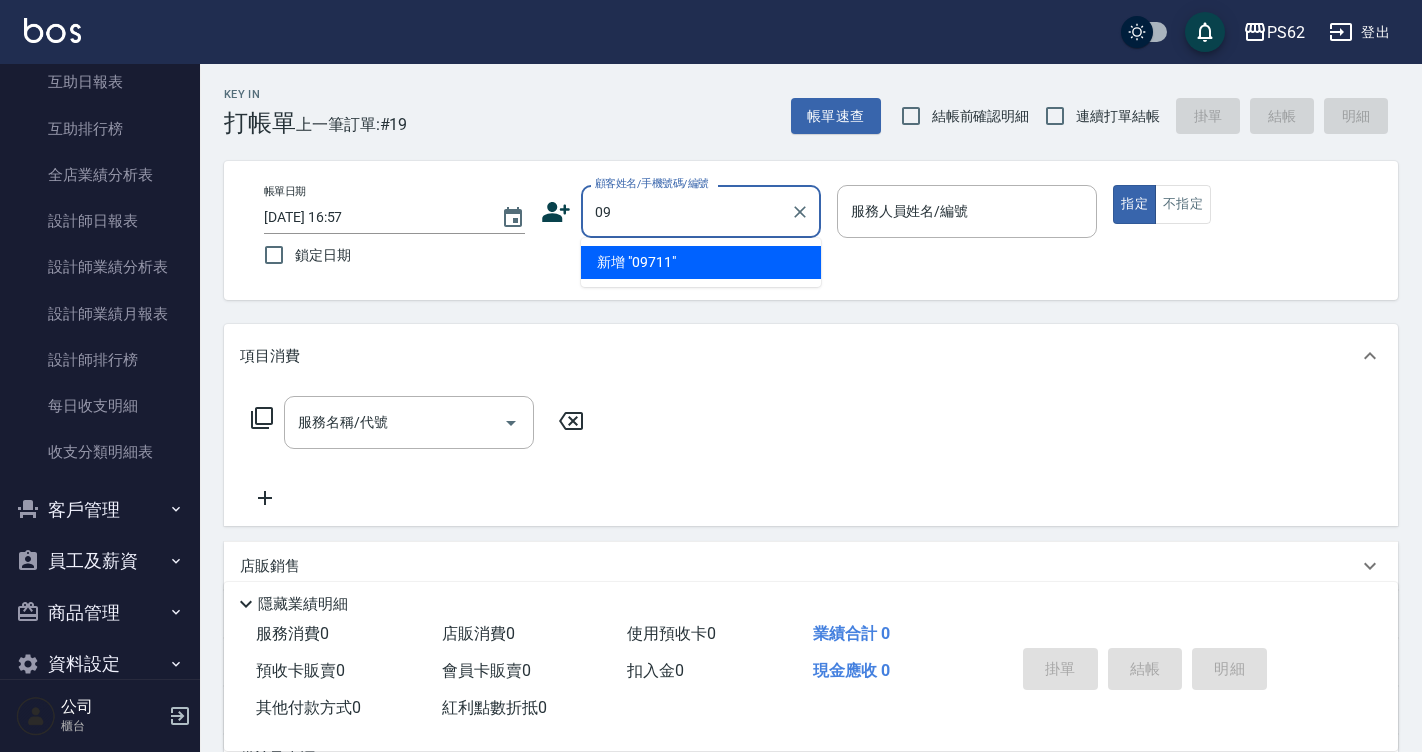 type on "0" 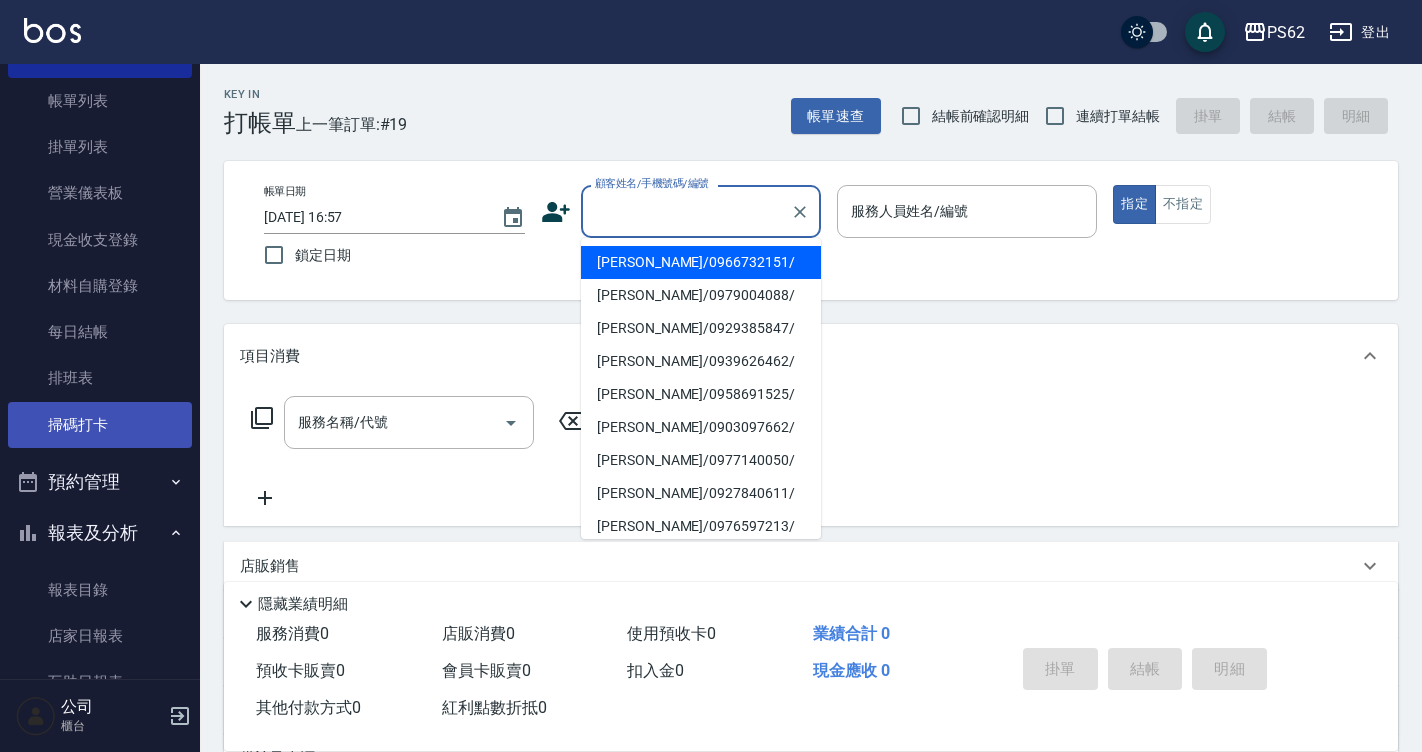 scroll, scrollTop: 0, scrollLeft: 0, axis: both 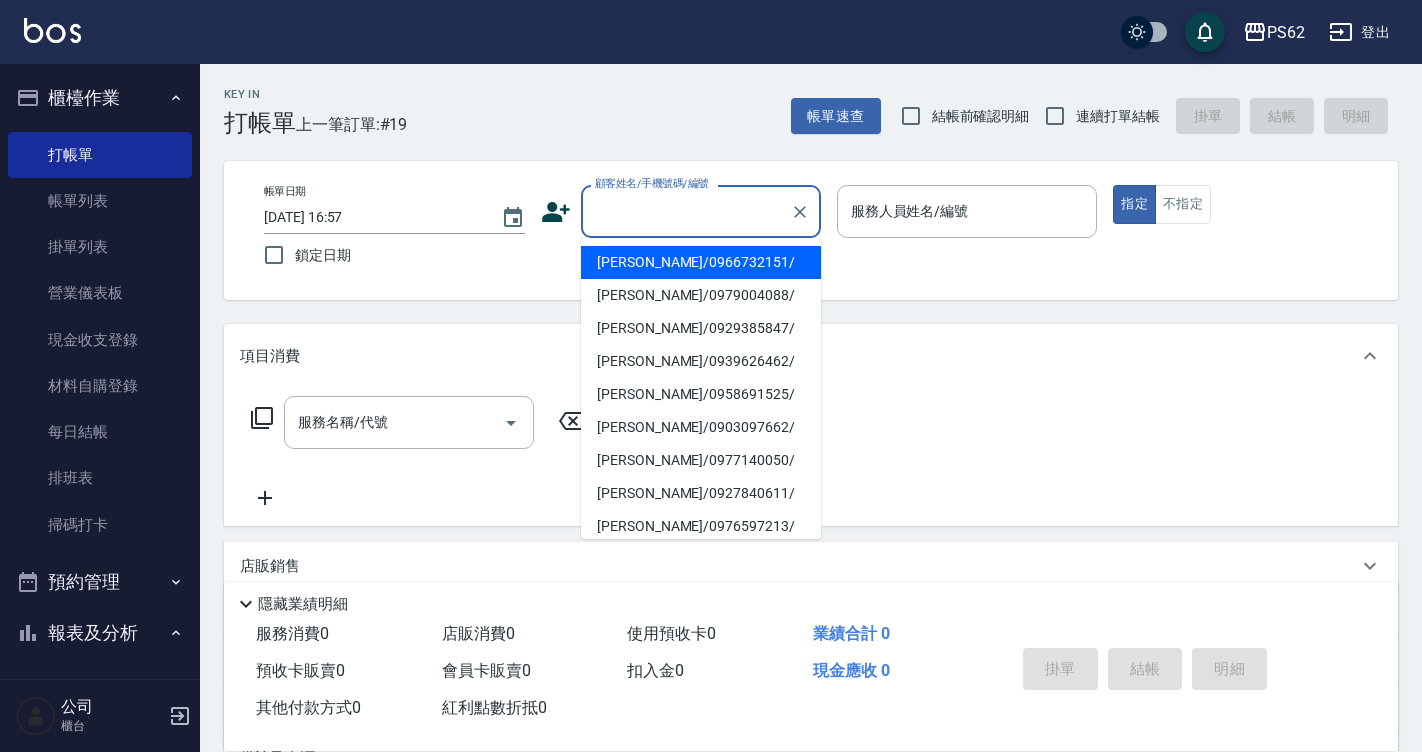 click on "櫃檯作業" at bounding box center [100, 98] 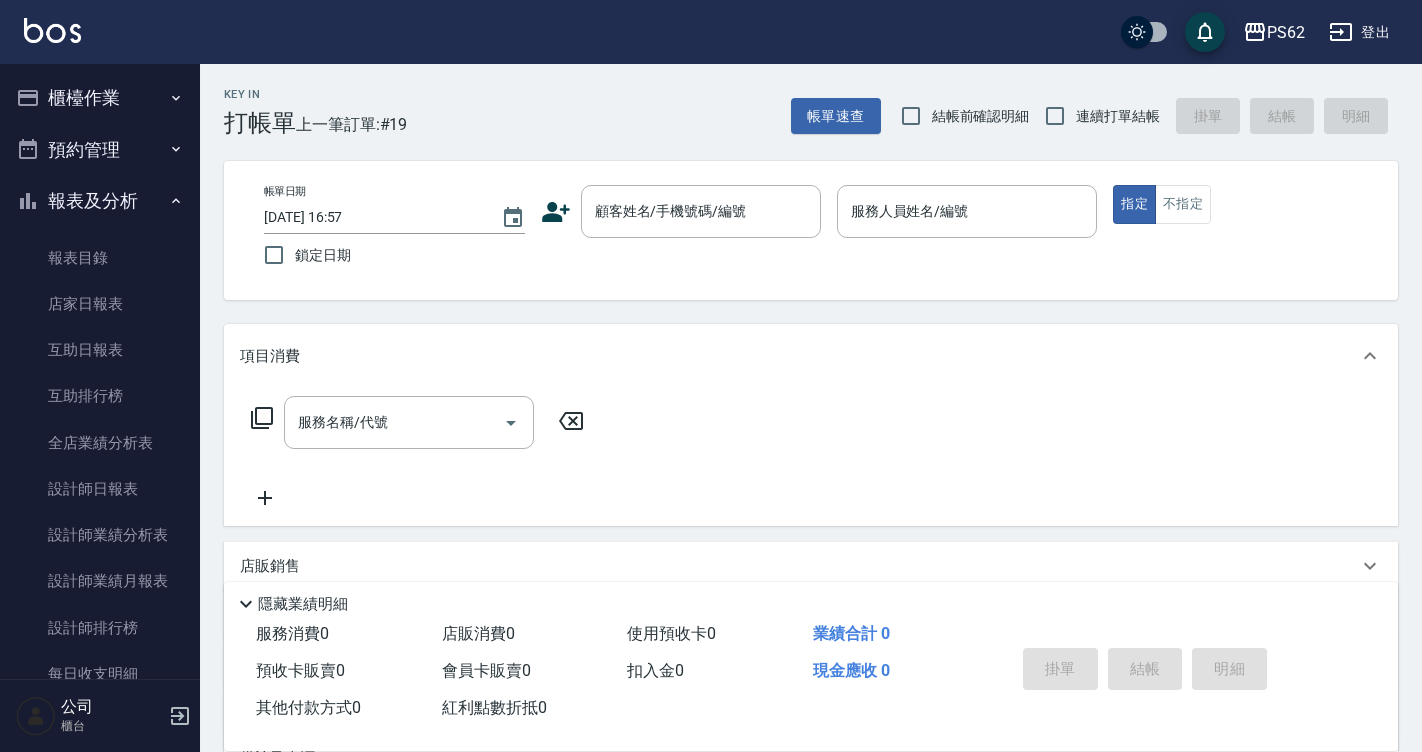 click on "櫃檯作業 打帳單 帳單列表 掛單列表 營業儀表板 現金收支登錄 材料自購登錄 每日結帳 排班表 掃碼打卡 預約管理 預約管理 單日預約紀錄 單週預約紀錄 報表及分析 報表目錄 店家日報表 互助日報表 互助排行榜 全店業績分析表 設計師日報表 設計師業績分析表 設計師業績月報表 設計師排行榜 每日收支明細 收支分類明細表 客戶管理 客戶列表 卡券管理 入金管理 員工及薪資 員工列表 商品管理 商品分類設定 商品列表 資料設定 服務項目設定" at bounding box center [100, 514] 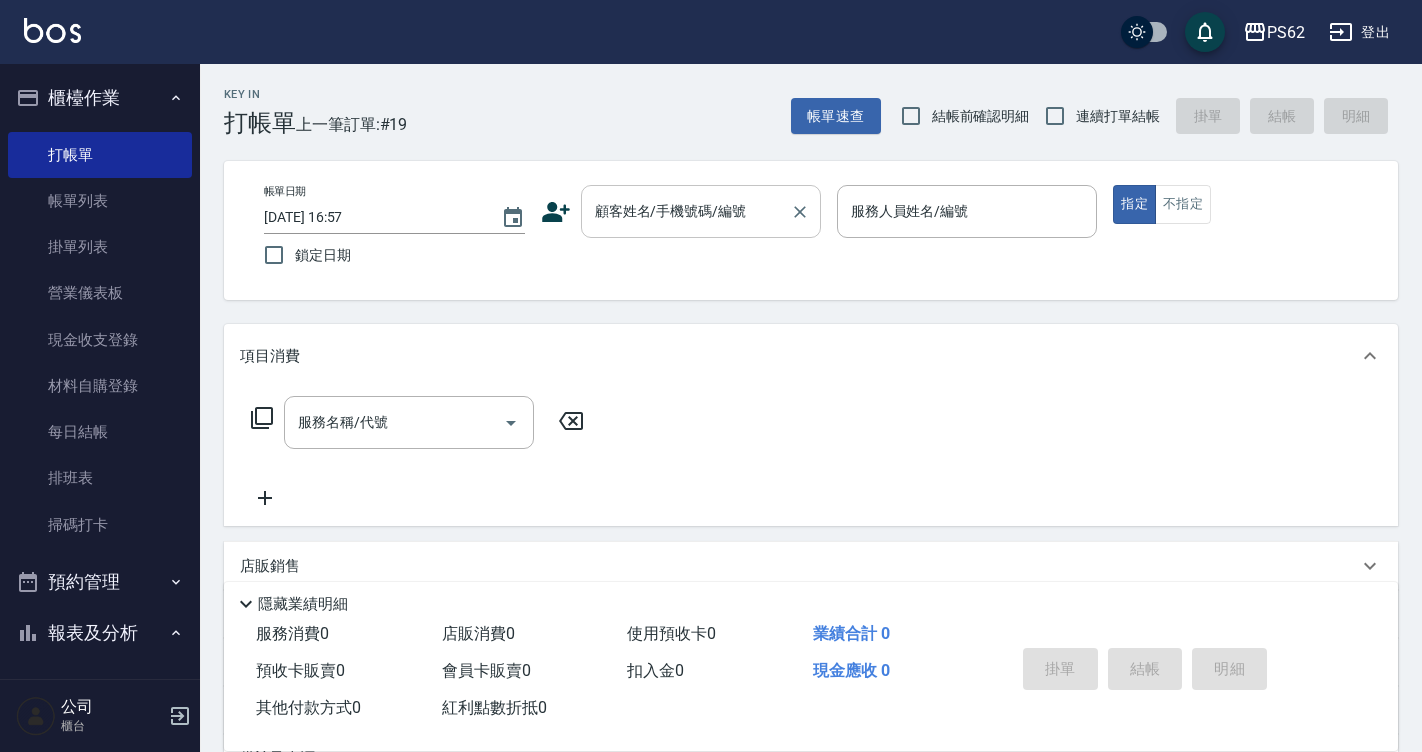 click on "顧客姓名/手機號碼/編號" at bounding box center [701, 211] 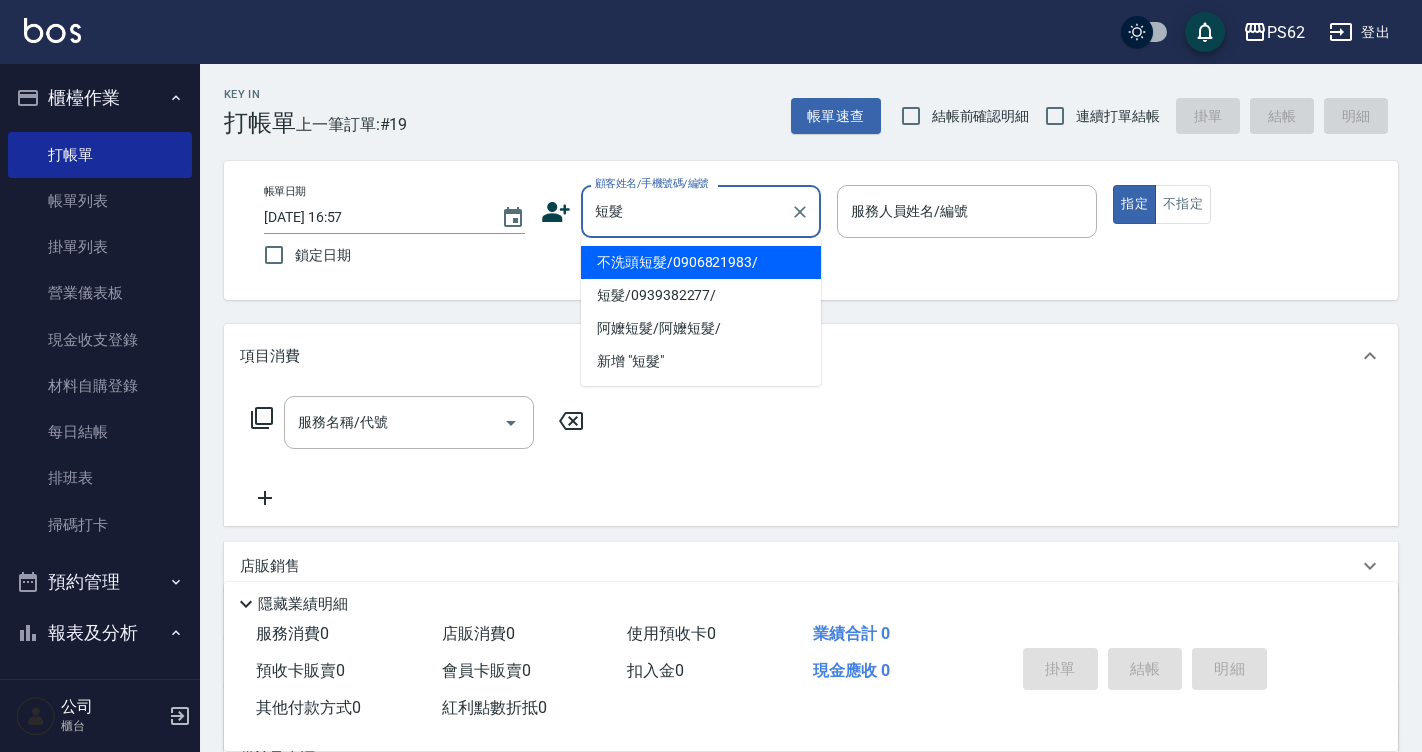 type on "不洗頭短髮/0906821983/" 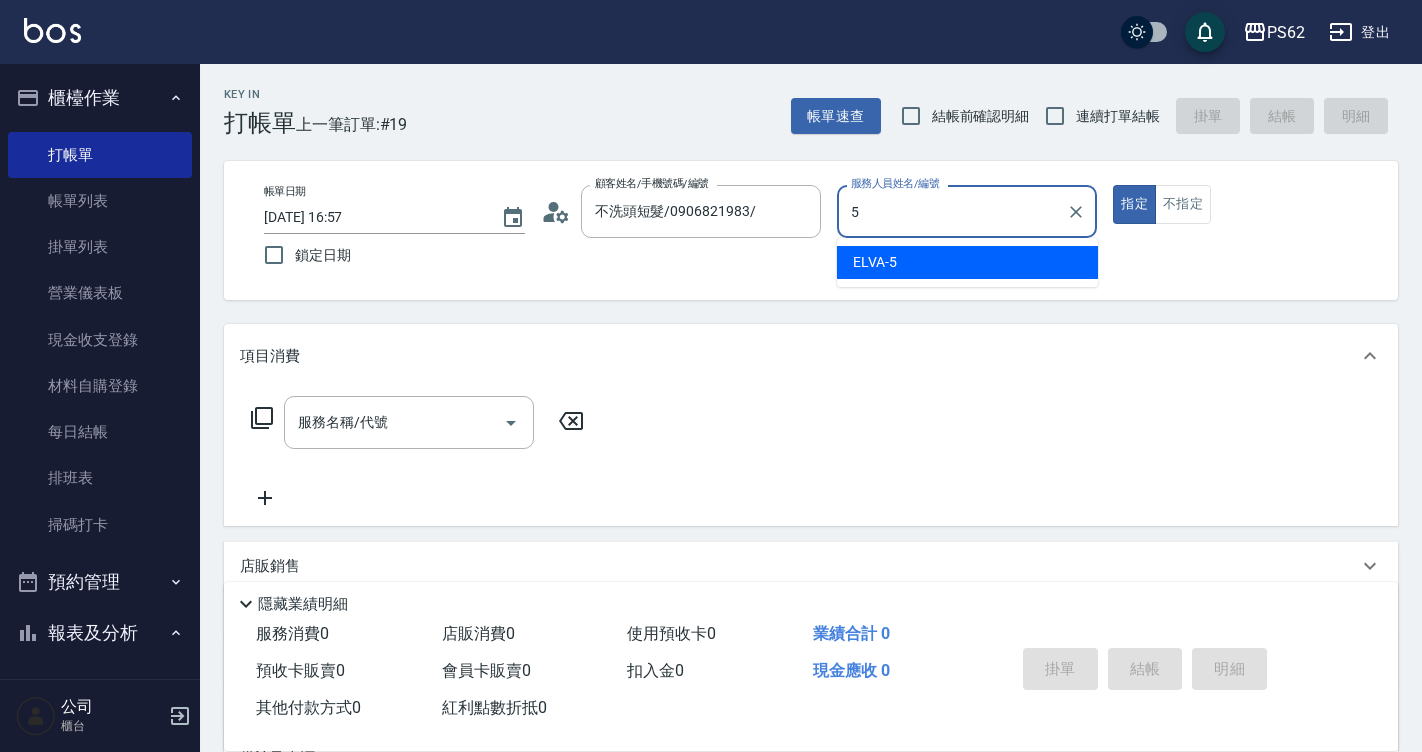 type on "5" 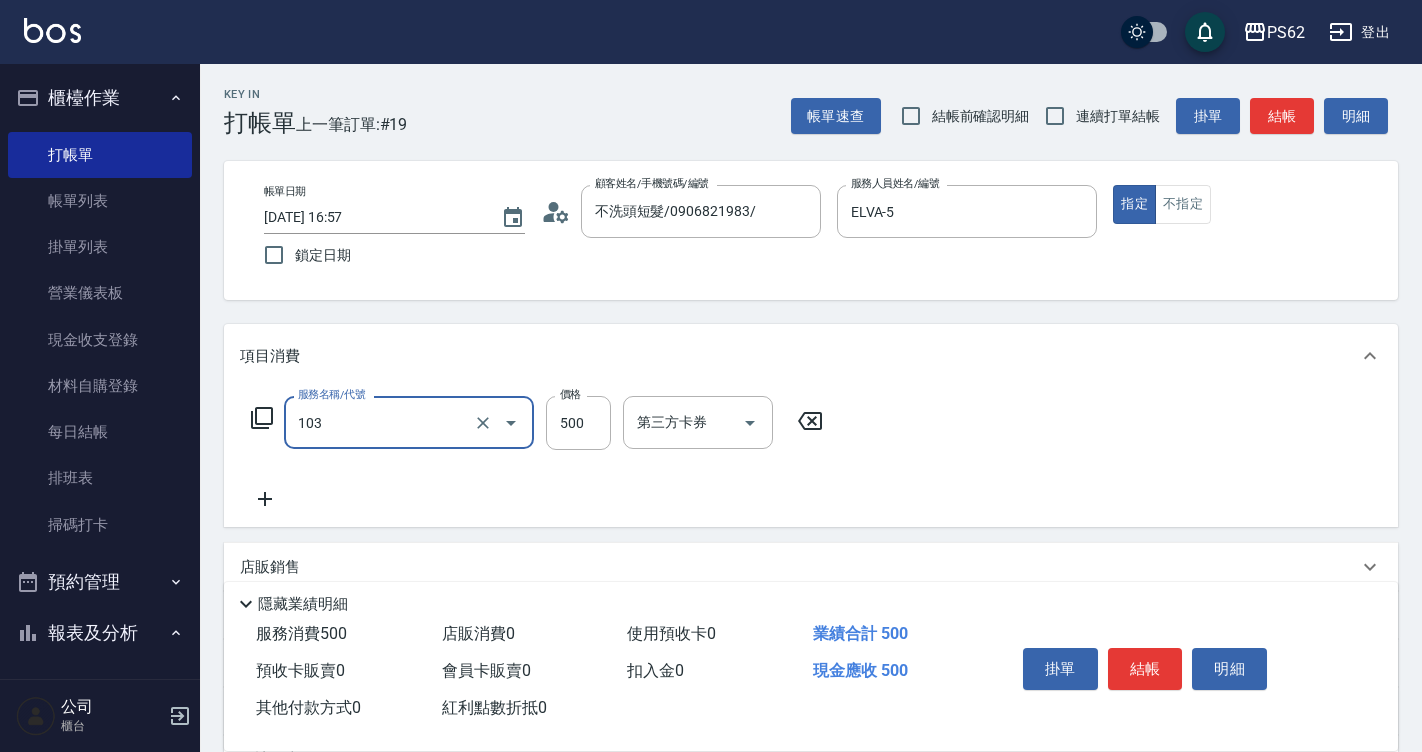 type on "B級洗剪500(103)" 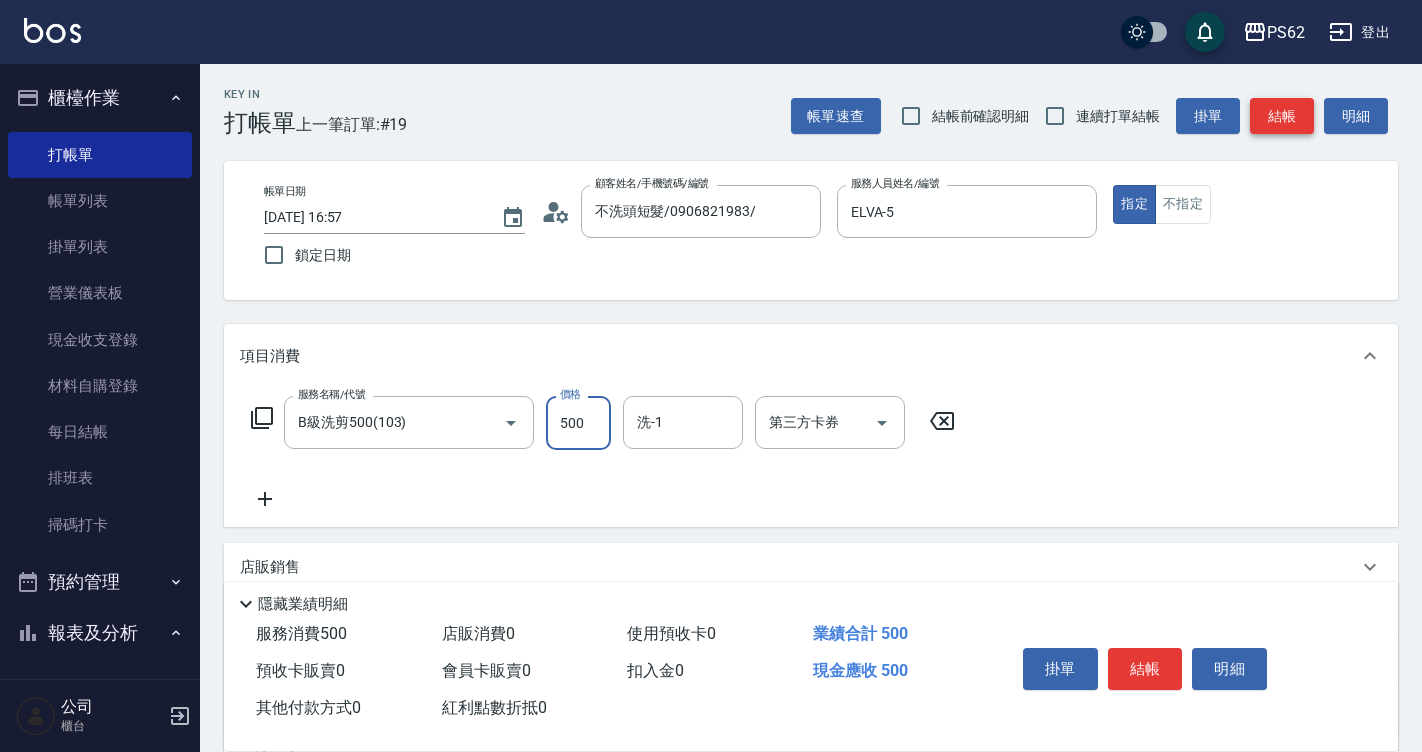 click on "結帳" at bounding box center [1282, 116] 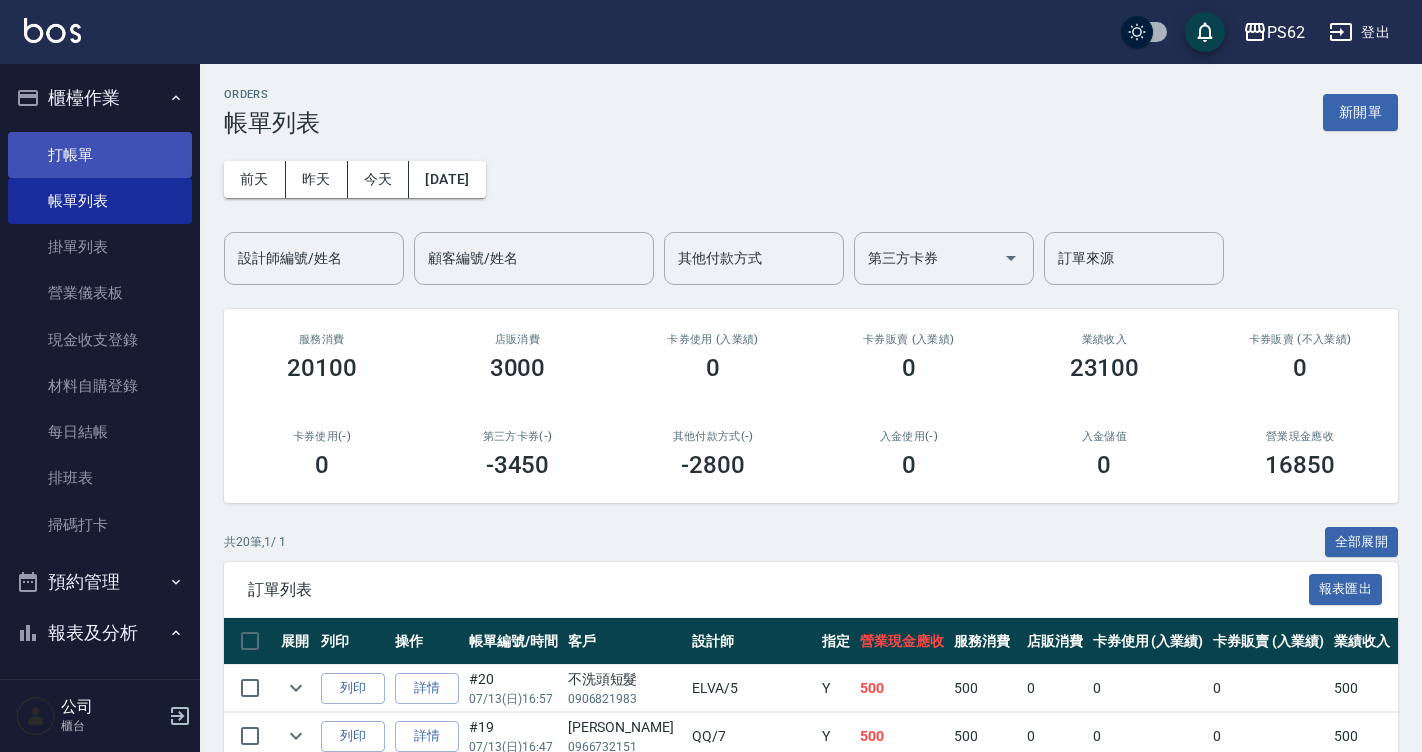 drag, startPoint x: 104, startPoint y: 141, endPoint x: 130, endPoint y: 170, distance: 38.948685 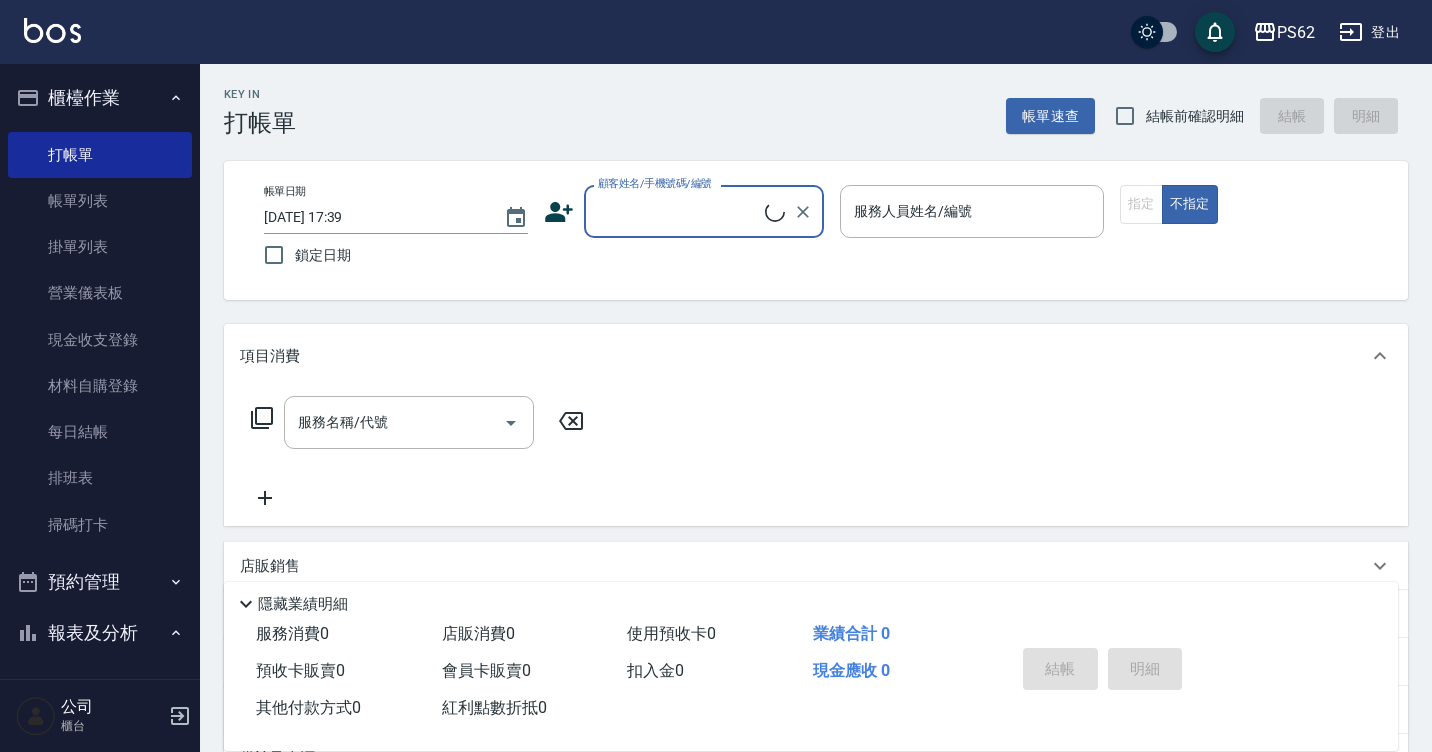 click on "帳單速查 結帳前確認明細 結帳 明細" at bounding box center [1207, 116] 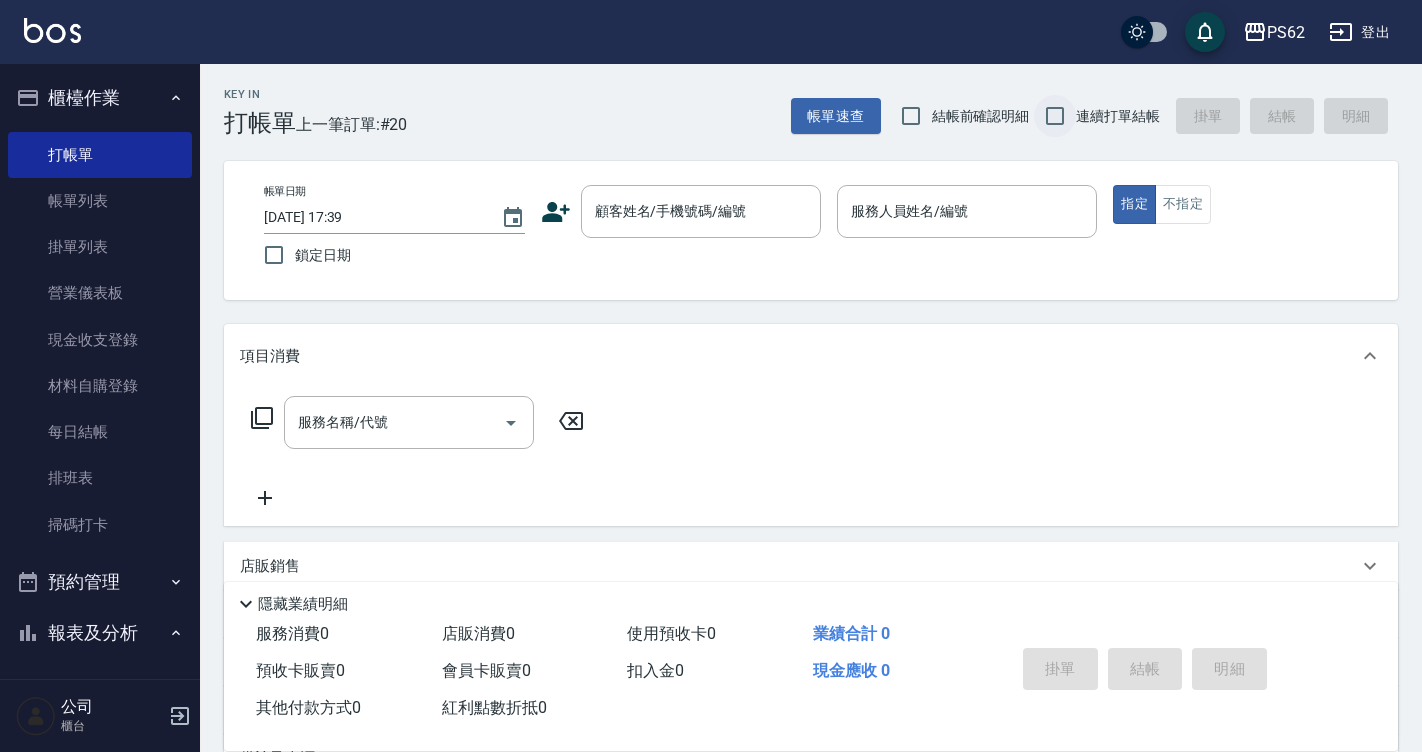click on "連續打單結帳" at bounding box center (1055, 116) 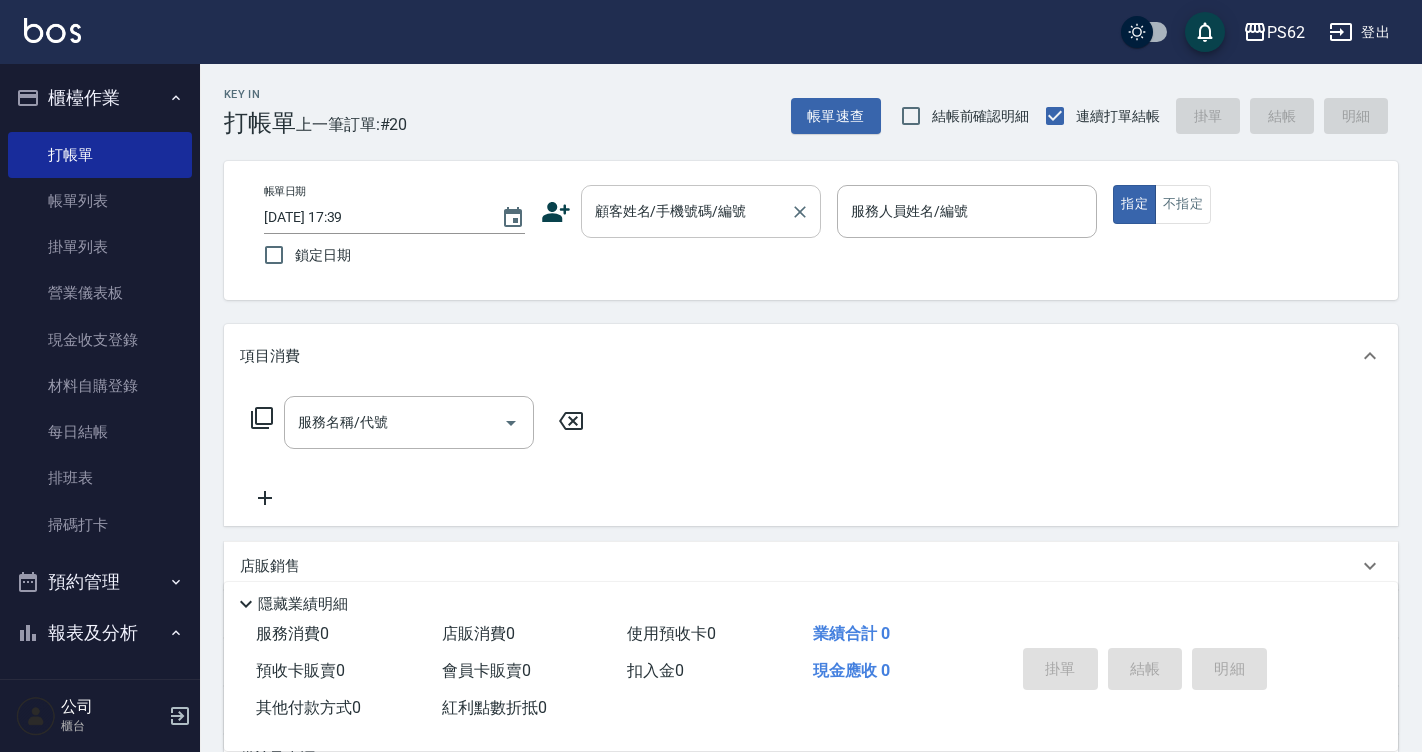 click on "顧客姓名/手機號碼/編號" at bounding box center (686, 211) 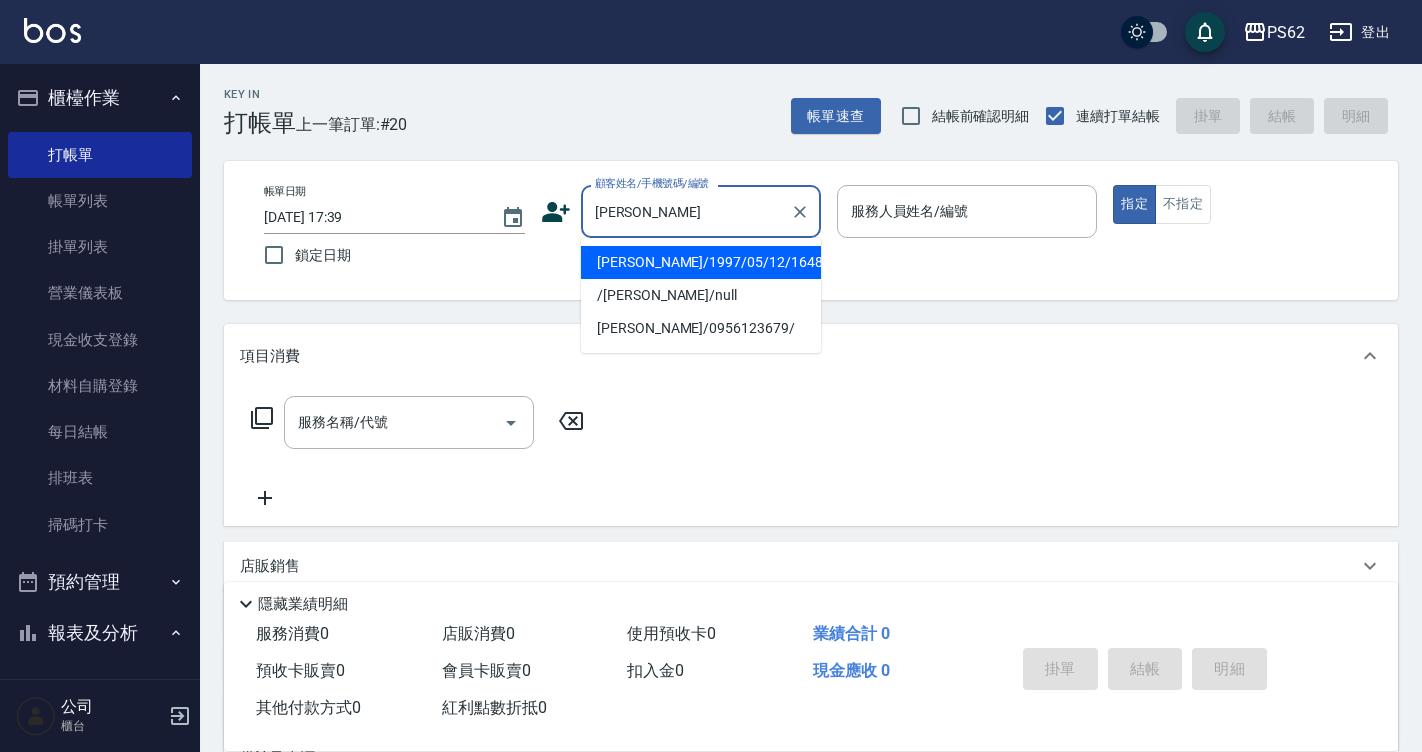 type on "光" 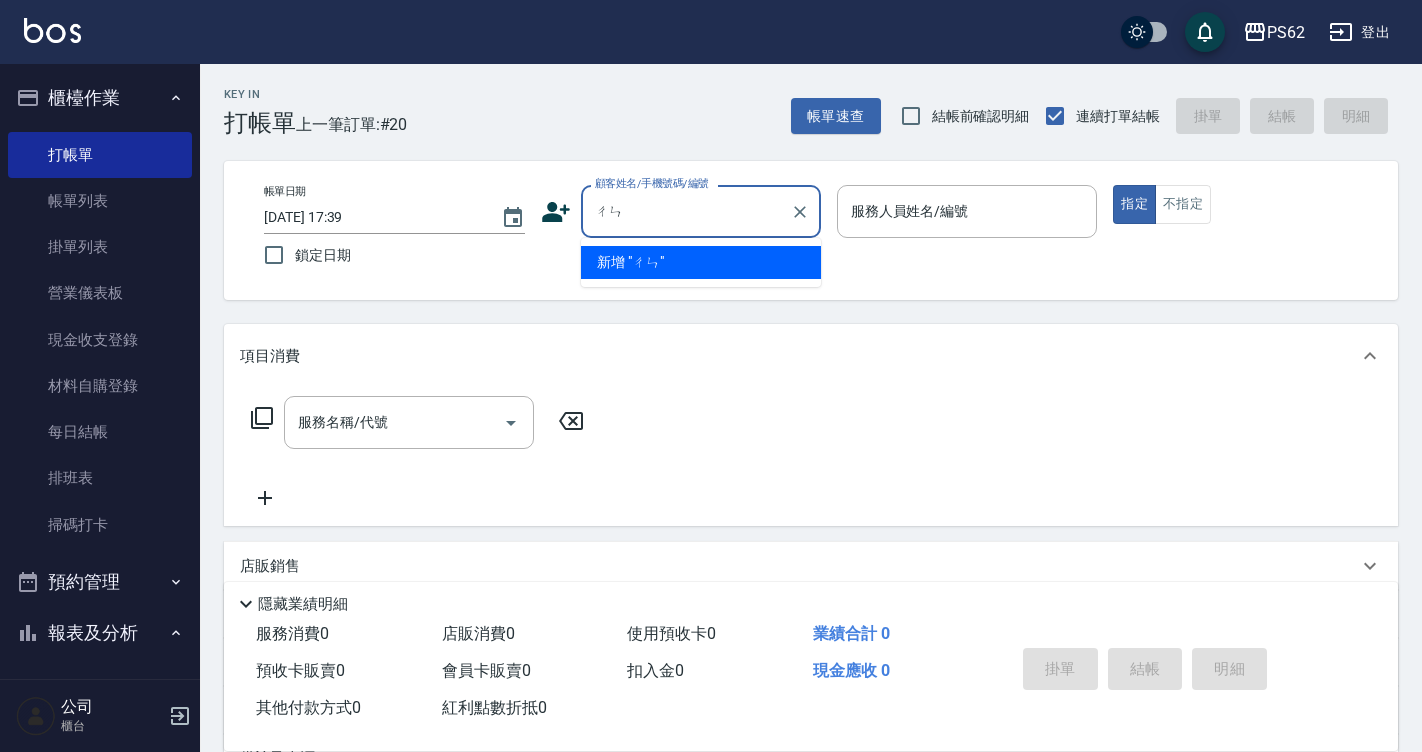 type on "陳" 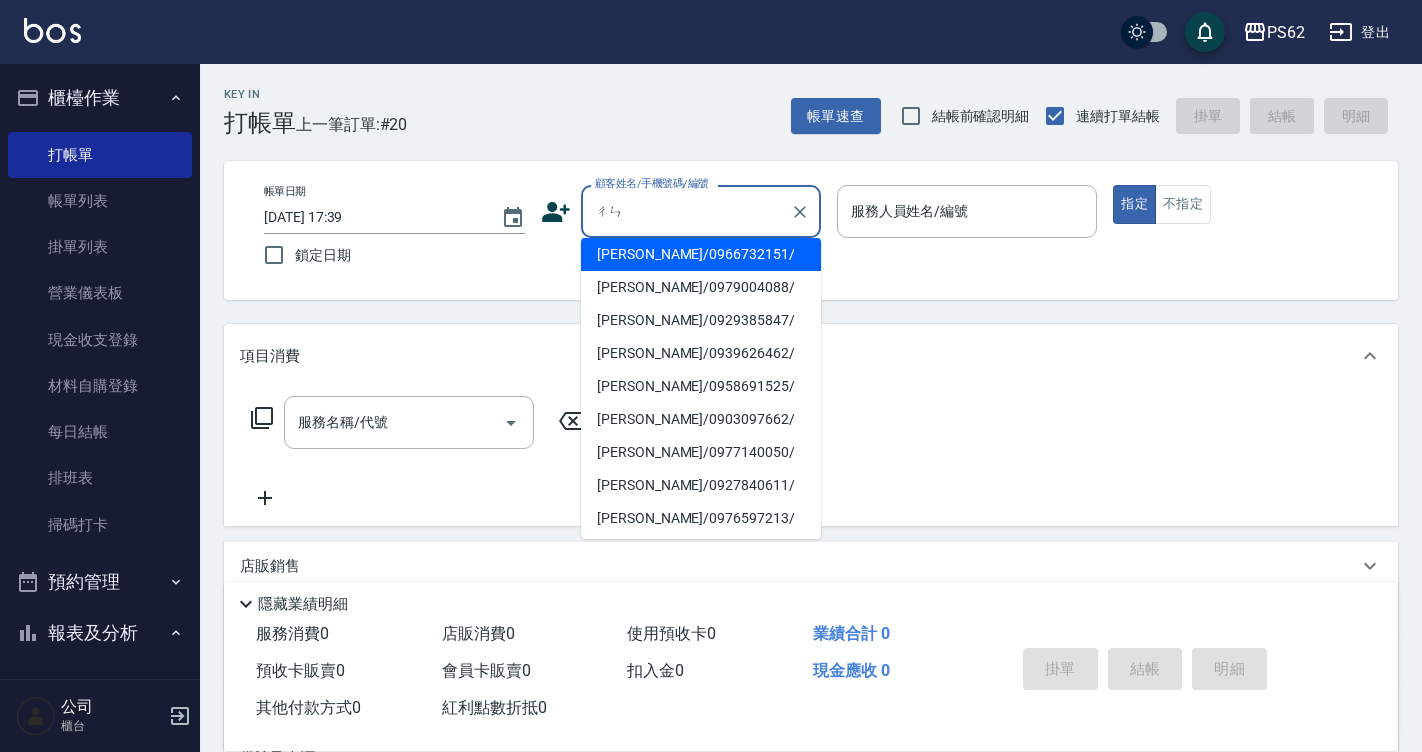 scroll, scrollTop: 0, scrollLeft: 0, axis: both 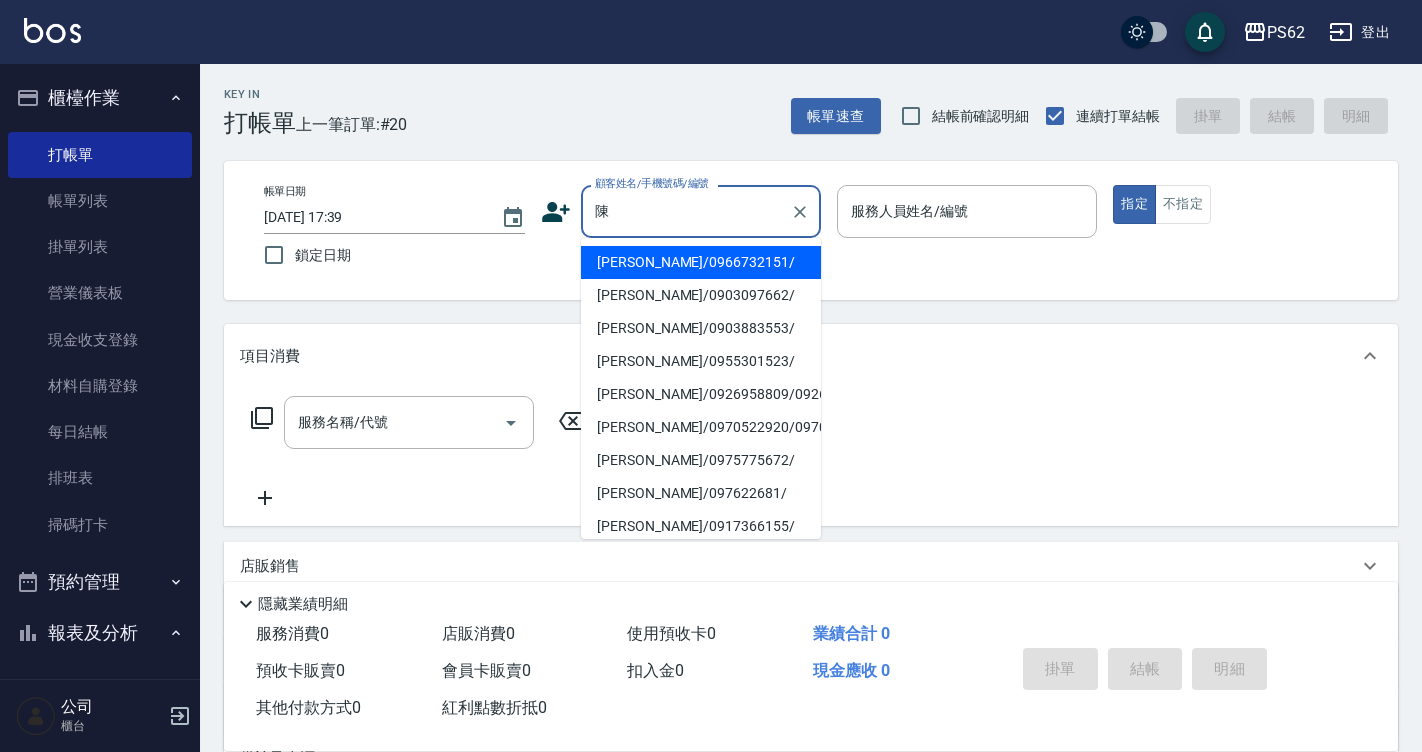 type on "陳" 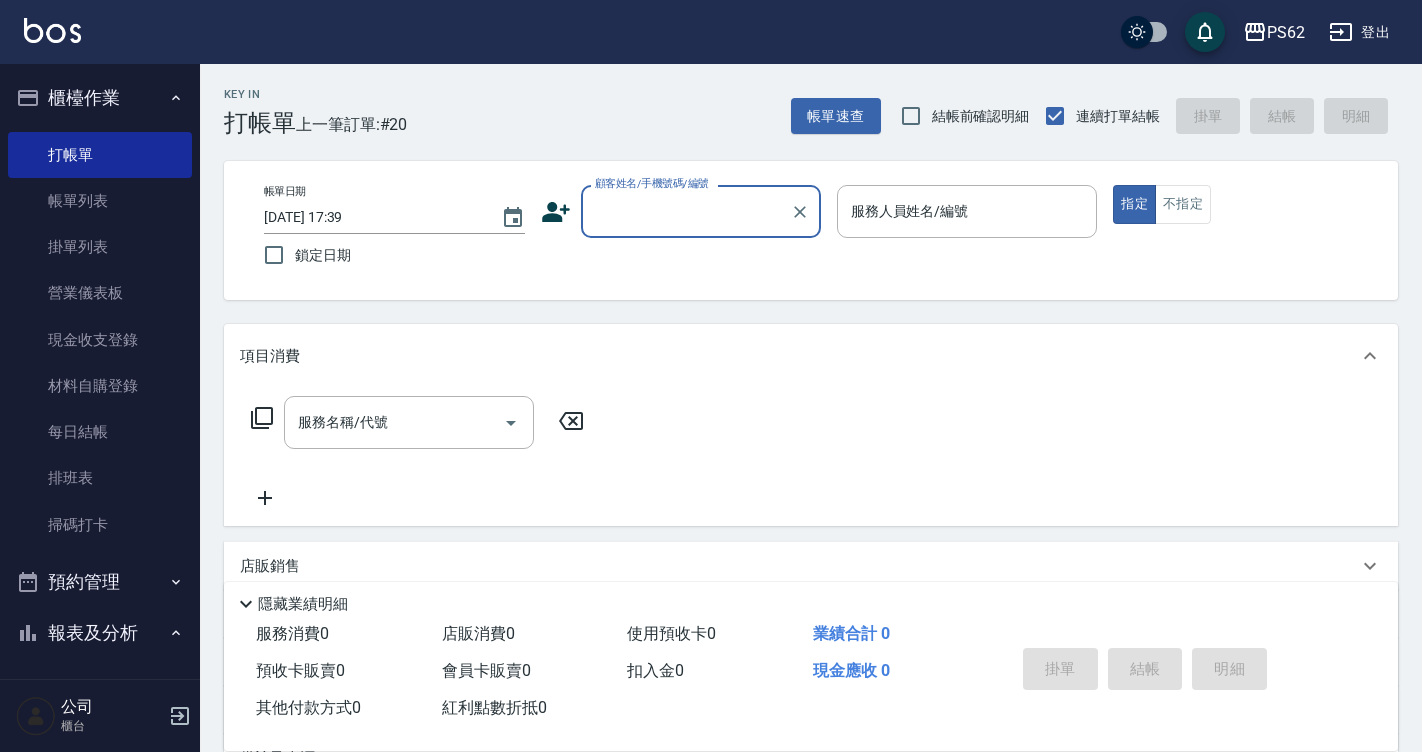 click on "顧客姓名/手機號碼/編號" at bounding box center (686, 211) 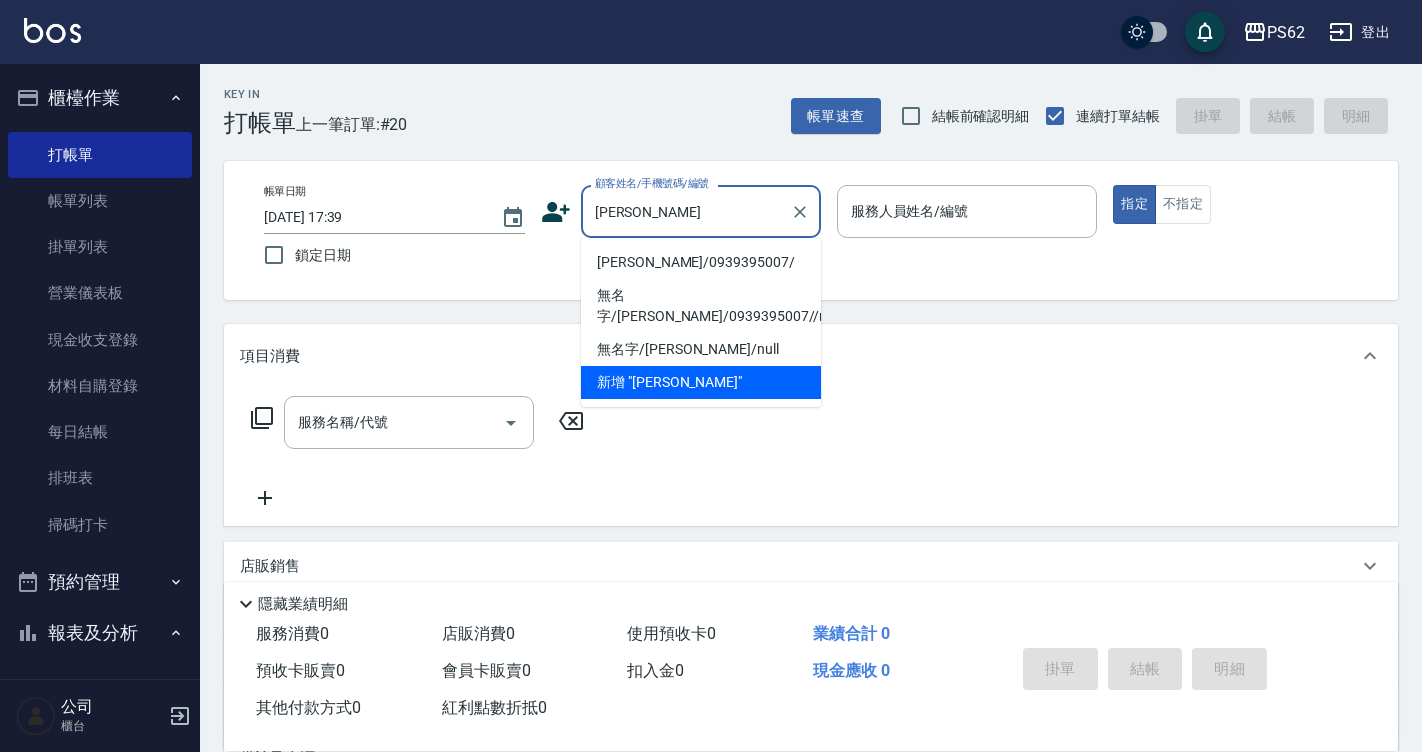 click on "許俐婷/0939395007/" at bounding box center [701, 262] 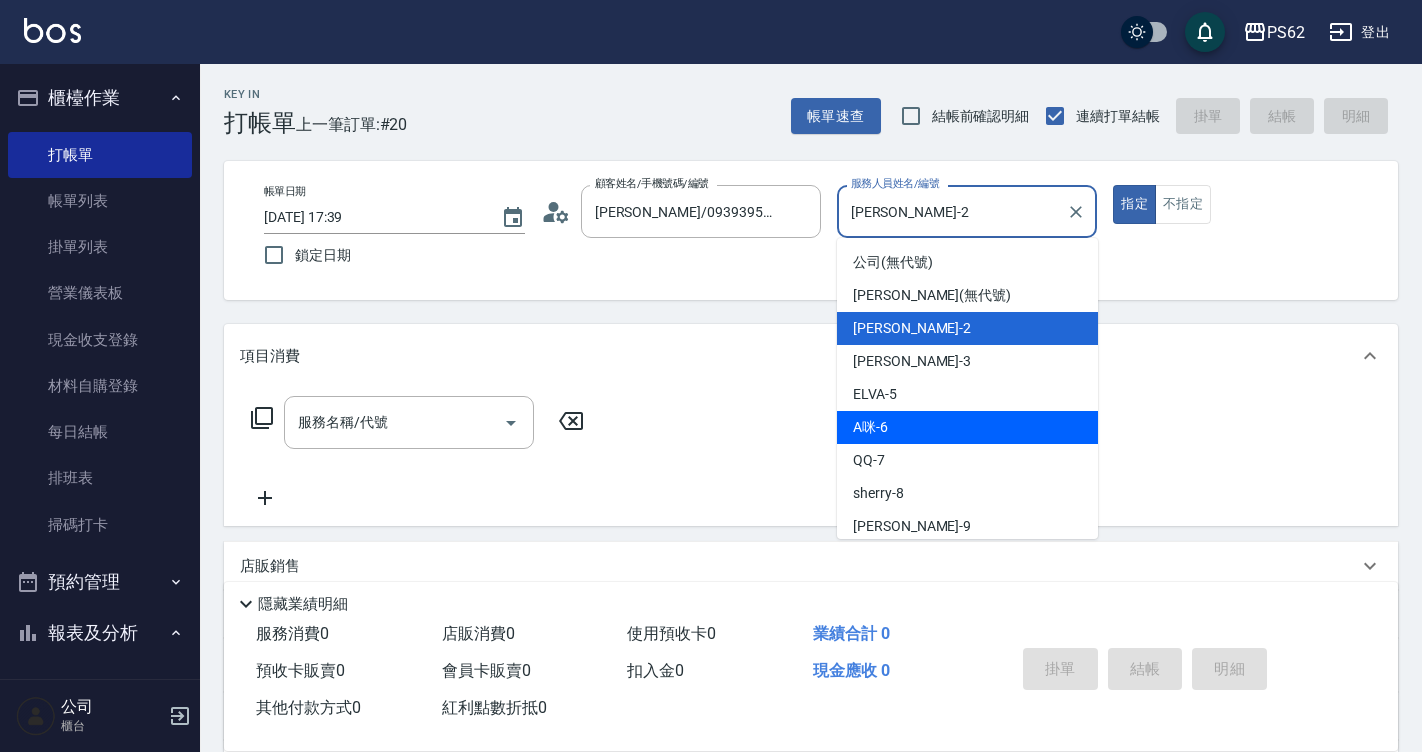 drag, startPoint x: 906, startPoint y: 204, endPoint x: 925, endPoint y: 420, distance: 216.83405 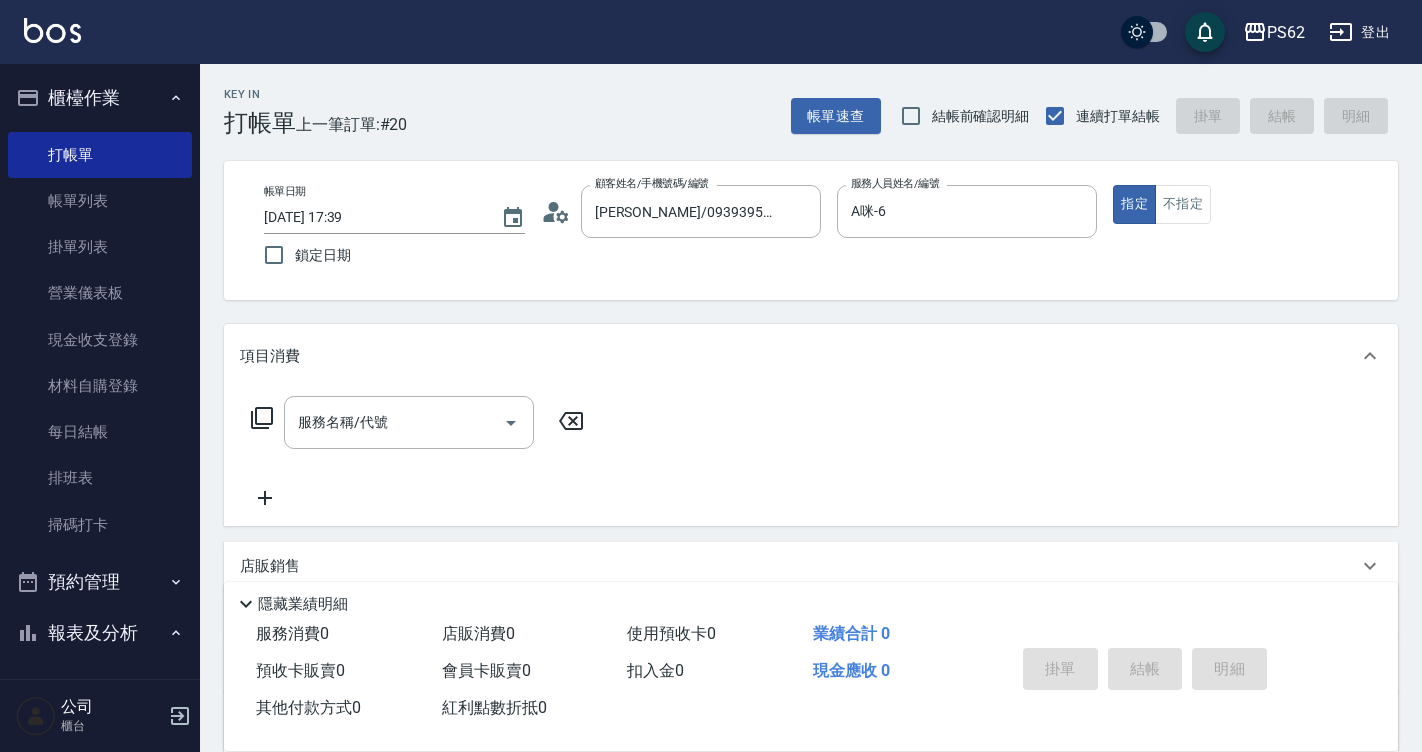 click on "服務名稱/代號 服務名稱/代號" at bounding box center (811, 457) 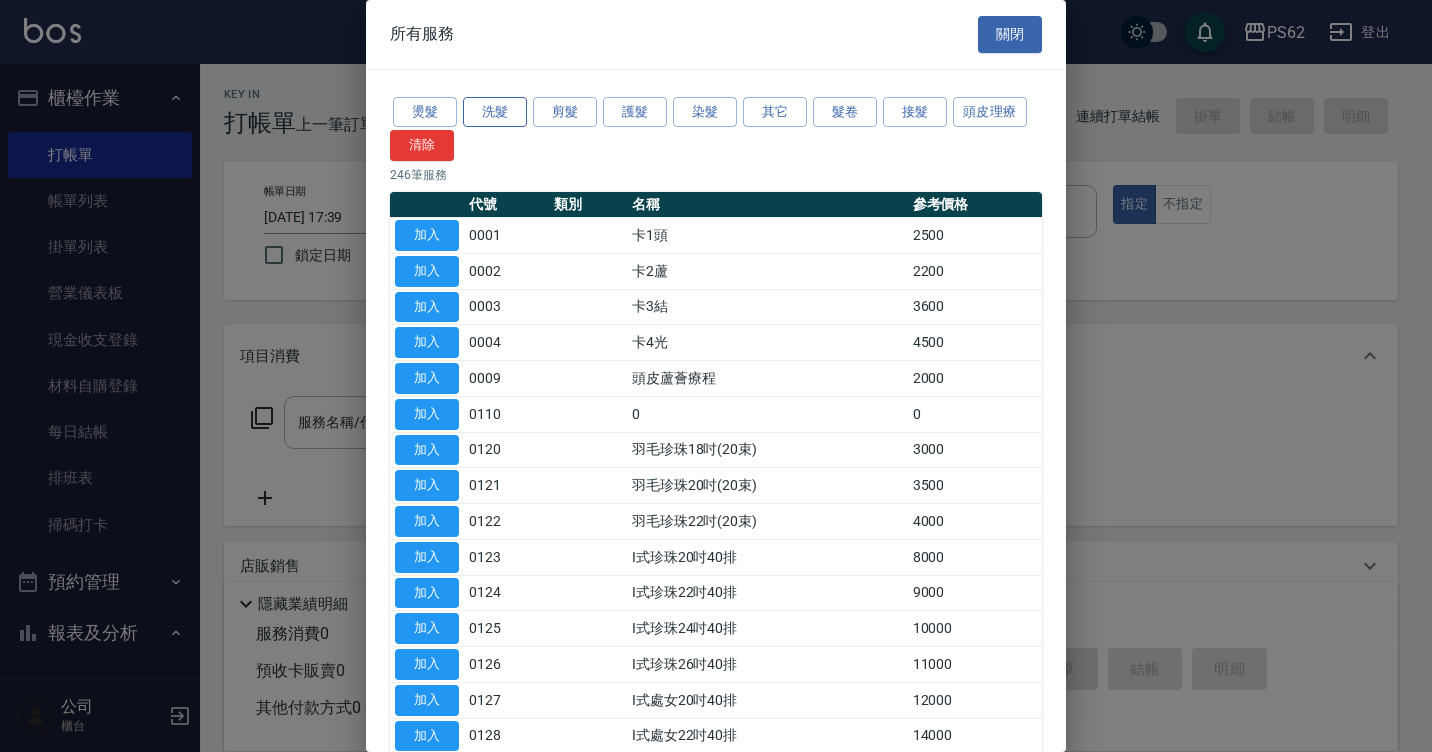 click on "洗髮" at bounding box center [495, 112] 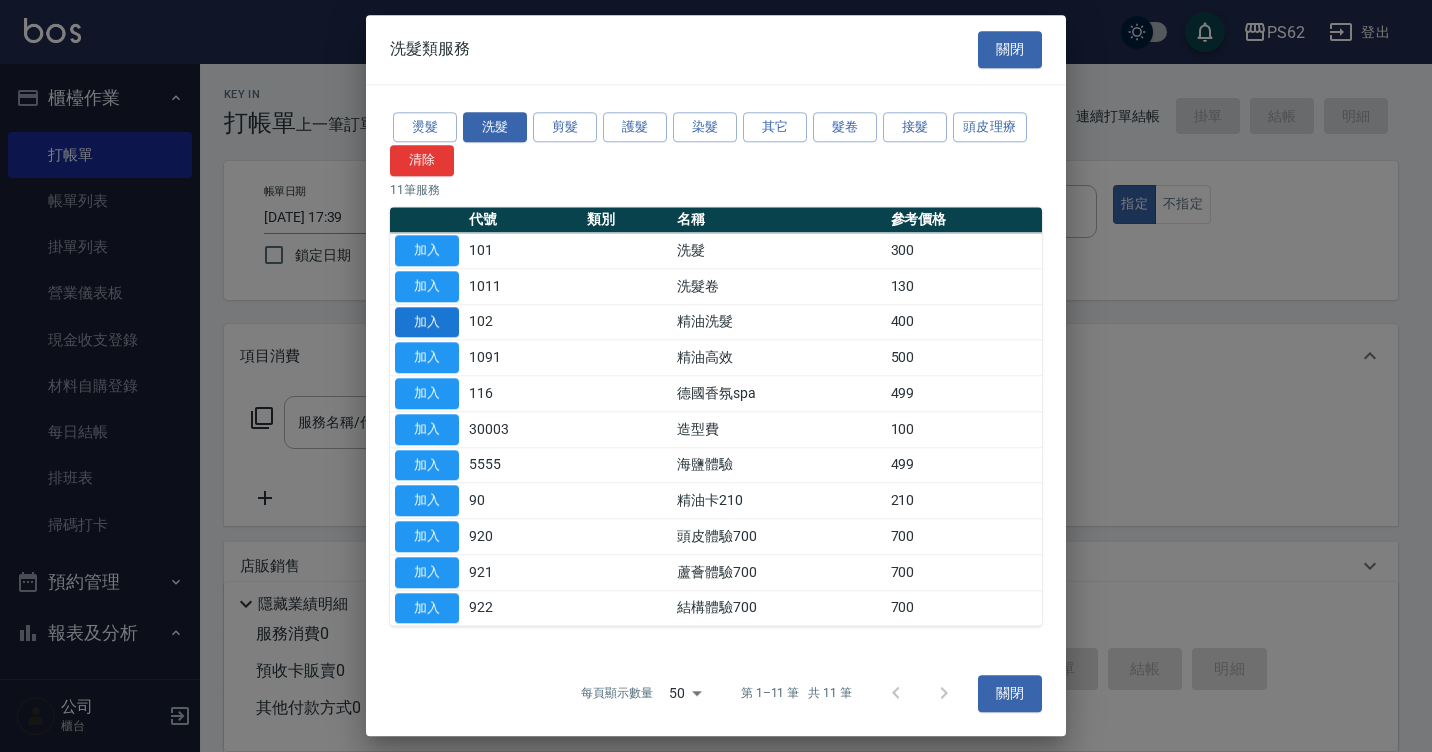 click on "加入" at bounding box center [427, 322] 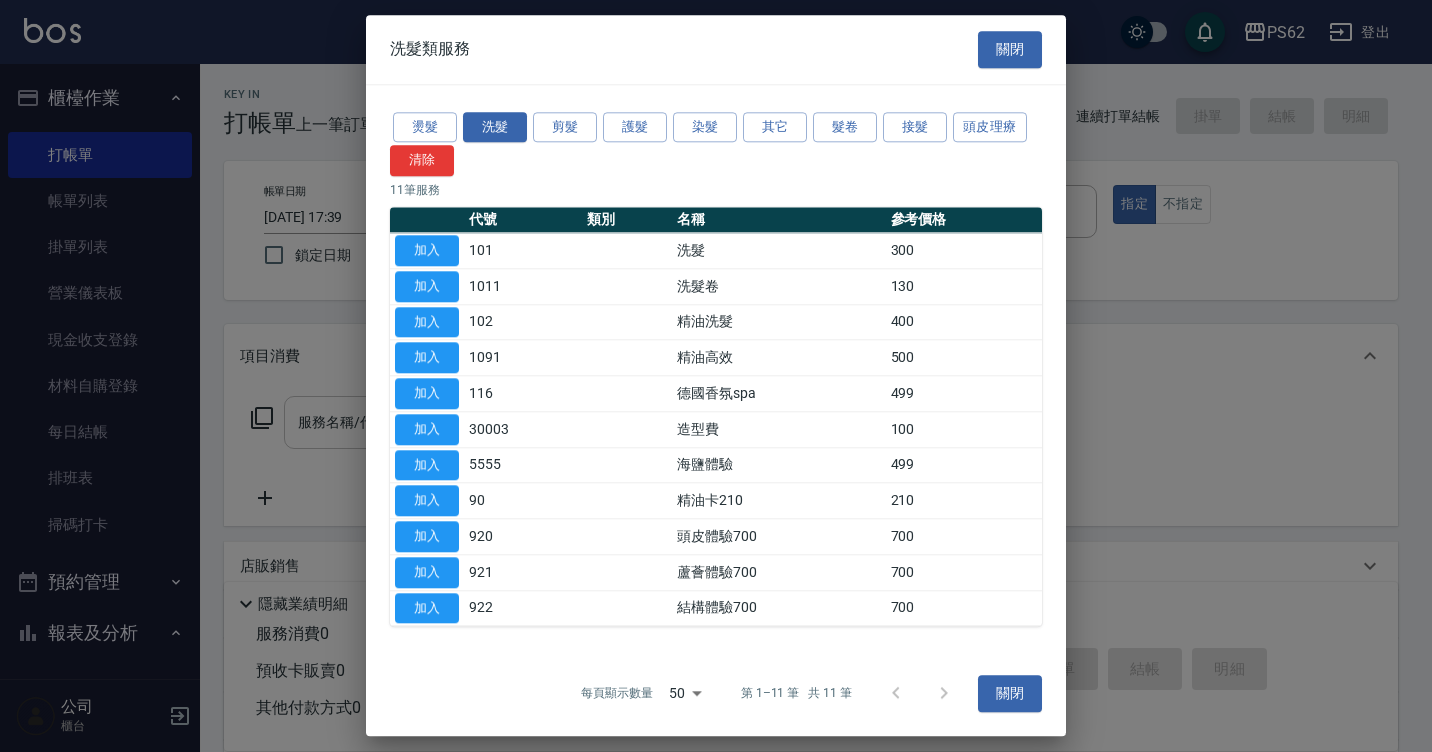 type on "精油洗髮(102)" 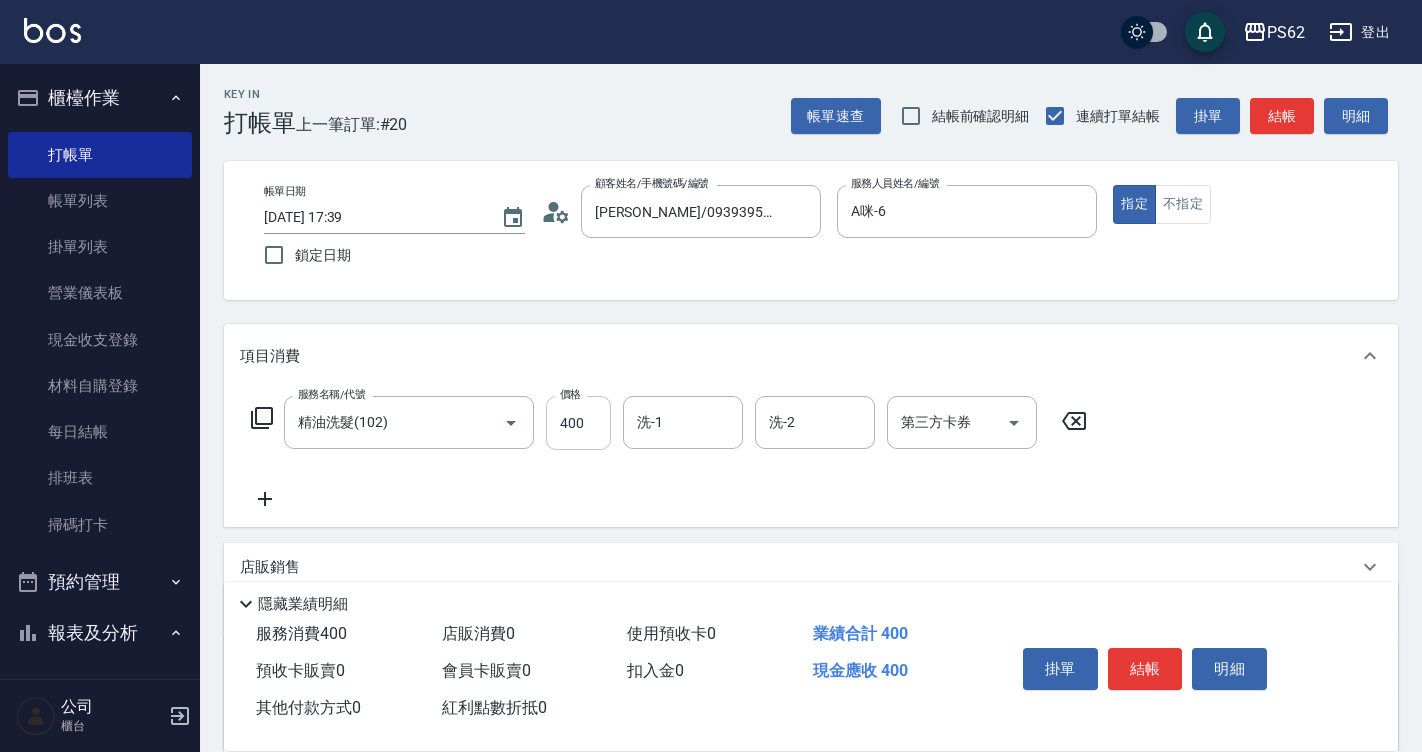 click on "400" at bounding box center (578, 423) 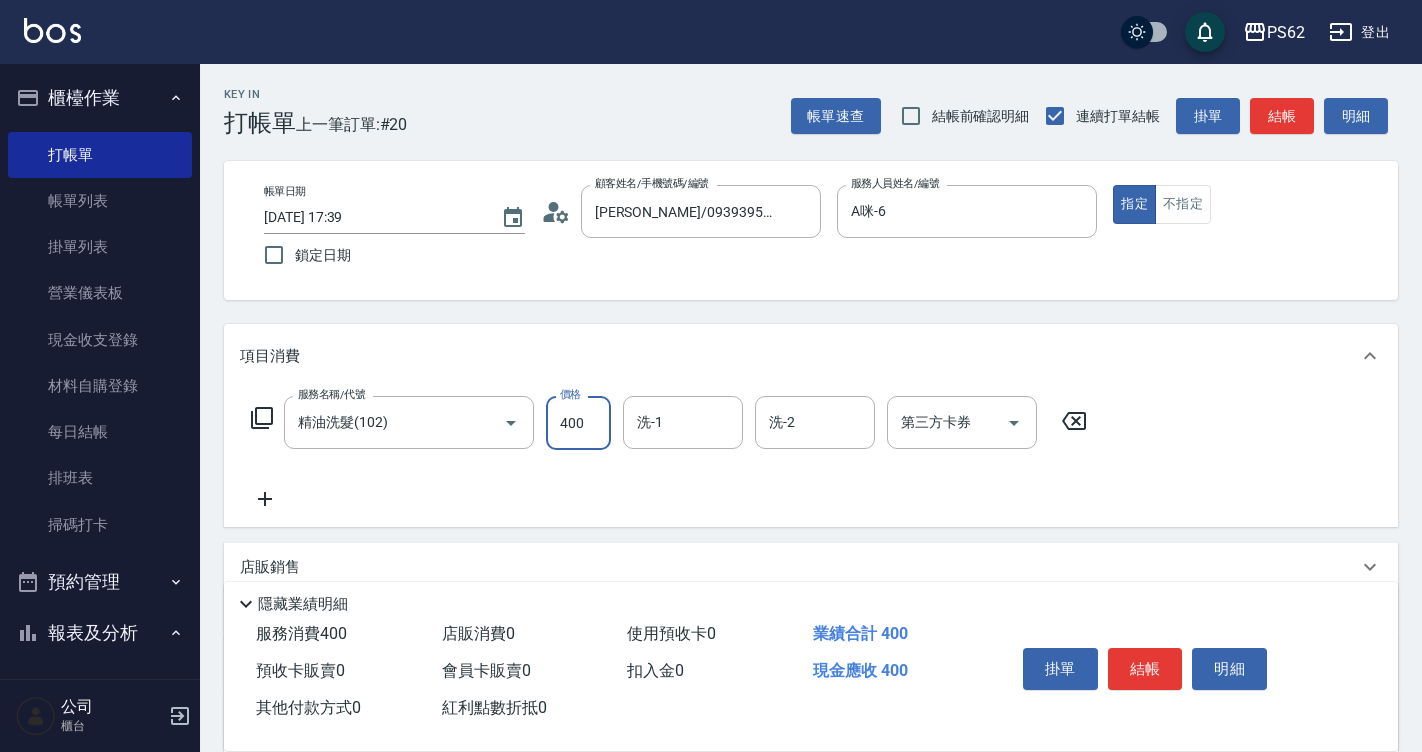 click on "400" at bounding box center [578, 423] 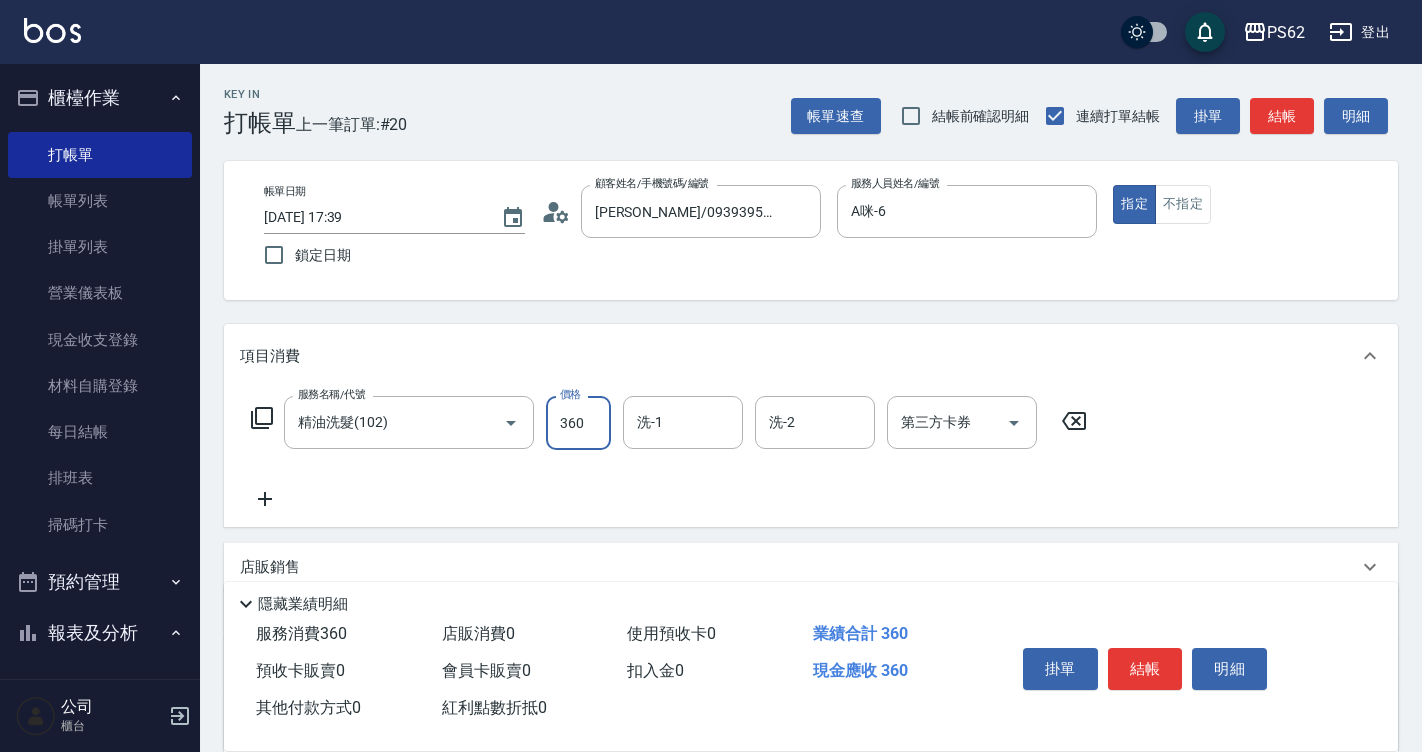type on "360" 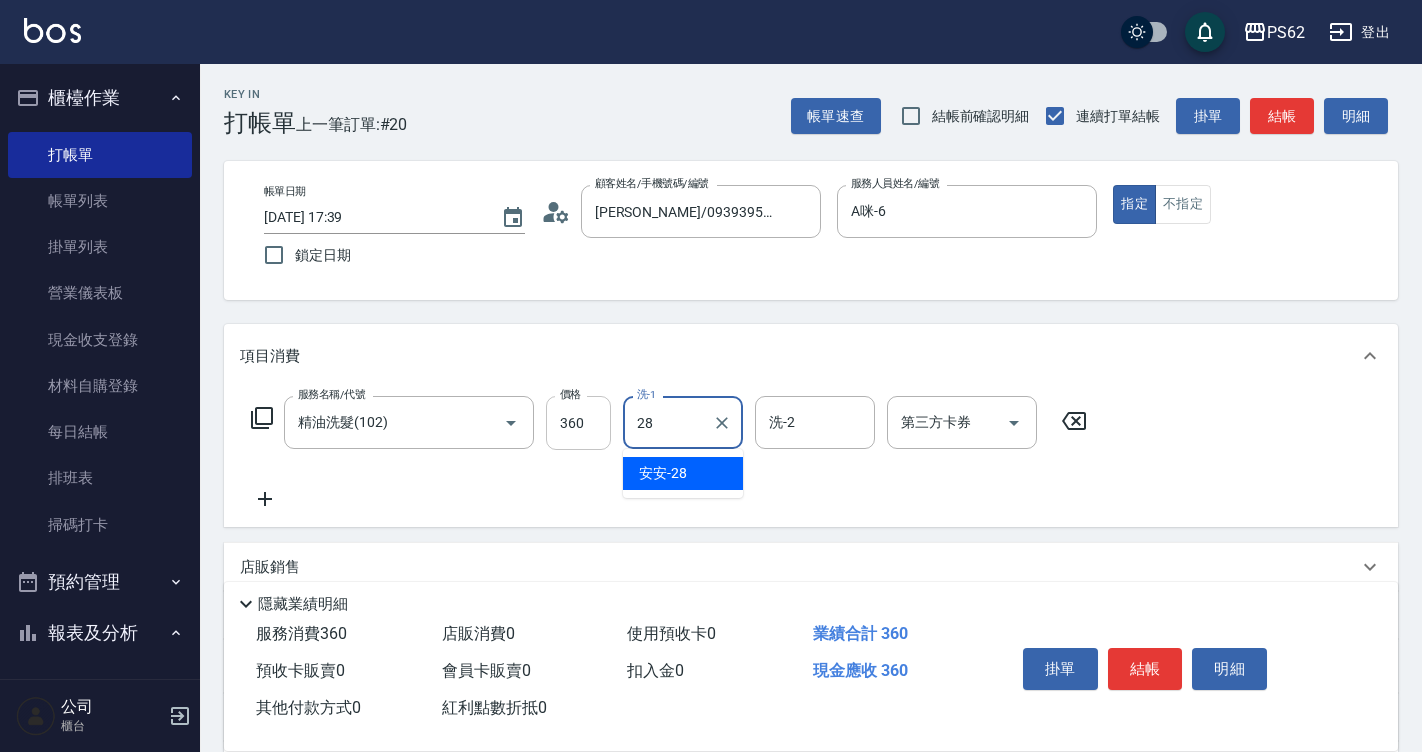 type on "安安-28" 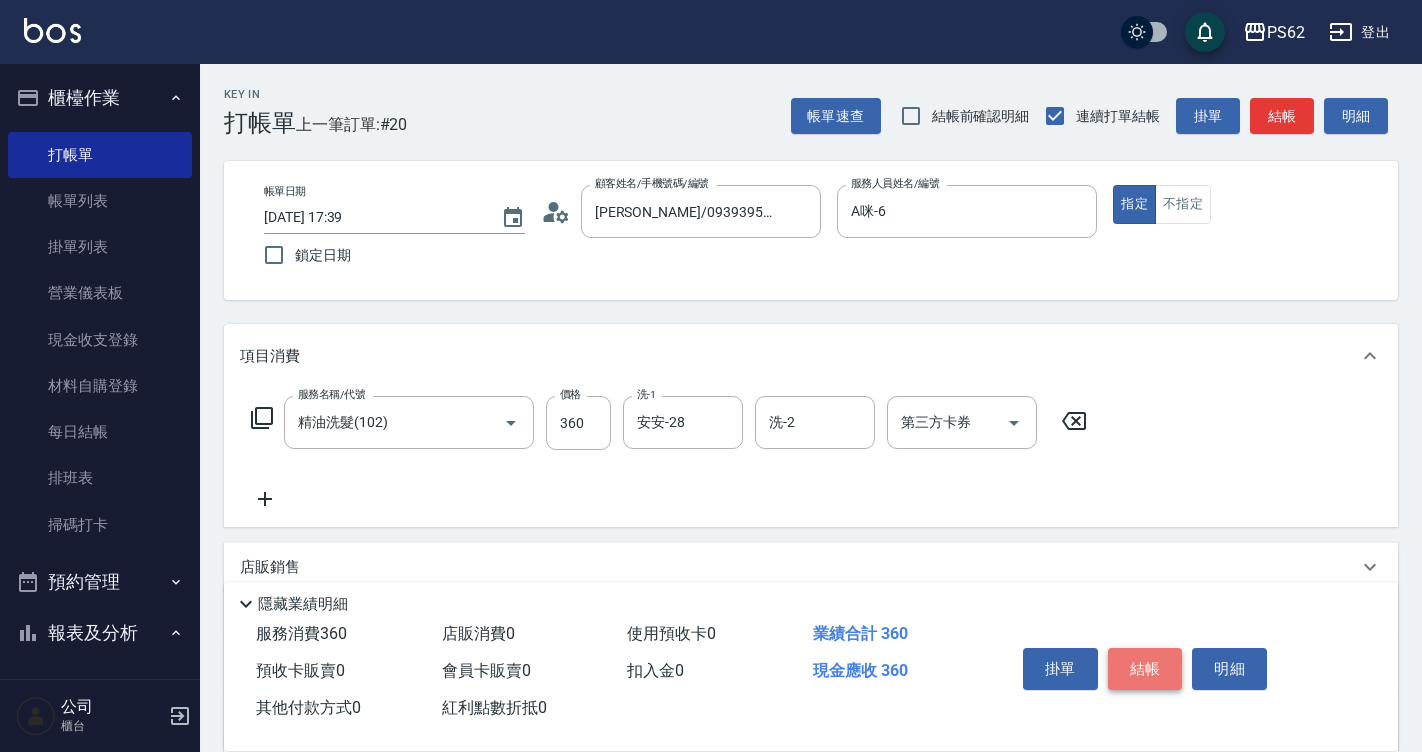 click on "結帳" at bounding box center (1145, 669) 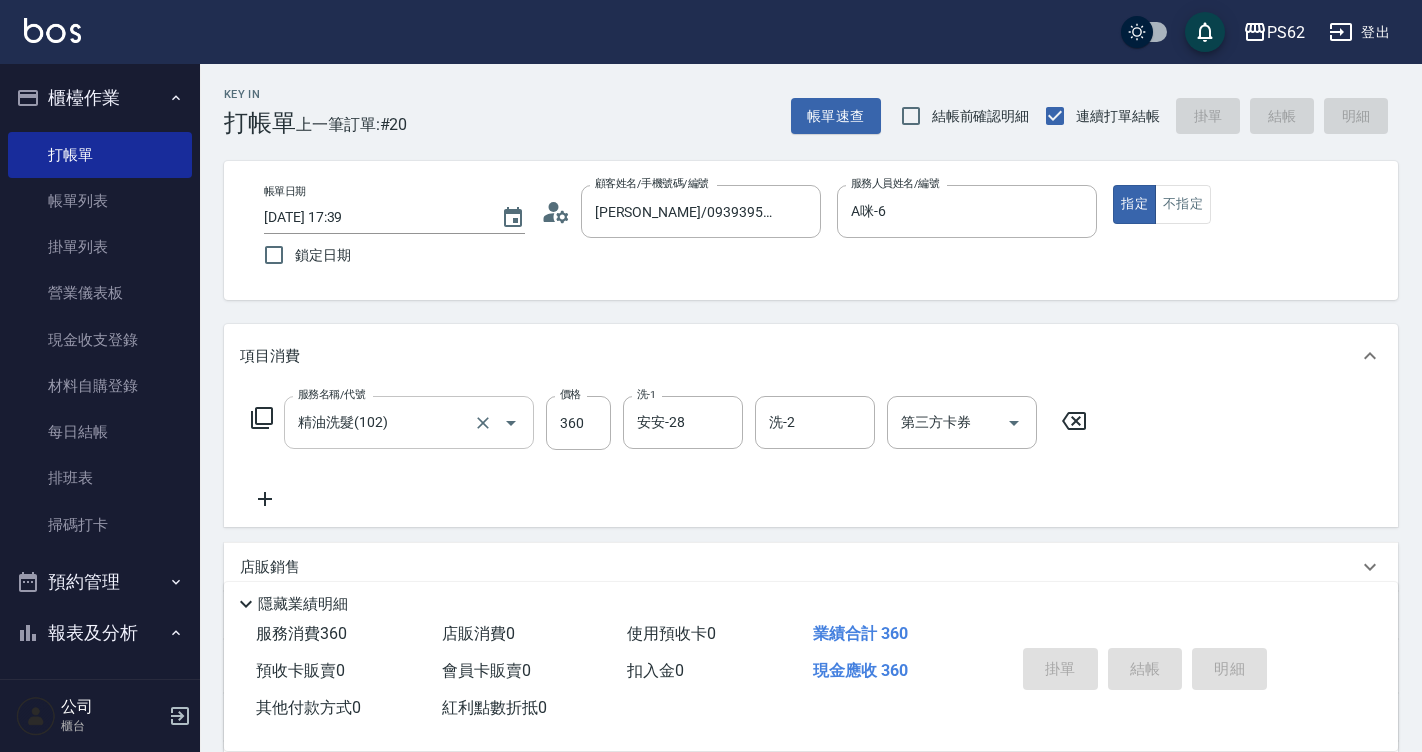 type on "2025/07/13 17:45" 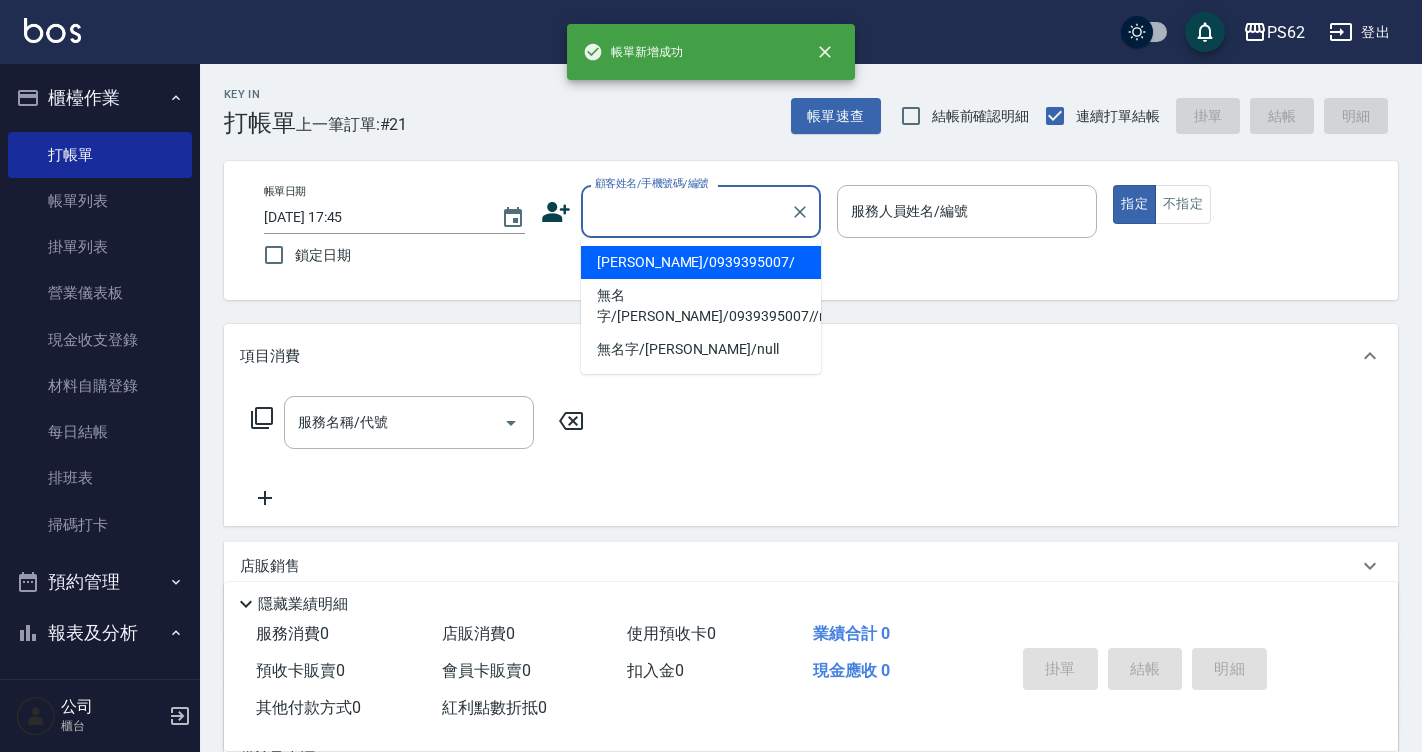 click on "顧客姓名/手機號碼/編號" at bounding box center (686, 211) 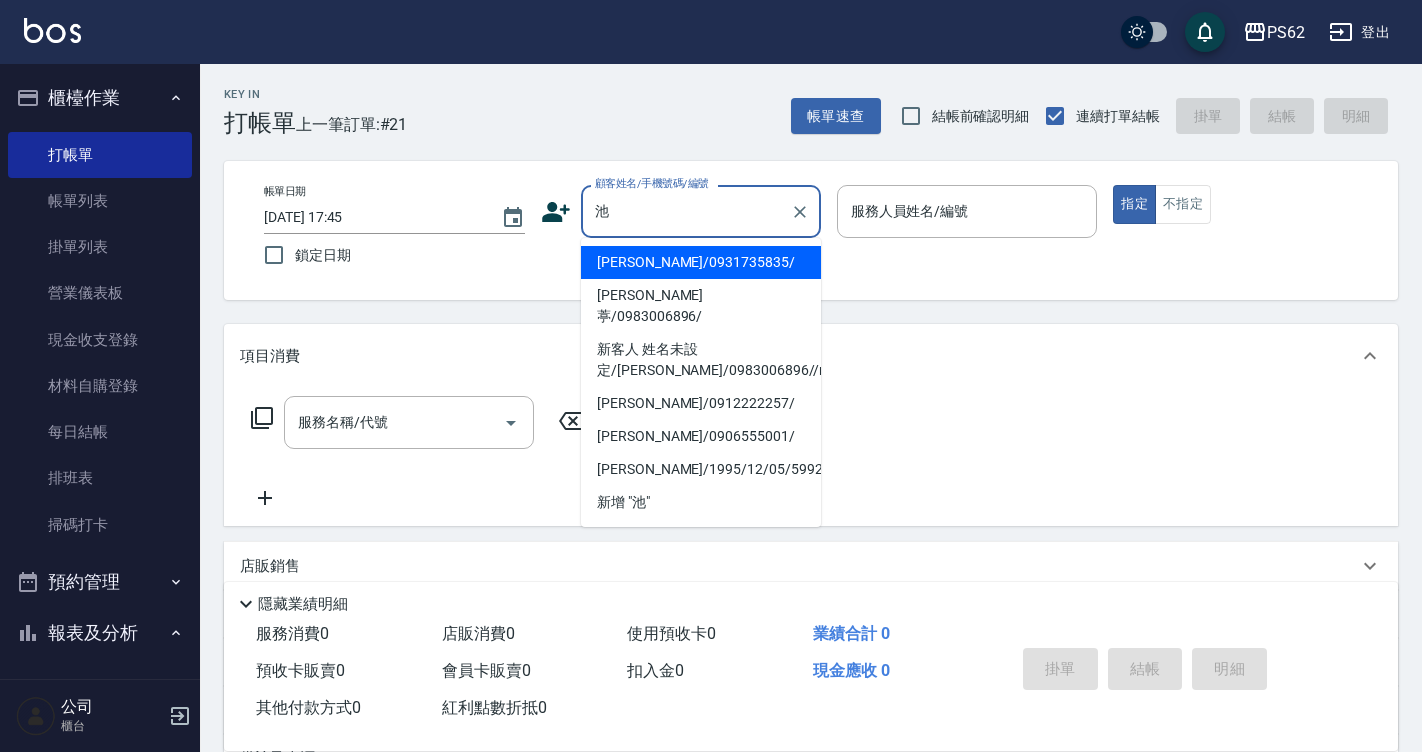 click on "池玟葶/0983006896/" at bounding box center [701, 306] 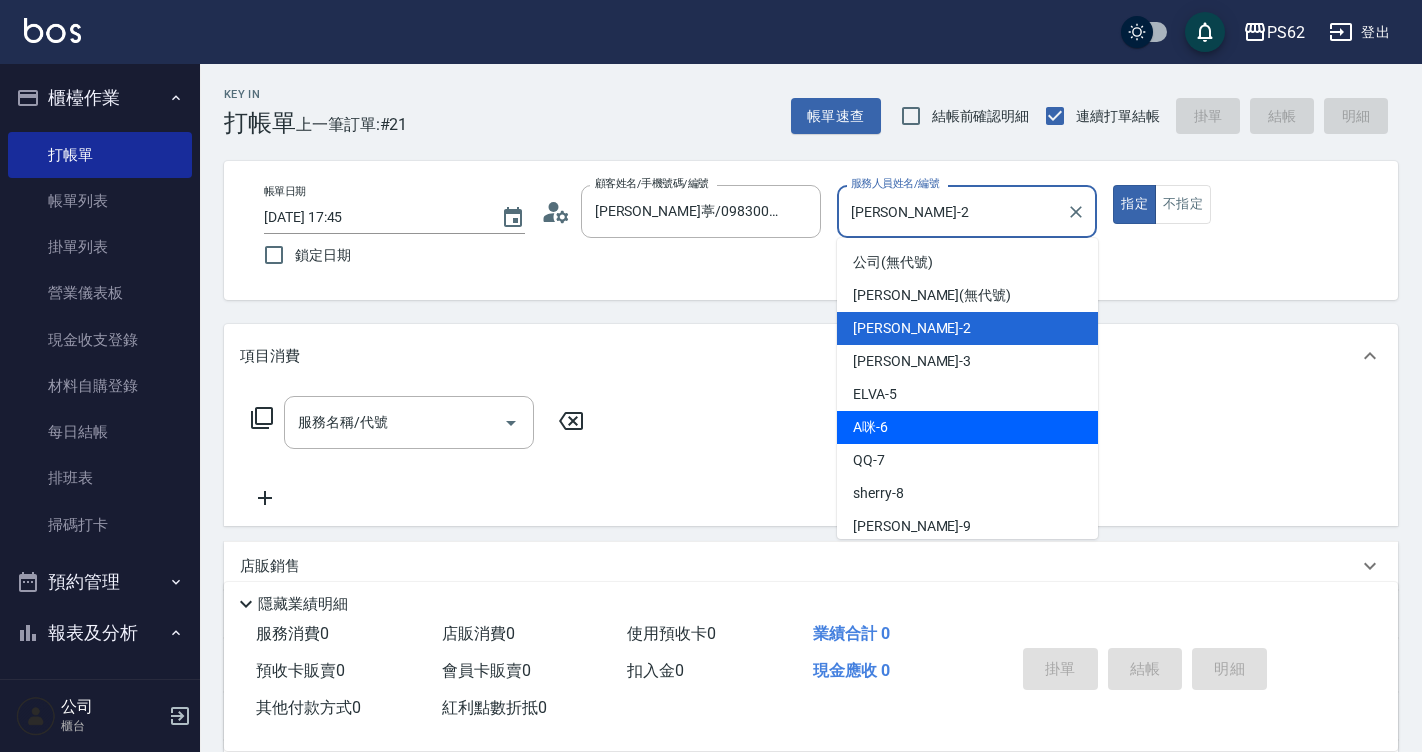 drag, startPoint x: 917, startPoint y: 213, endPoint x: 917, endPoint y: 437, distance: 224 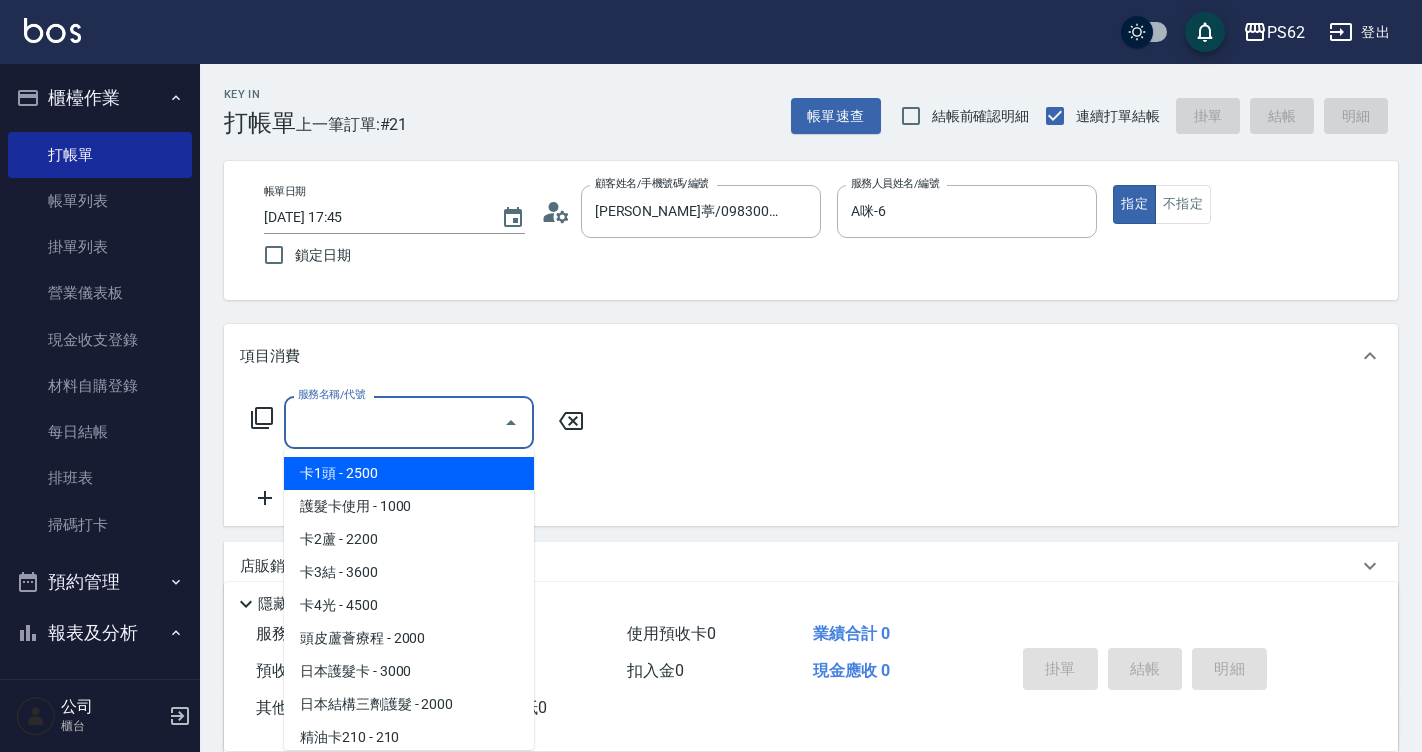 click on "服務名稱/代號" at bounding box center (394, 422) 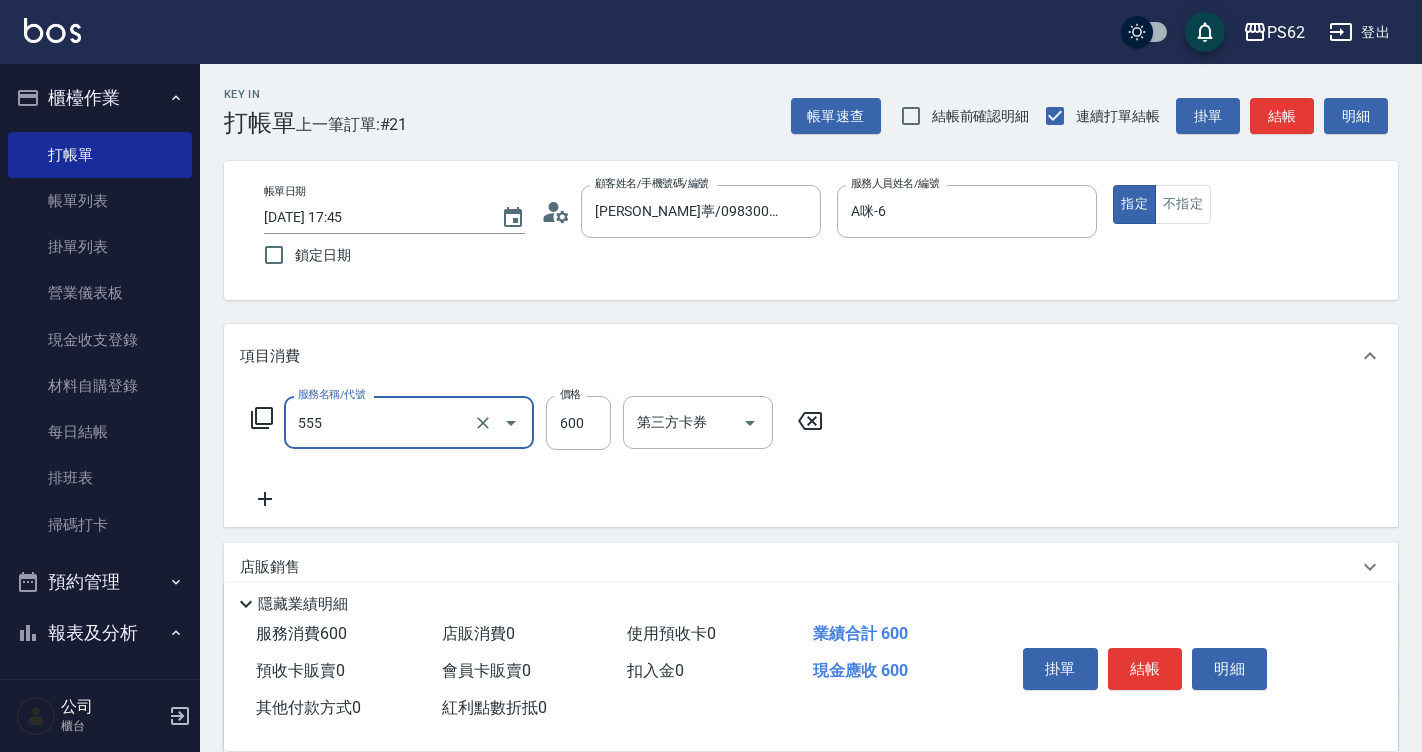 type on "去角質(555)" 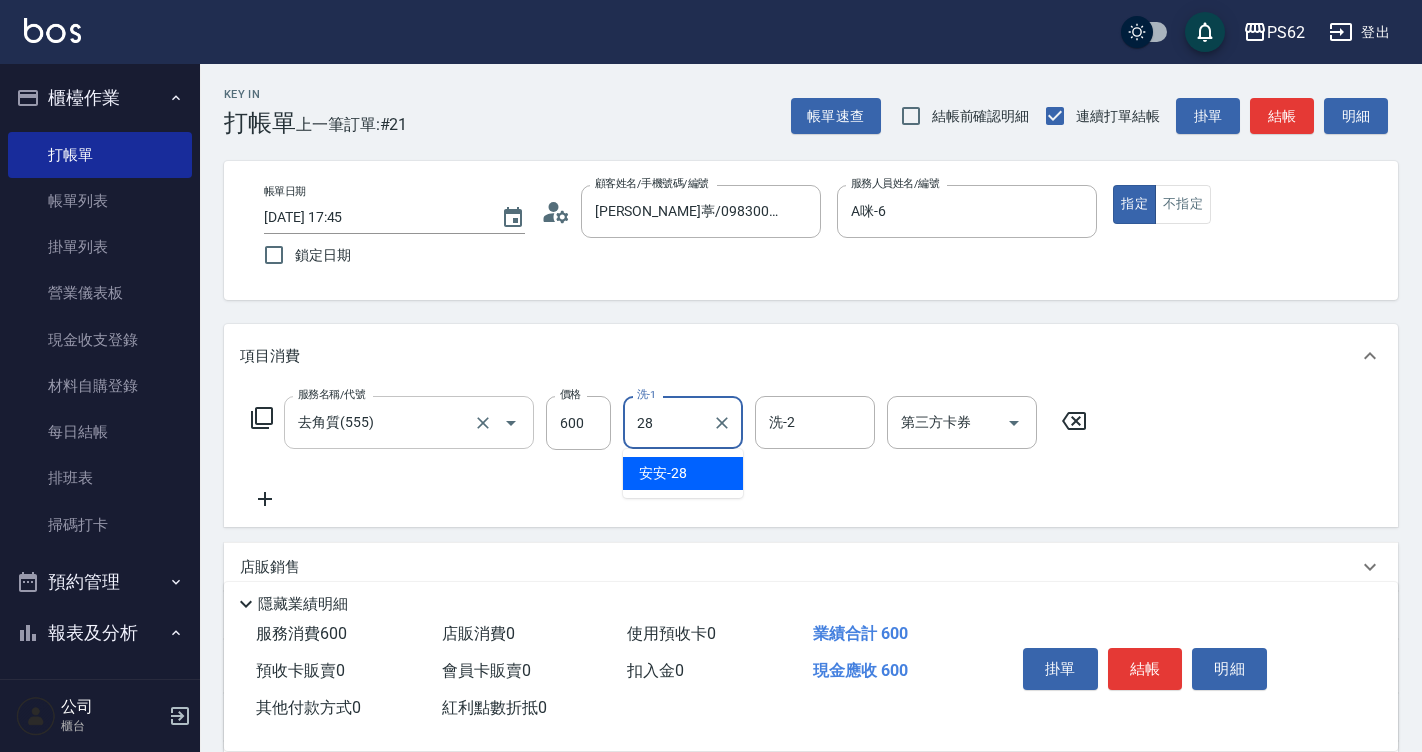 type on "安安-28" 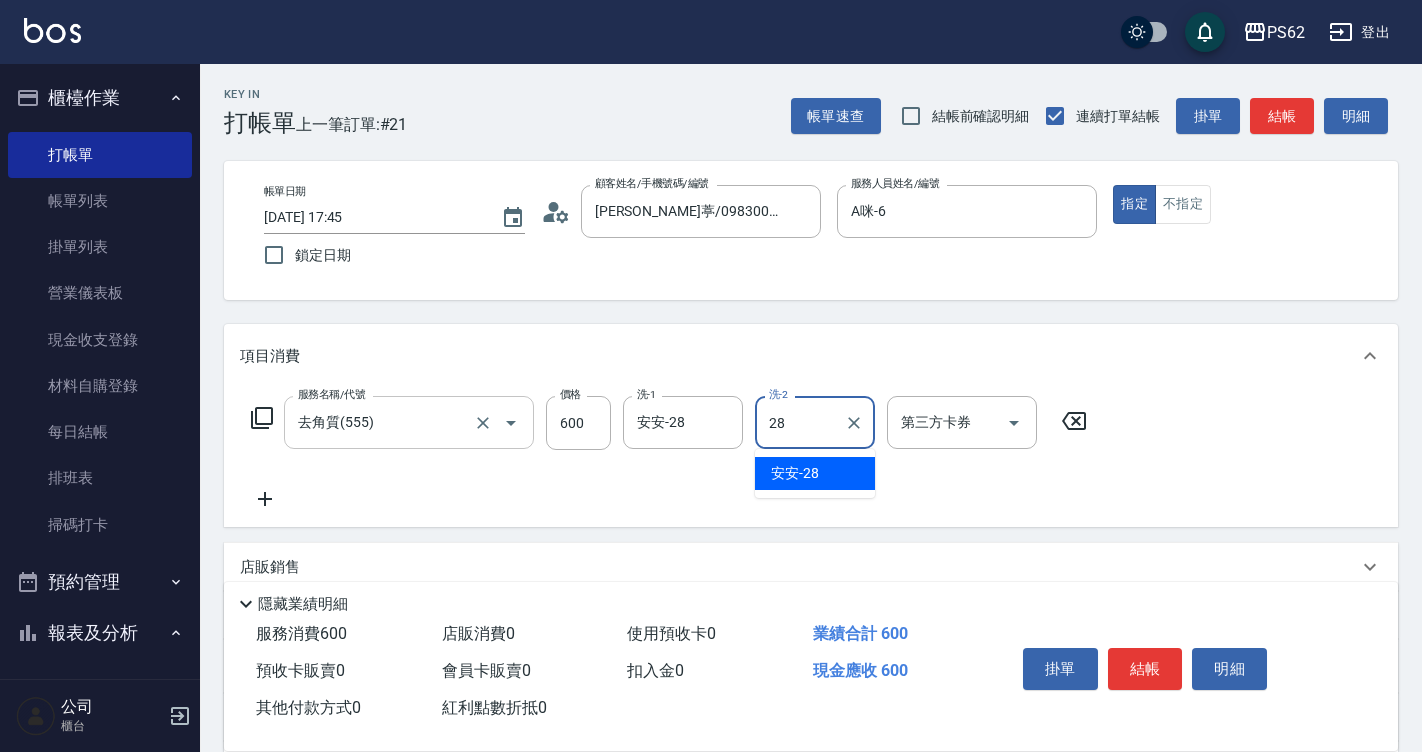 type on "安安-28" 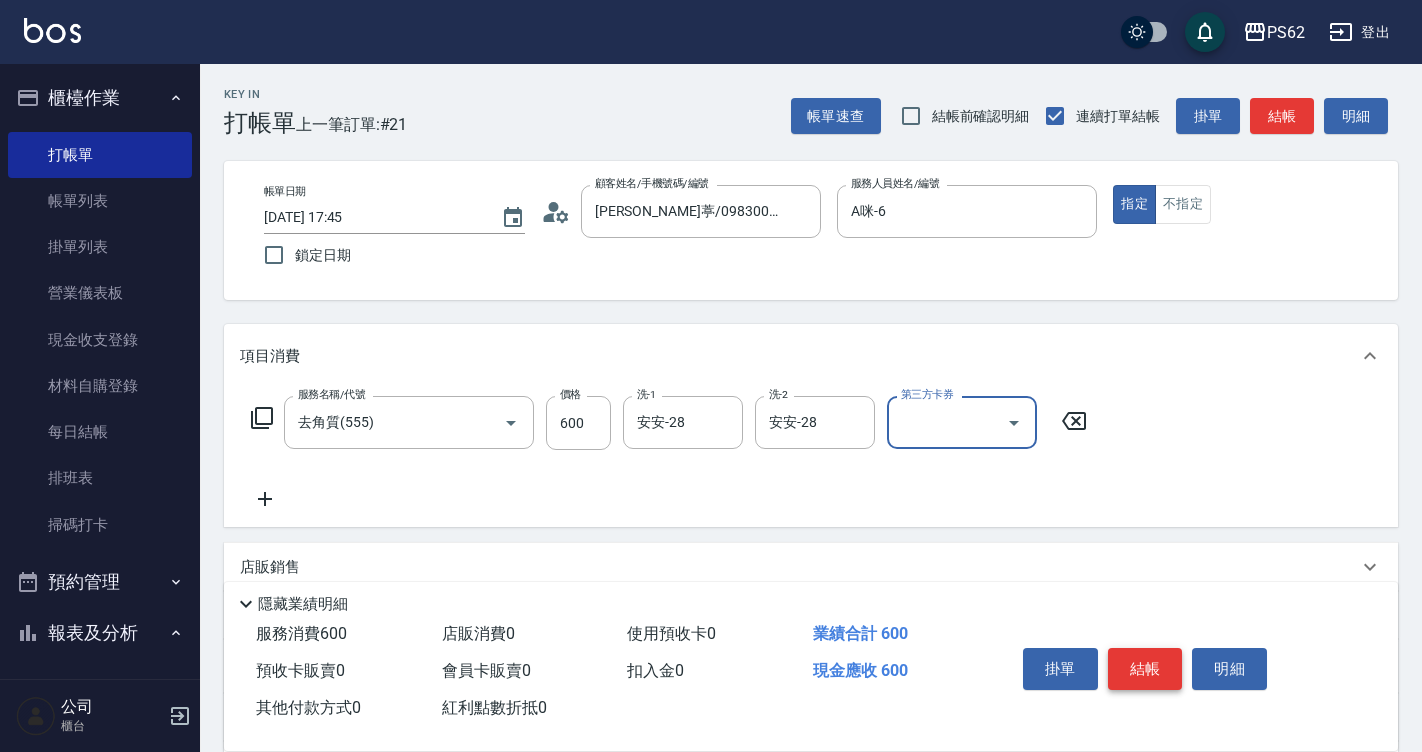 click on "結帳" at bounding box center (1145, 669) 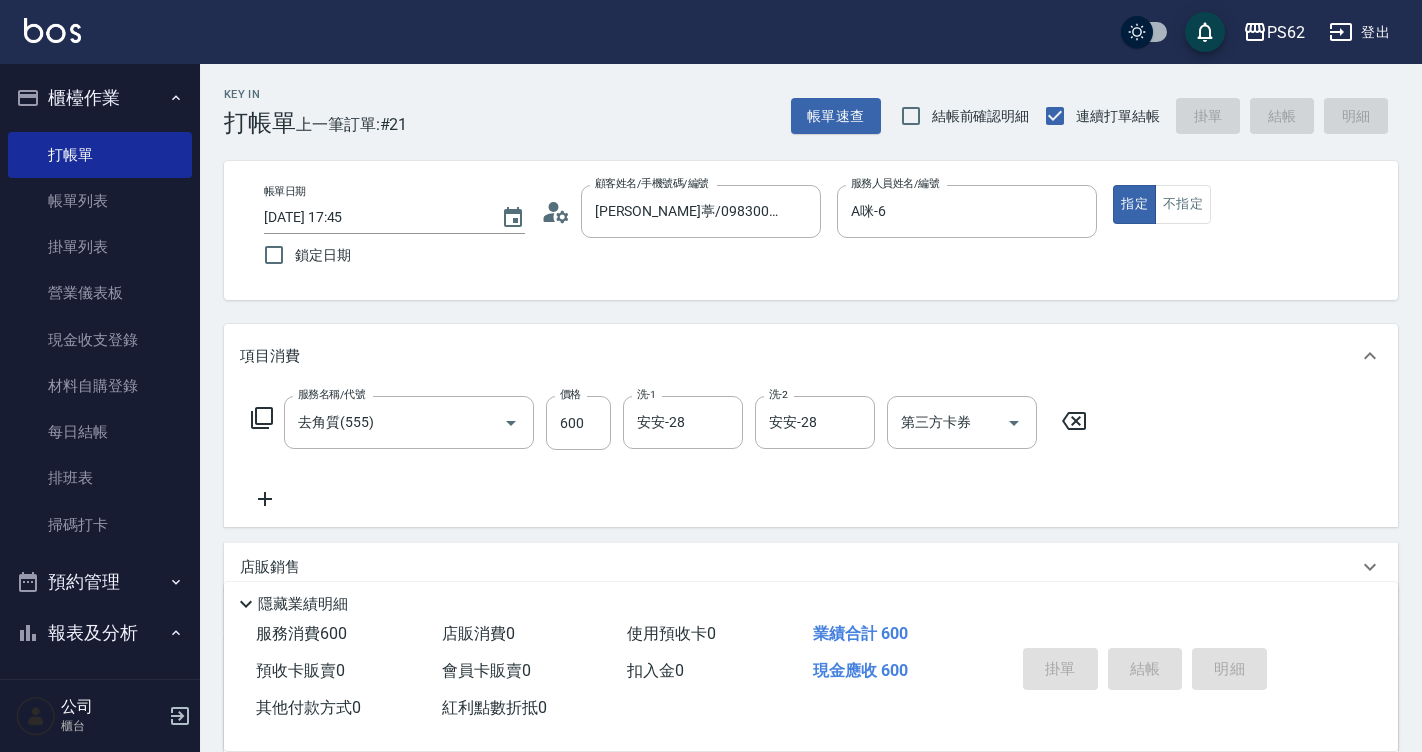 type on "2025/07/13 17:46" 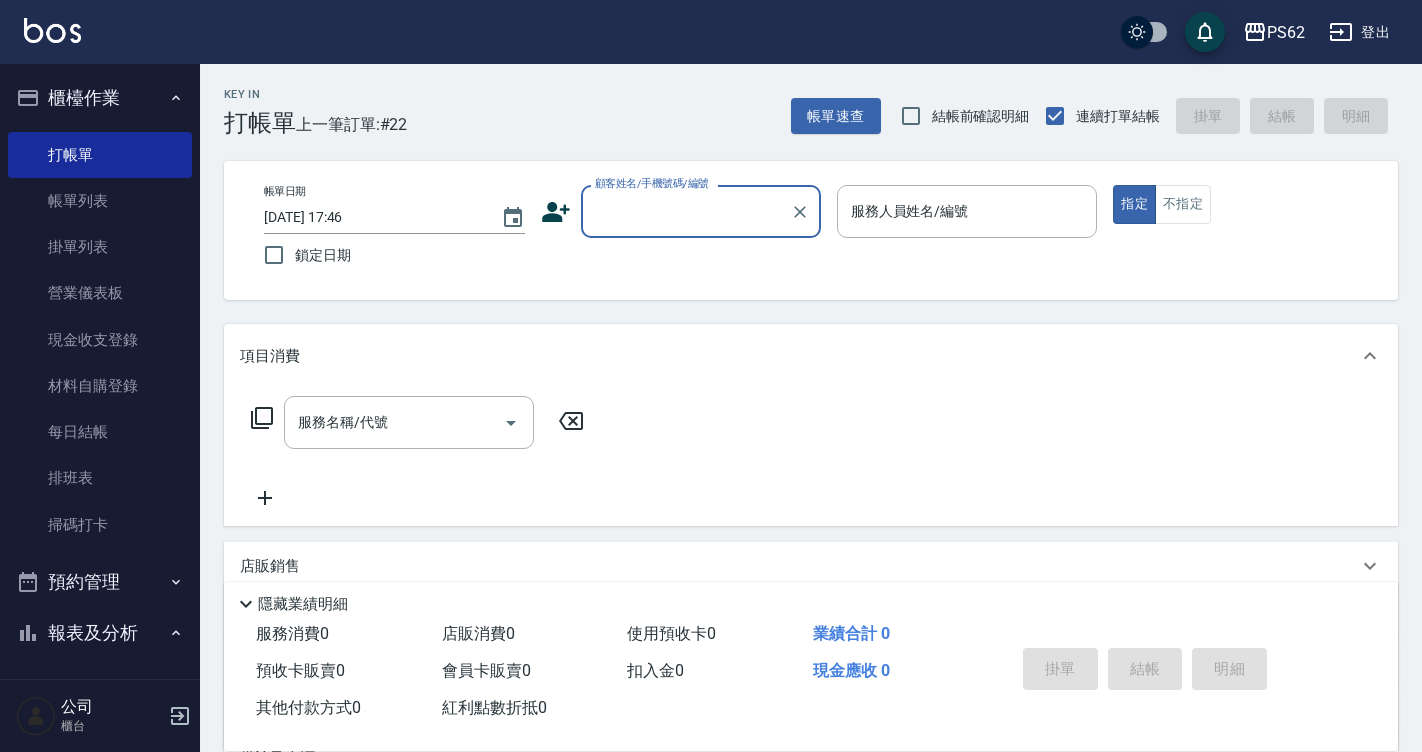 drag, startPoint x: 134, startPoint y: 202, endPoint x: 425, endPoint y: 476, distance: 399.69614 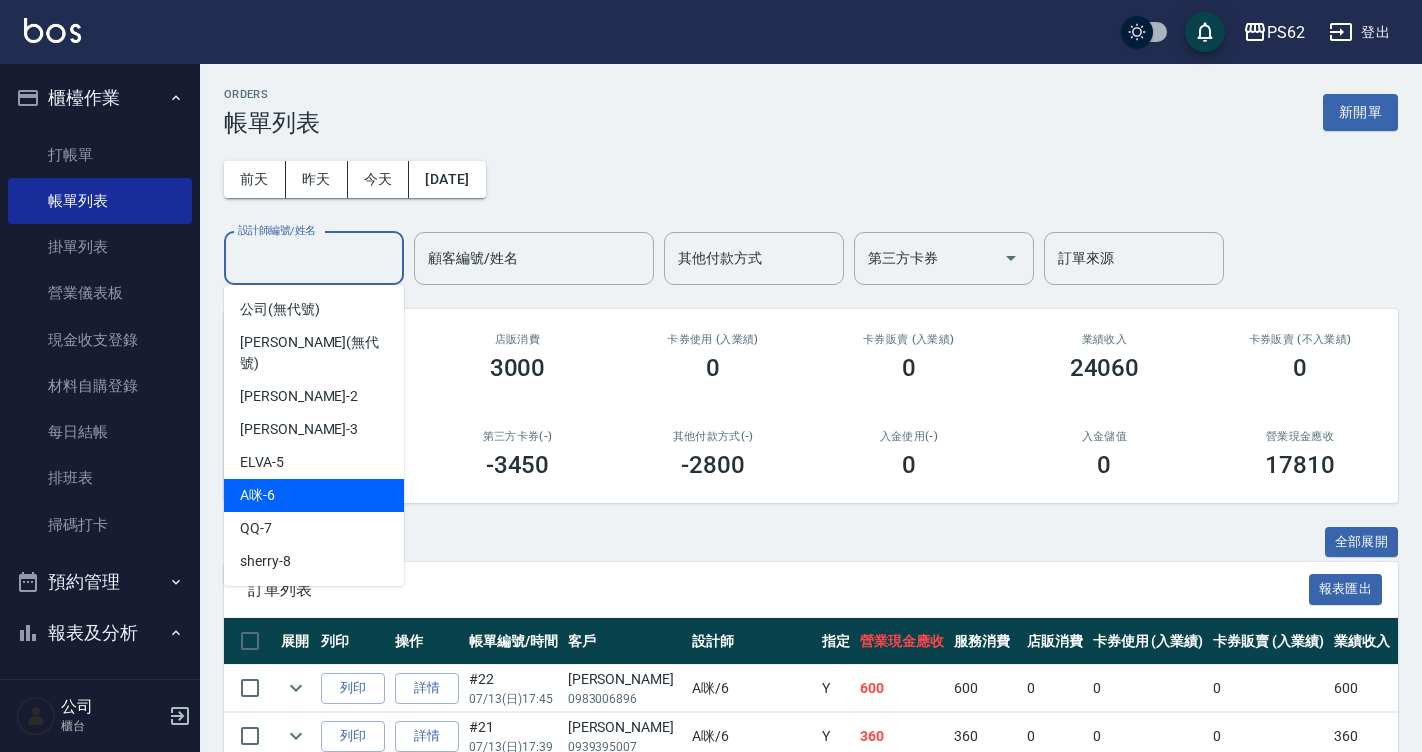 drag, startPoint x: 356, startPoint y: 270, endPoint x: 350, endPoint y: 470, distance: 200.08998 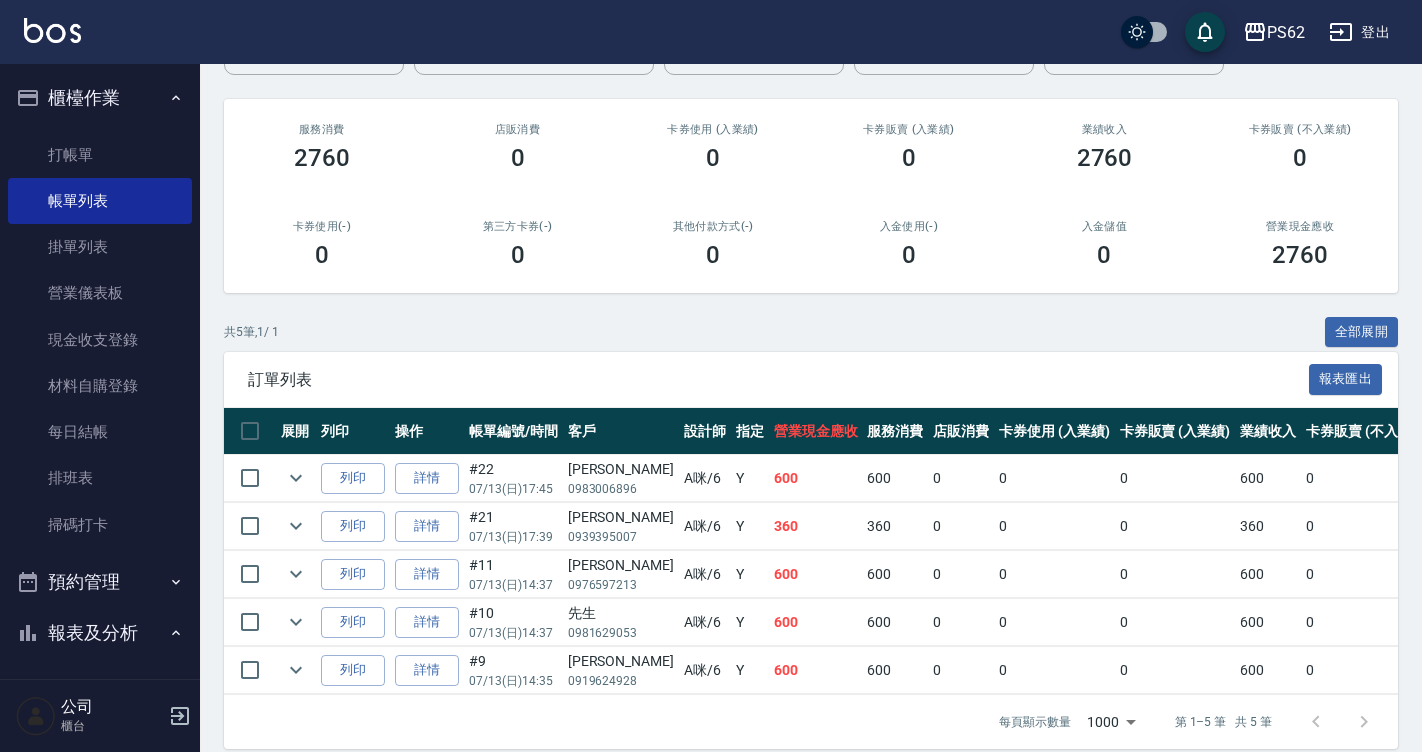 scroll, scrollTop: 246, scrollLeft: 0, axis: vertical 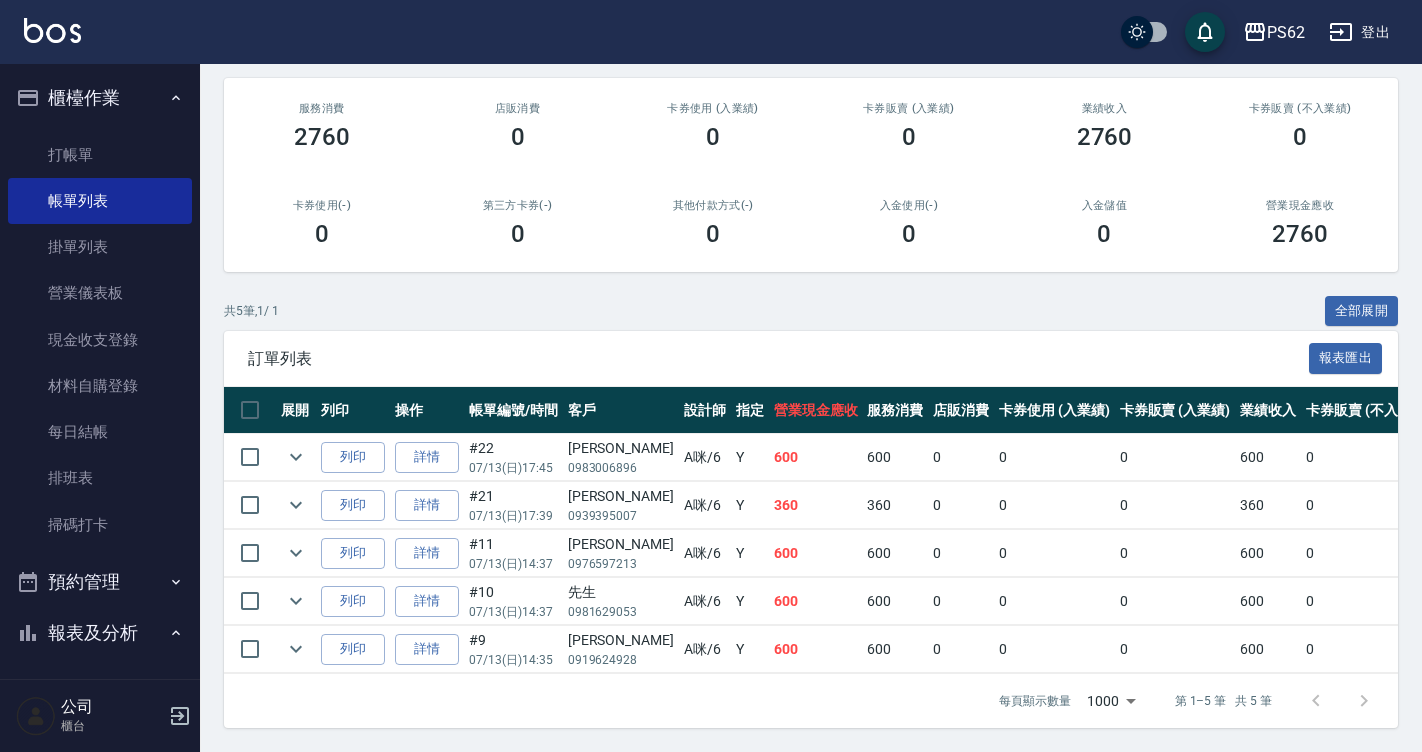 drag, startPoint x: 112, startPoint y: 152, endPoint x: 336, endPoint y: 185, distance: 226.41776 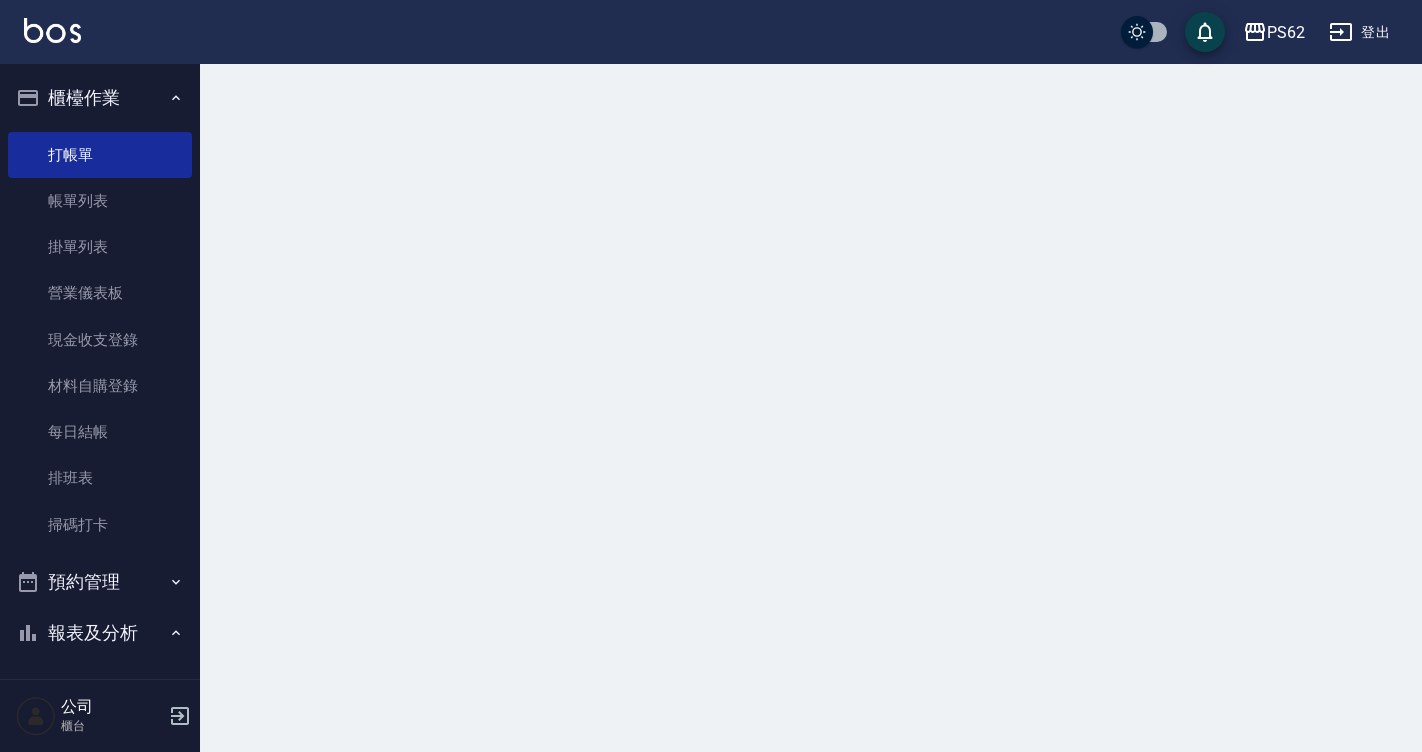 scroll, scrollTop: 0, scrollLeft: 0, axis: both 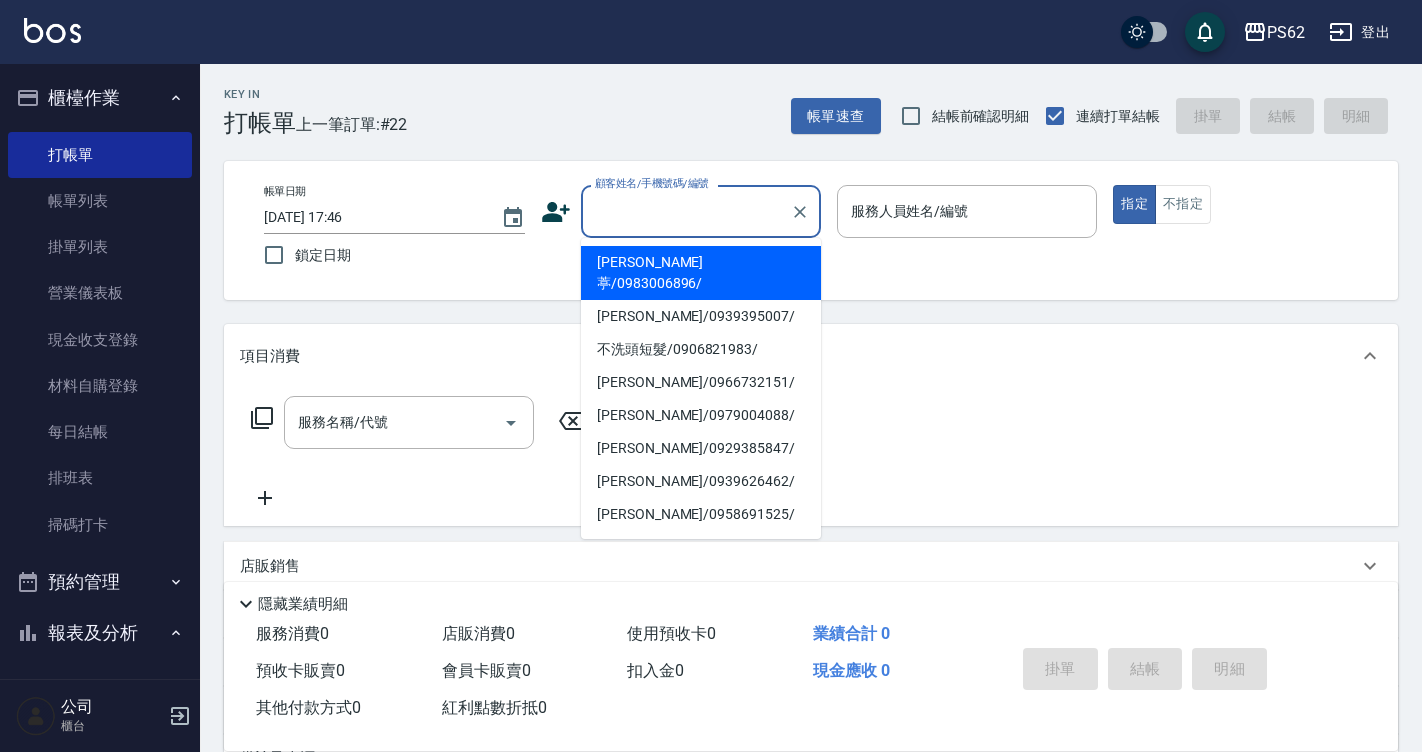click on "顧客姓名/手機號碼/編號" at bounding box center [686, 211] 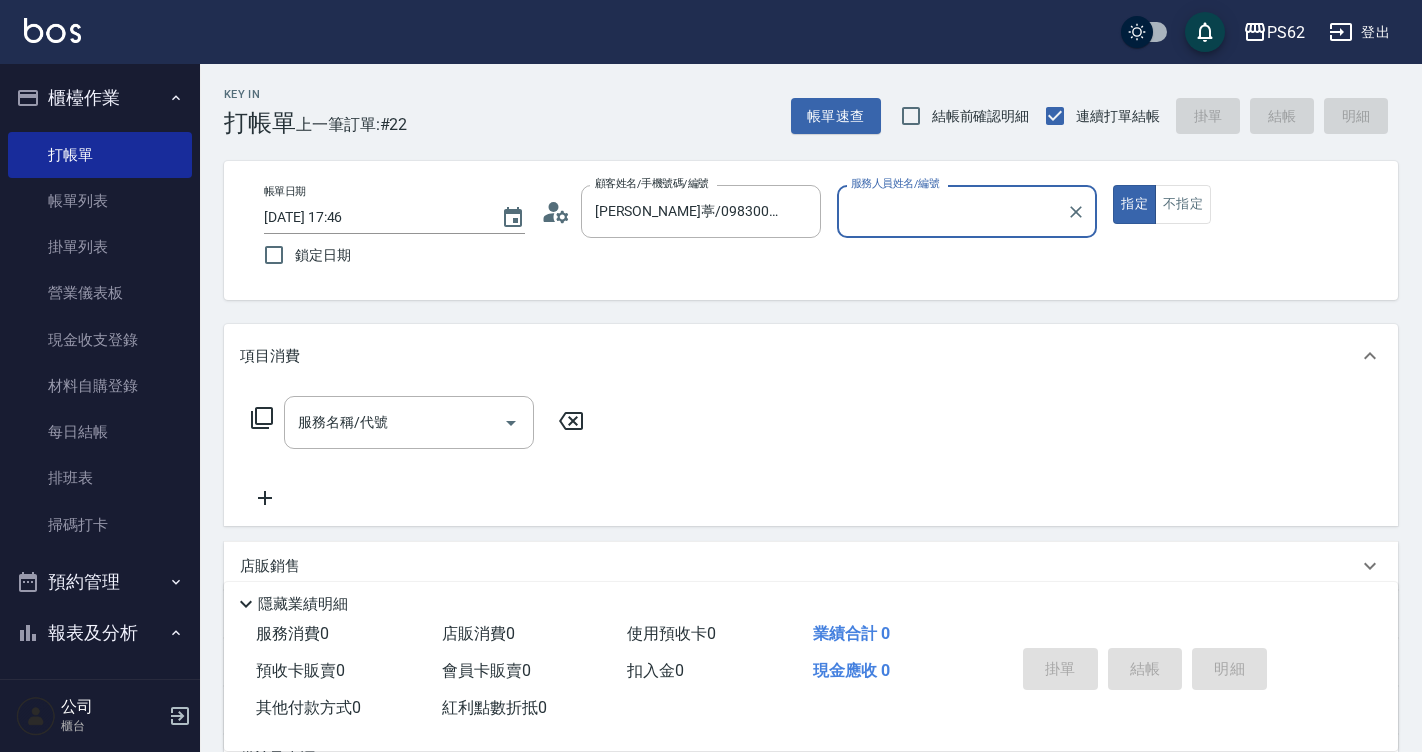 type on "Rita-2" 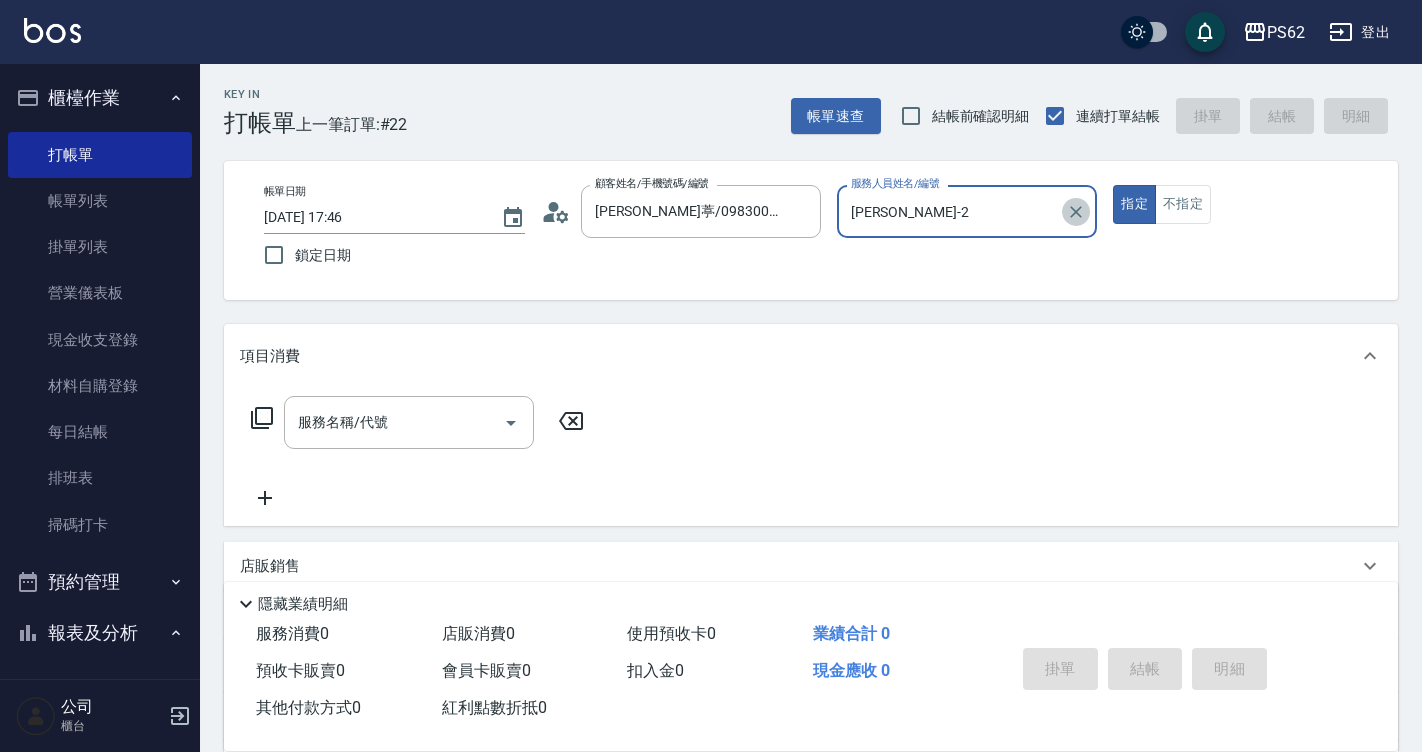 click 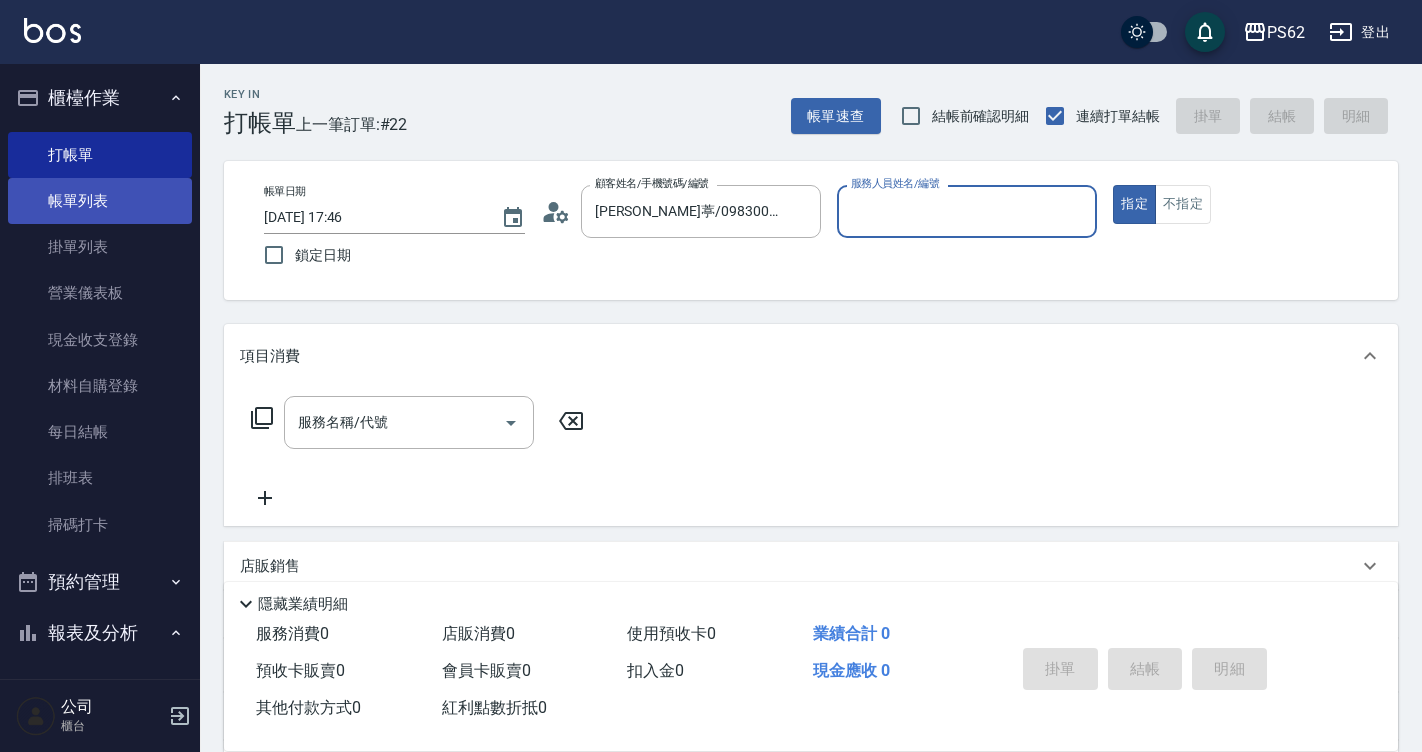 click on "帳單列表" at bounding box center (100, 201) 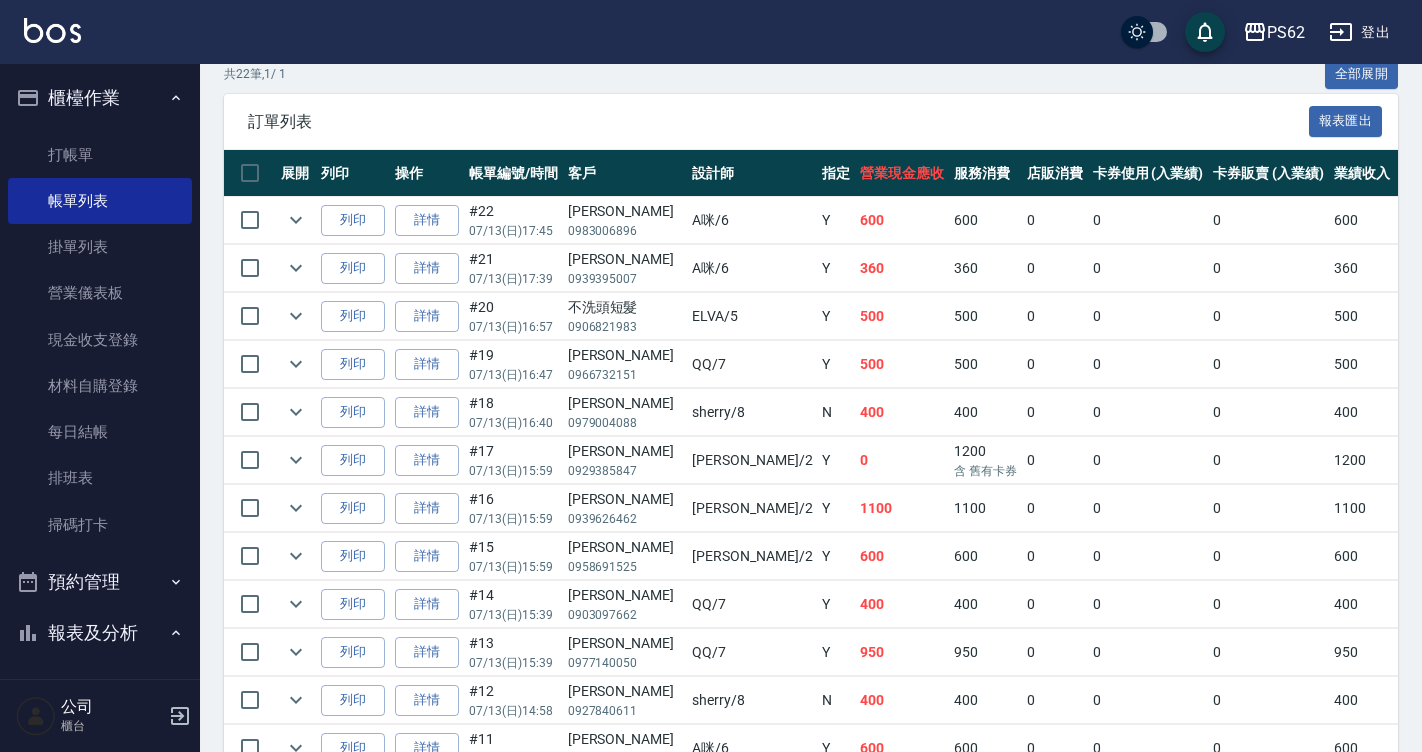 scroll, scrollTop: 500, scrollLeft: 0, axis: vertical 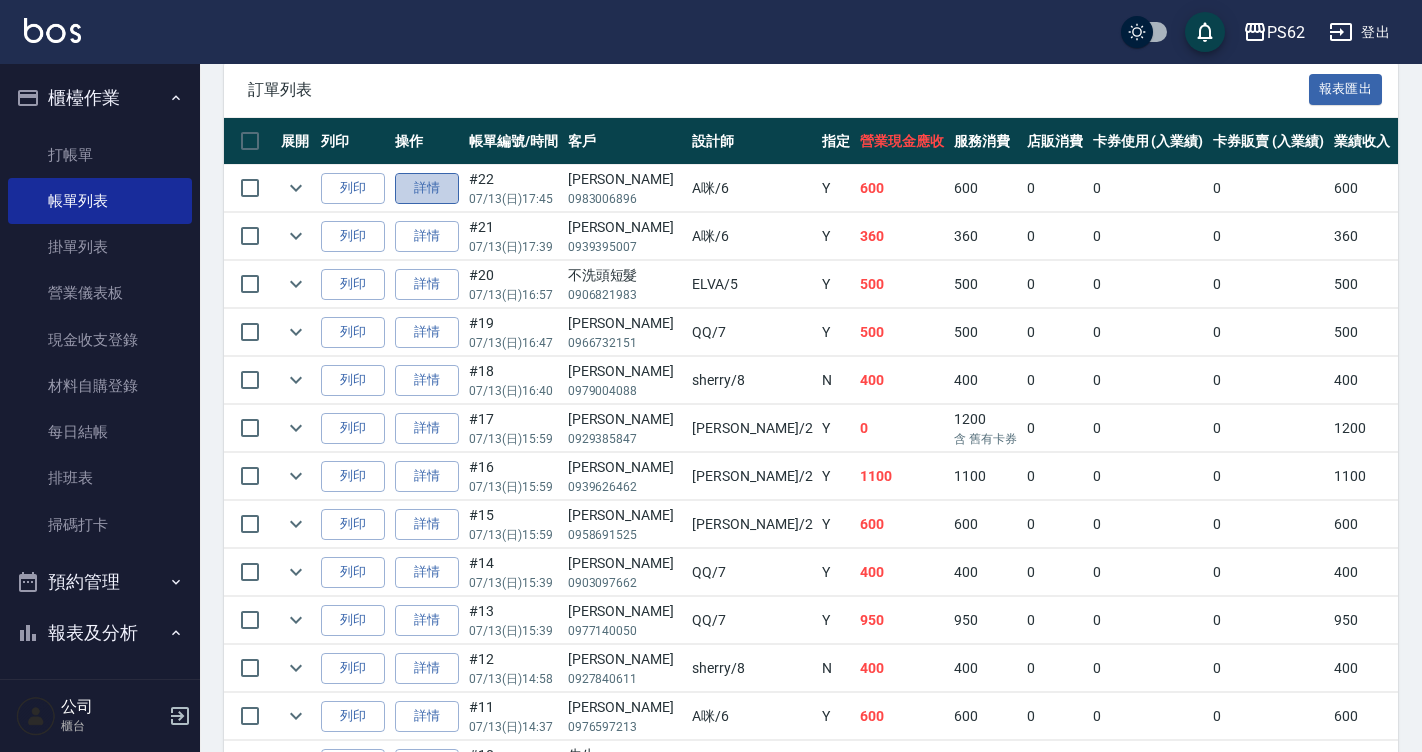 click on "詳情" at bounding box center (427, 188) 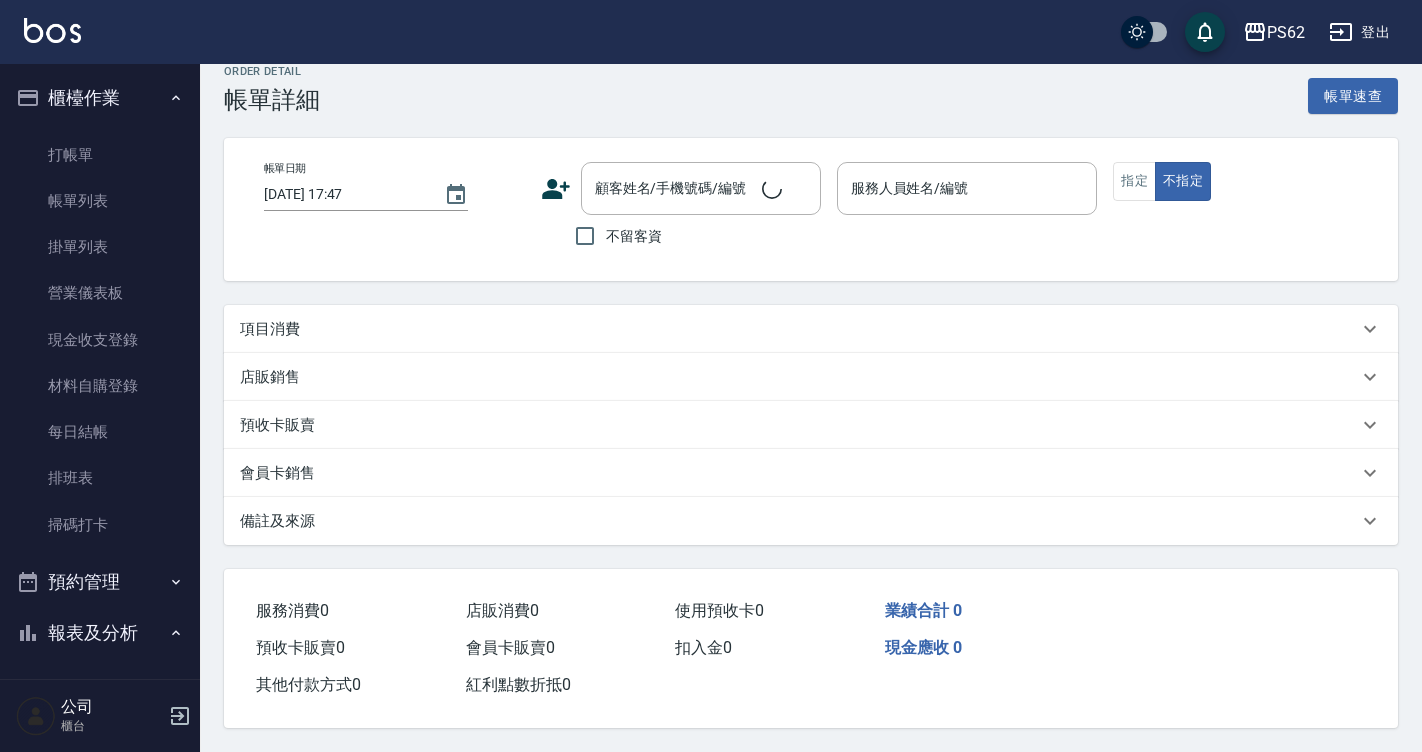 scroll, scrollTop: 0, scrollLeft: 0, axis: both 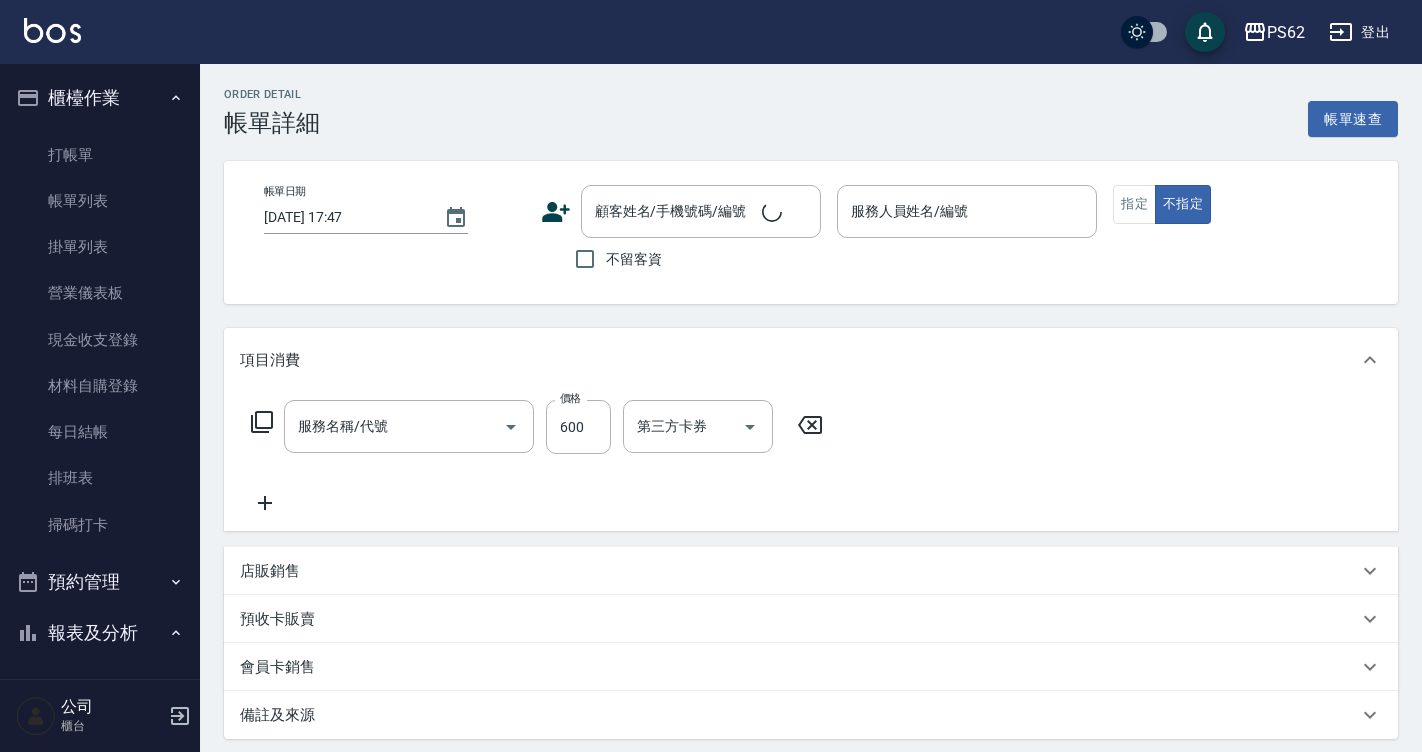 type on "去角質(555)" 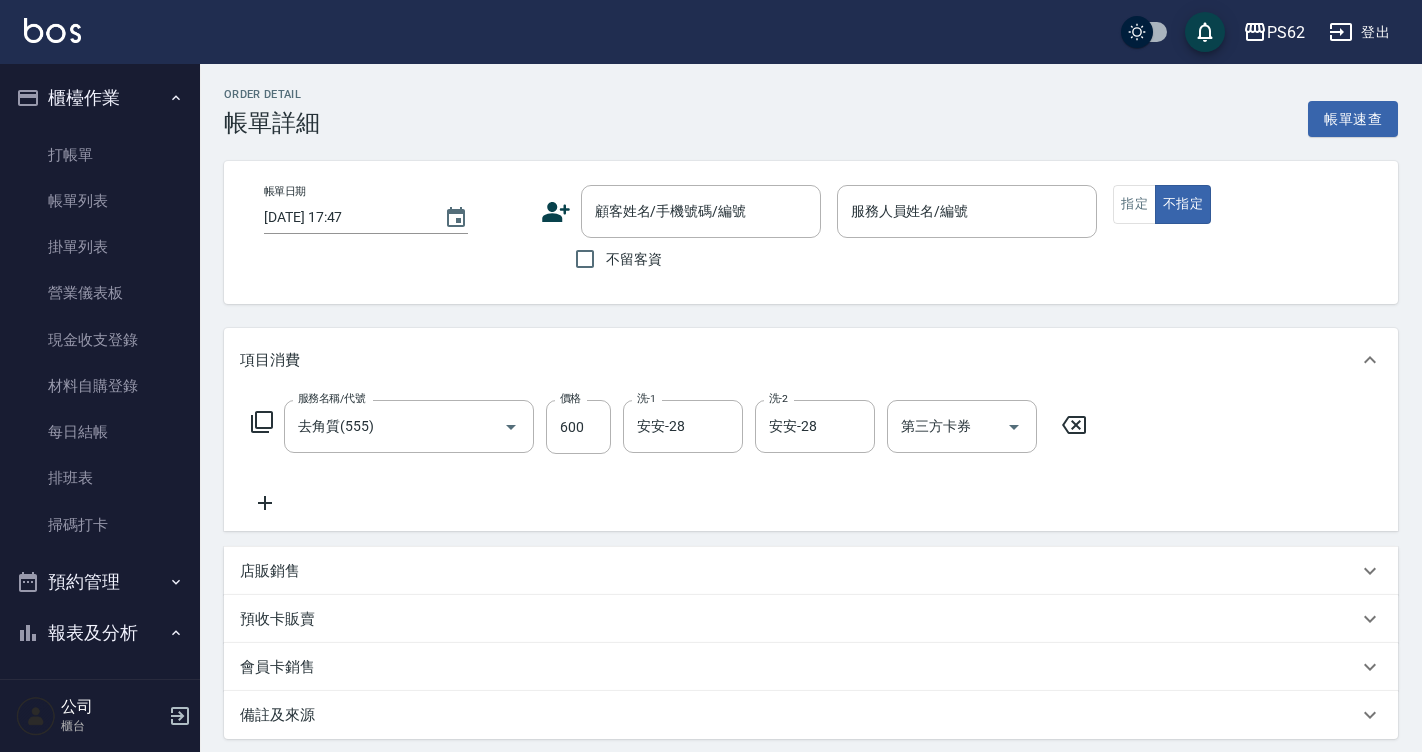 type on "2025/07/13 17:45" 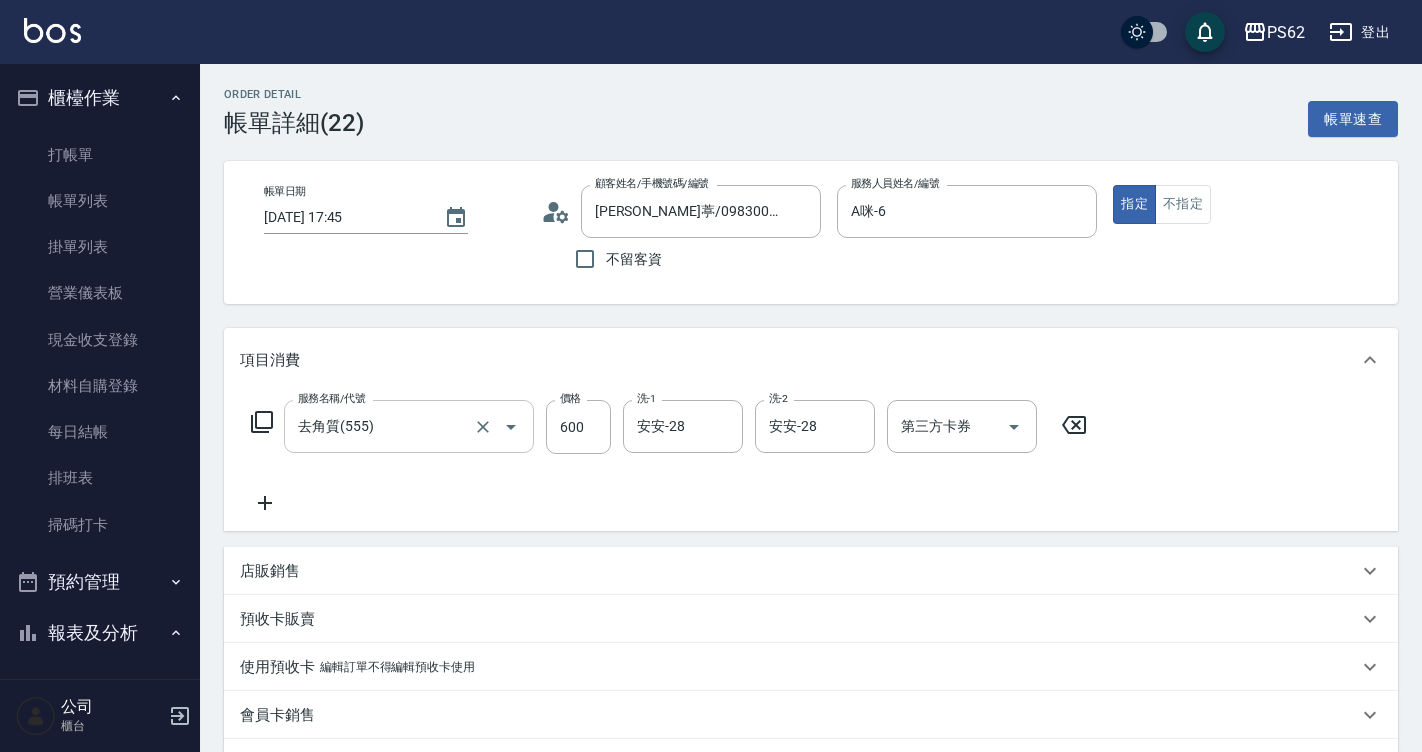 type on "池玟葶/0983006896/" 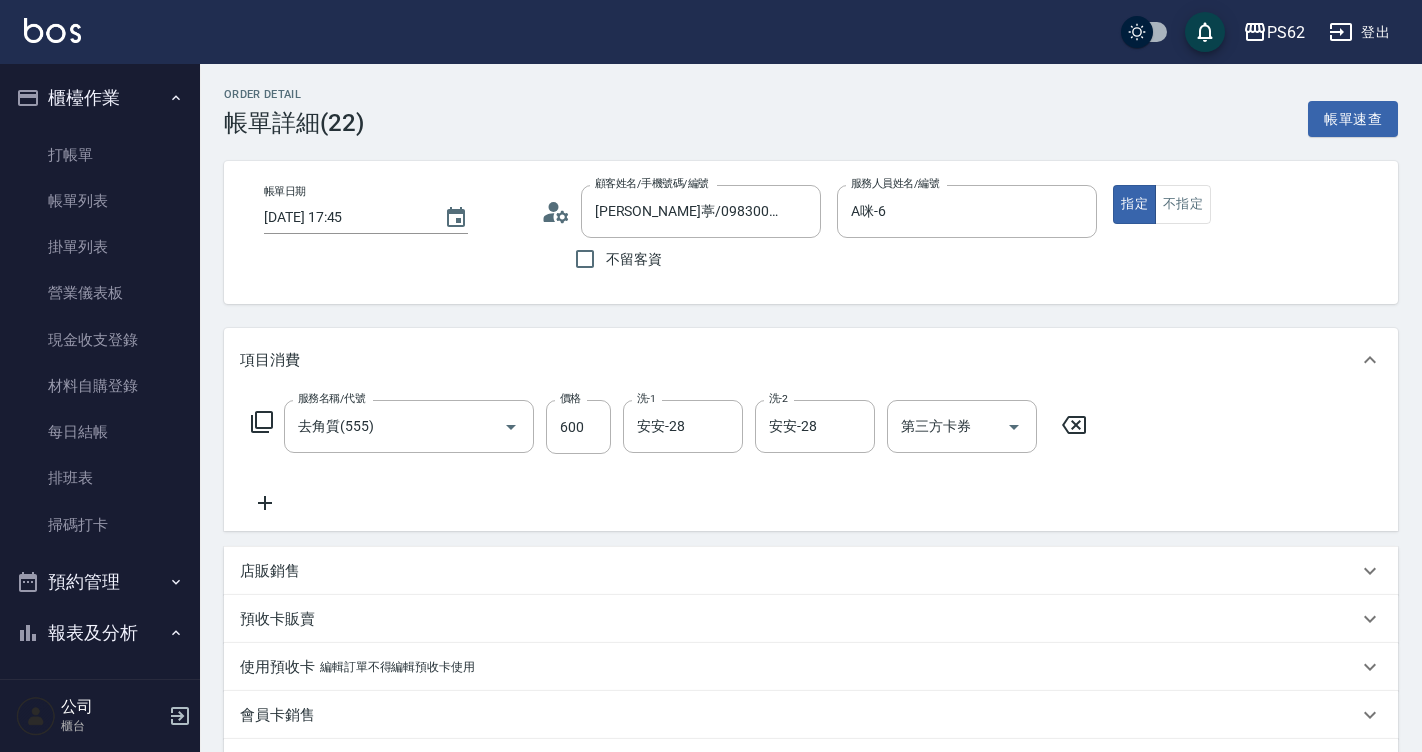click 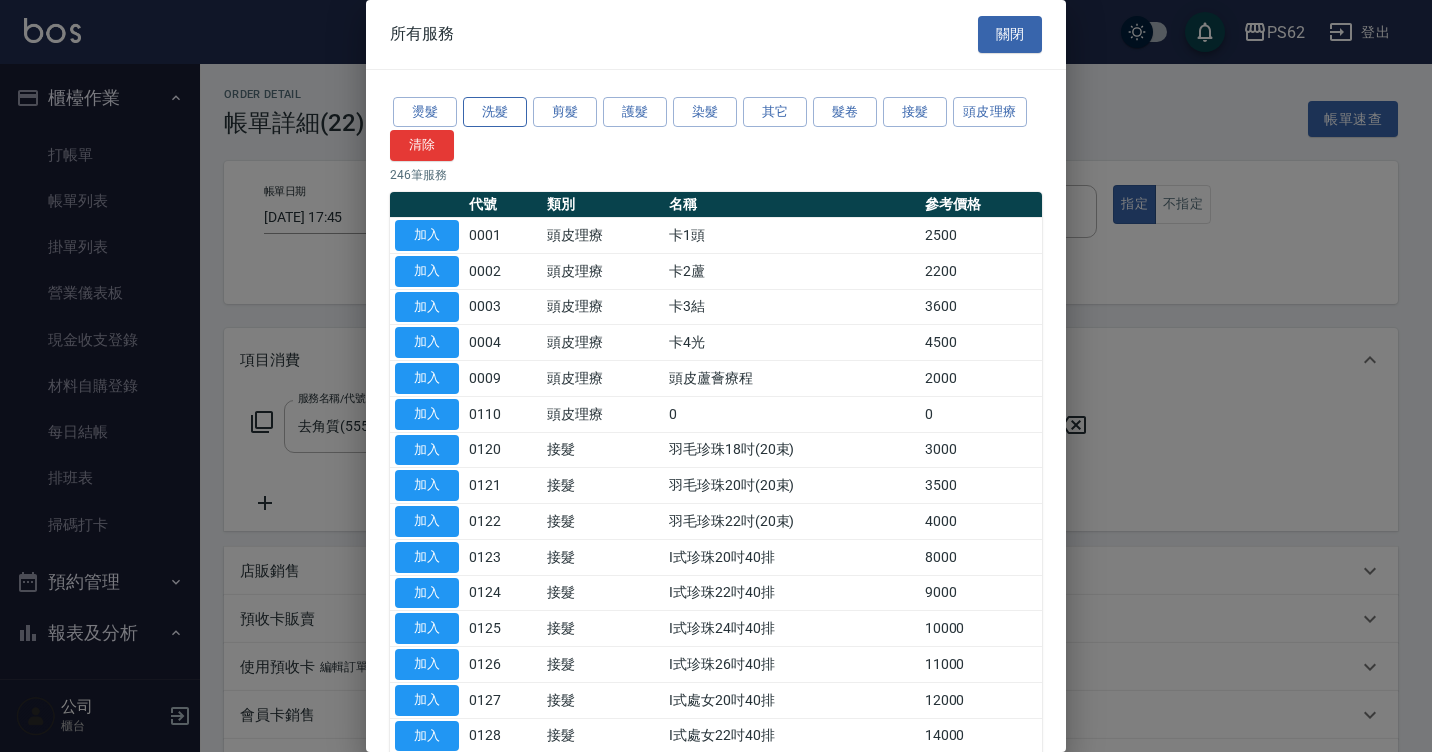 click on "洗髮" at bounding box center [495, 112] 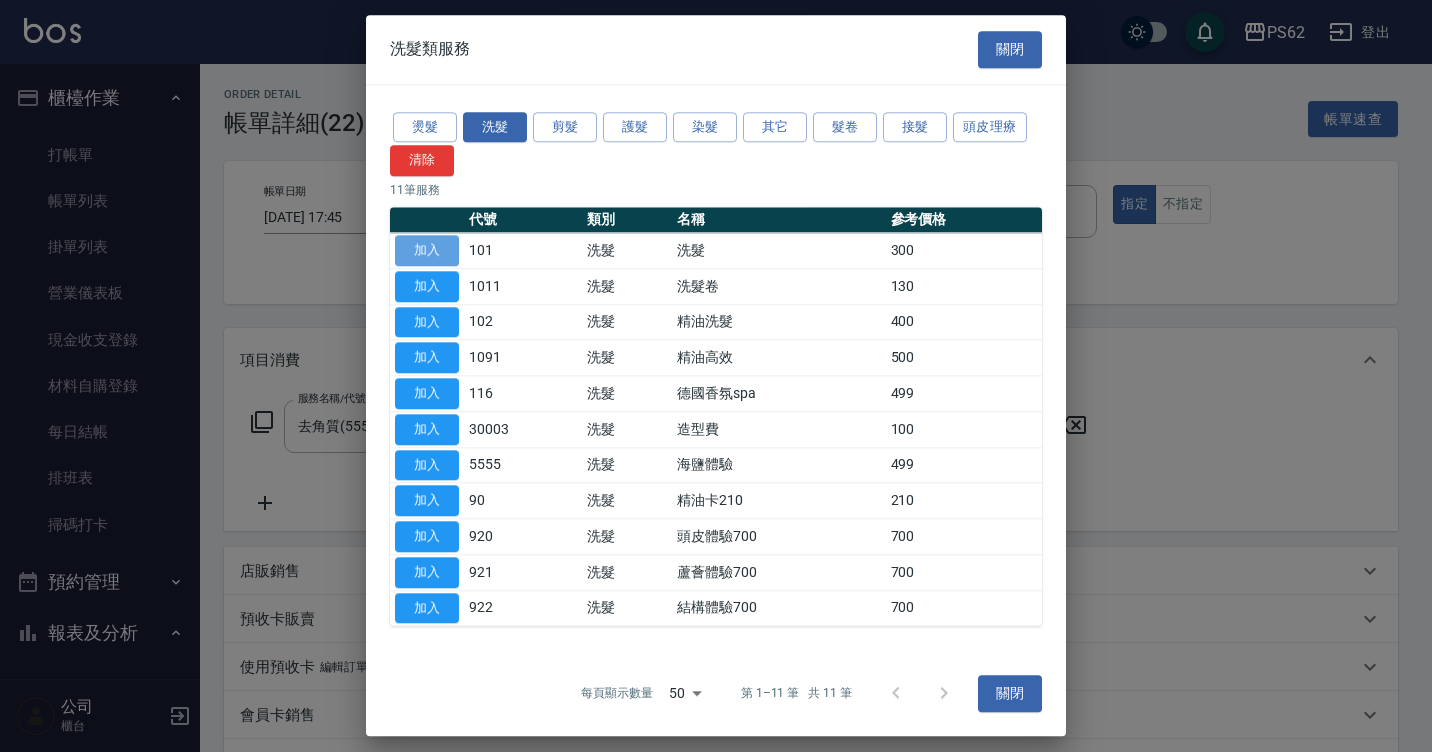 click on "加入" at bounding box center (427, 250) 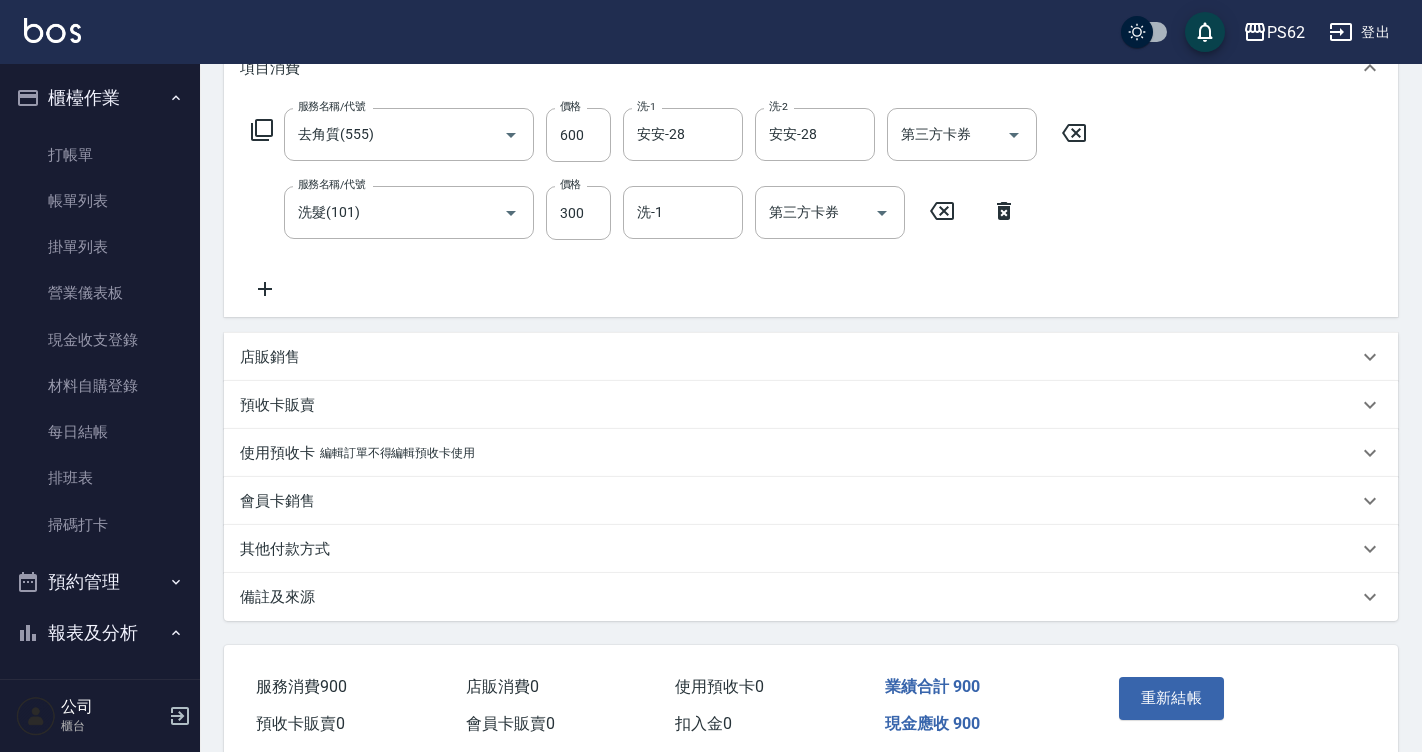 scroll, scrollTop: 377, scrollLeft: 0, axis: vertical 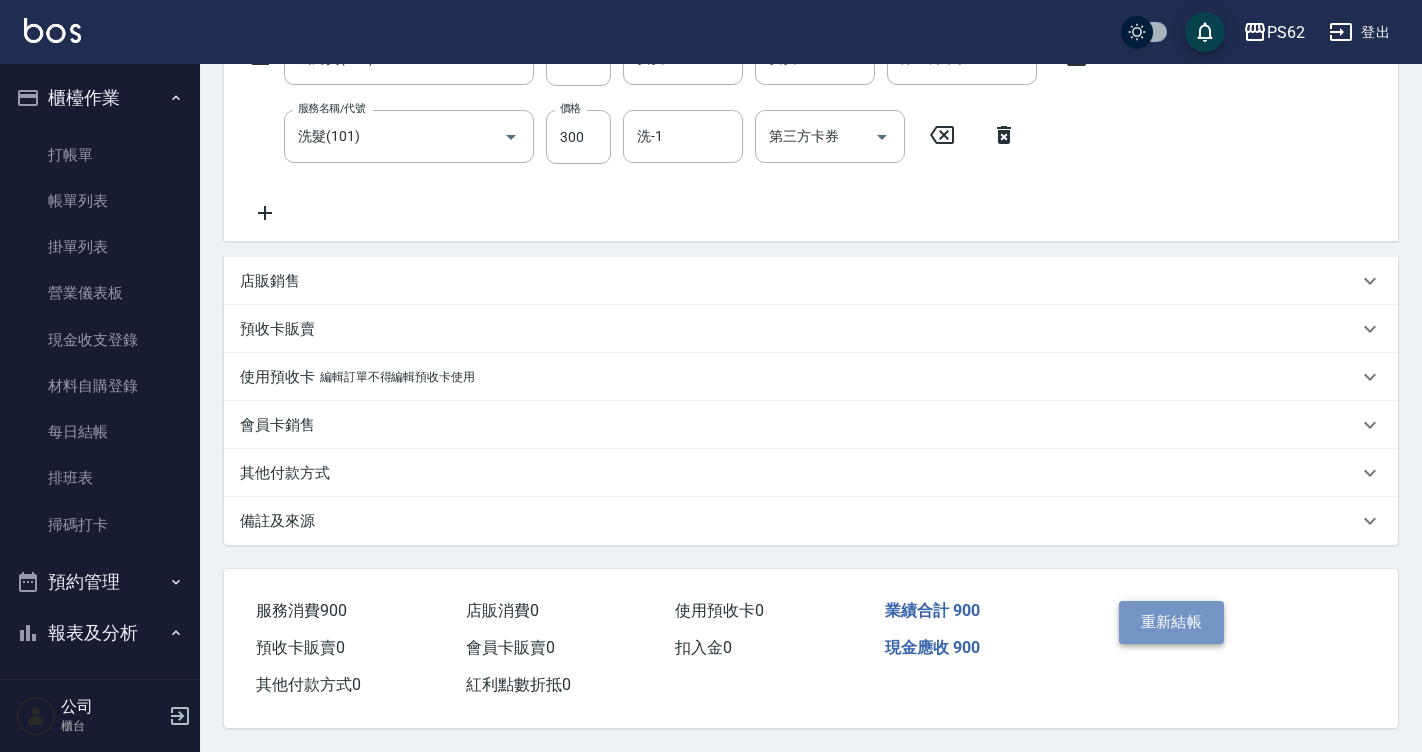 click on "重新結帳" at bounding box center [1172, 622] 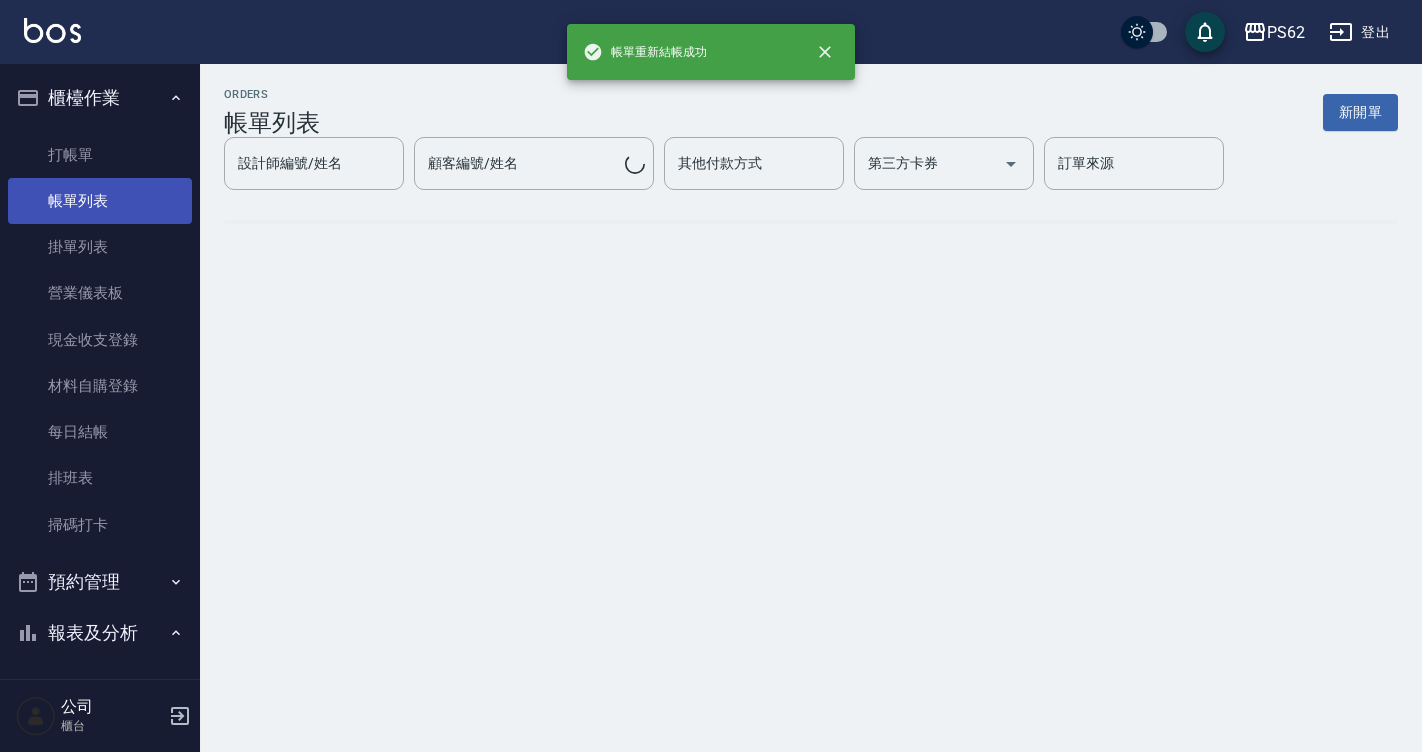 scroll, scrollTop: 0, scrollLeft: 0, axis: both 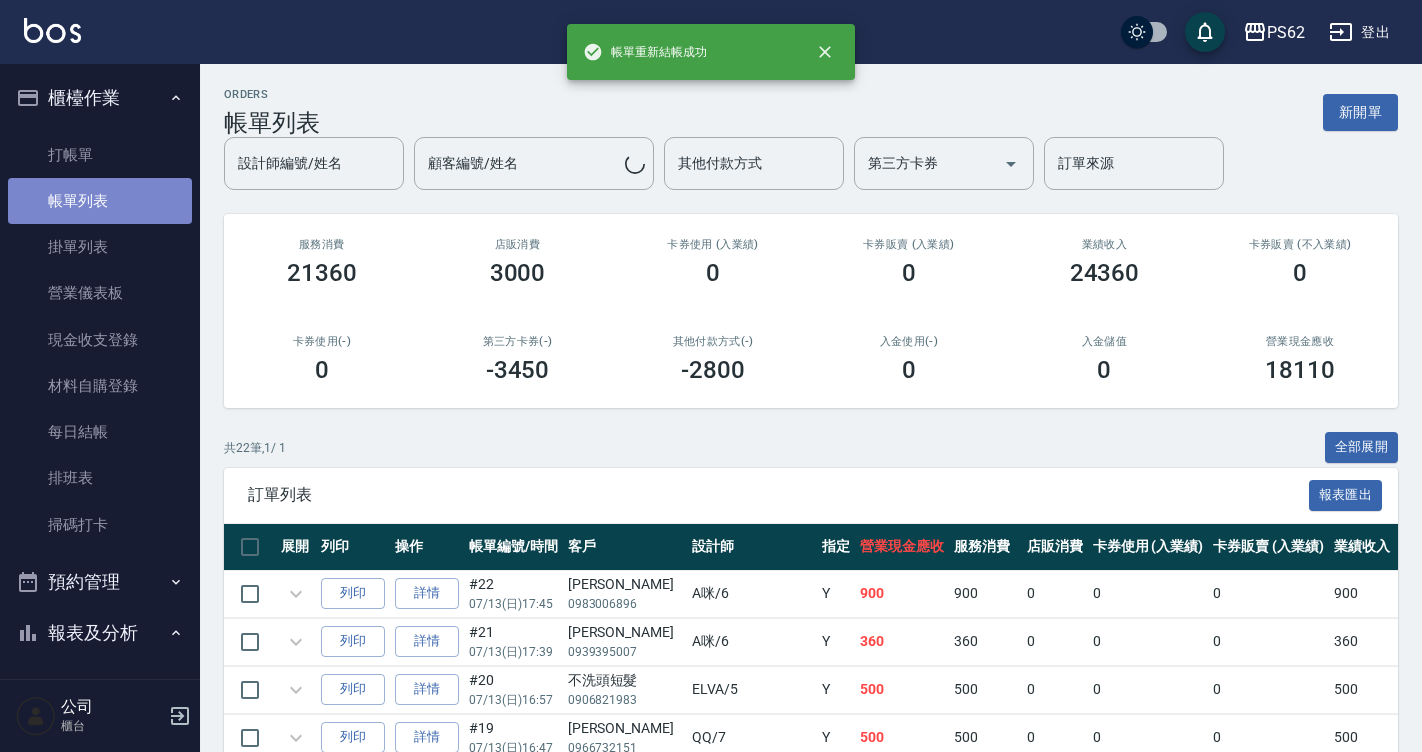 click on "帳單列表" at bounding box center (100, 201) 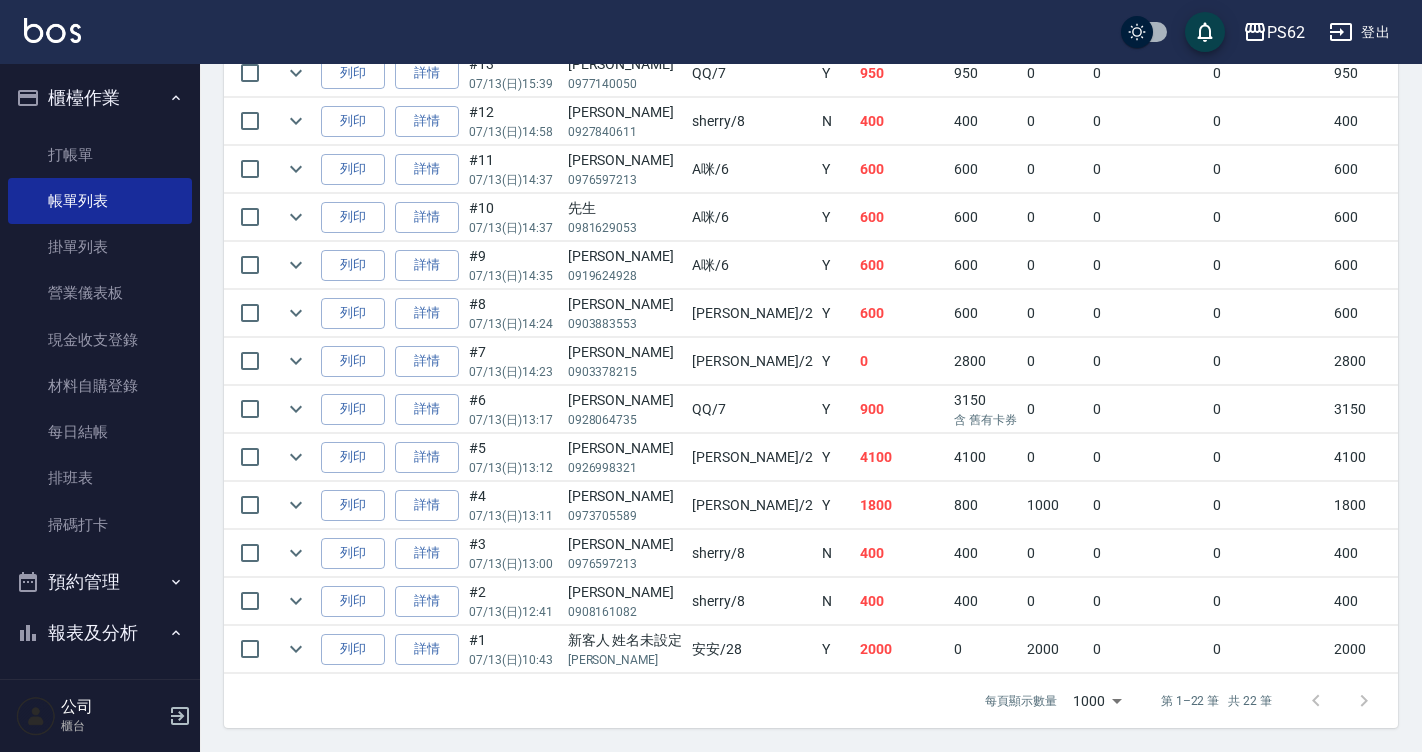 scroll, scrollTop: 1062, scrollLeft: 0, axis: vertical 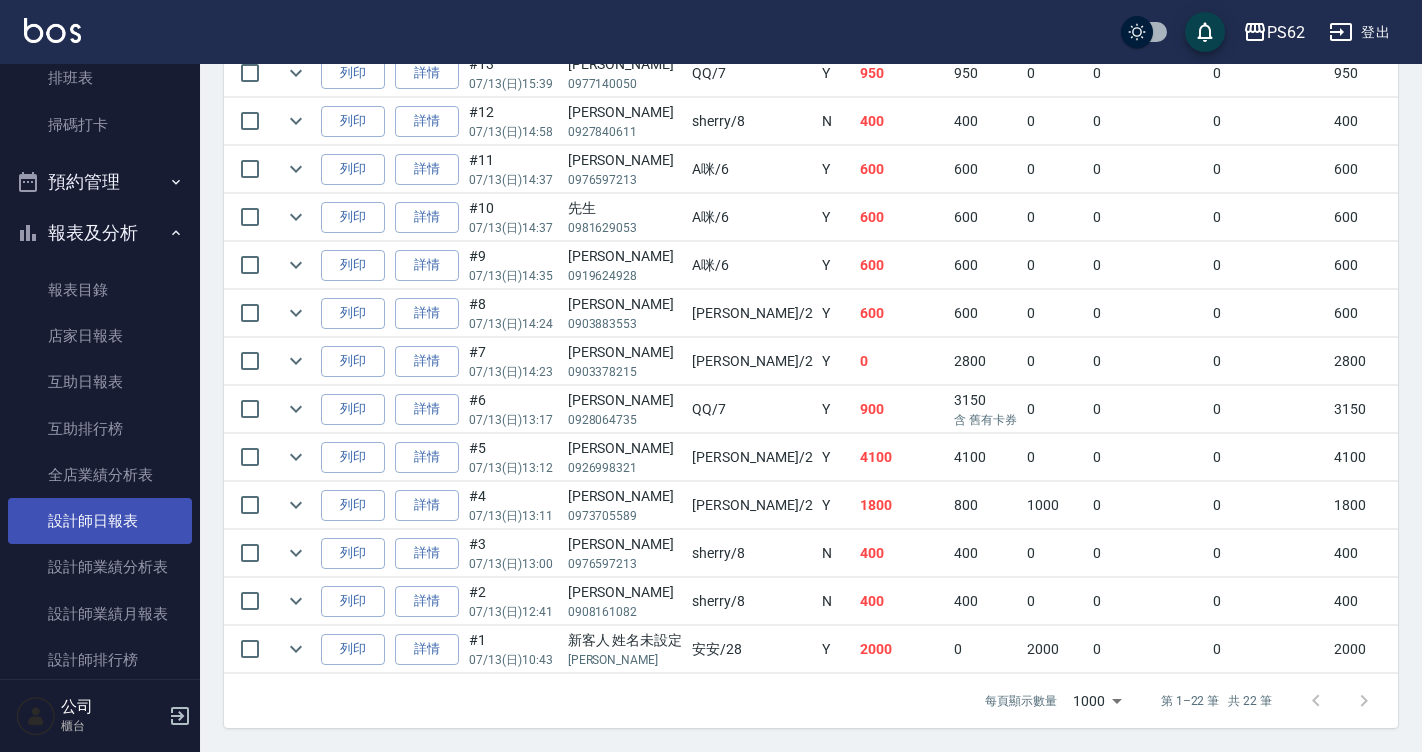 click on "設計師日報表" at bounding box center (100, 521) 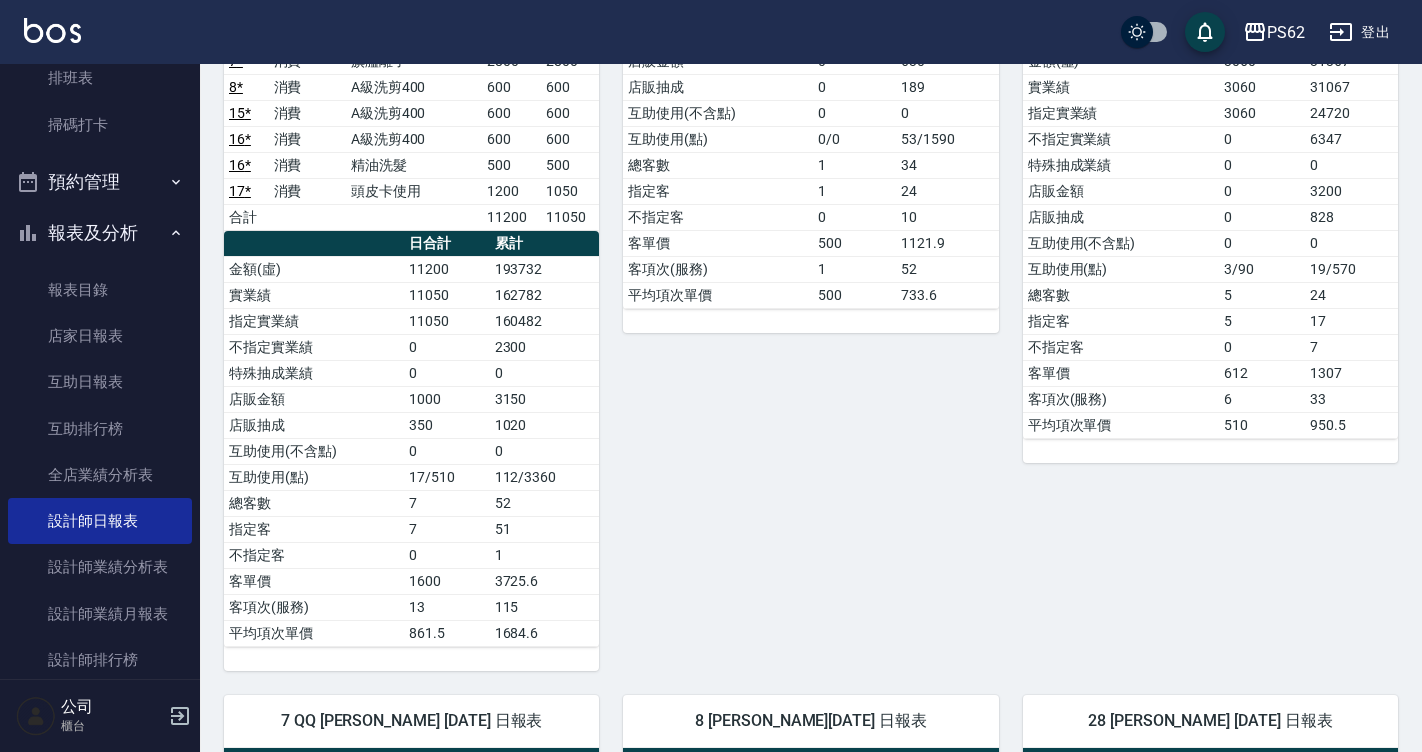 scroll, scrollTop: 400, scrollLeft: 0, axis: vertical 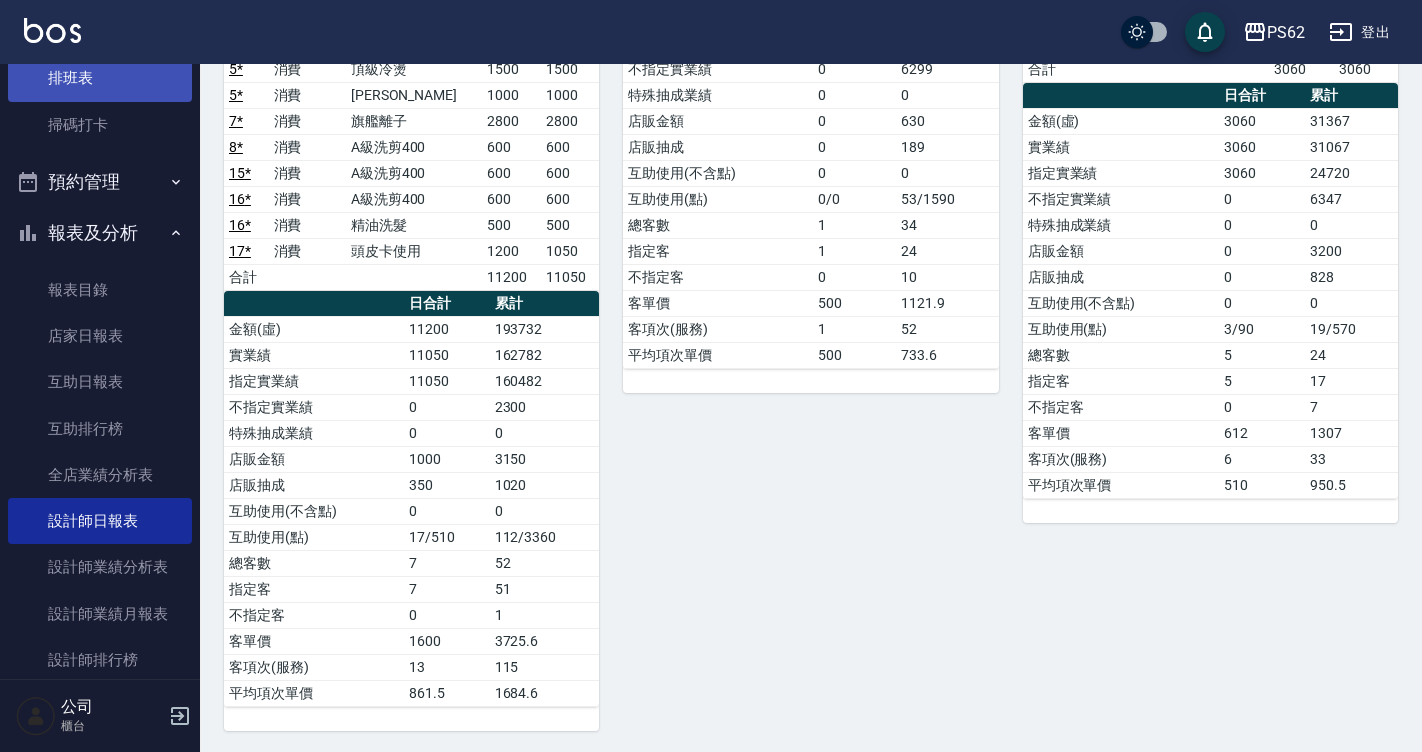 click on "排班表" at bounding box center [100, 78] 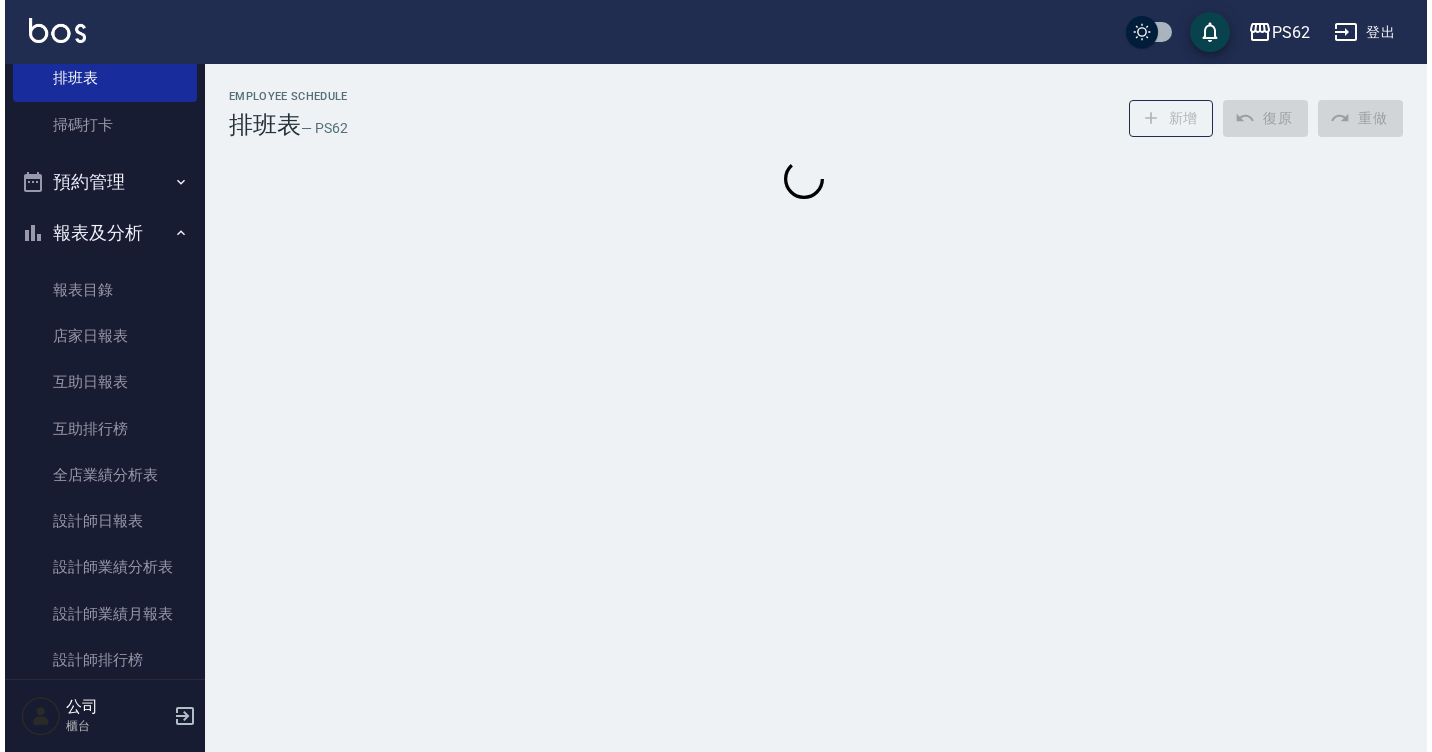 scroll, scrollTop: 0, scrollLeft: 0, axis: both 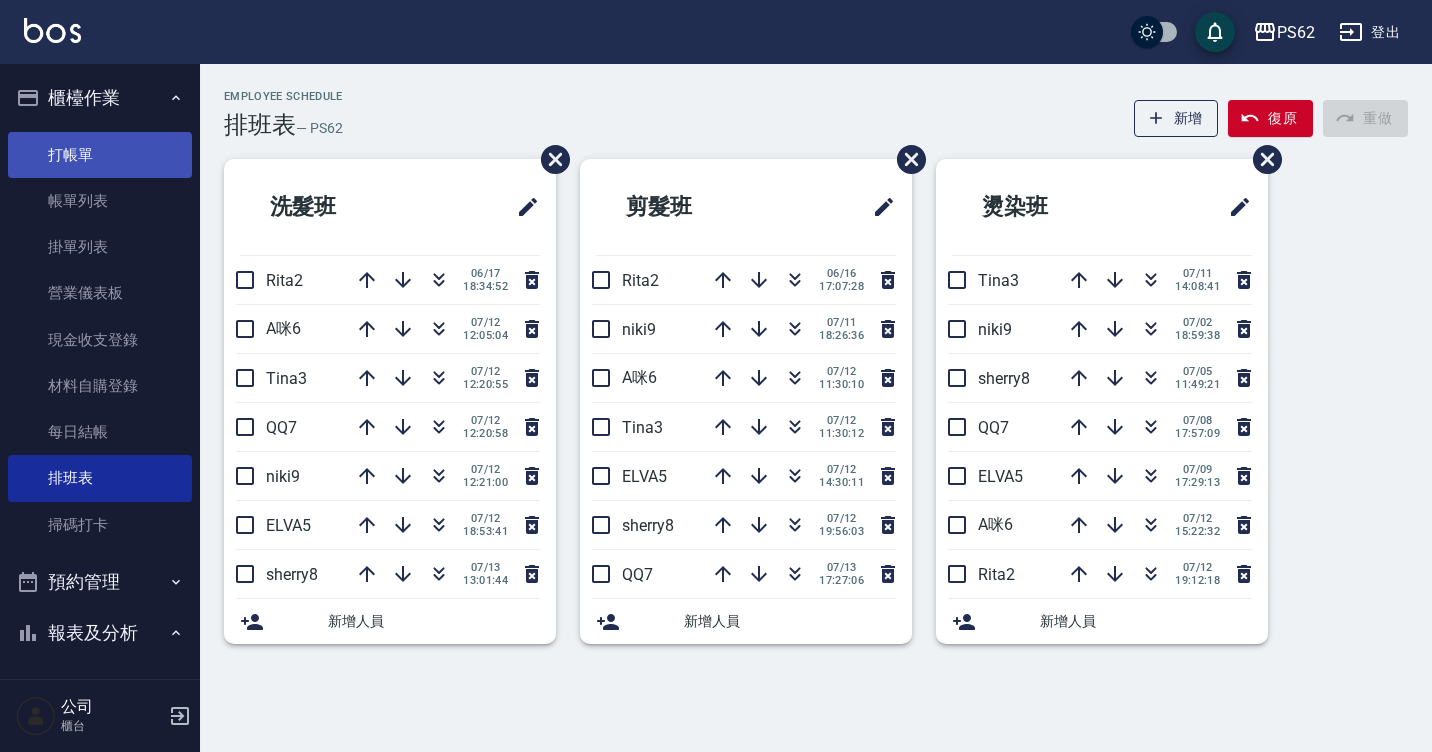 click on "打帳單" at bounding box center (100, 155) 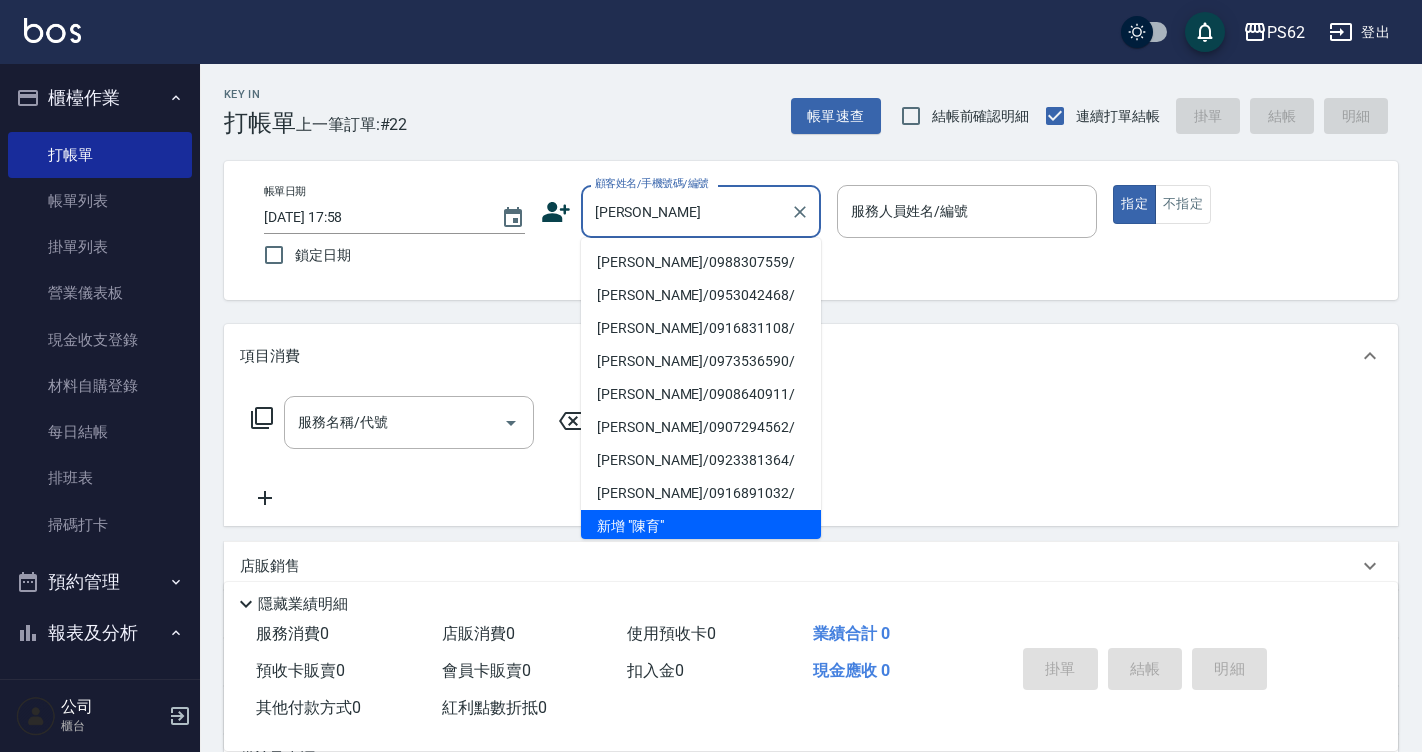 click on "陳育萱/0988307559/" at bounding box center (701, 262) 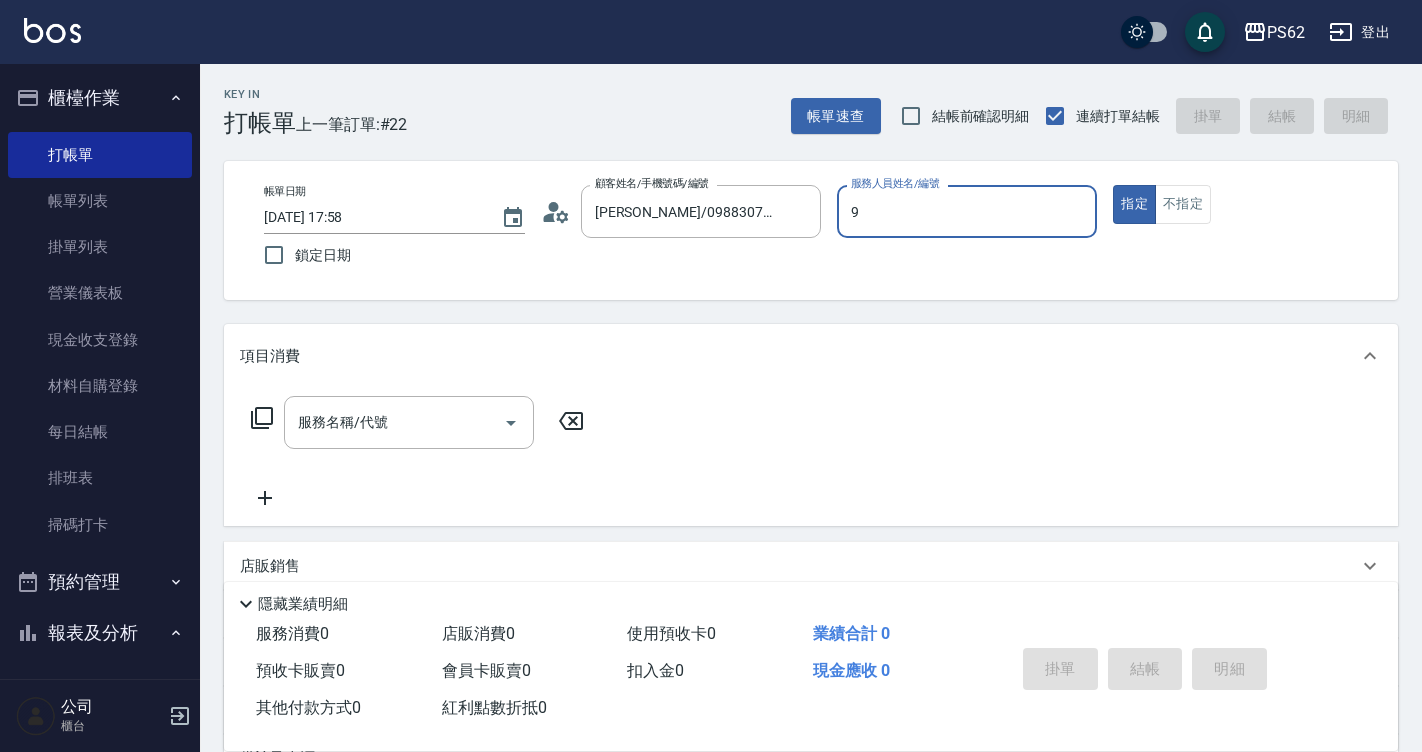 type on "niki-9" 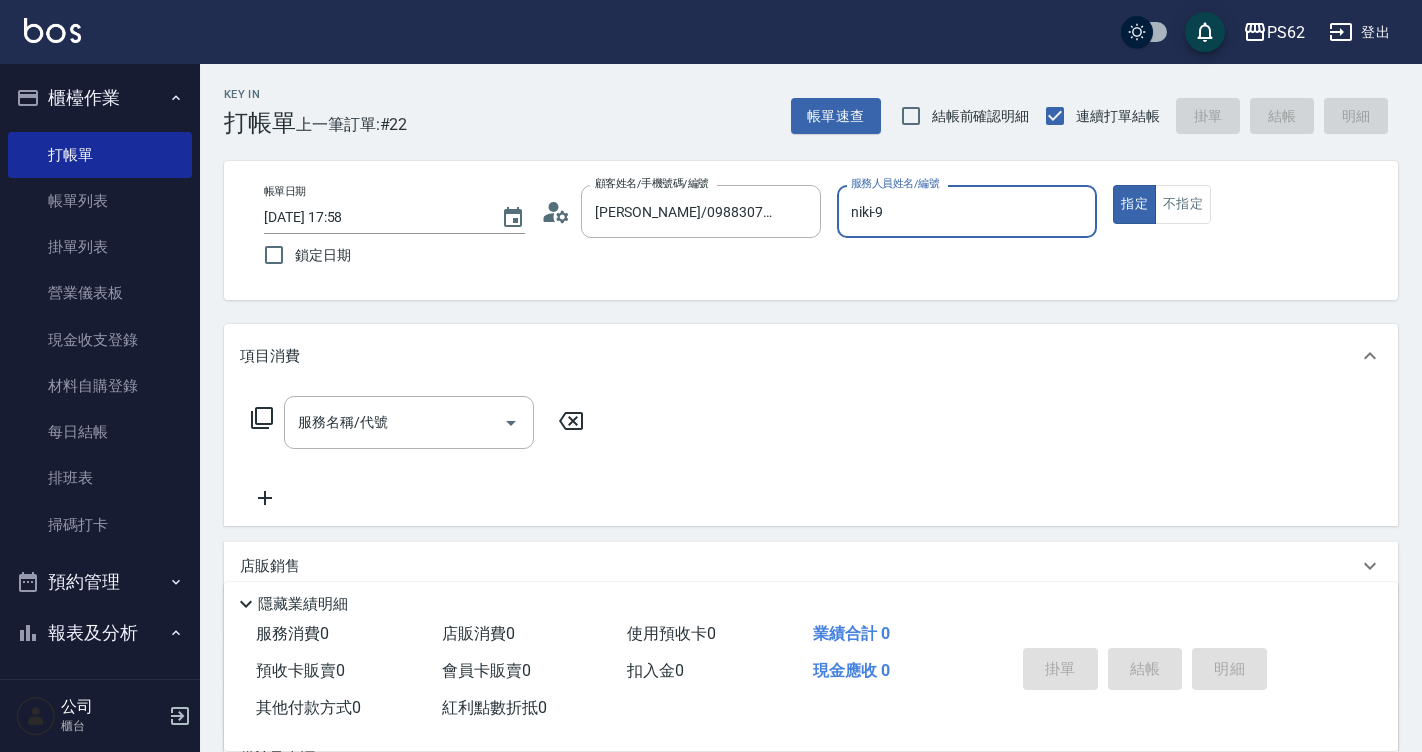 type on "true" 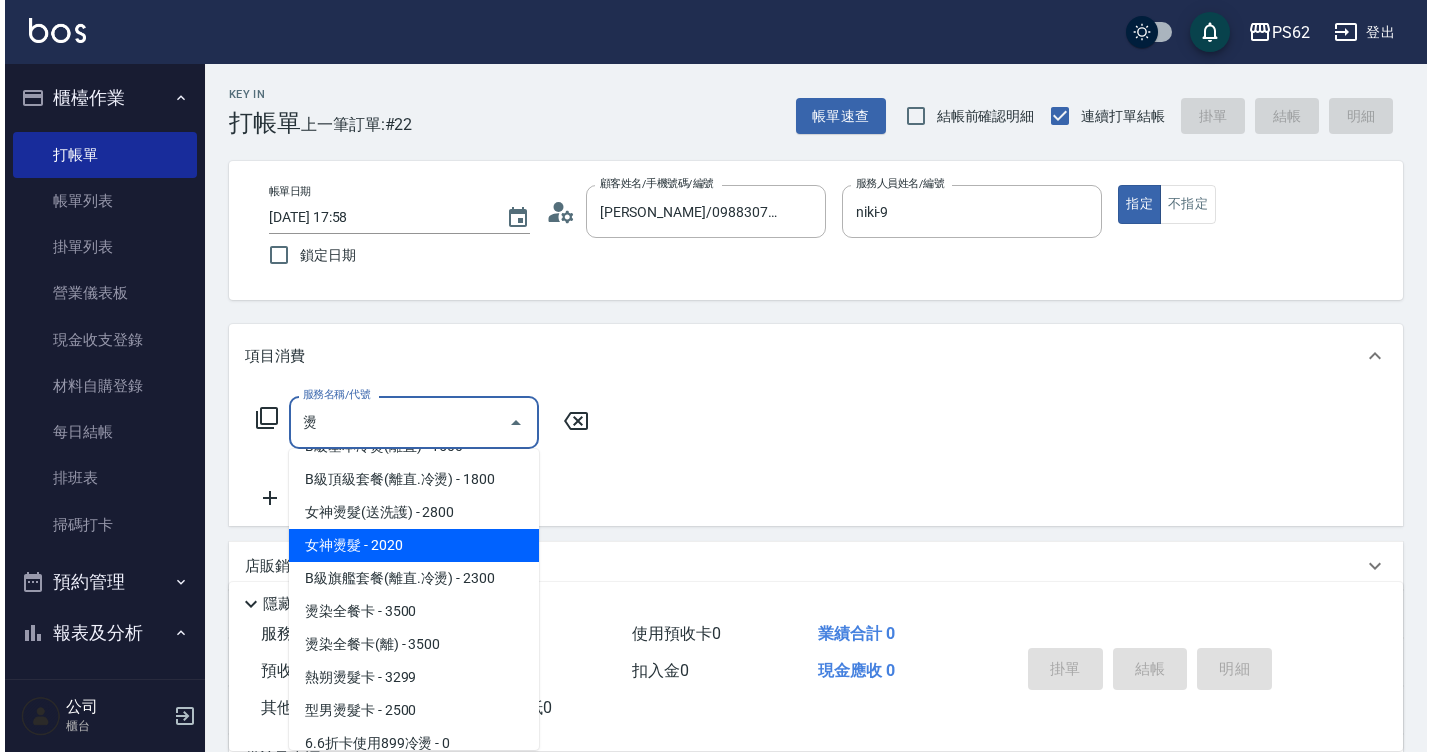 scroll, scrollTop: 176, scrollLeft: 0, axis: vertical 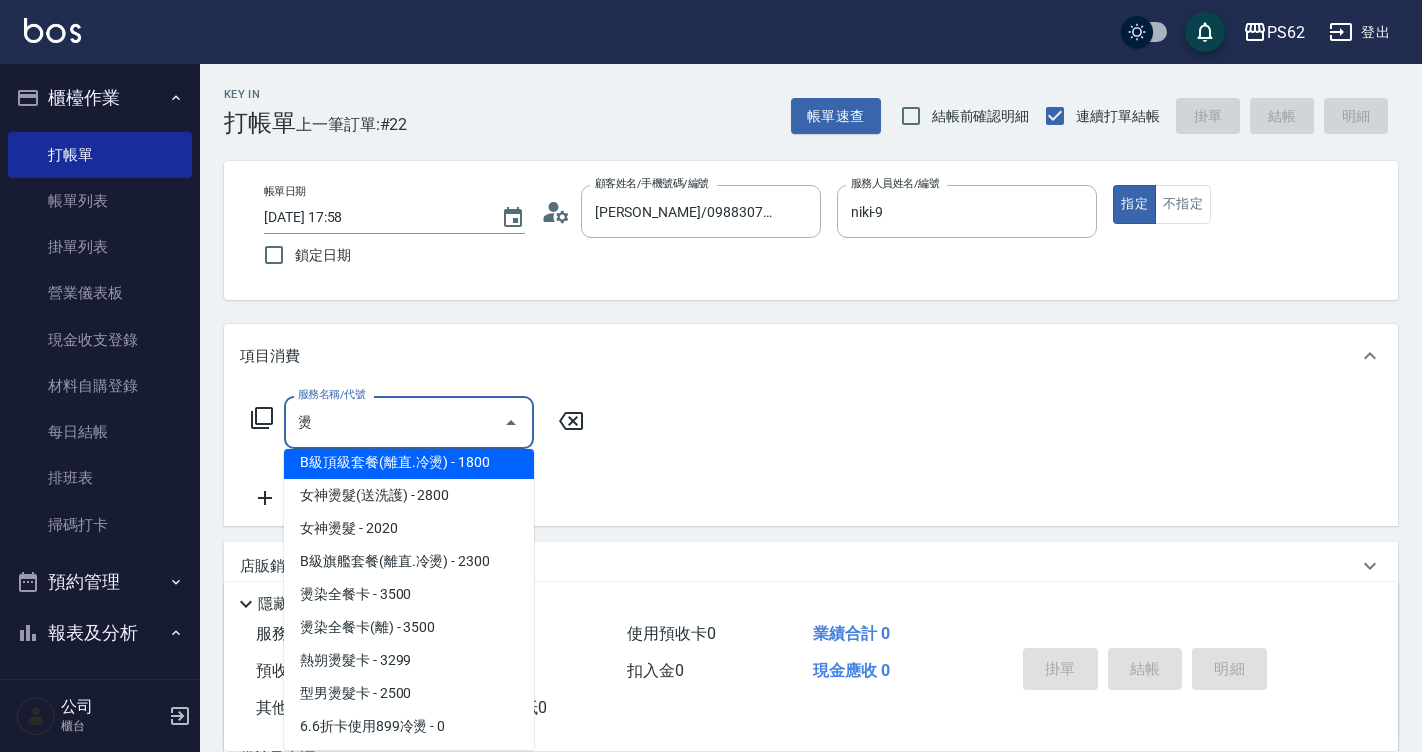 type on "燙" 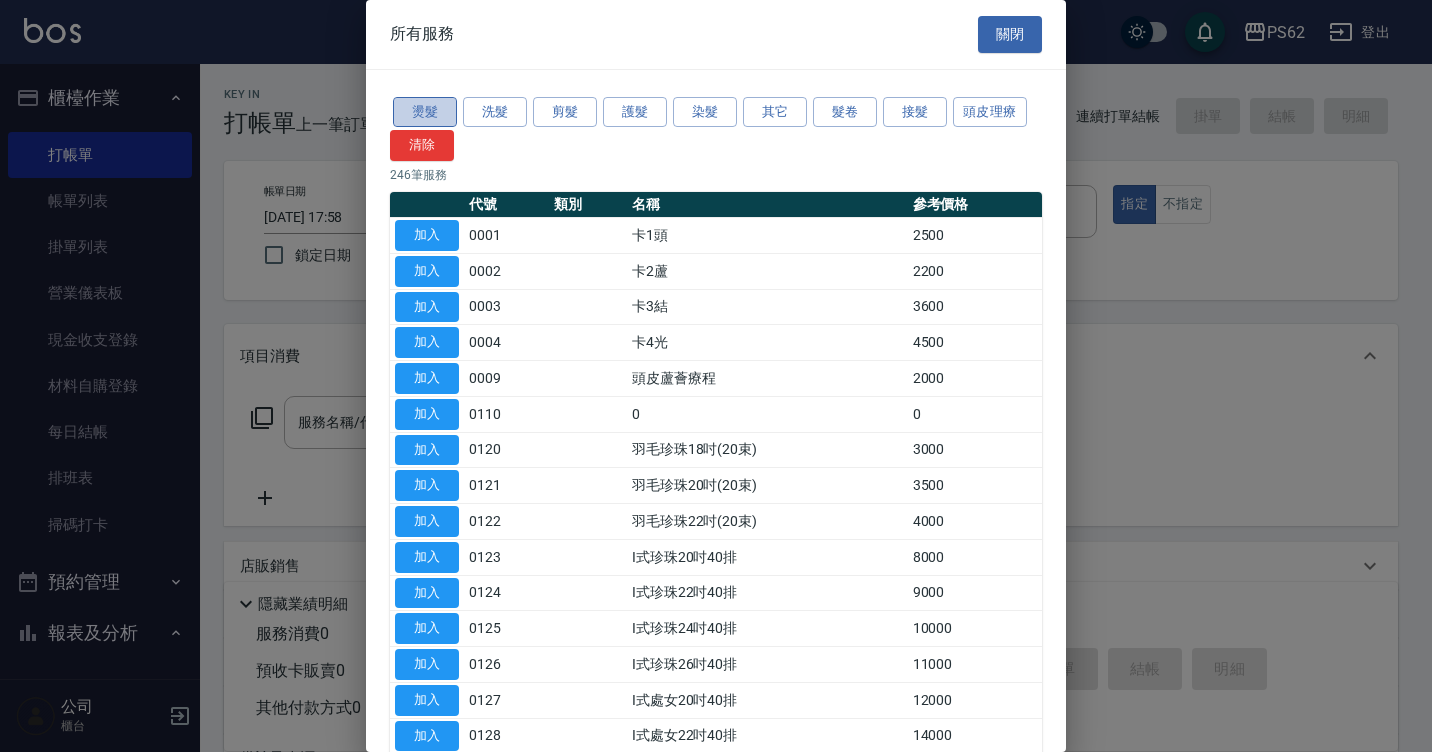 click on "燙髮" at bounding box center [425, 112] 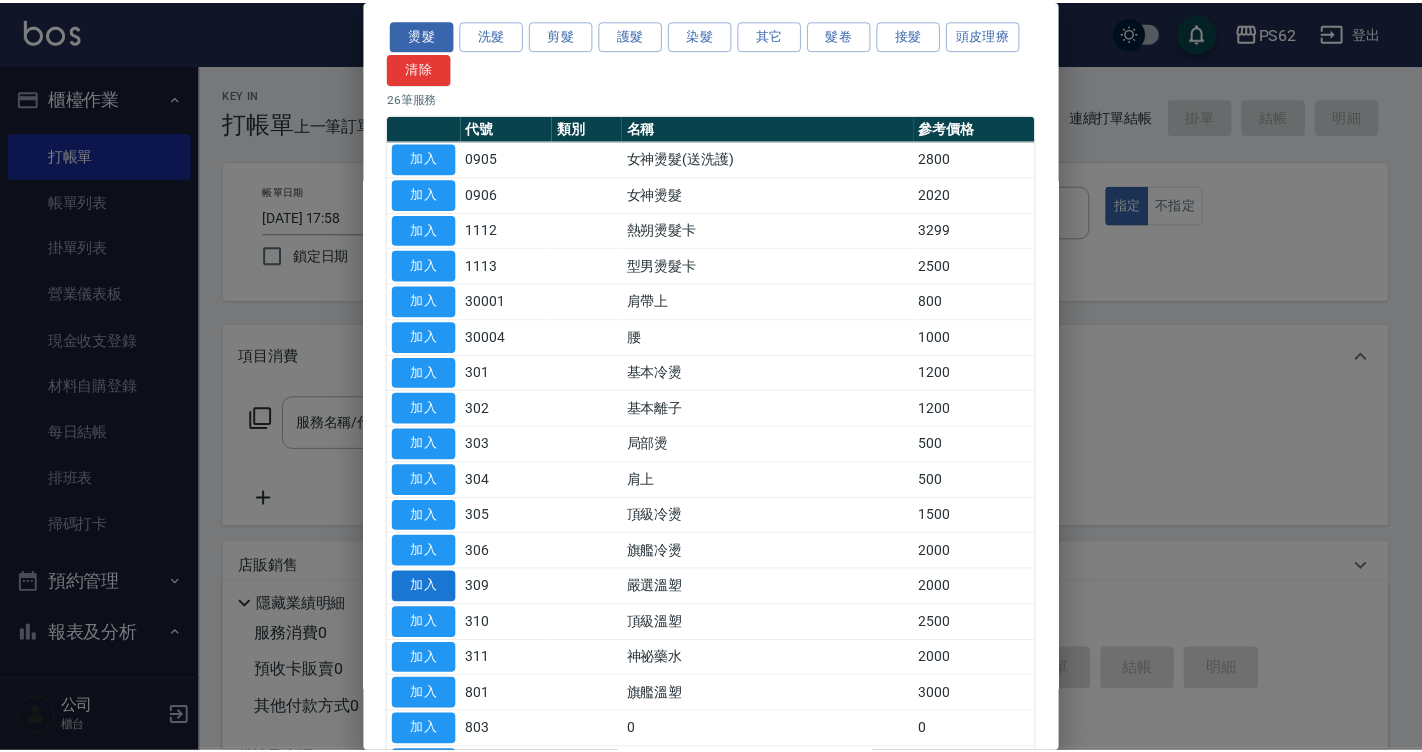scroll, scrollTop: 200, scrollLeft: 0, axis: vertical 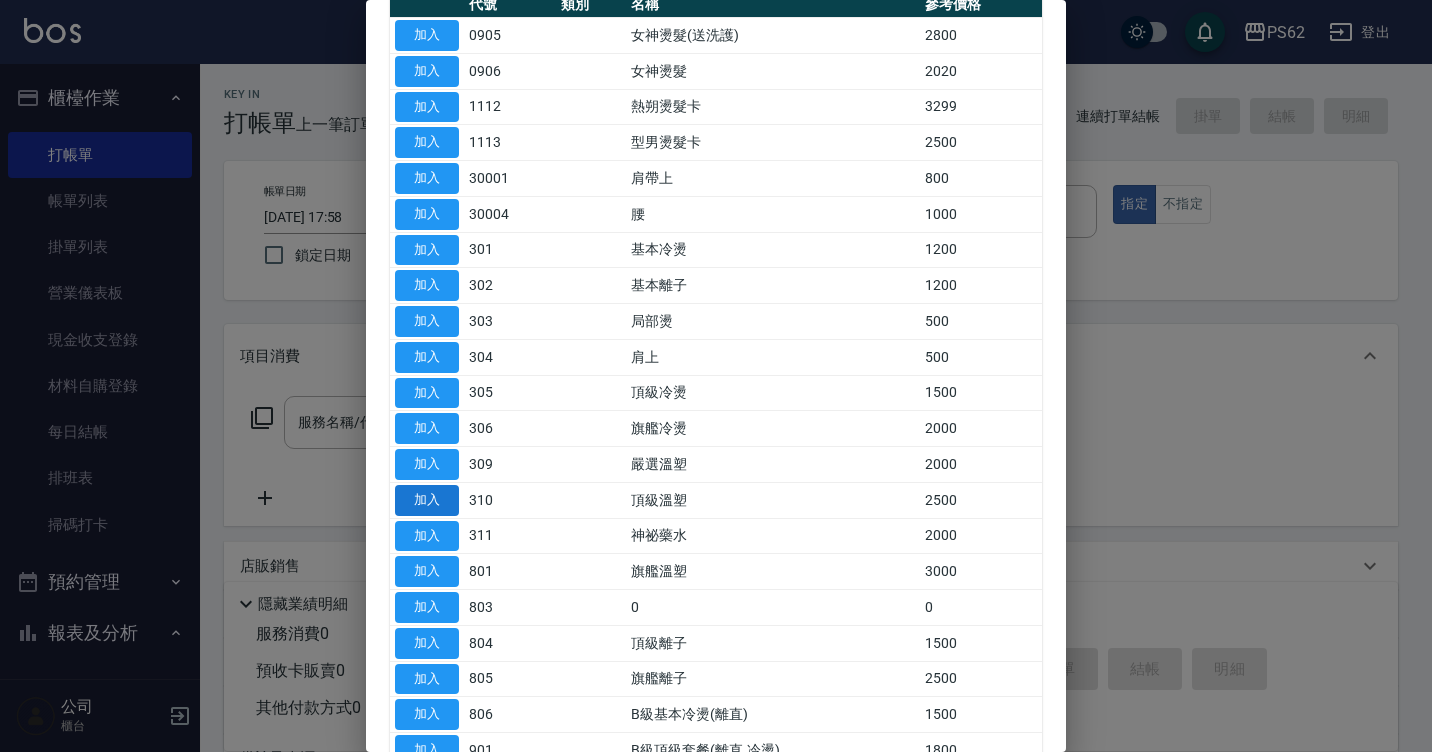 click on "加入" at bounding box center (427, 500) 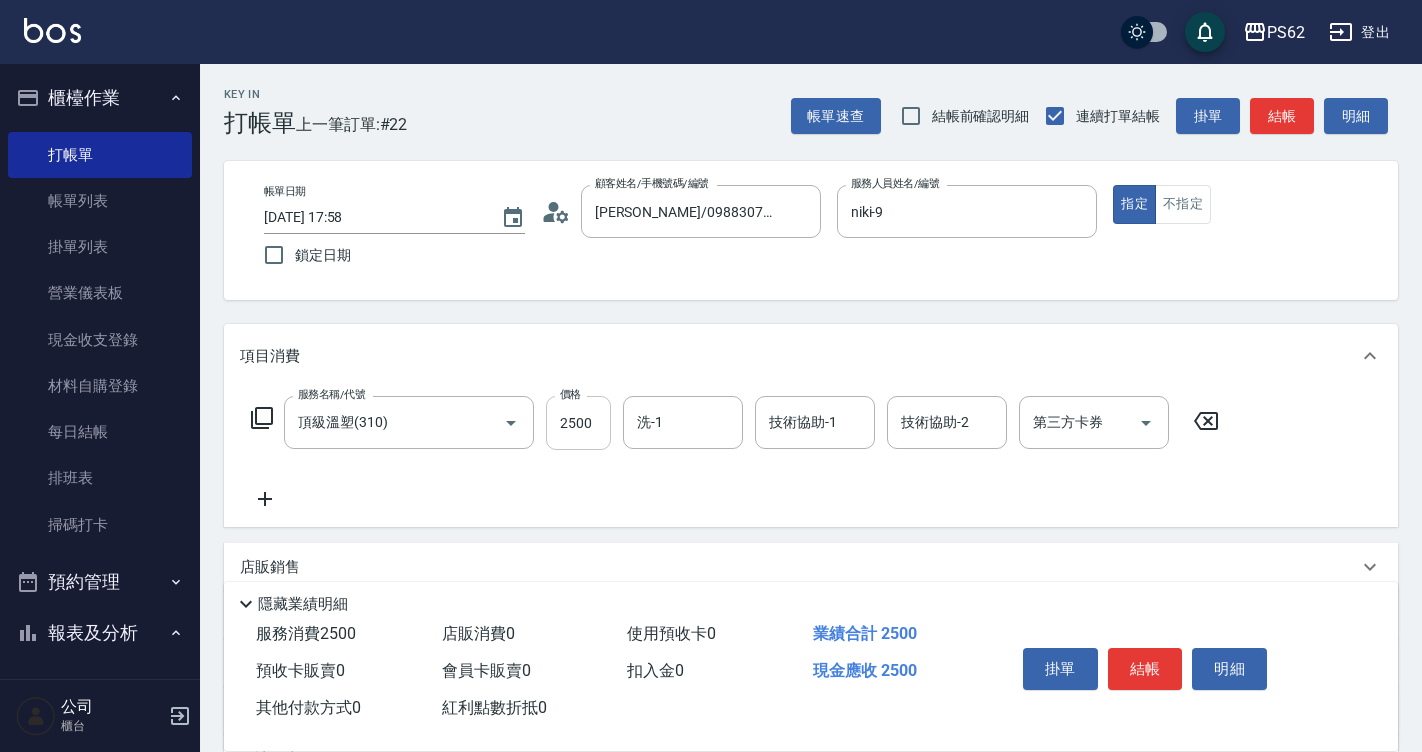 click on "2500" at bounding box center (578, 423) 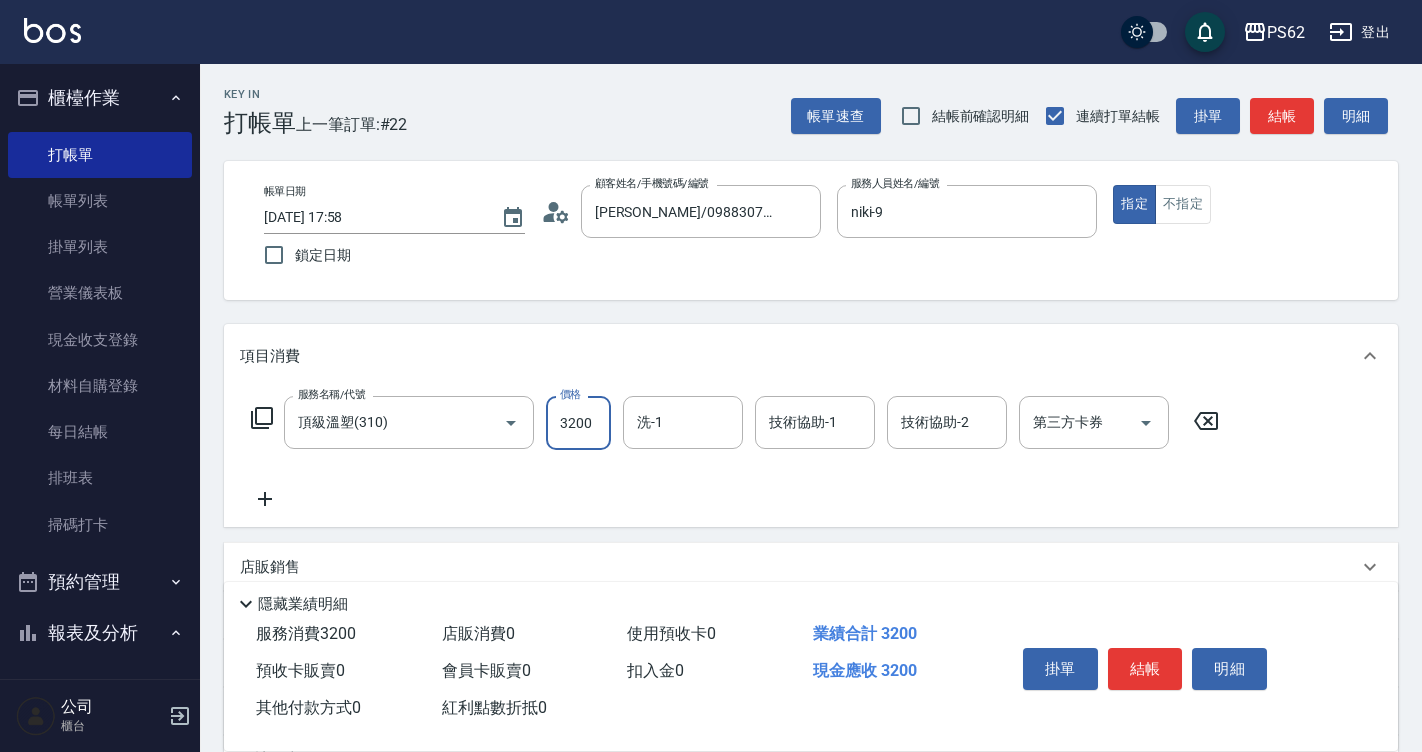 type on "3200" 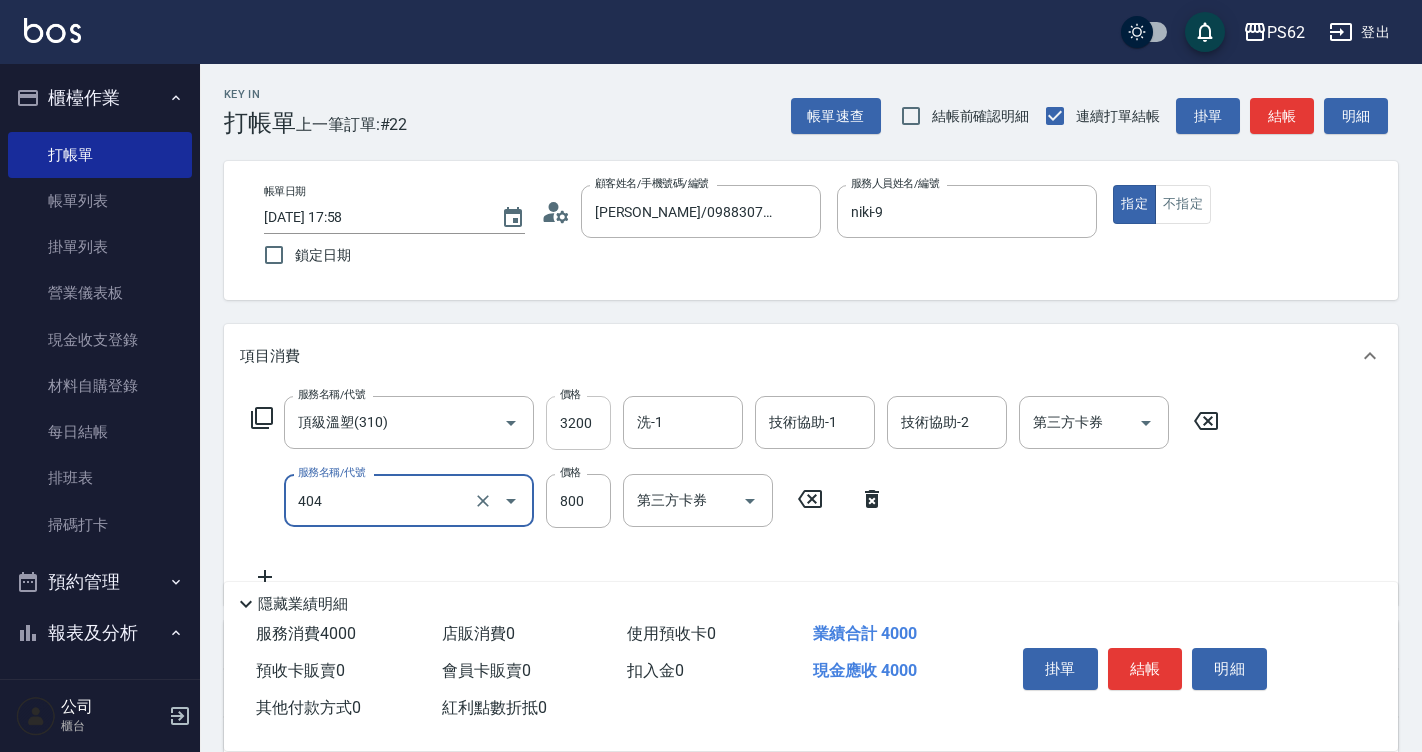 type on "肩帶上(404)" 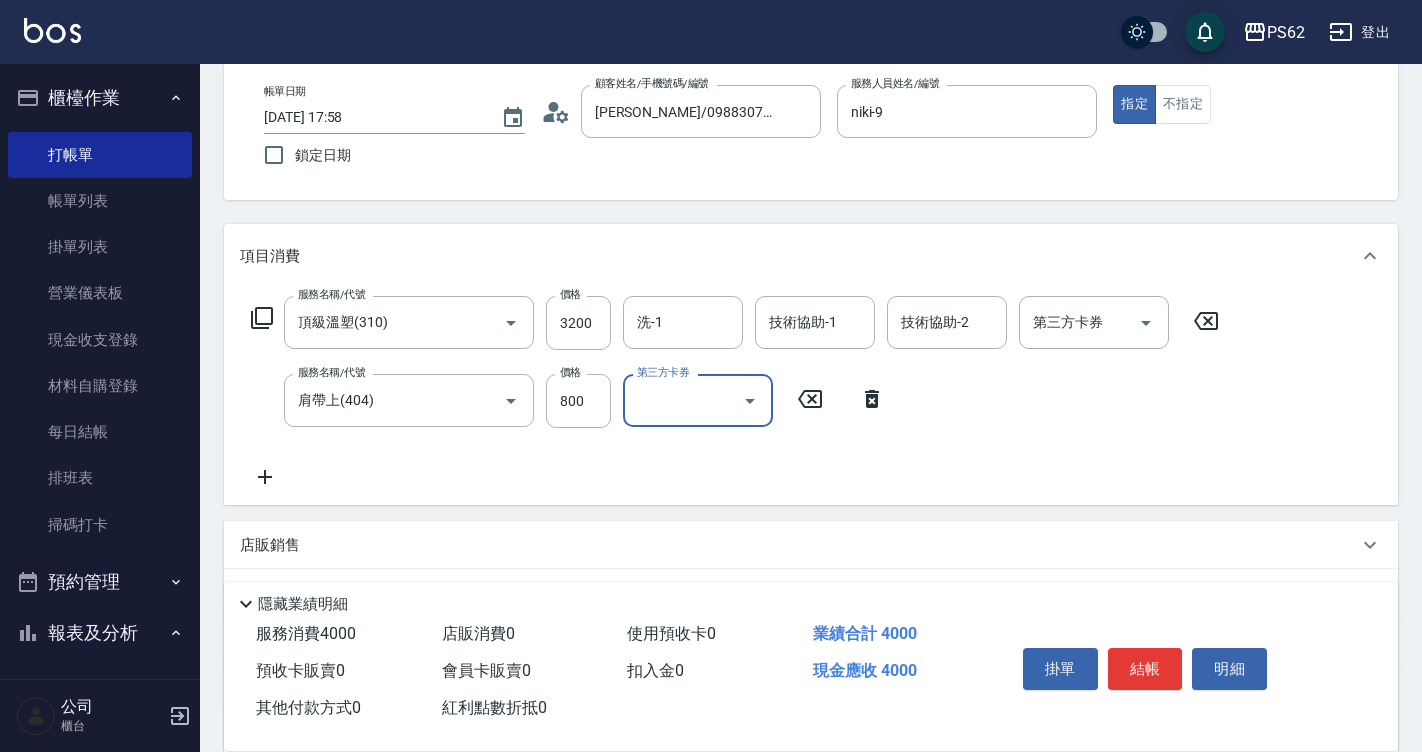 scroll, scrollTop: 301, scrollLeft: 0, axis: vertical 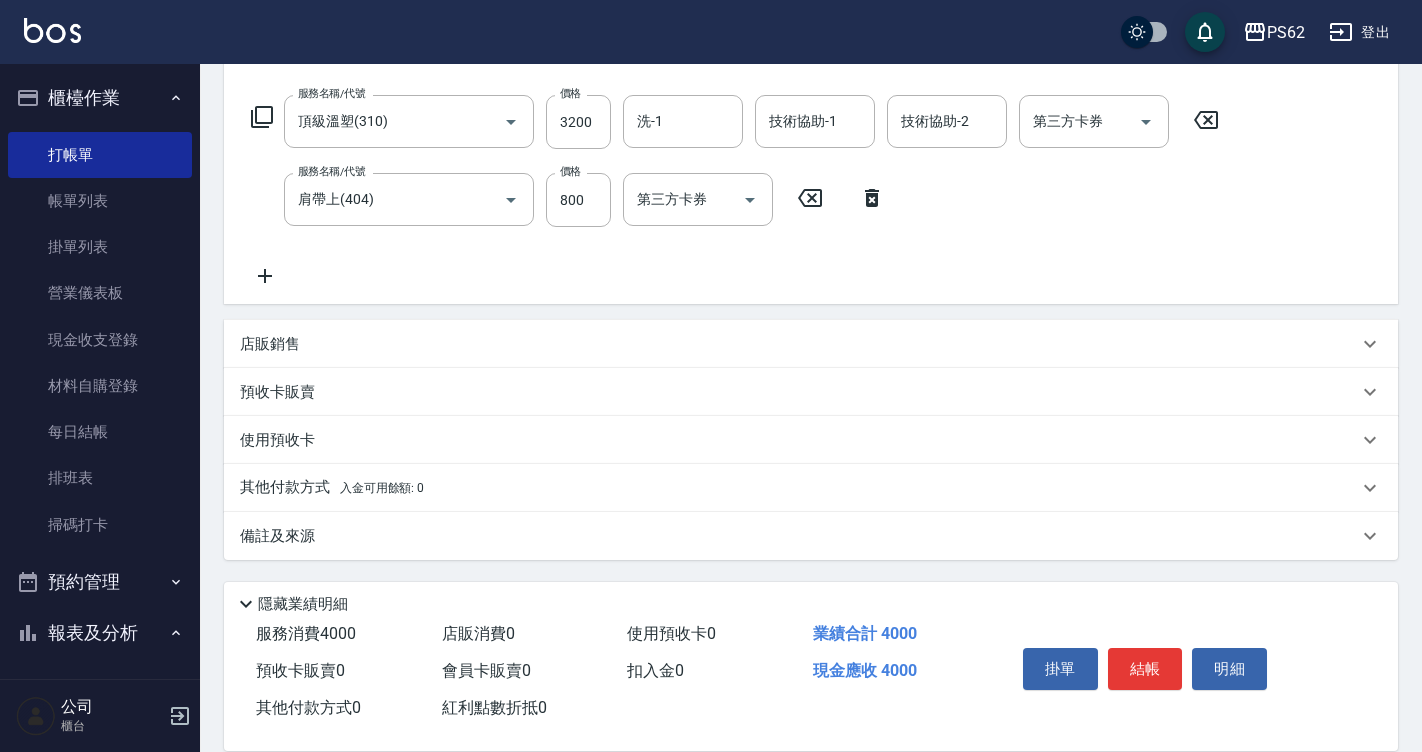 click on "其他付款方式 入金可用餘額: 0" at bounding box center (811, 488) 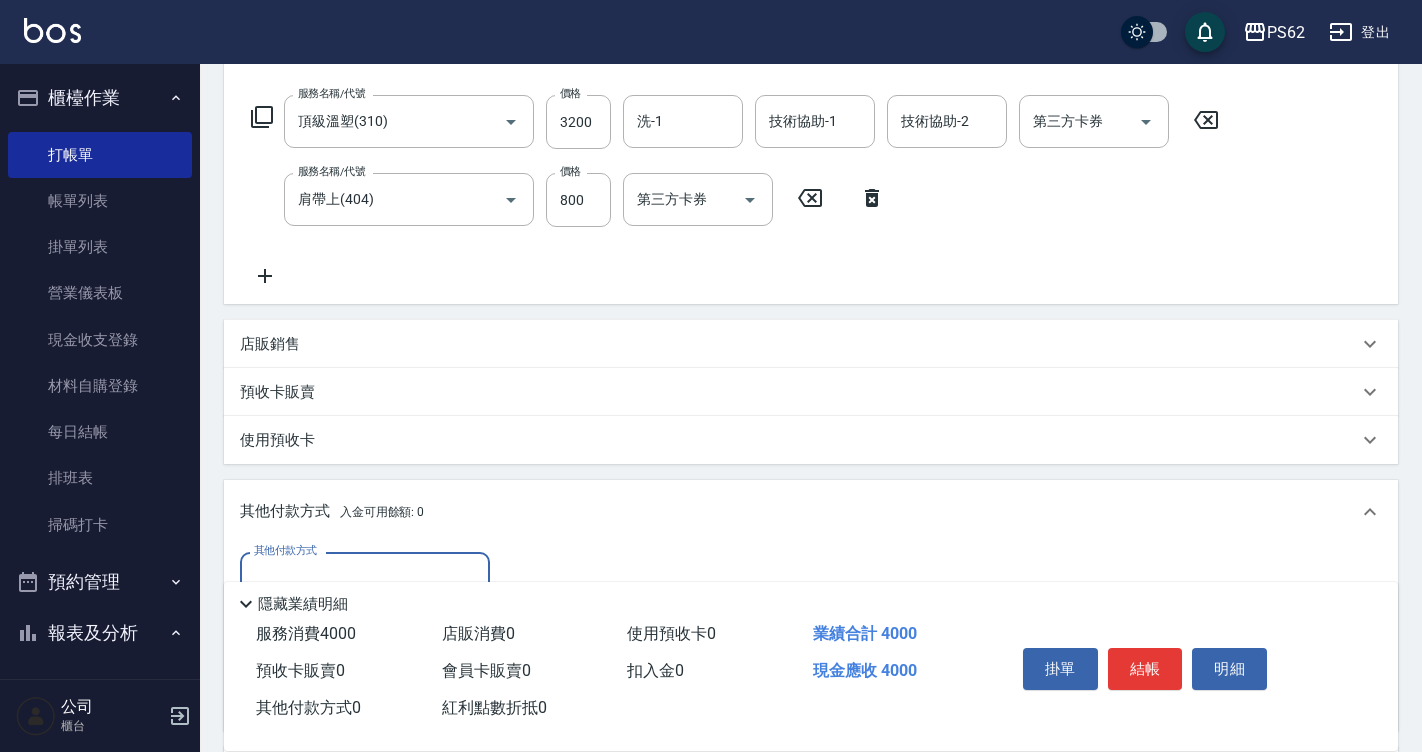 scroll, scrollTop: 0, scrollLeft: 0, axis: both 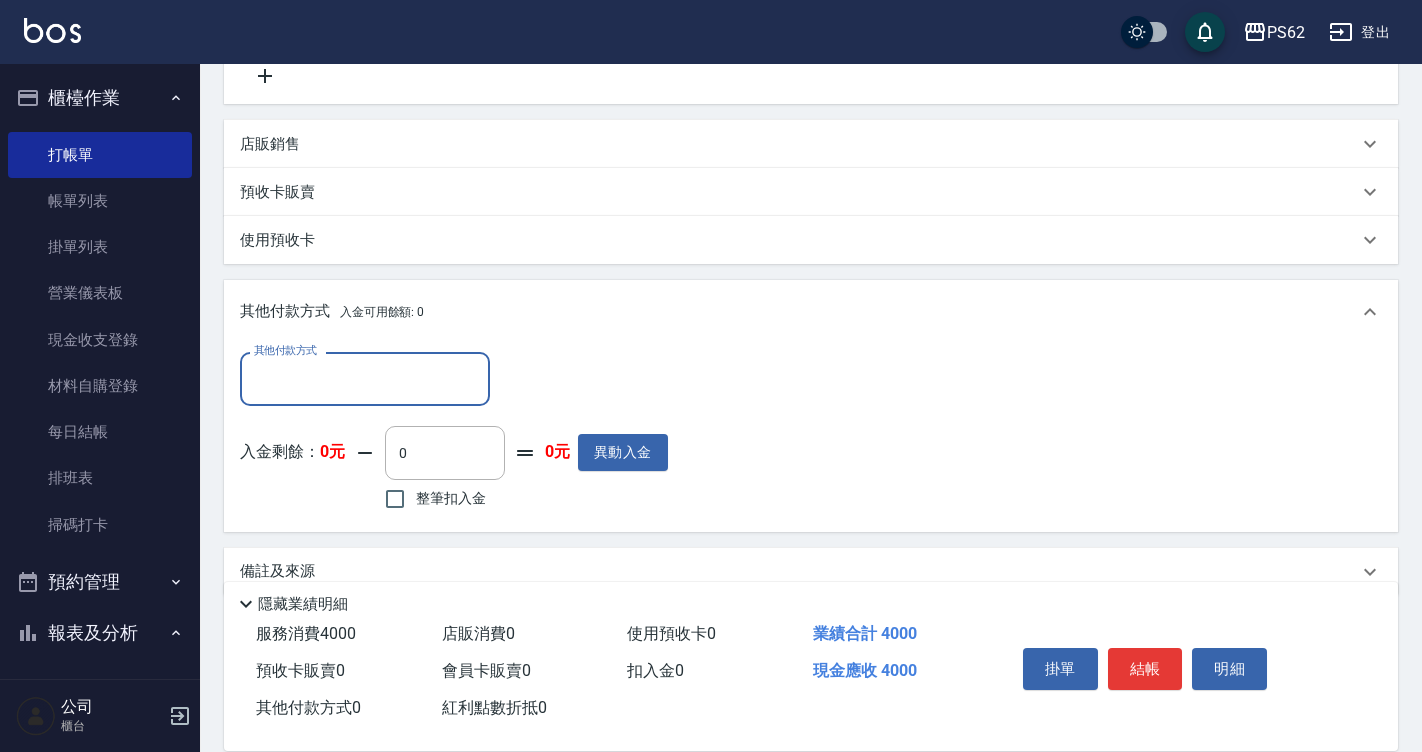 click on "其他付款方式" at bounding box center [365, 378] 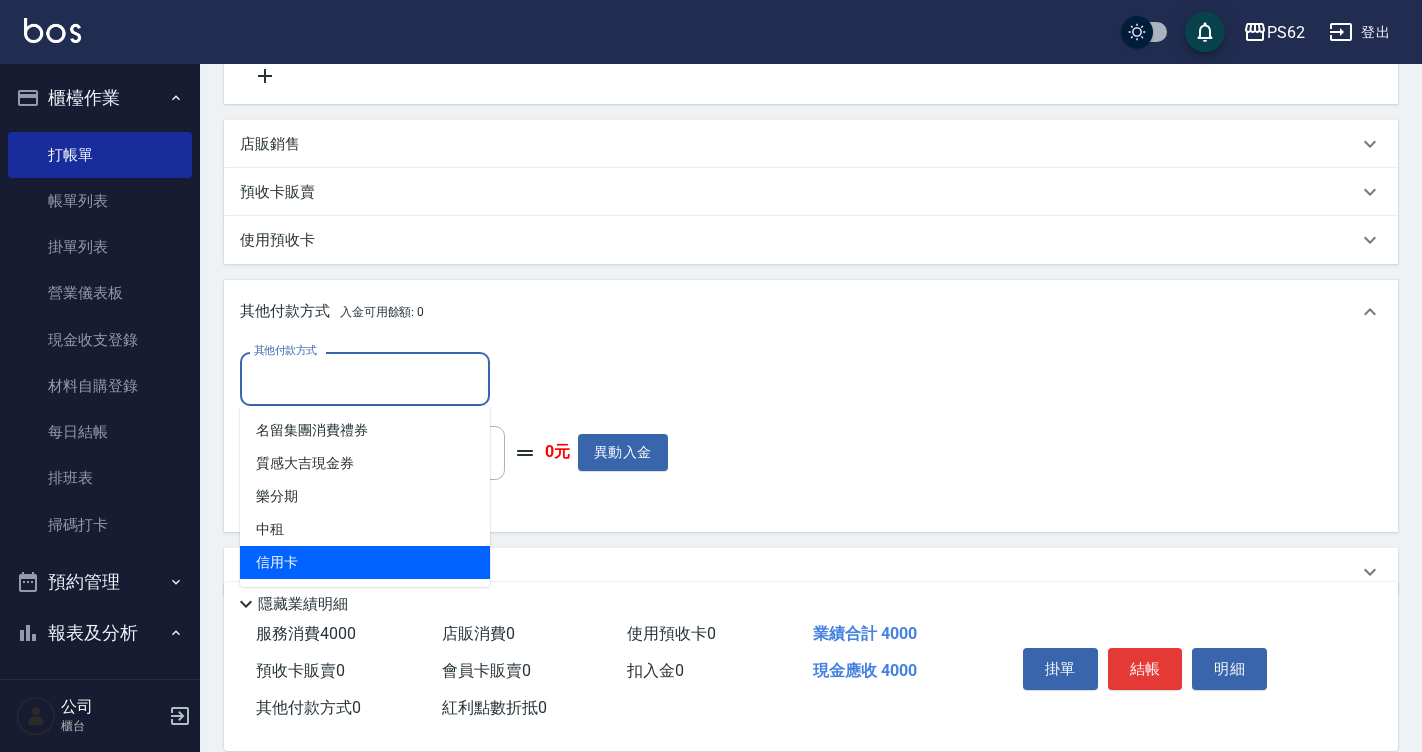 click on "信用卡" at bounding box center [365, 562] 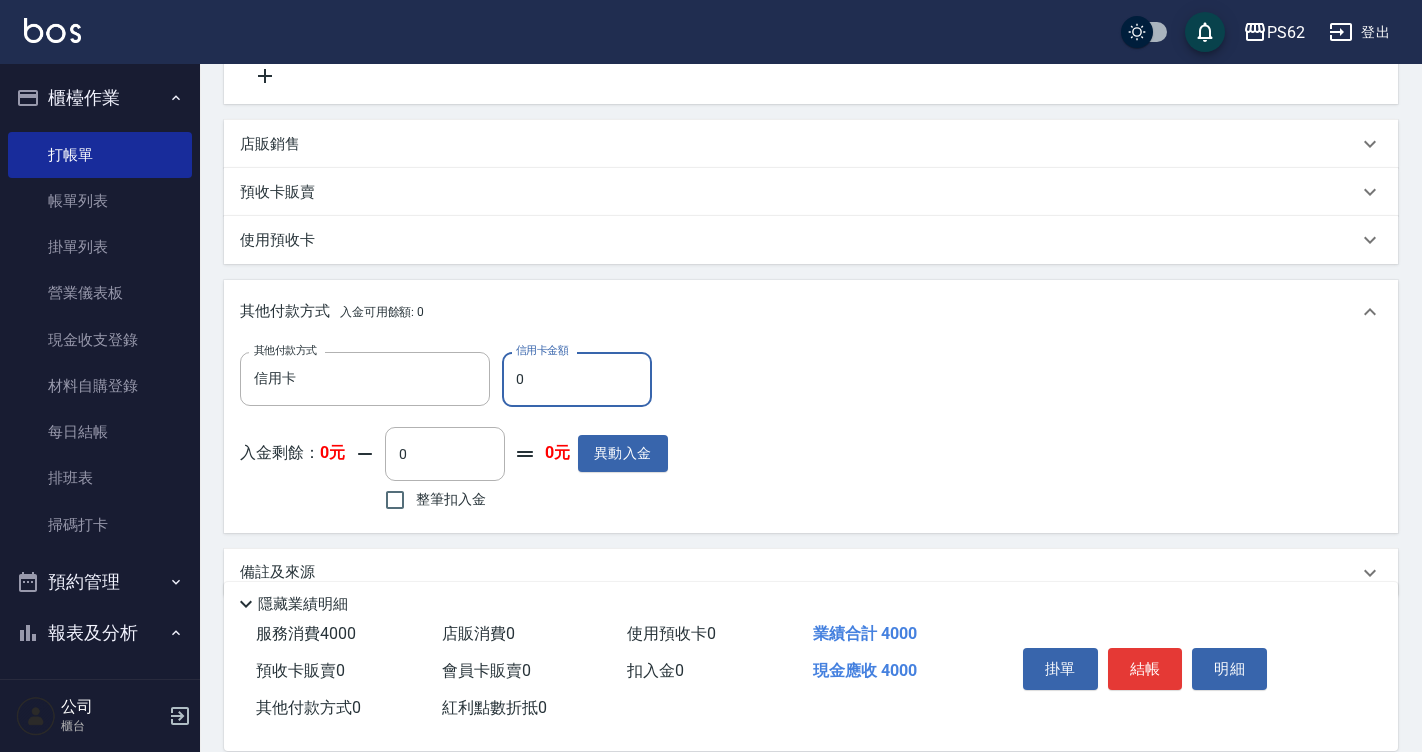 drag, startPoint x: 551, startPoint y: 380, endPoint x: 506, endPoint y: 389, distance: 45.891174 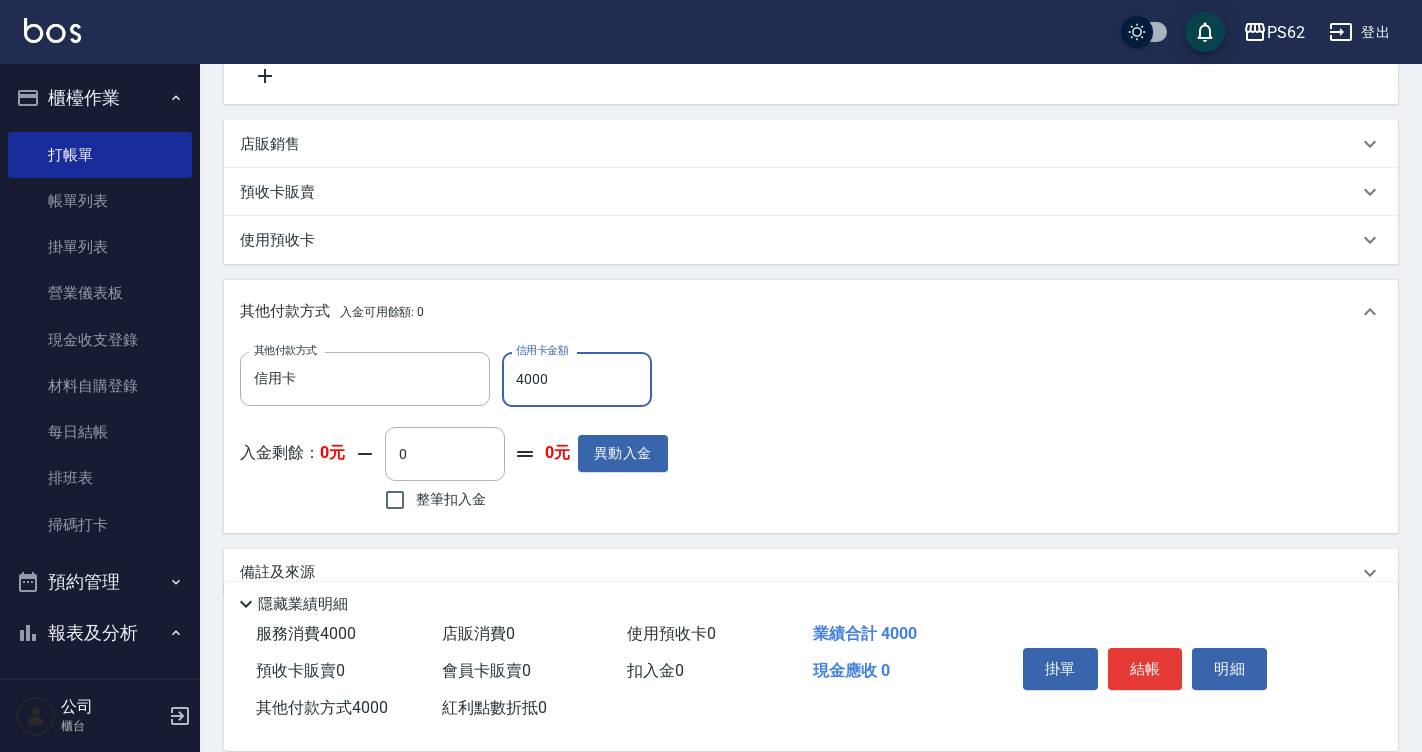 type on "4000" 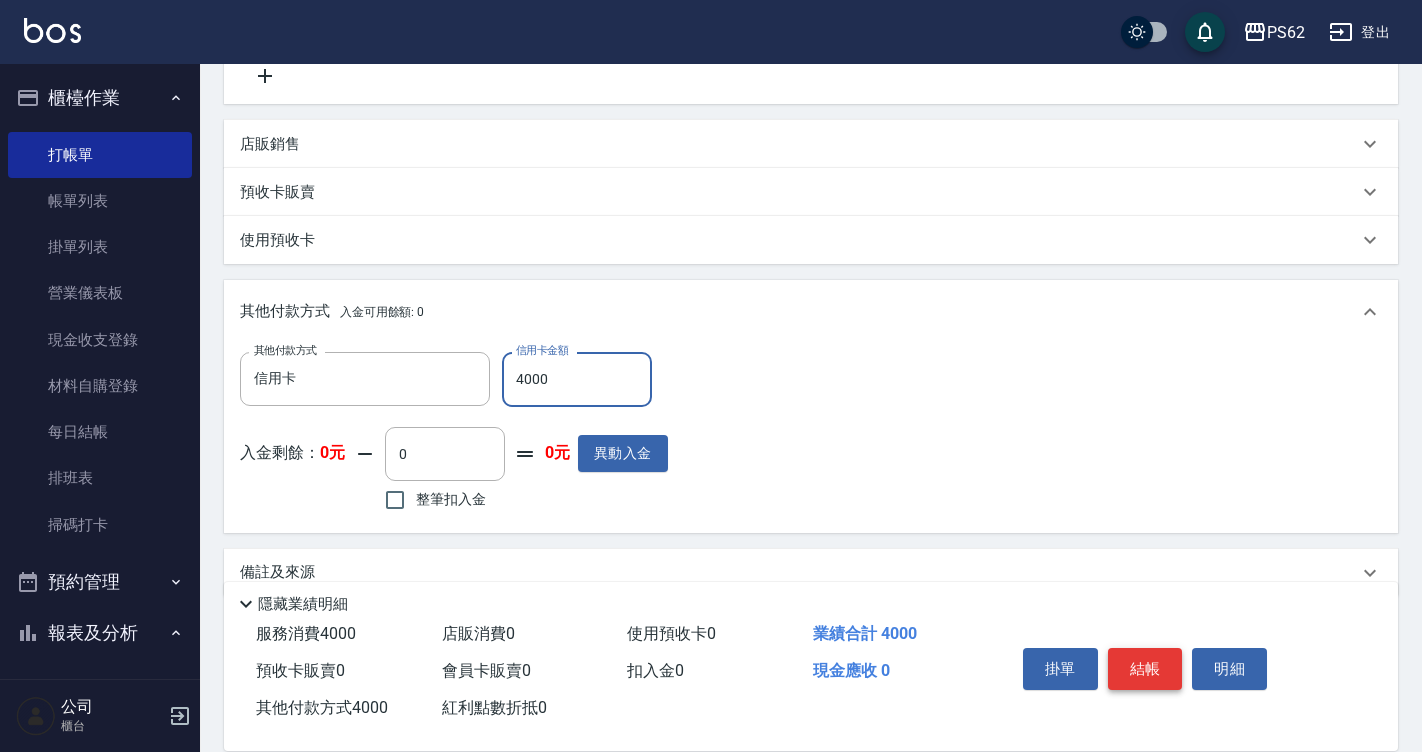 click on "結帳" at bounding box center [1145, 669] 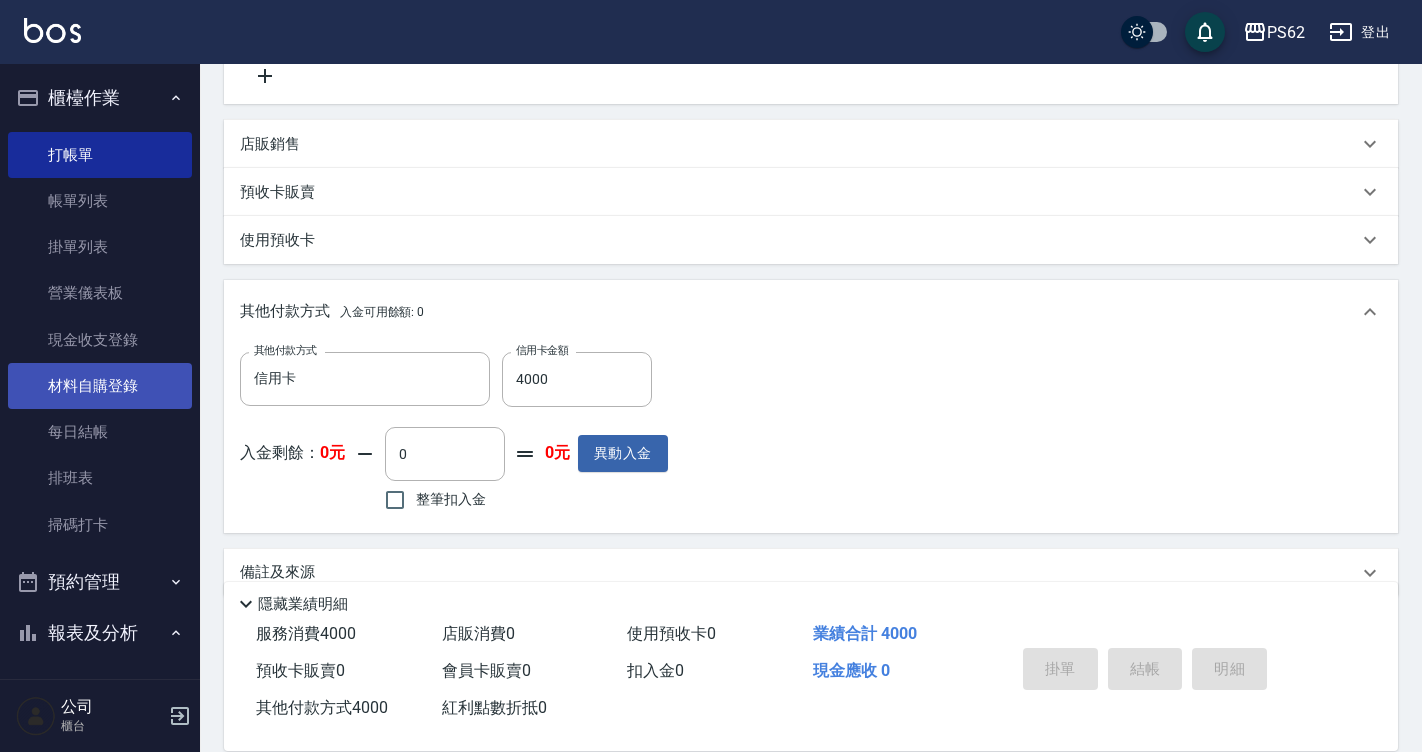 type on "2025/07/13 18:02" 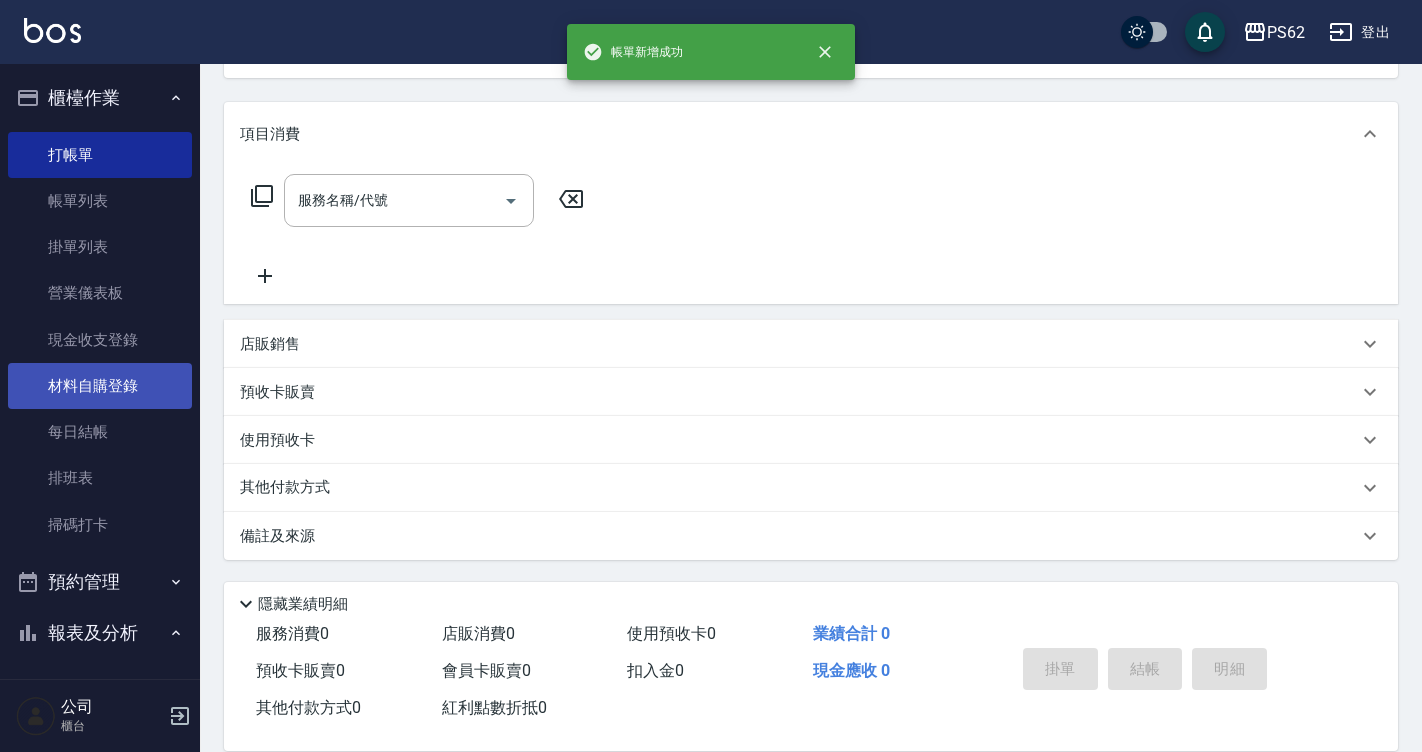 scroll, scrollTop: 0, scrollLeft: 0, axis: both 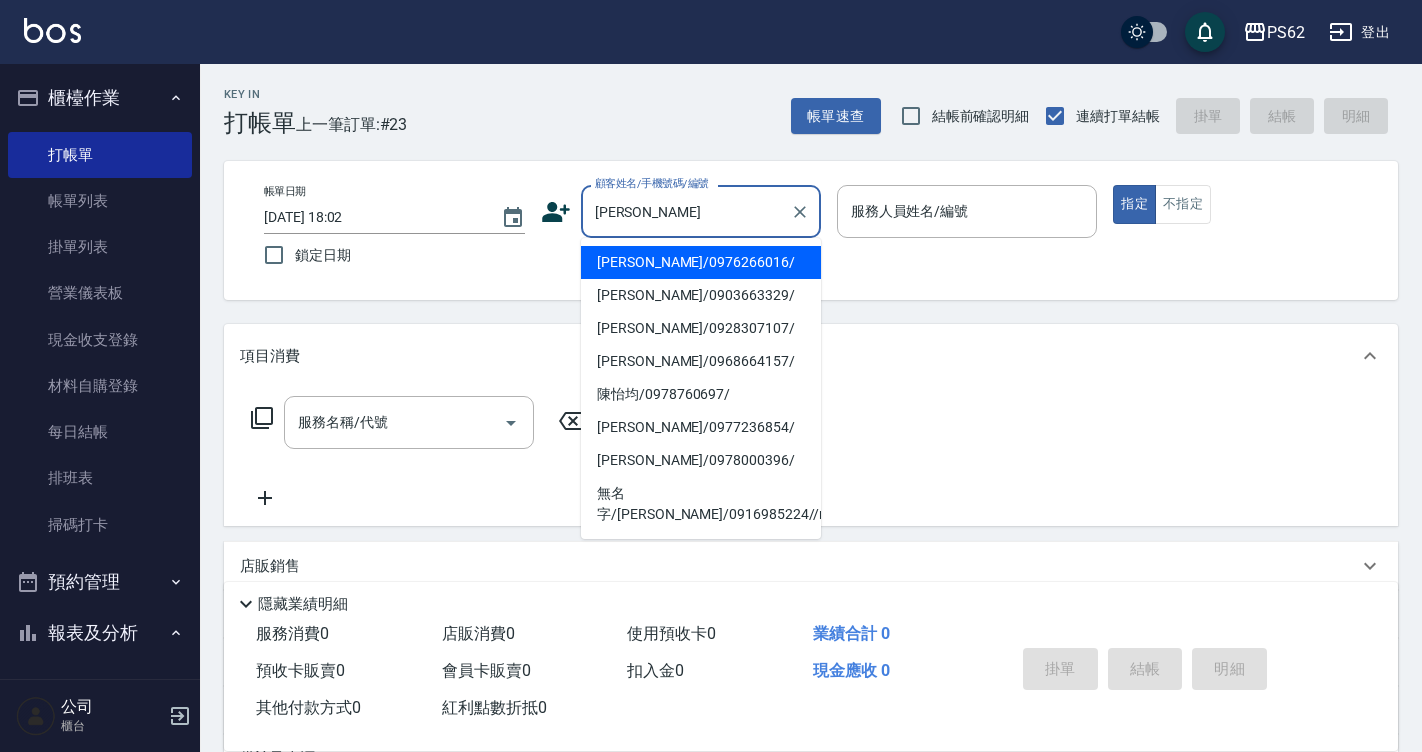 click on "陳怡純/0976266016/" at bounding box center (701, 262) 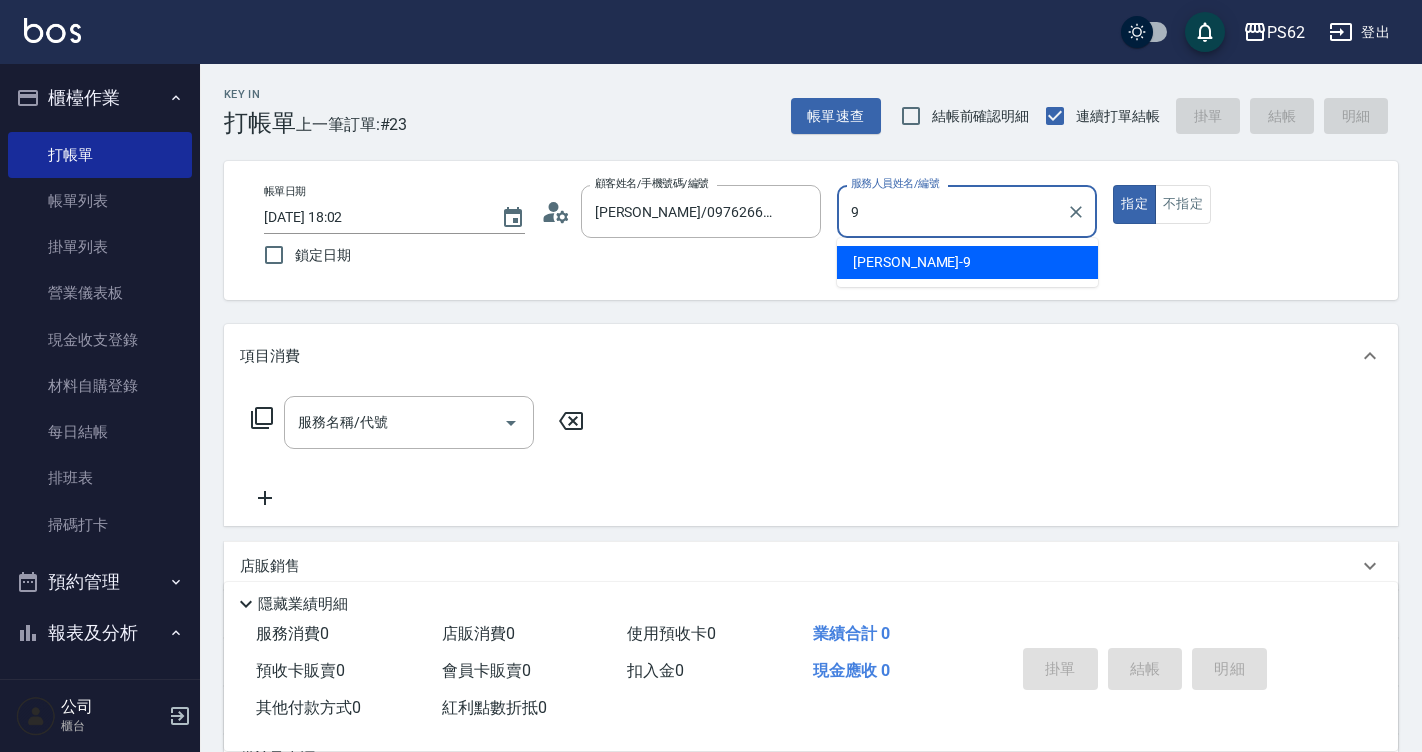 type on "niki-9" 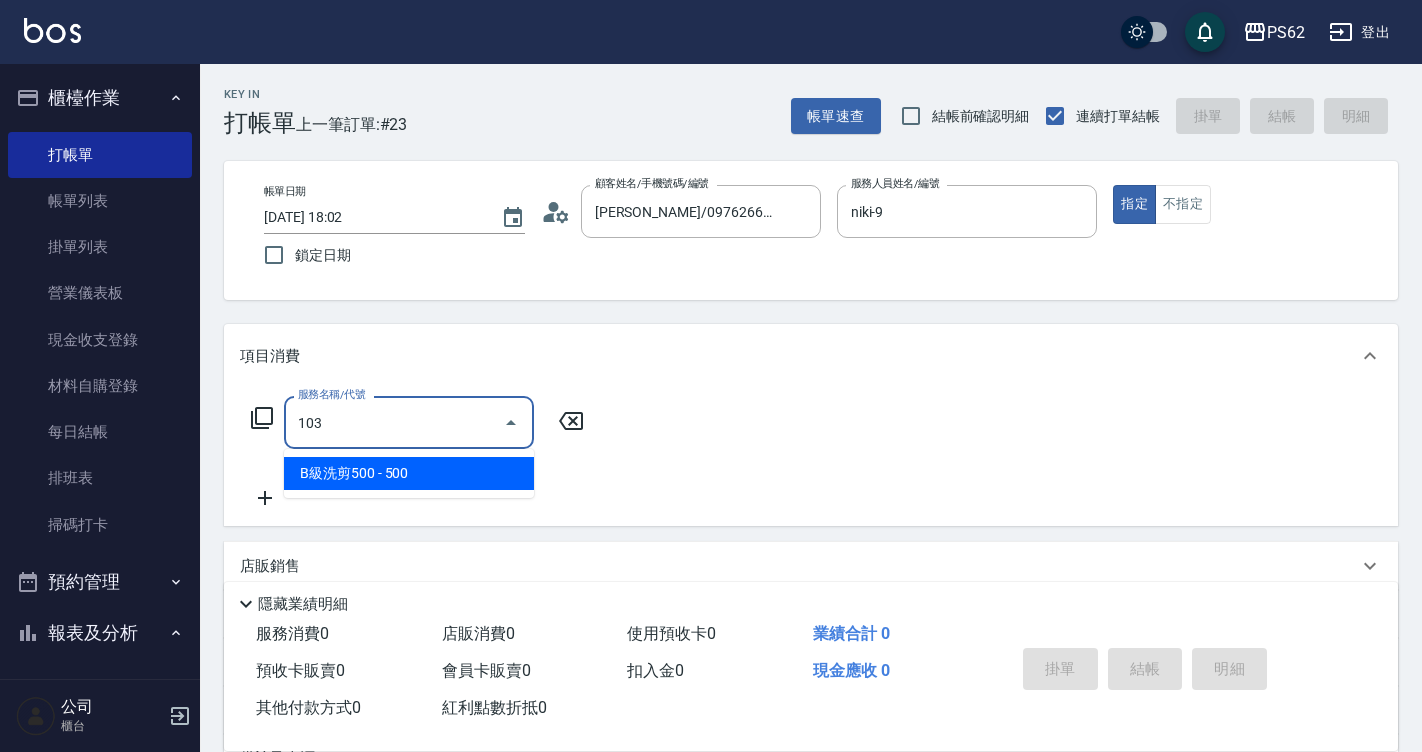 type on "B級洗剪500(103)" 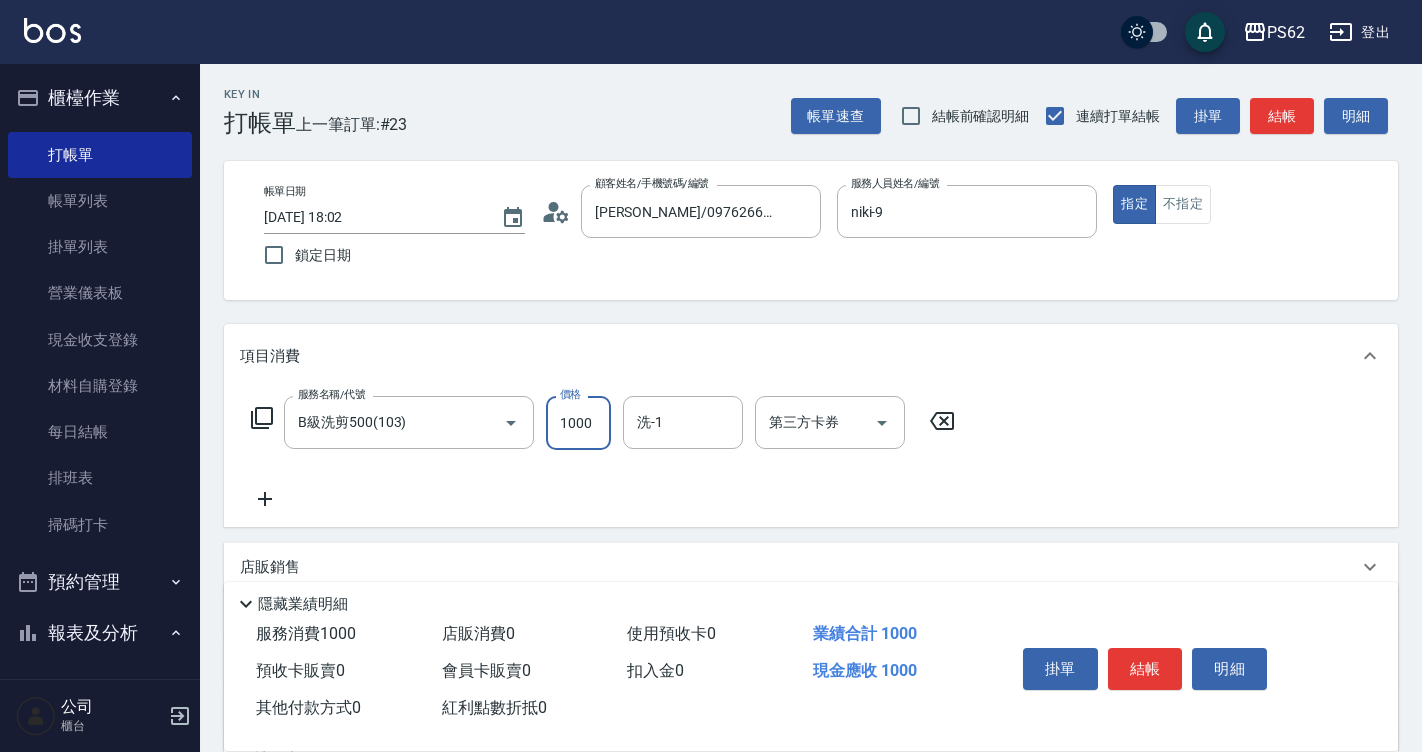scroll, scrollTop: 0, scrollLeft: 0, axis: both 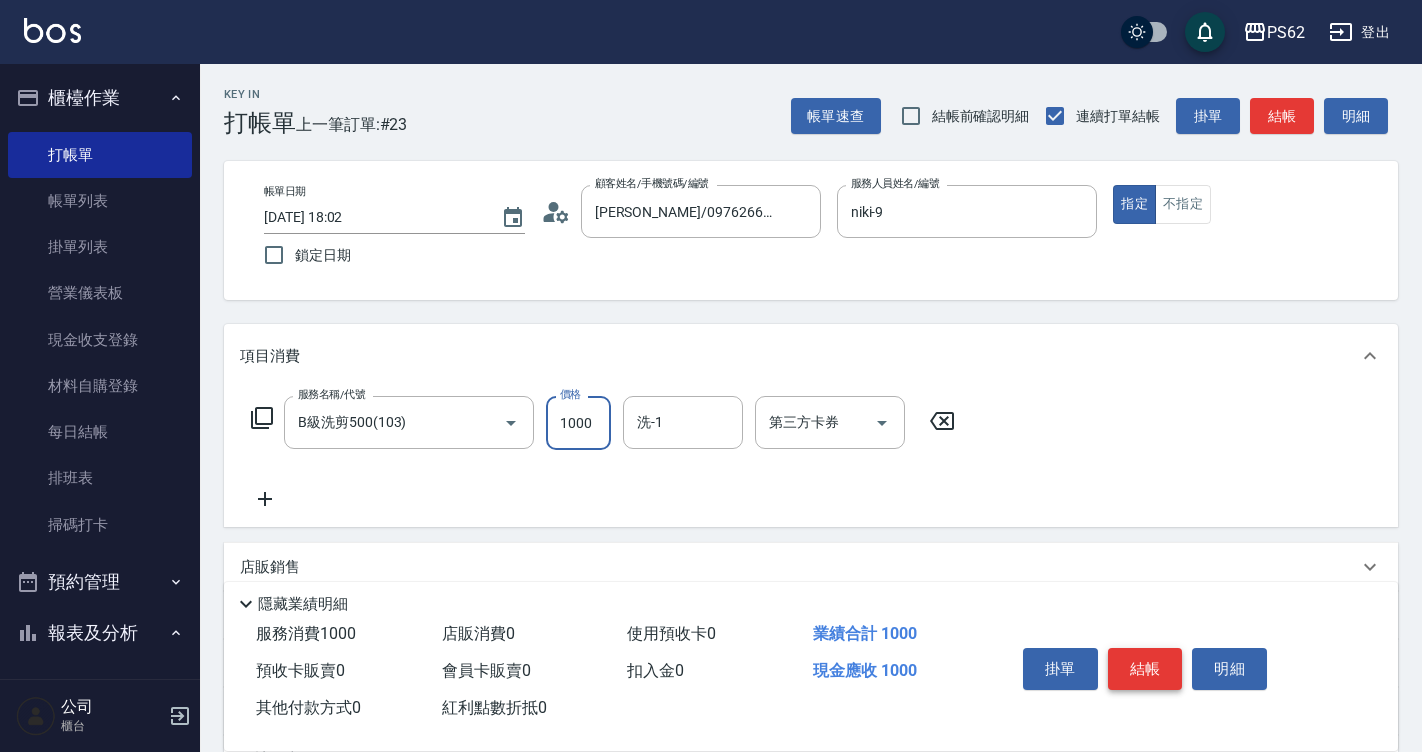 type on "1000" 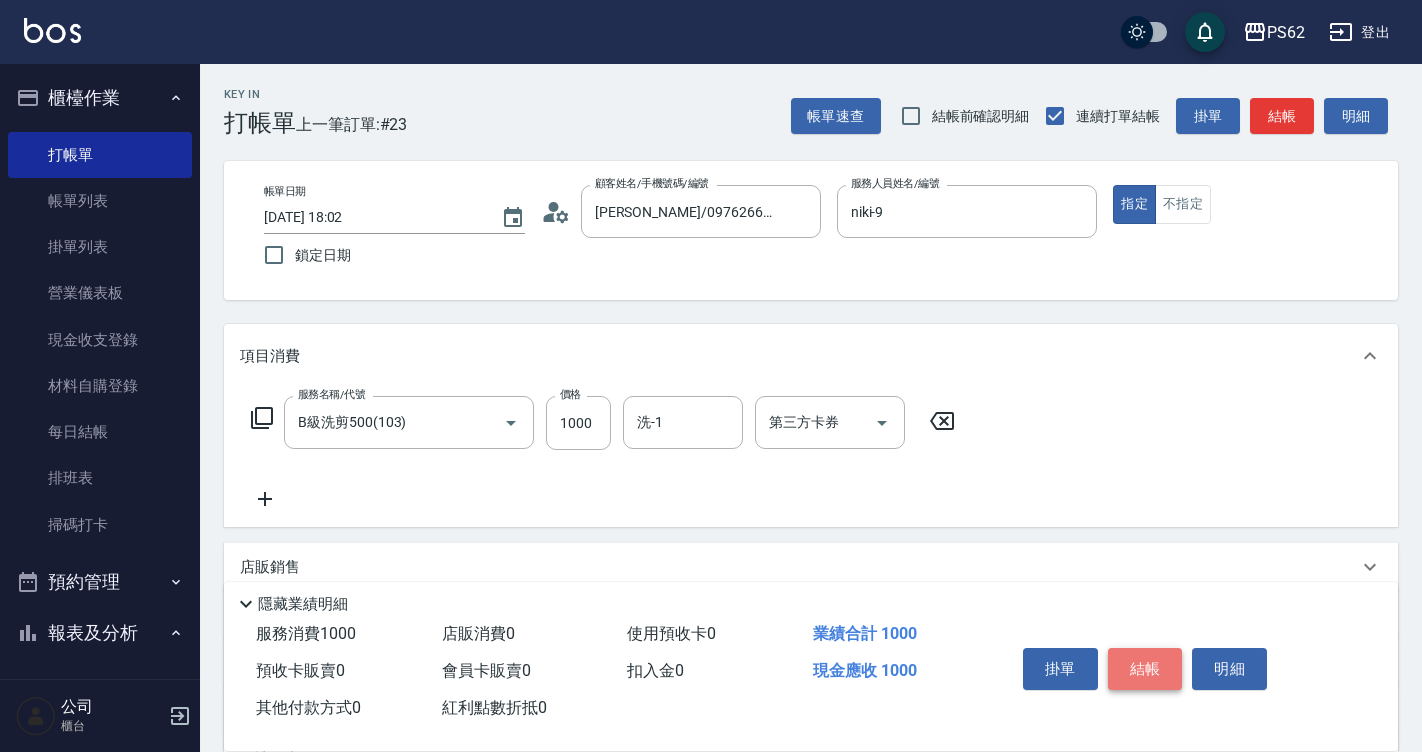 click on "結帳" at bounding box center [1145, 669] 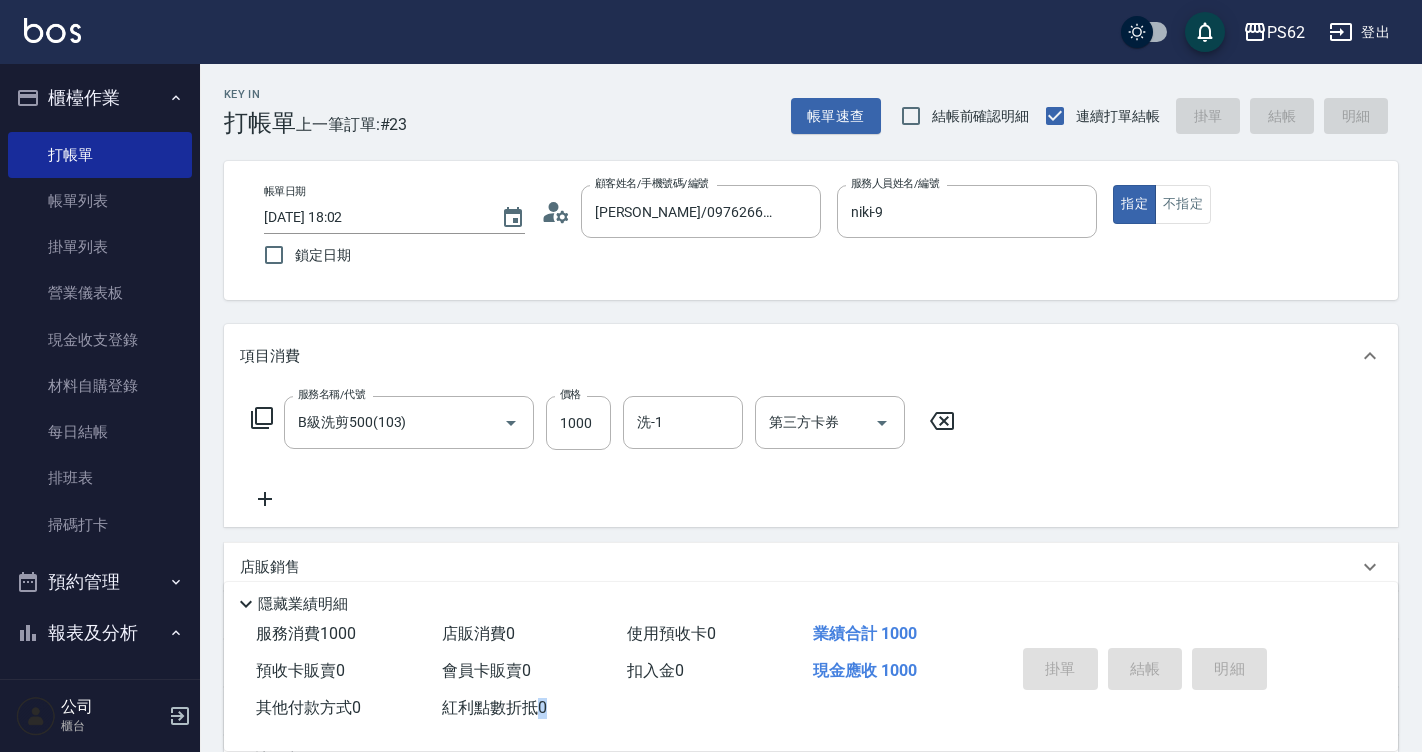 type 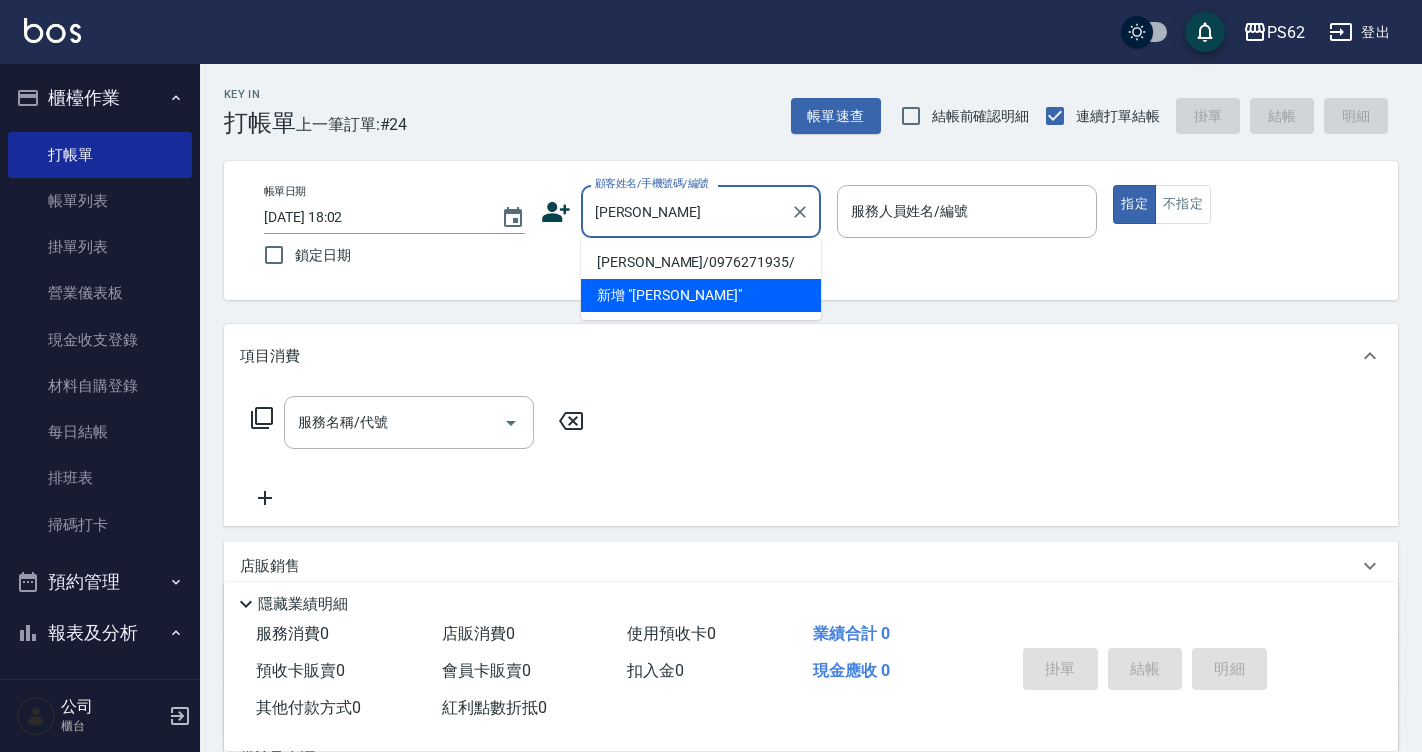 click on "潘紅梨/0976271935/" at bounding box center [701, 262] 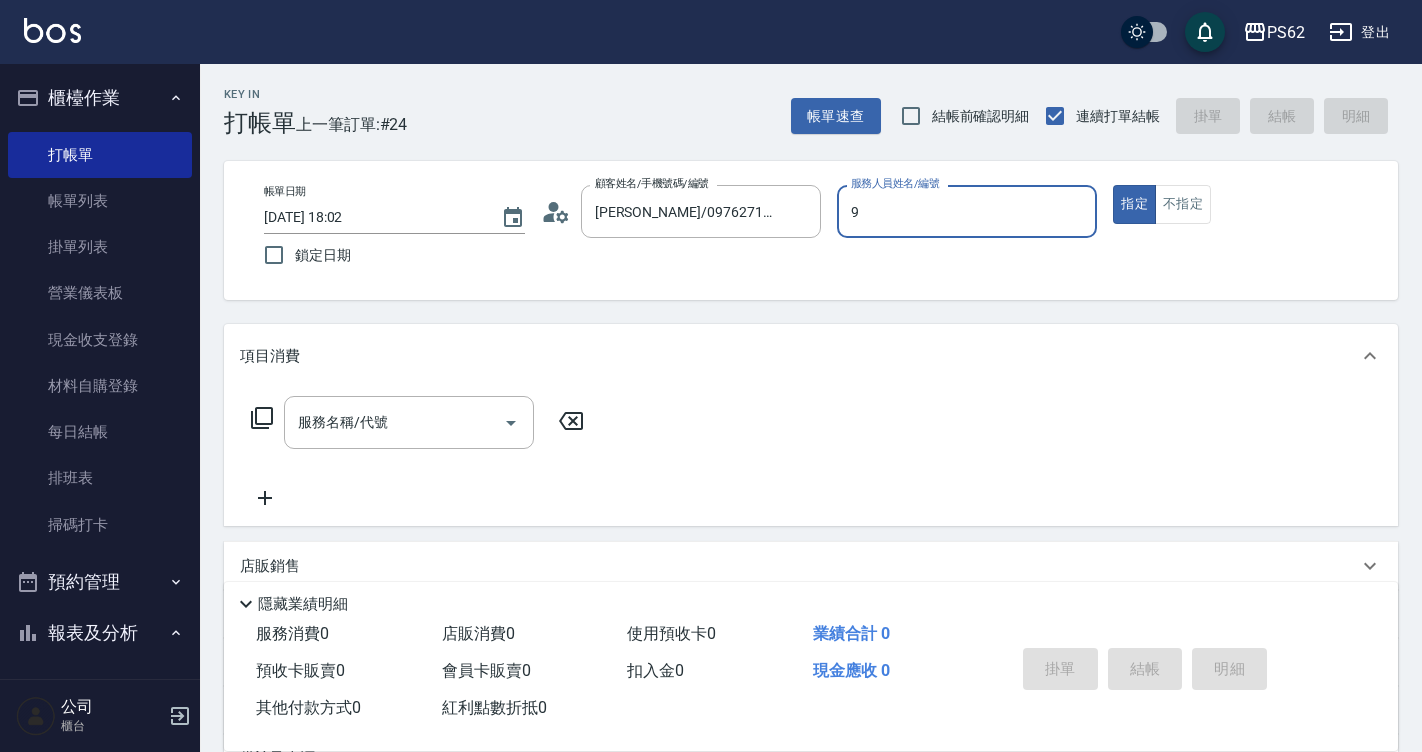 type on "niki-9" 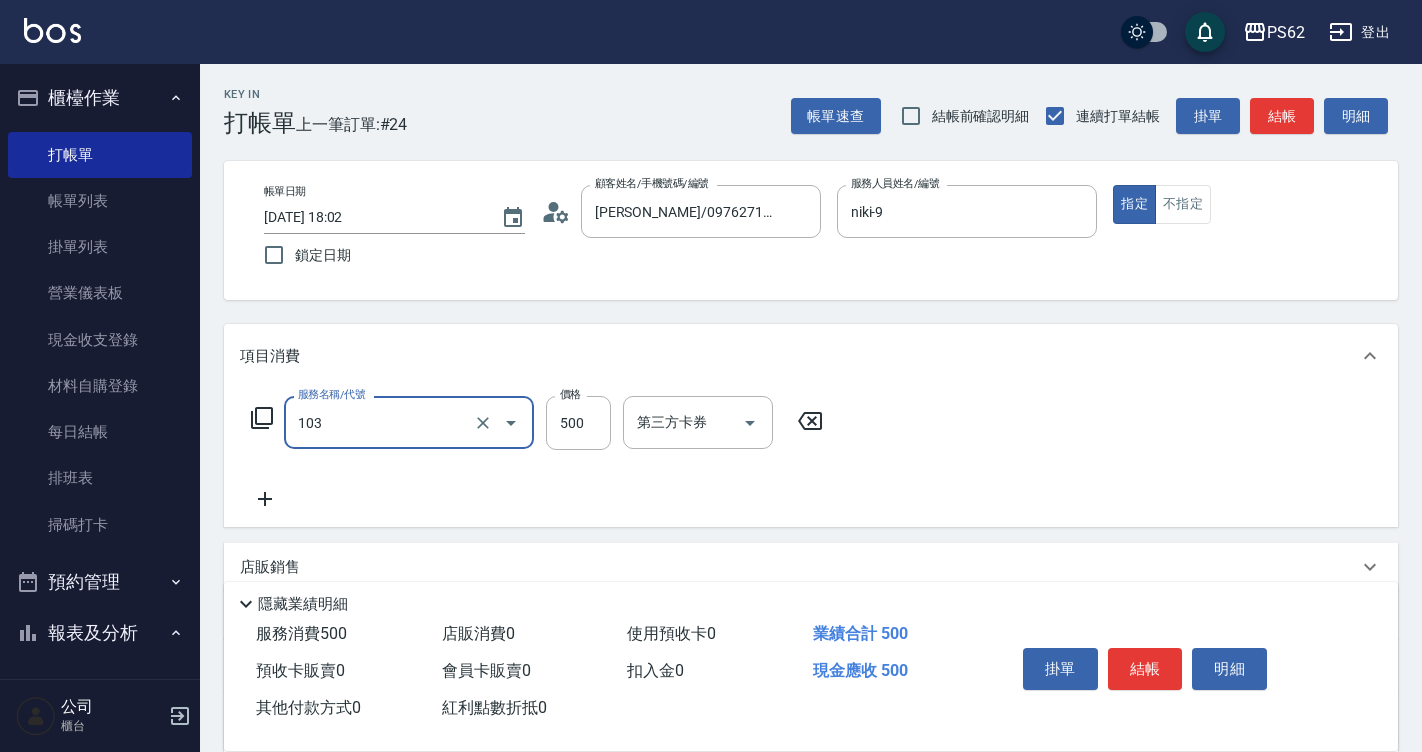 type on "B級洗剪500(103)" 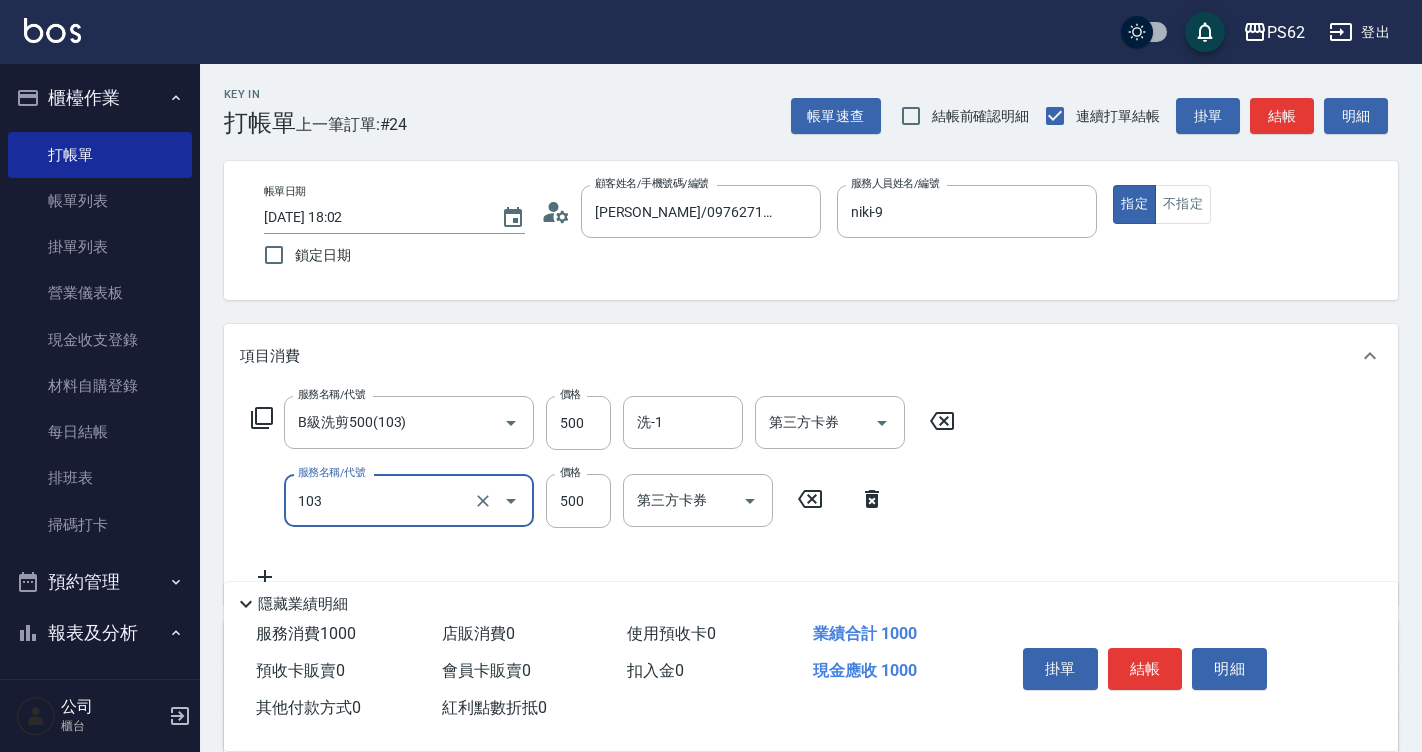 type on "B級洗剪500(103)" 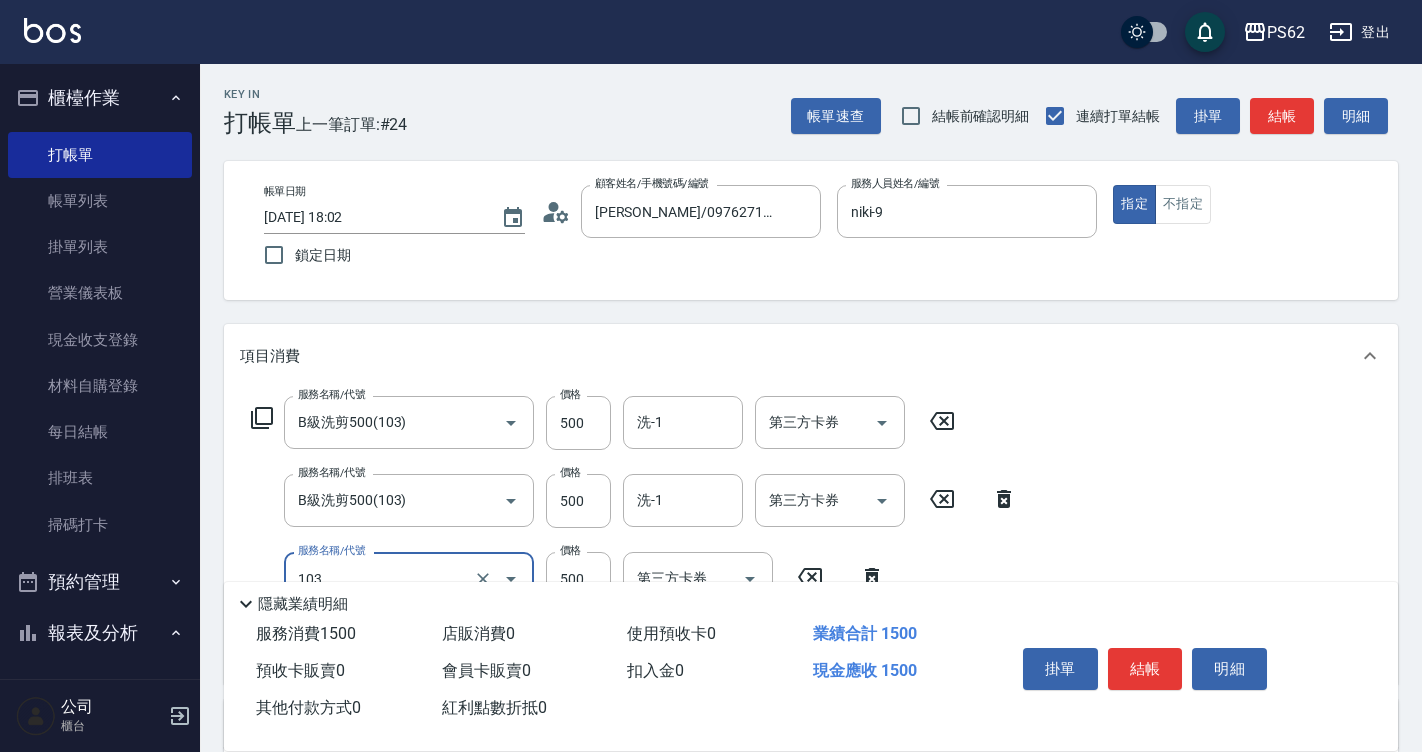 type on "B級洗剪500(103)" 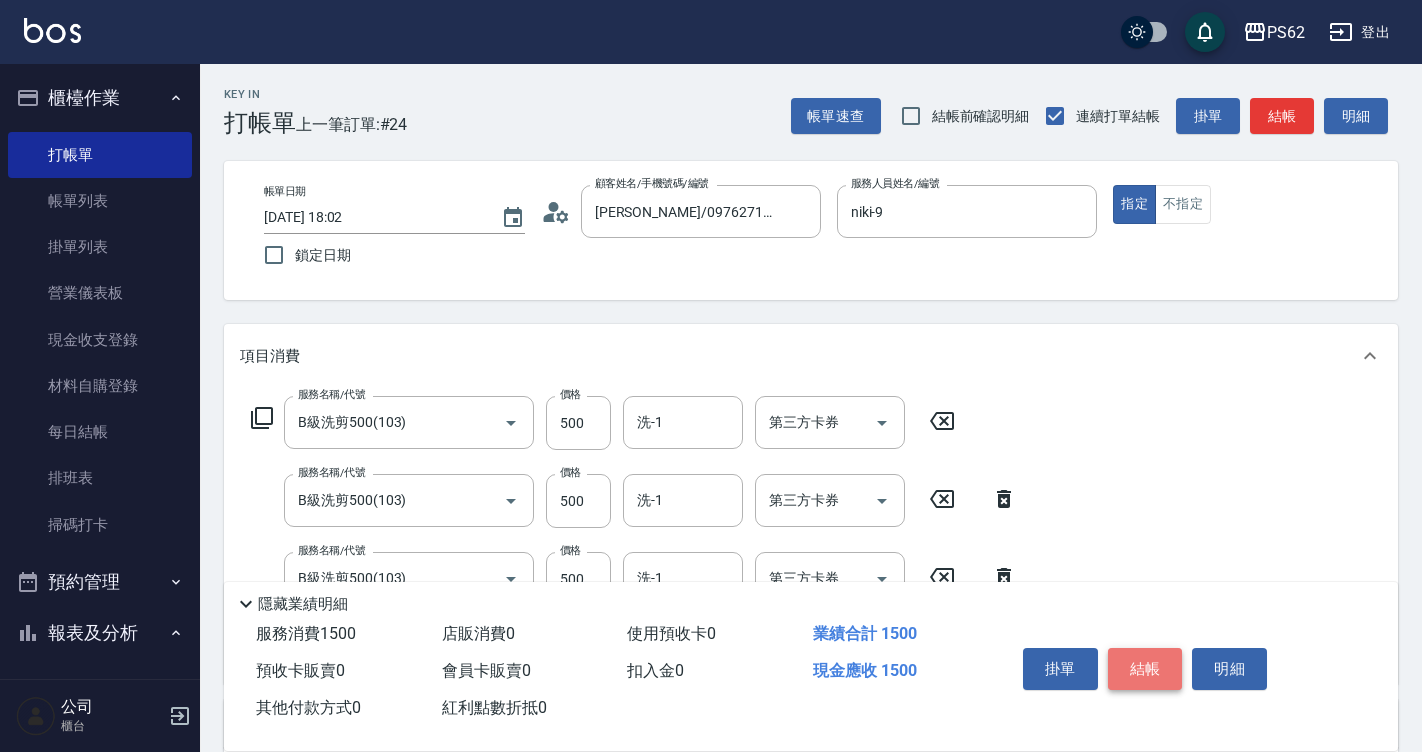 click on "結帳" at bounding box center [1145, 669] 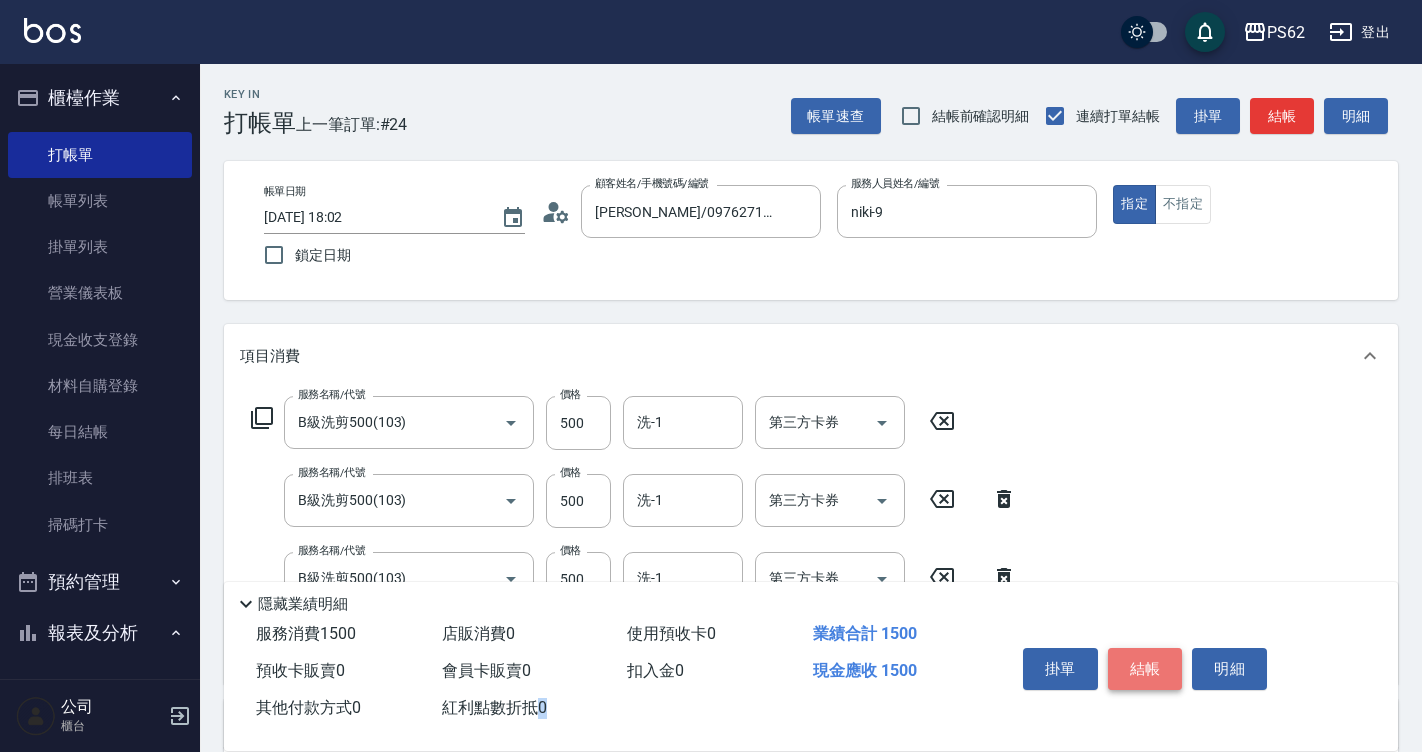 click on "掛單 結帳 明細" at bounding box center (1145, 671) 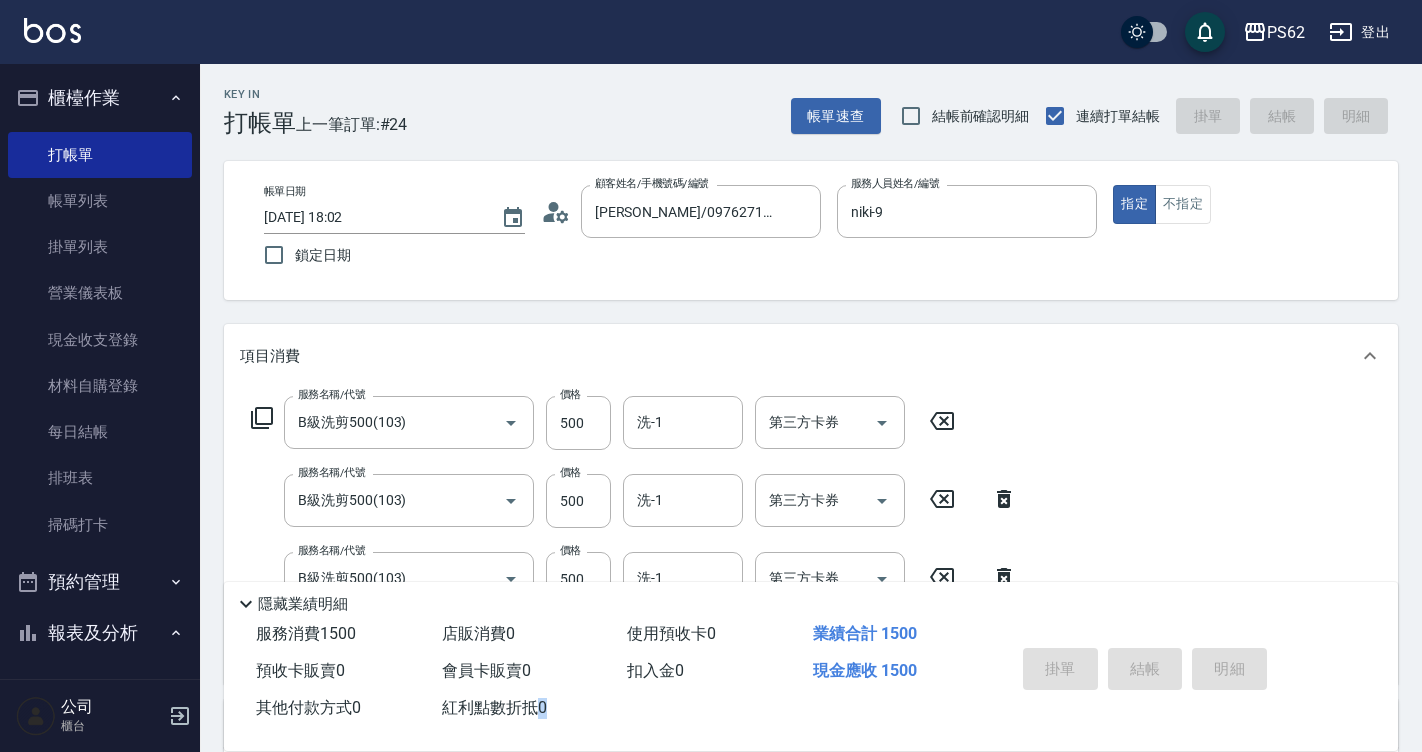 type on "2025/07/13 18:03" 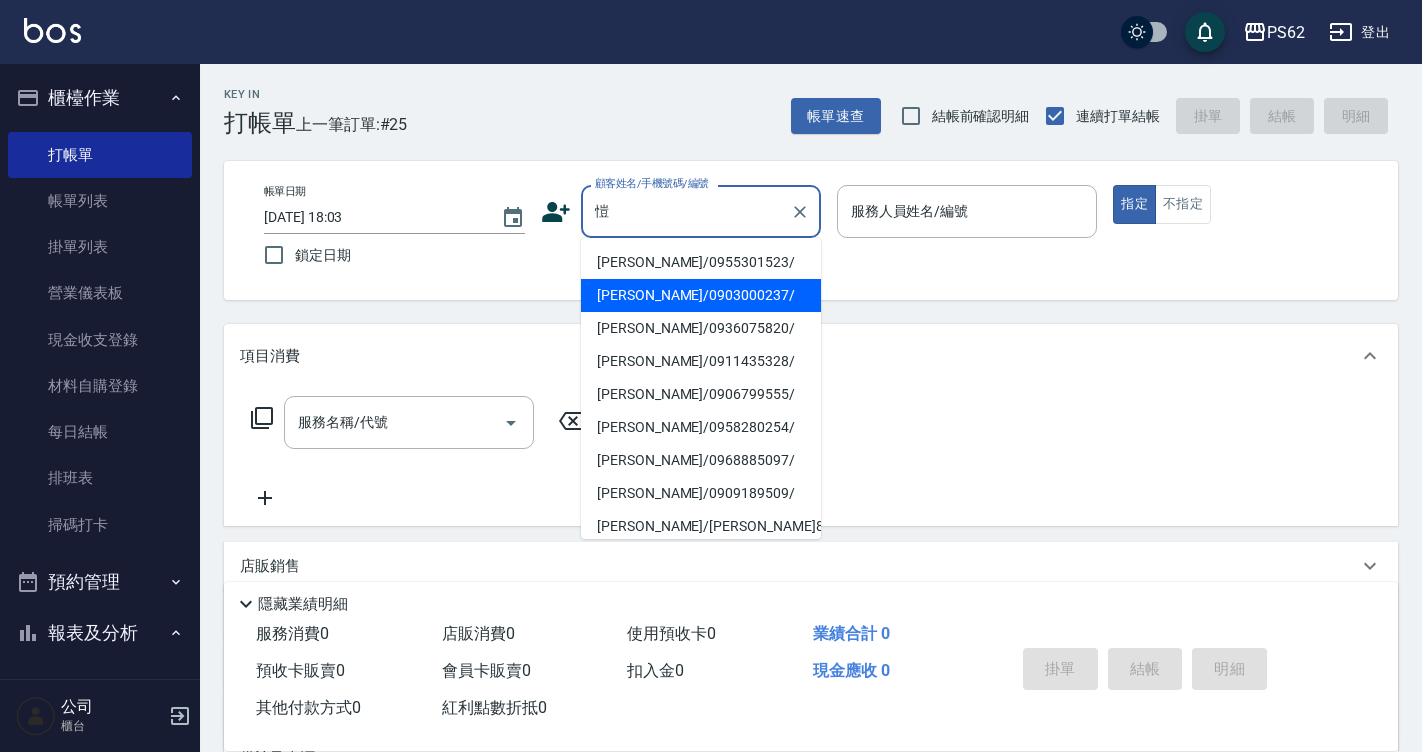 click on "愷恩/0903000237/" at bounding box center (701, 295) 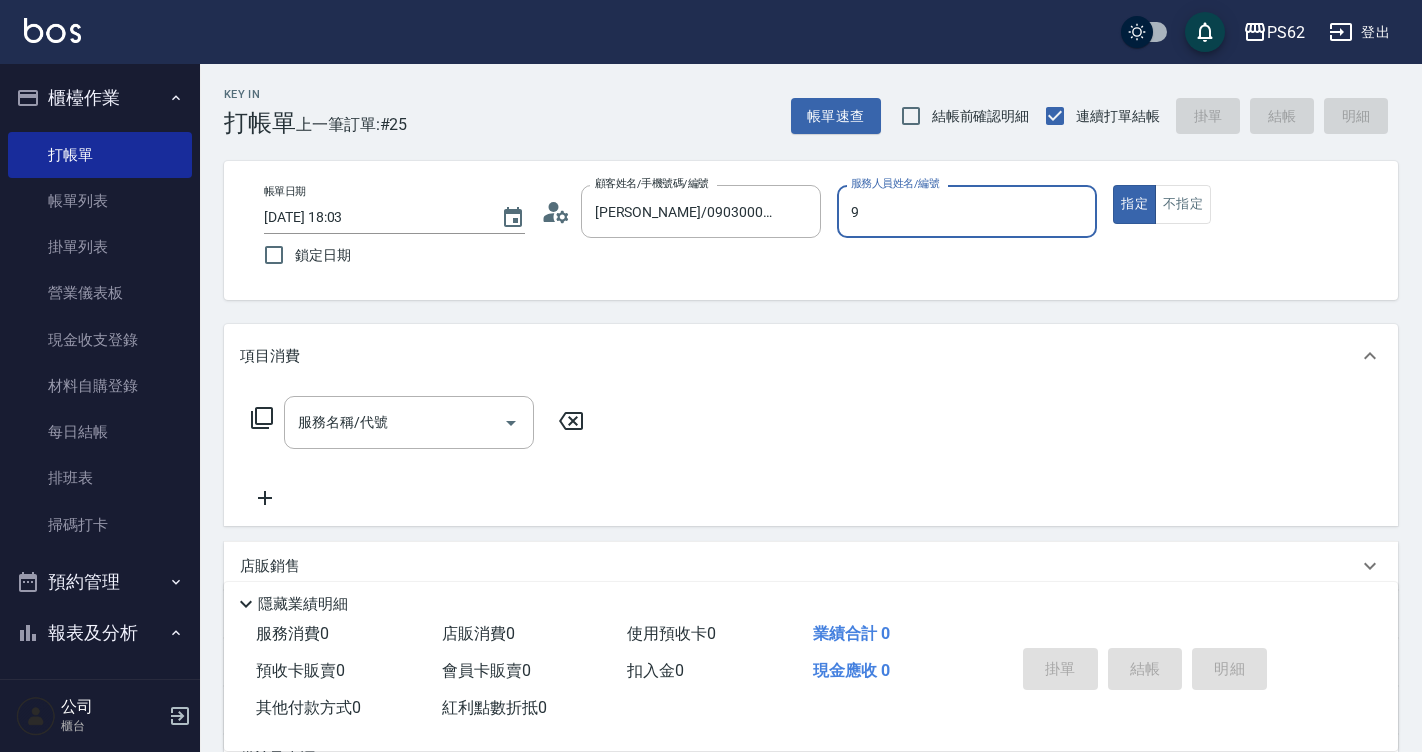 type on "niki-9" 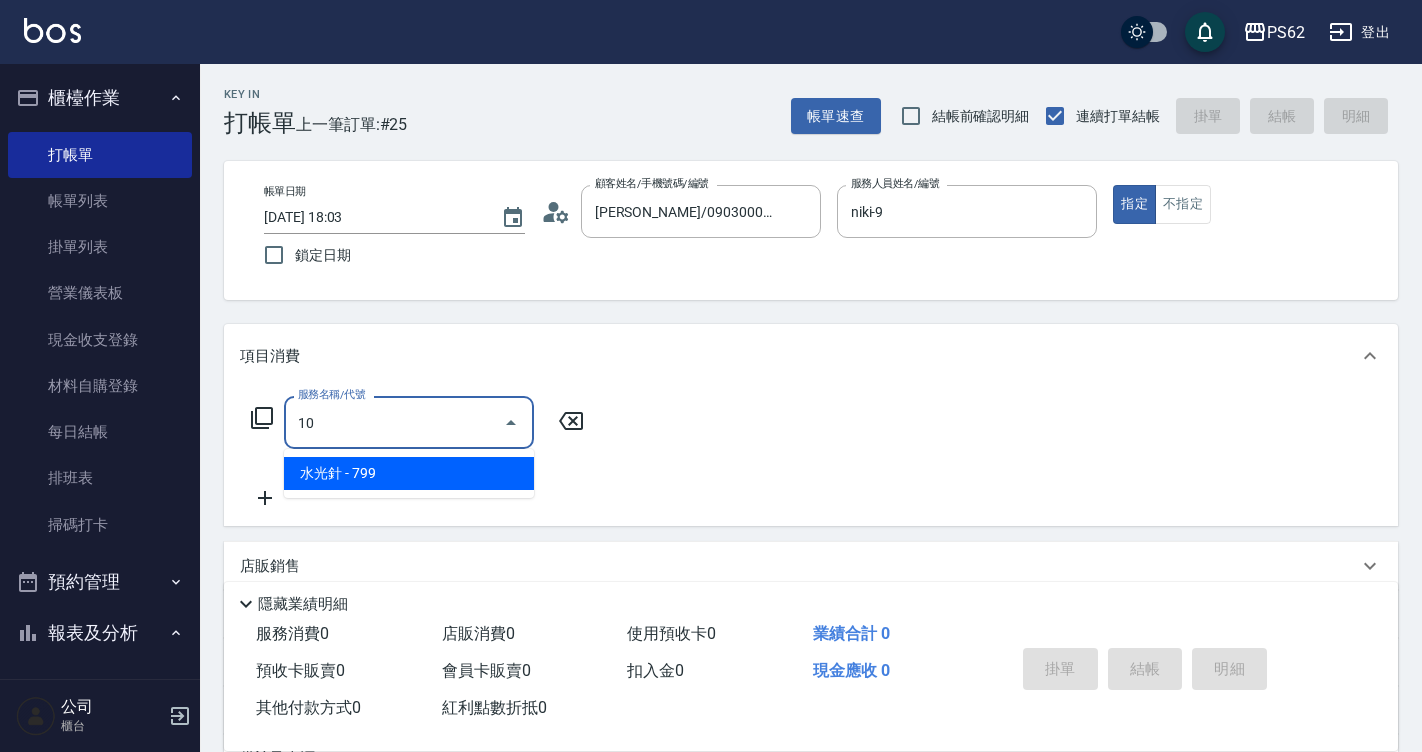 type on "1" 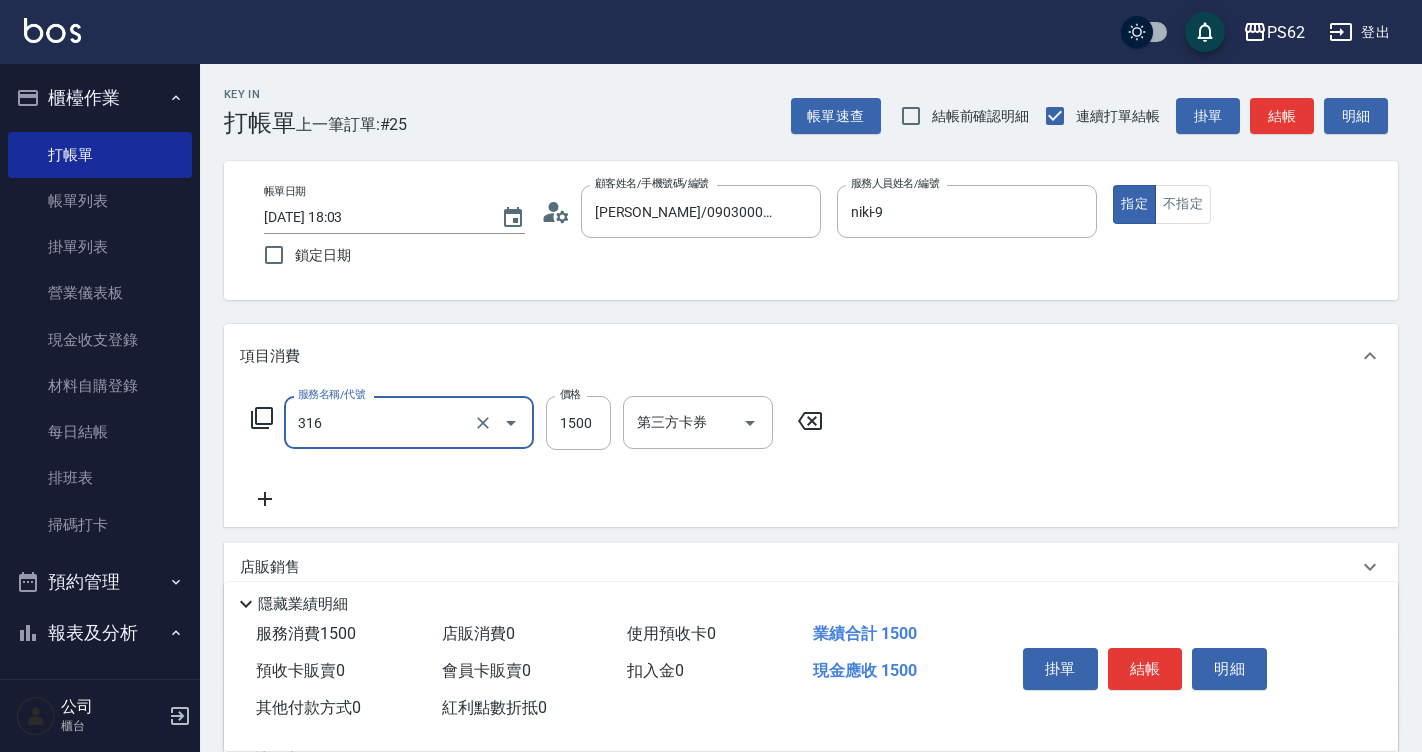 type on "頂級染髮(316)" 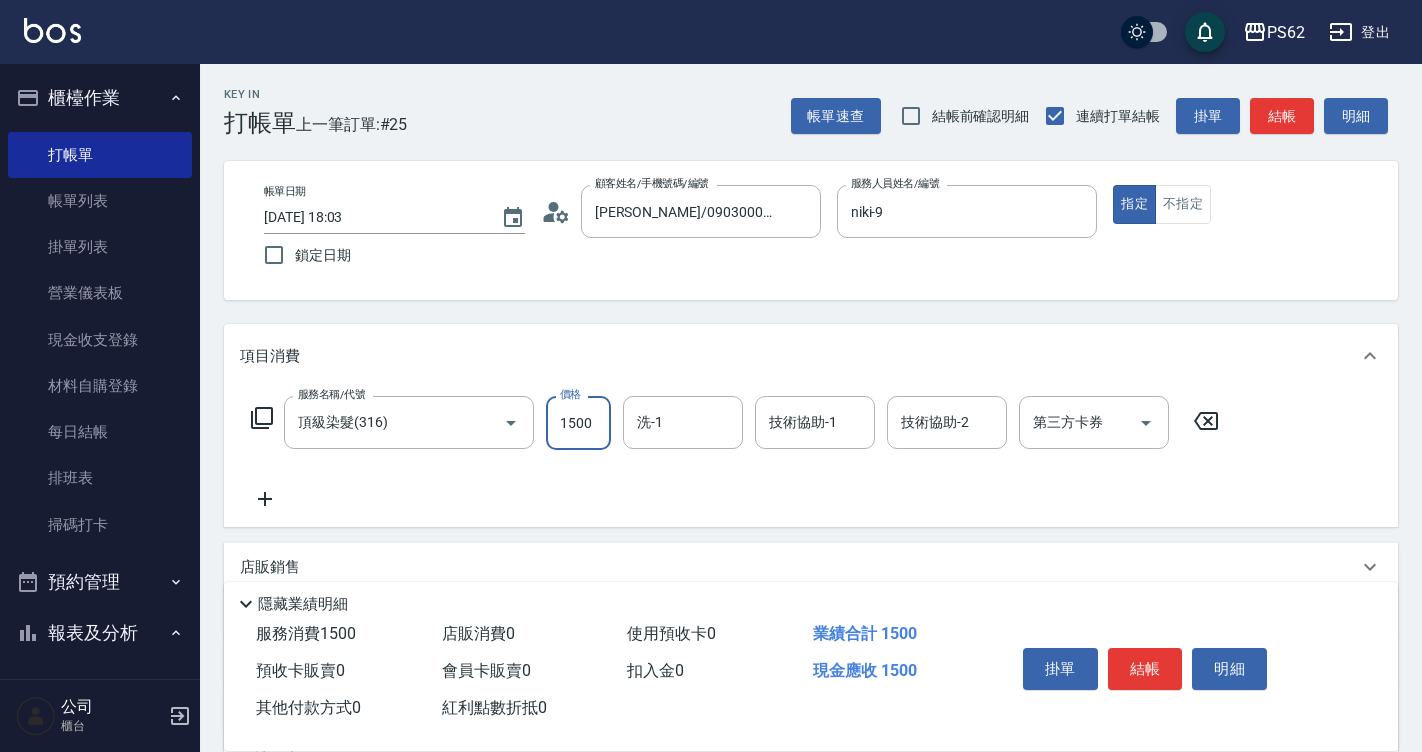 click on "1500" at bounding box center [578, 423] 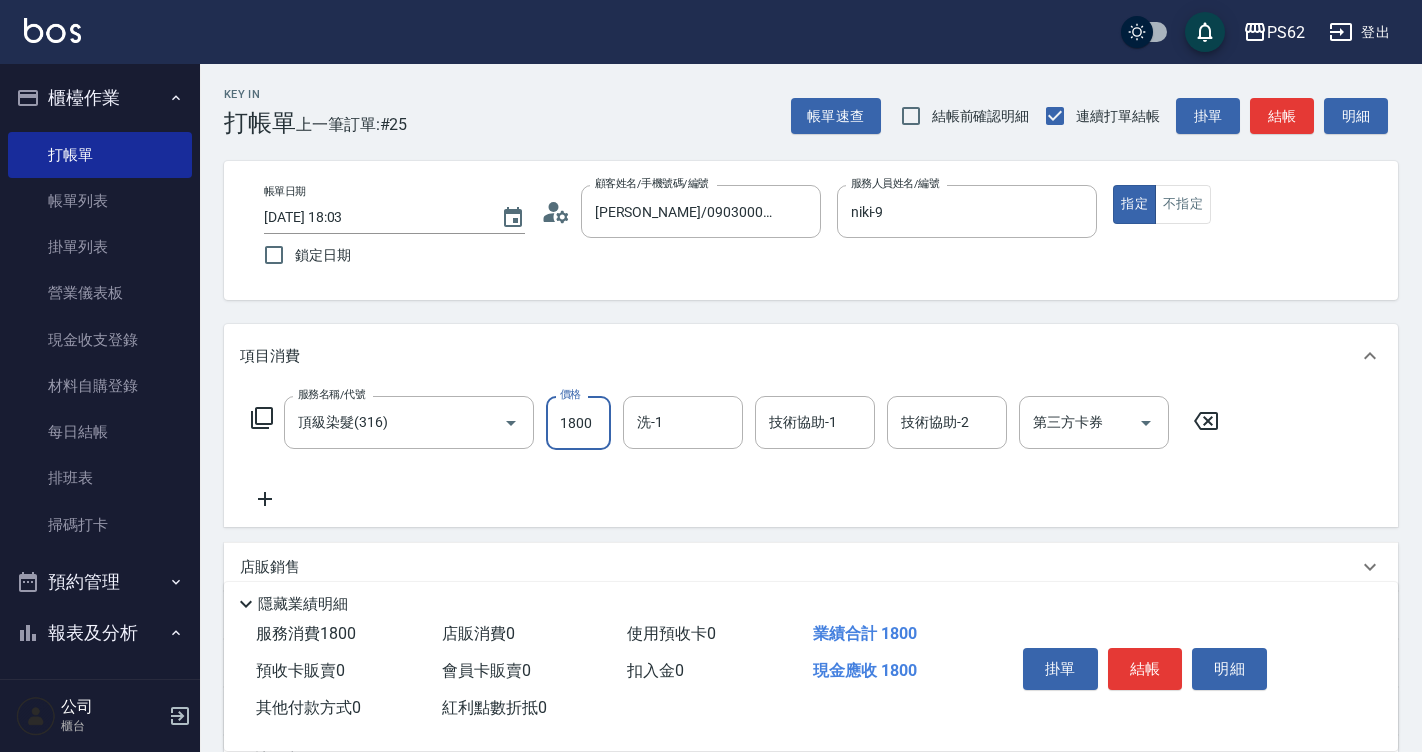 type on "1800" 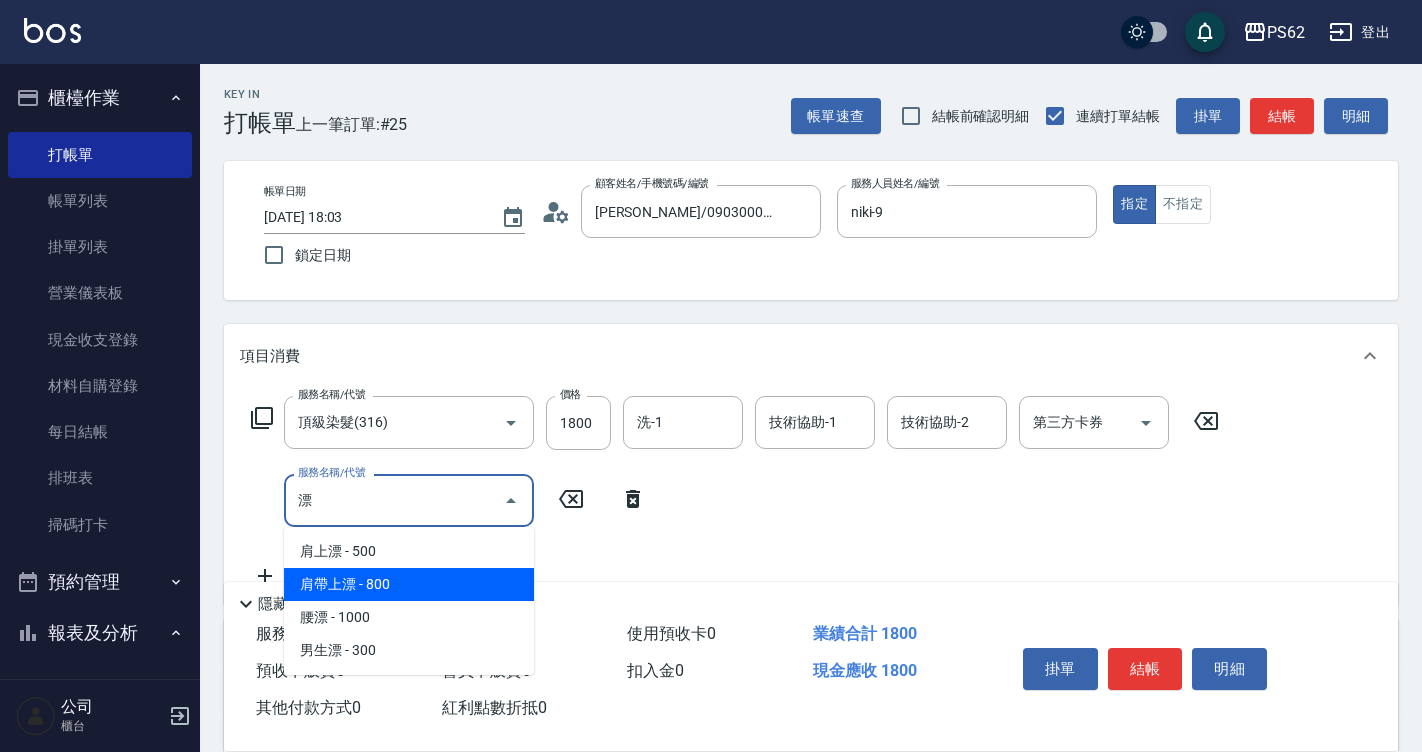 click on "肩帶上漂 - 800" at bounding box center (409, 584) 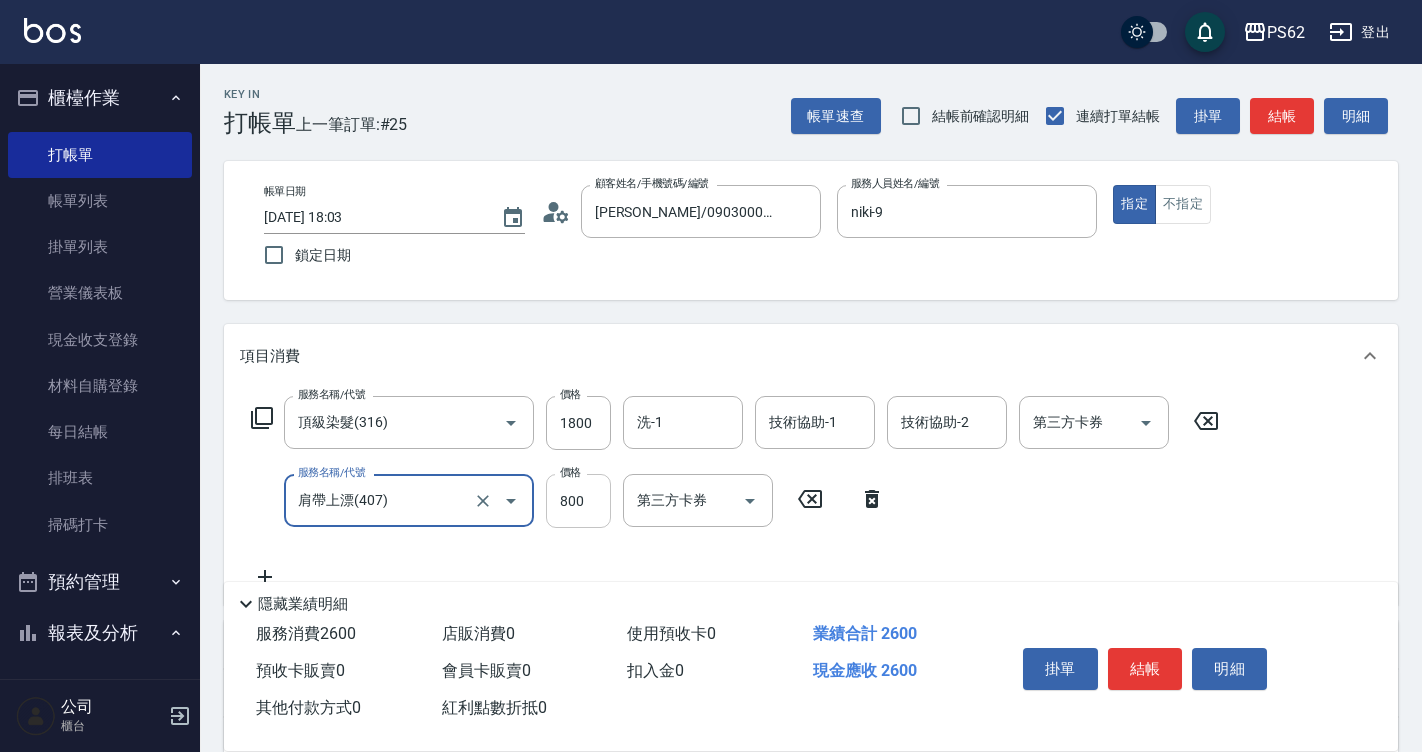 type on "肩帶上漂(407)" 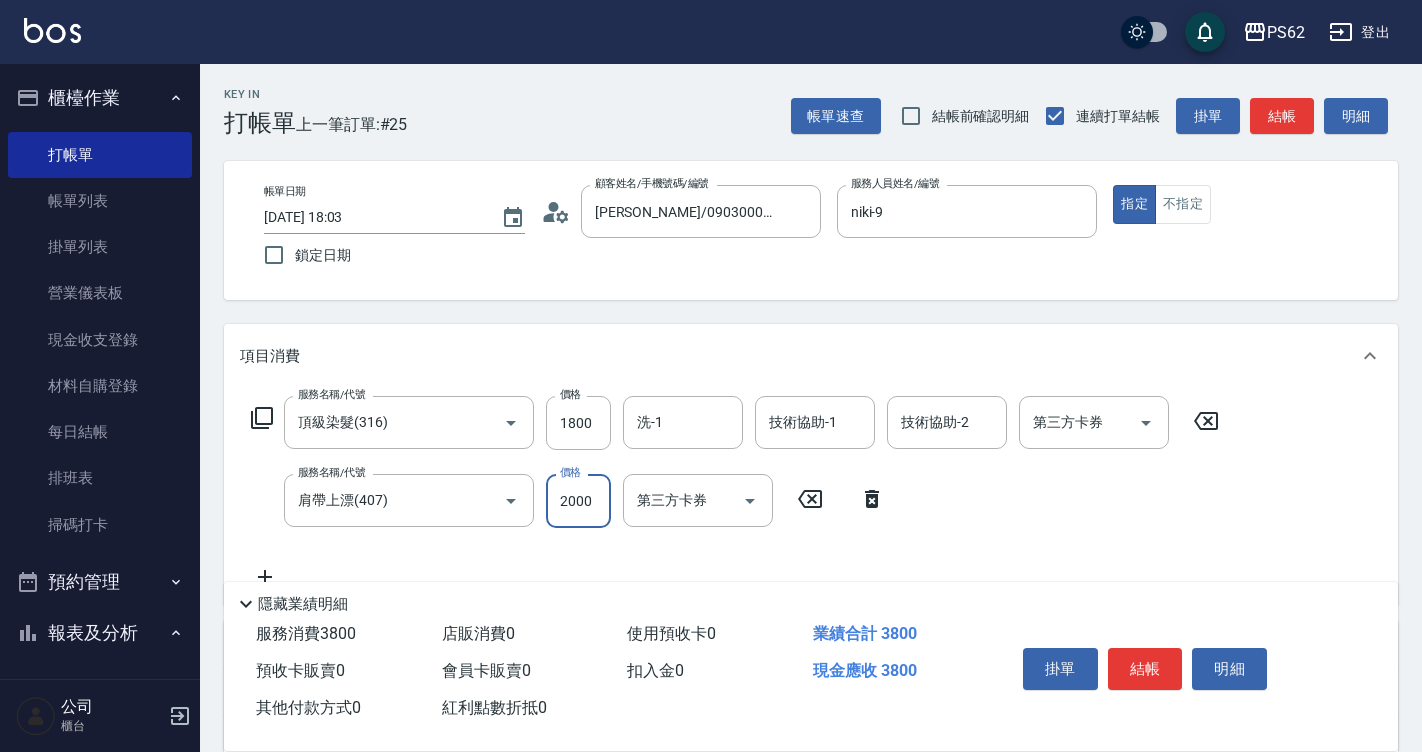 type on "2000" 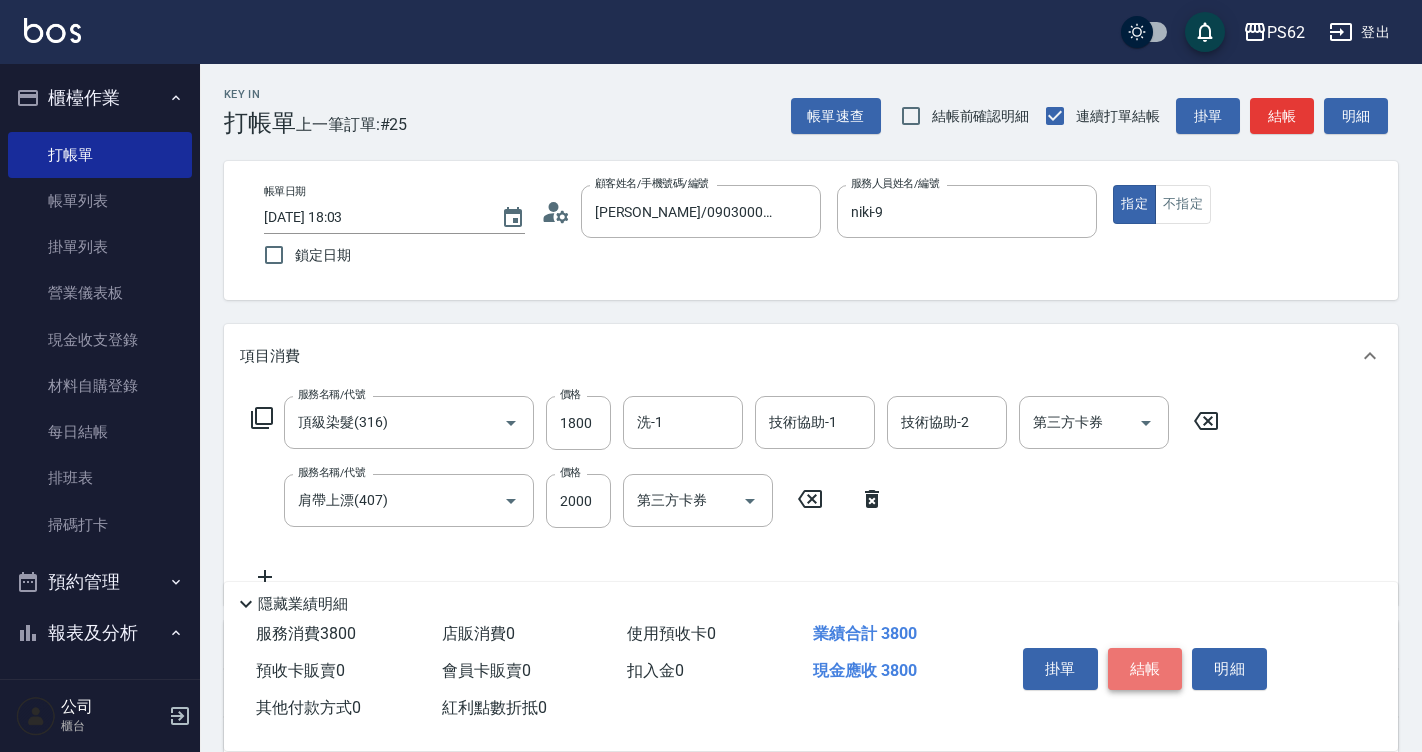 click on "結帳" at bounding box center [1145, 669] 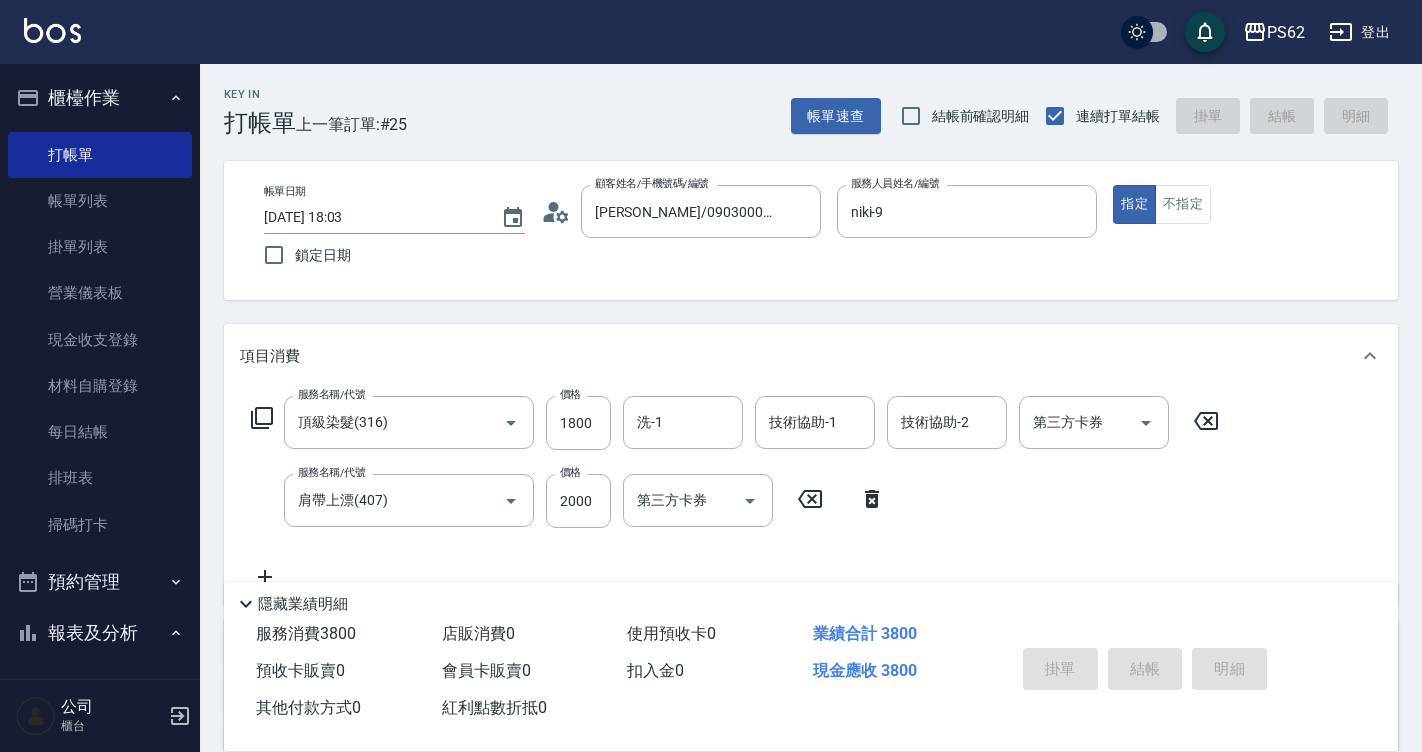 type on "2025/07/13 18:04" 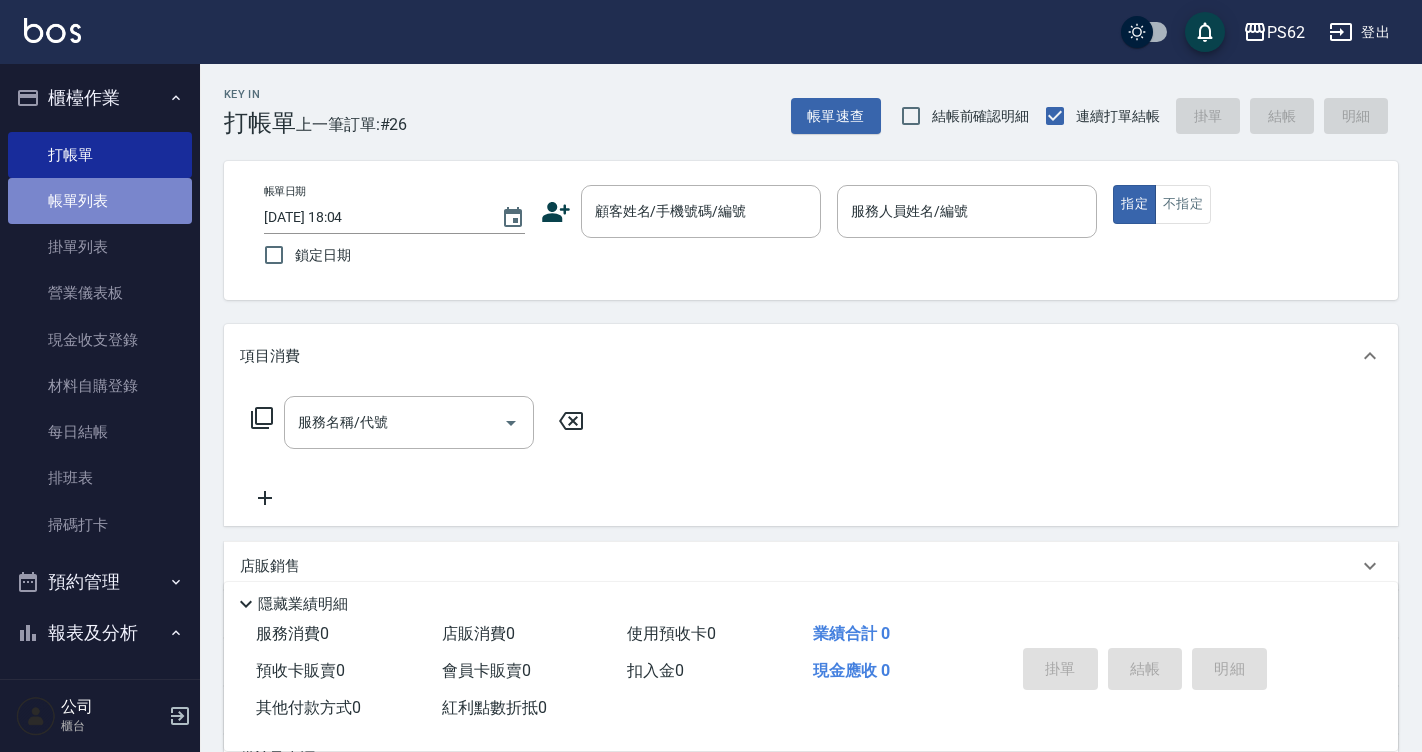 click on "帳單列表" at bounding box center (100, 201) 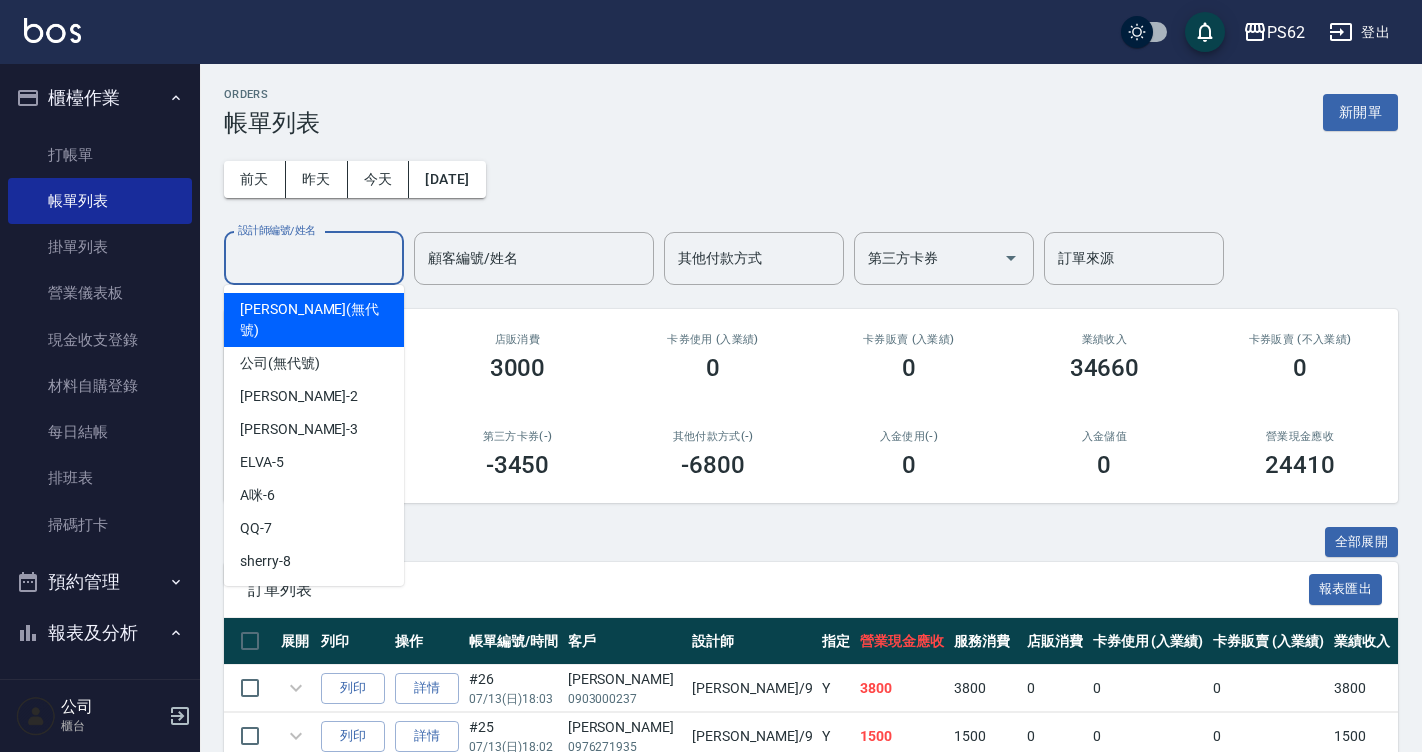 click on "設計師編號/姓名" at bounding box center (314, 258) 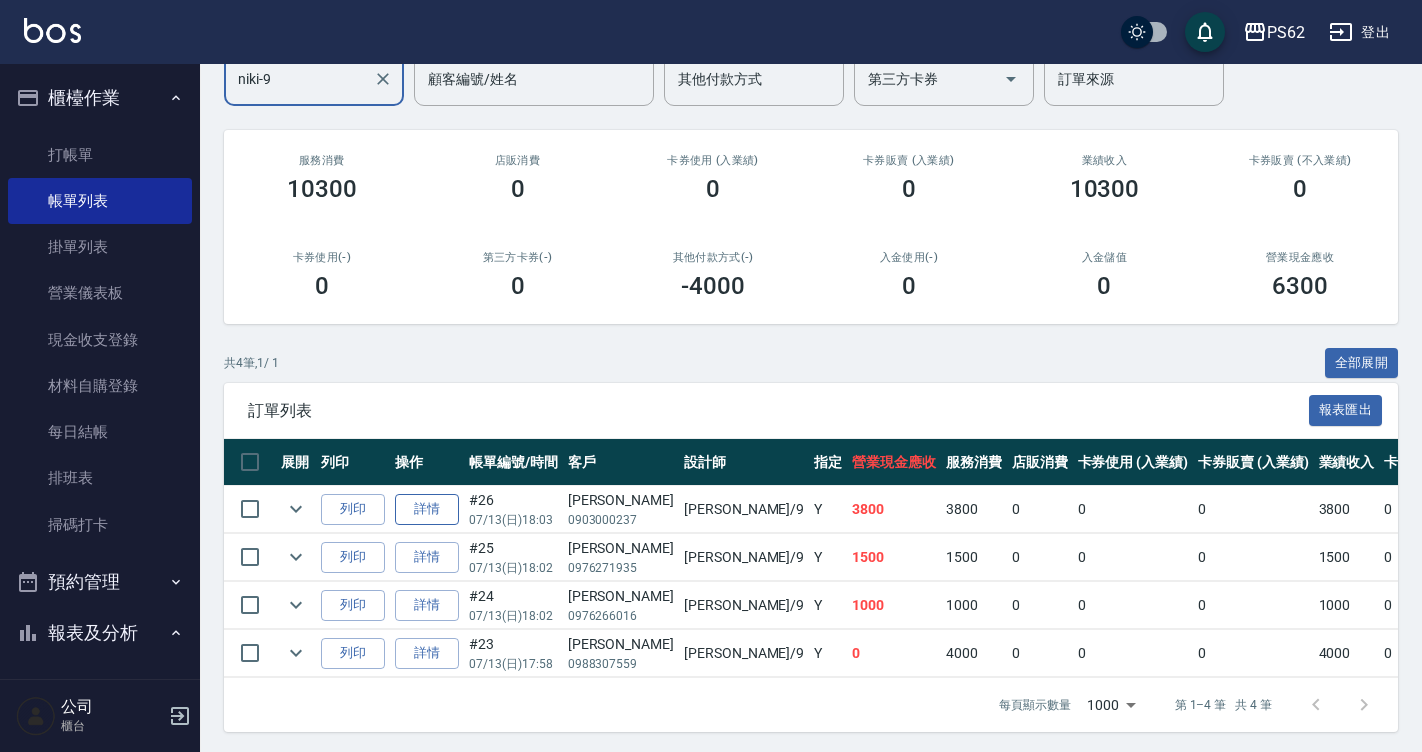 scroll, scrollTop: 198, scrollLeft: 0, axis: vertical 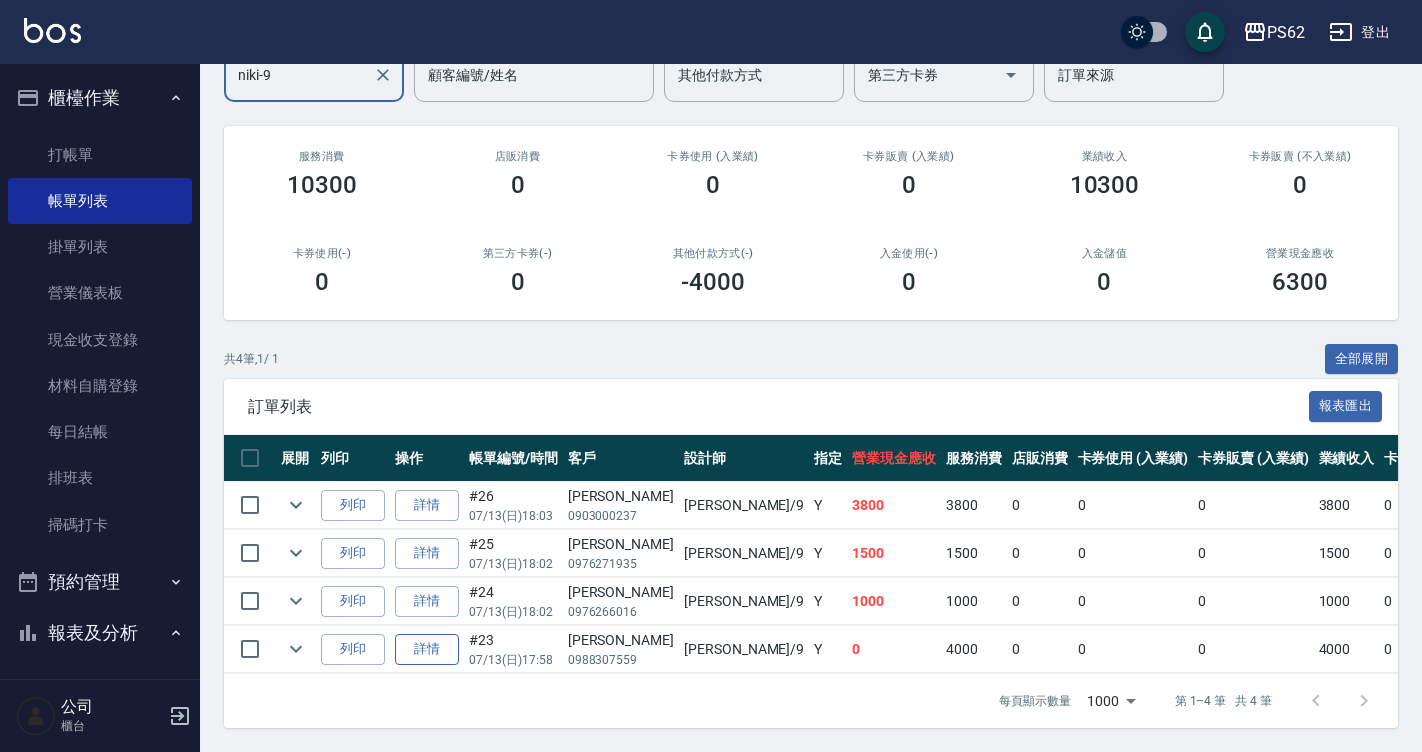 type on "niki-9" 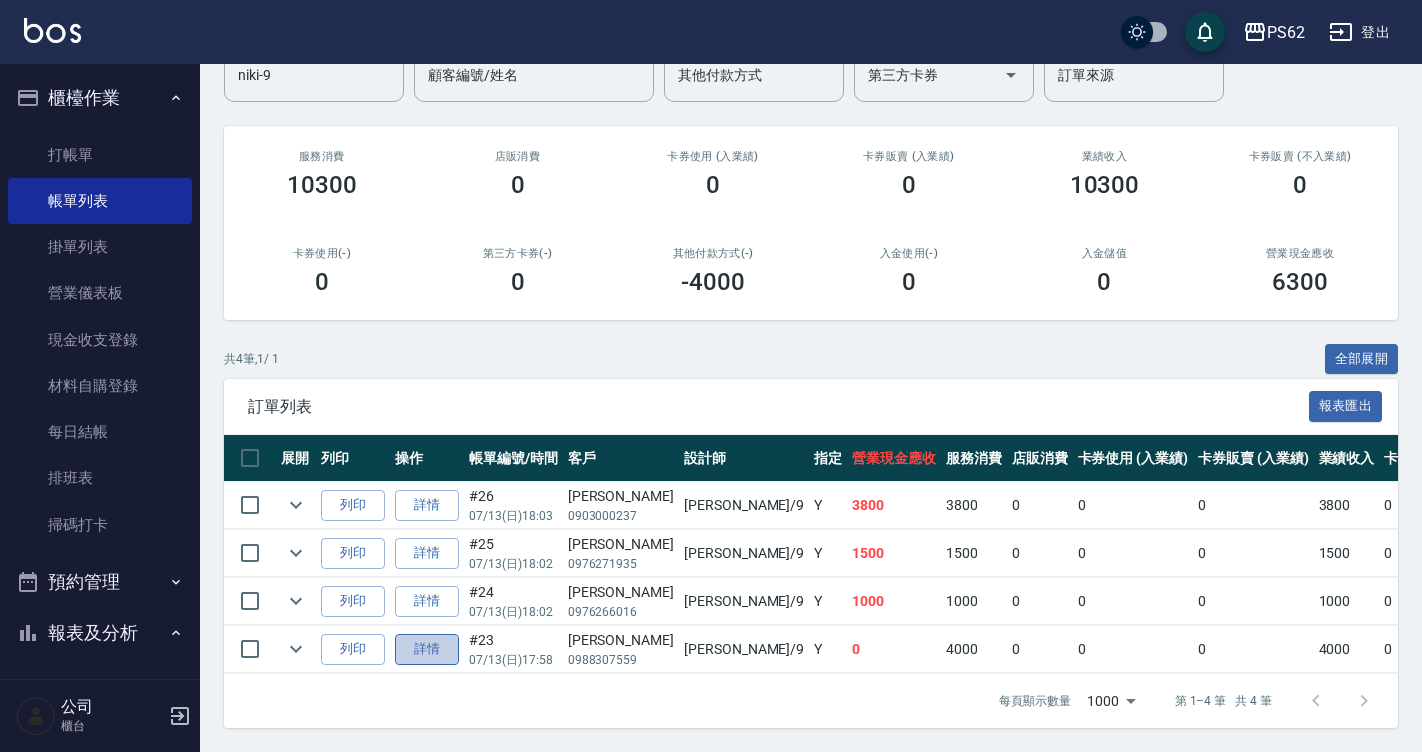 click on "詳情" at bounding box center [427, 649] 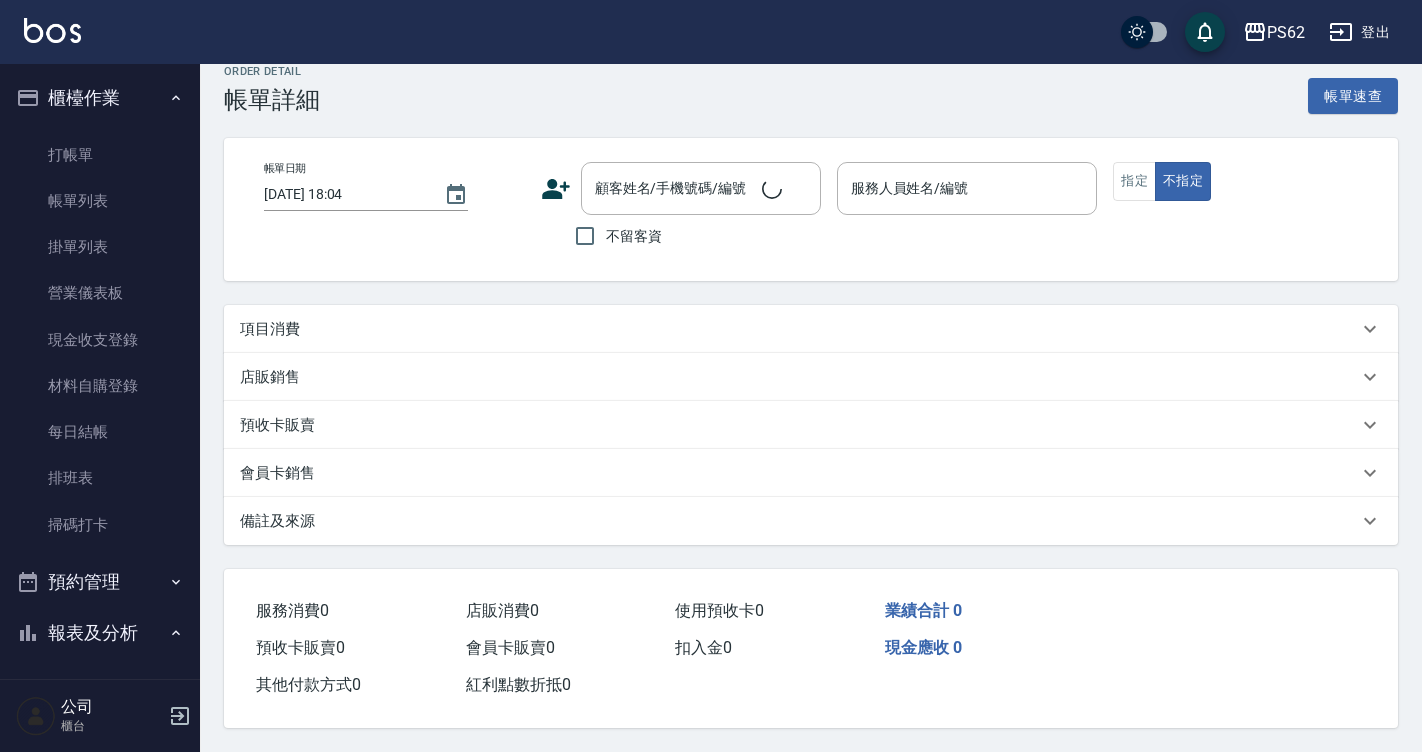 scroll, scrollTop: 0, scrollLeft: 0, axis: both 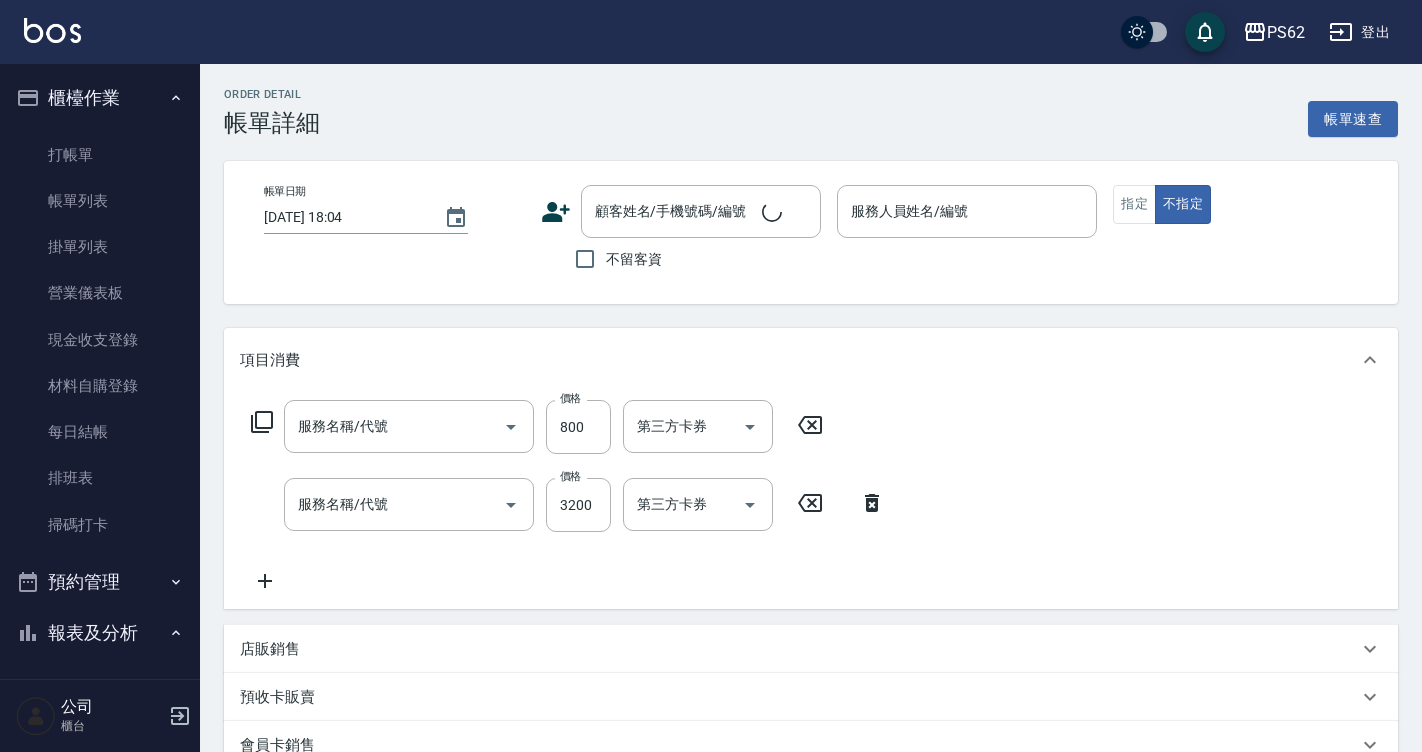 type on "2025/07/13 17:58" 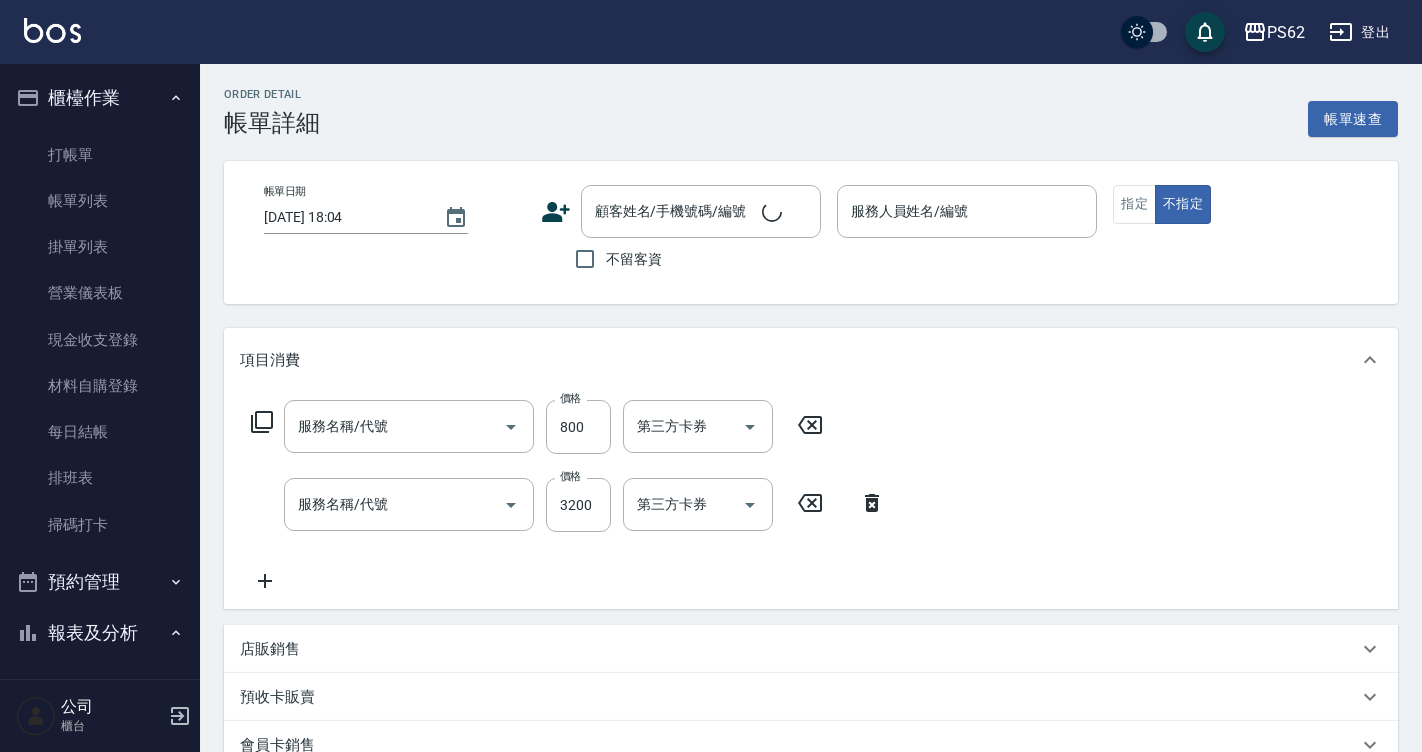 type on "niki-9" 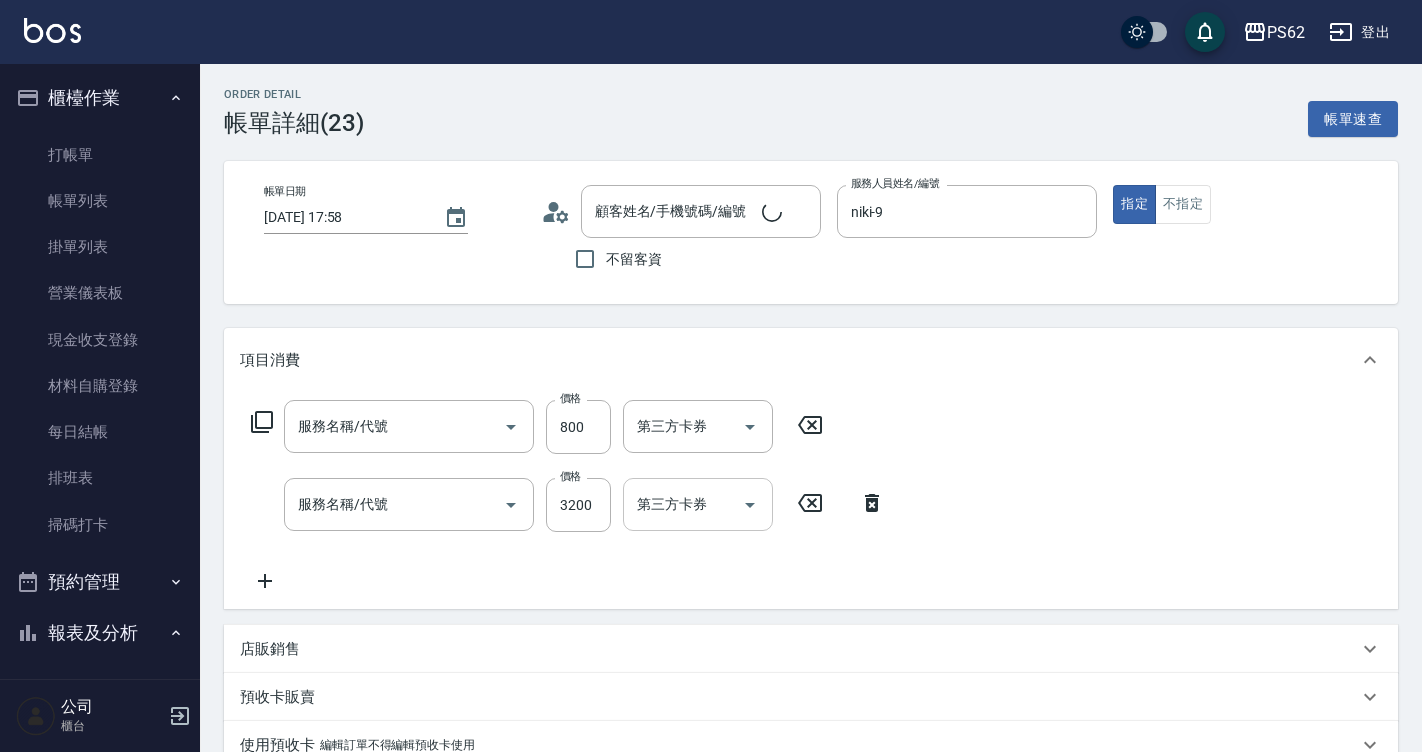 type on "肩帶上(404)" 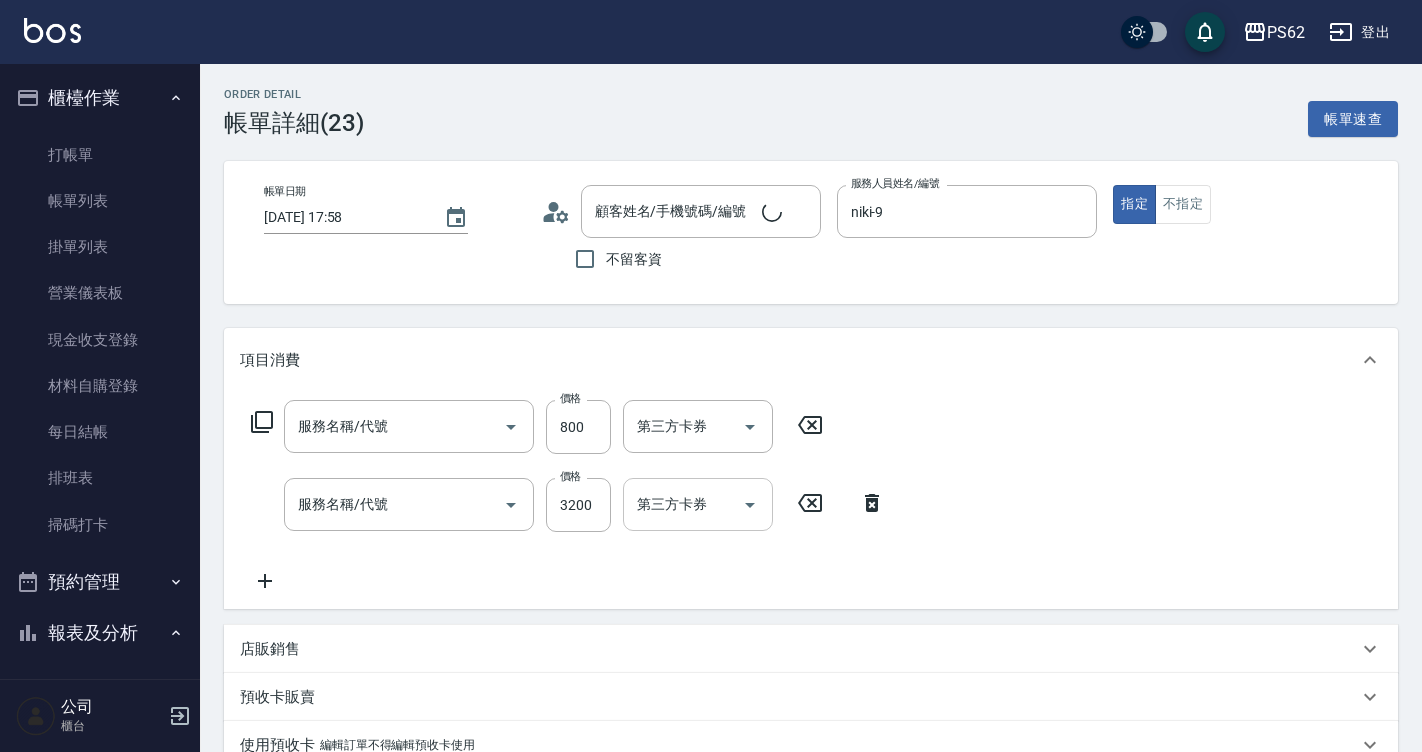 type on "頂級溫塑(310)" 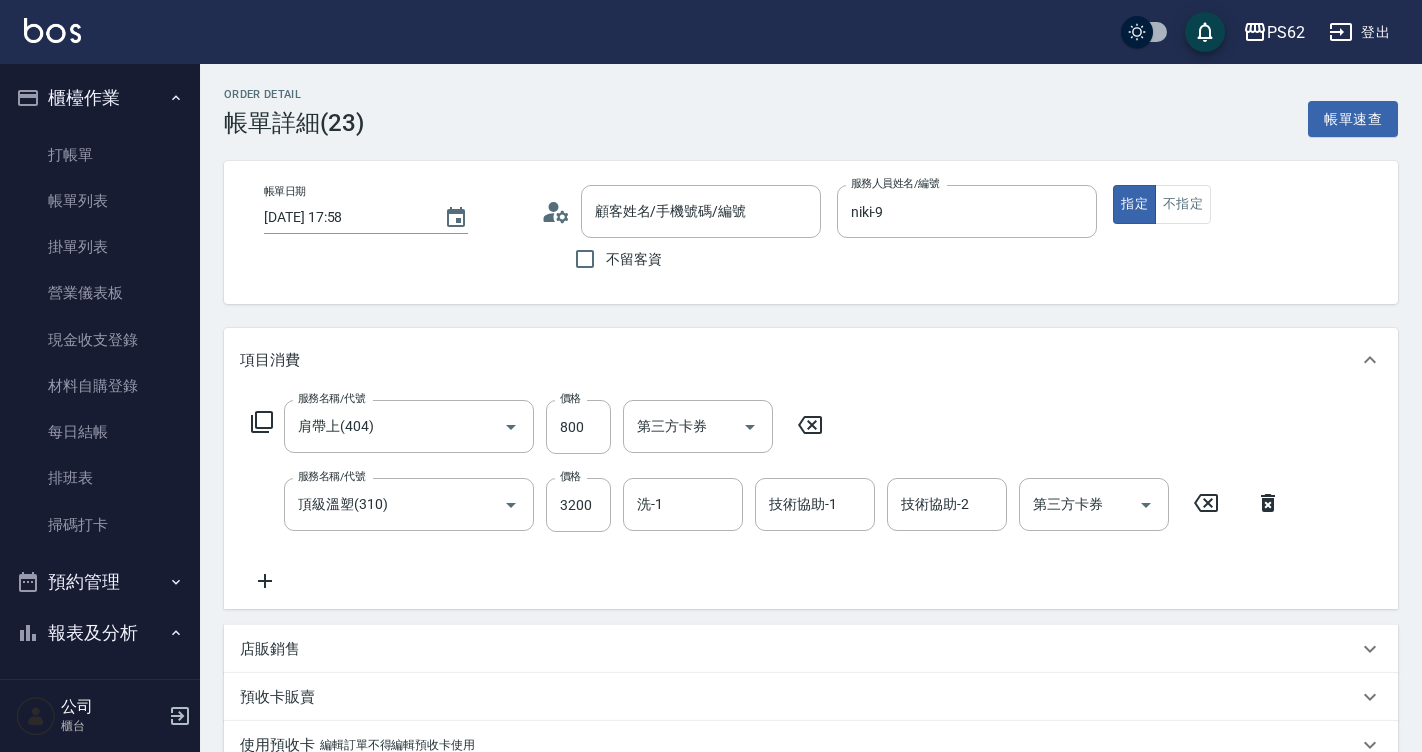 type on "陳育萱/0988307559/" 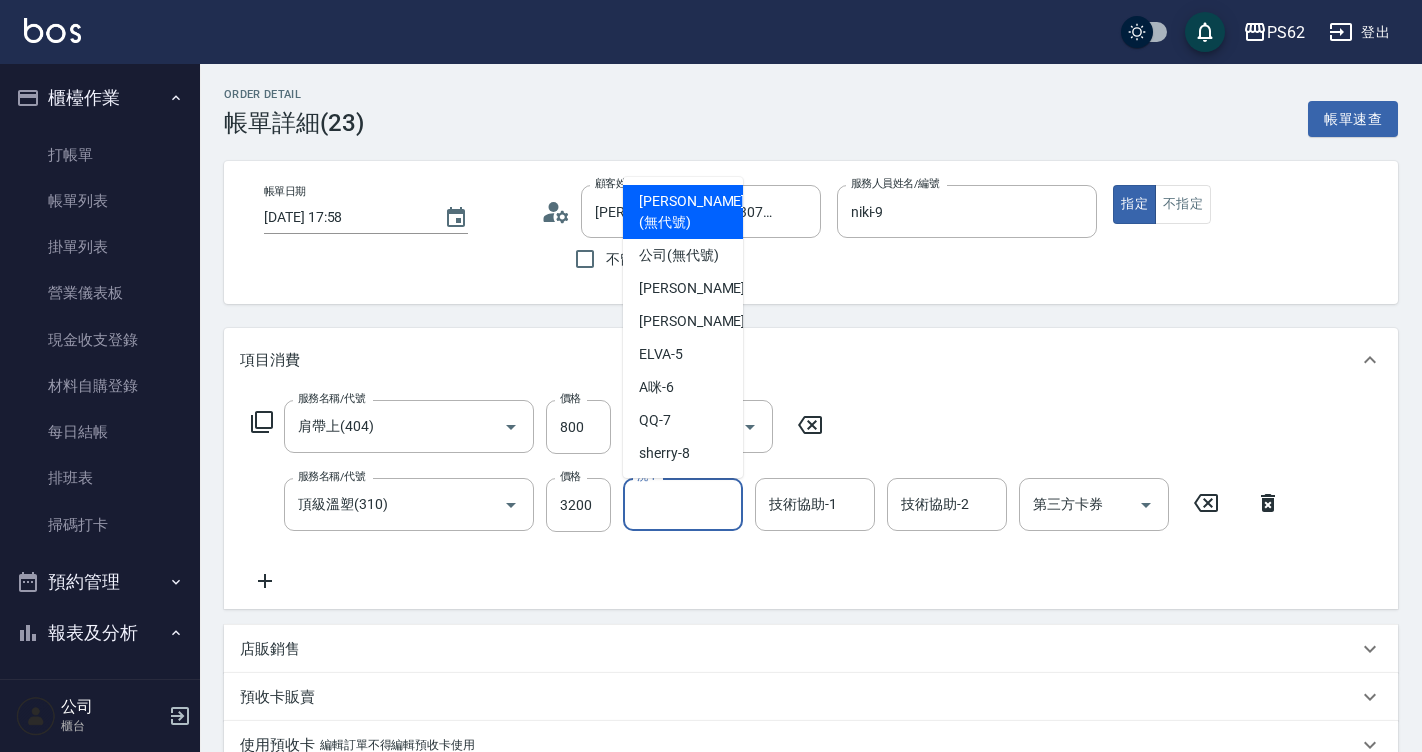 click on "洗-1" at bounding box center (683, 504) 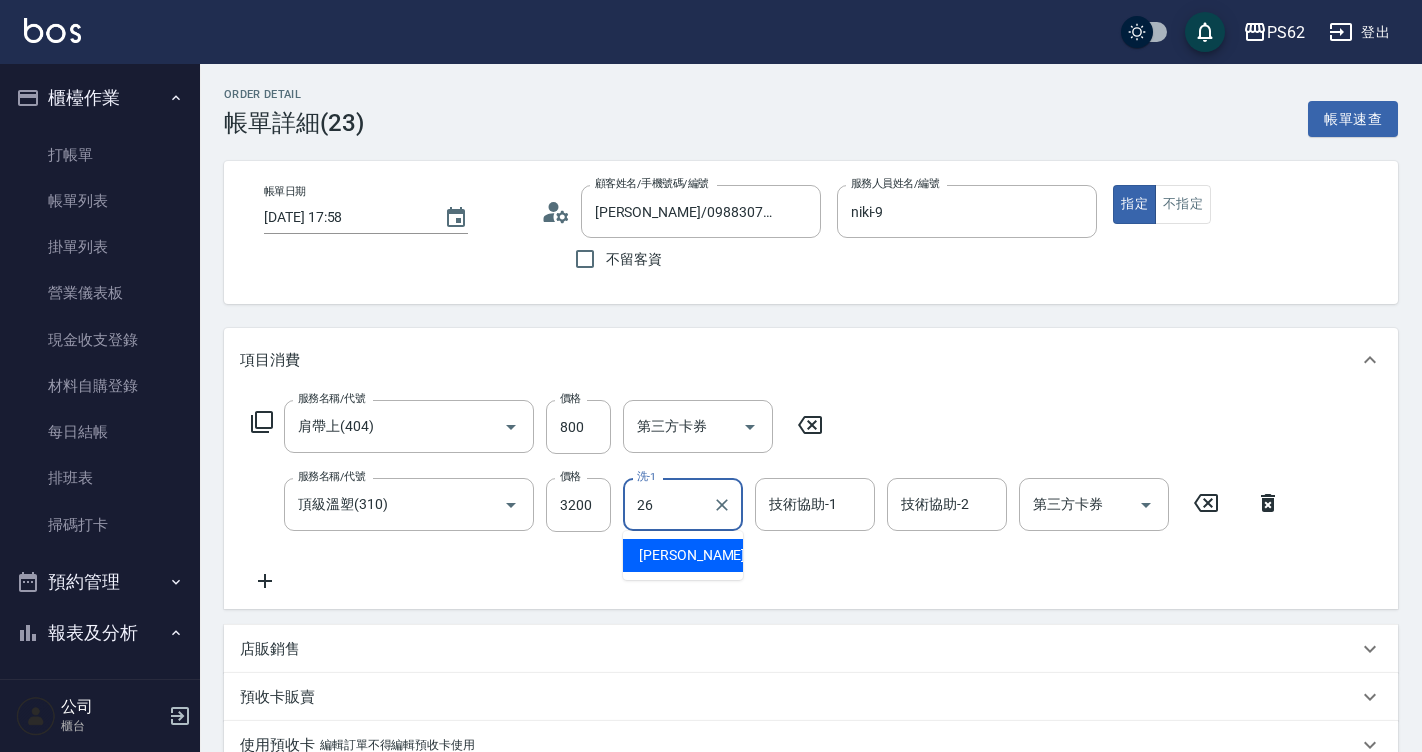 type on "小欣-26" 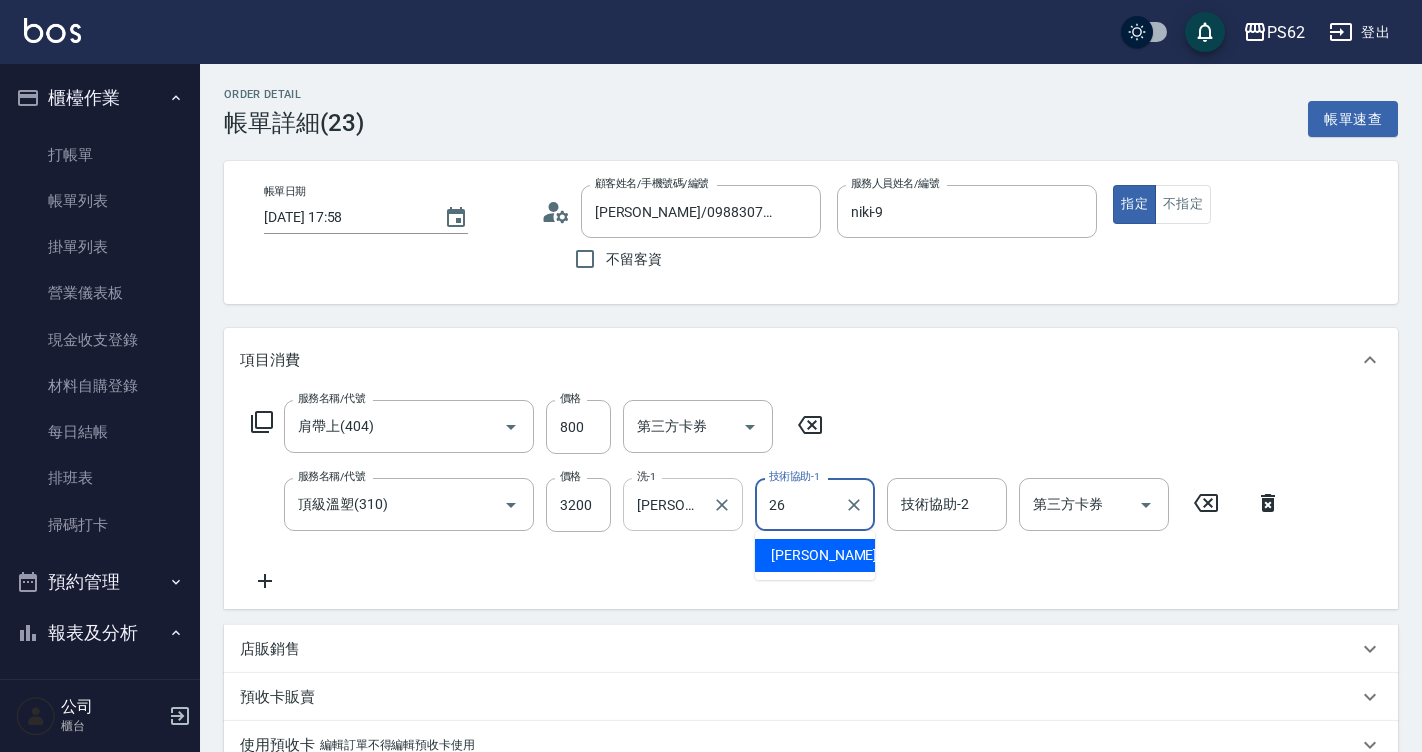 type on "小欣-26" 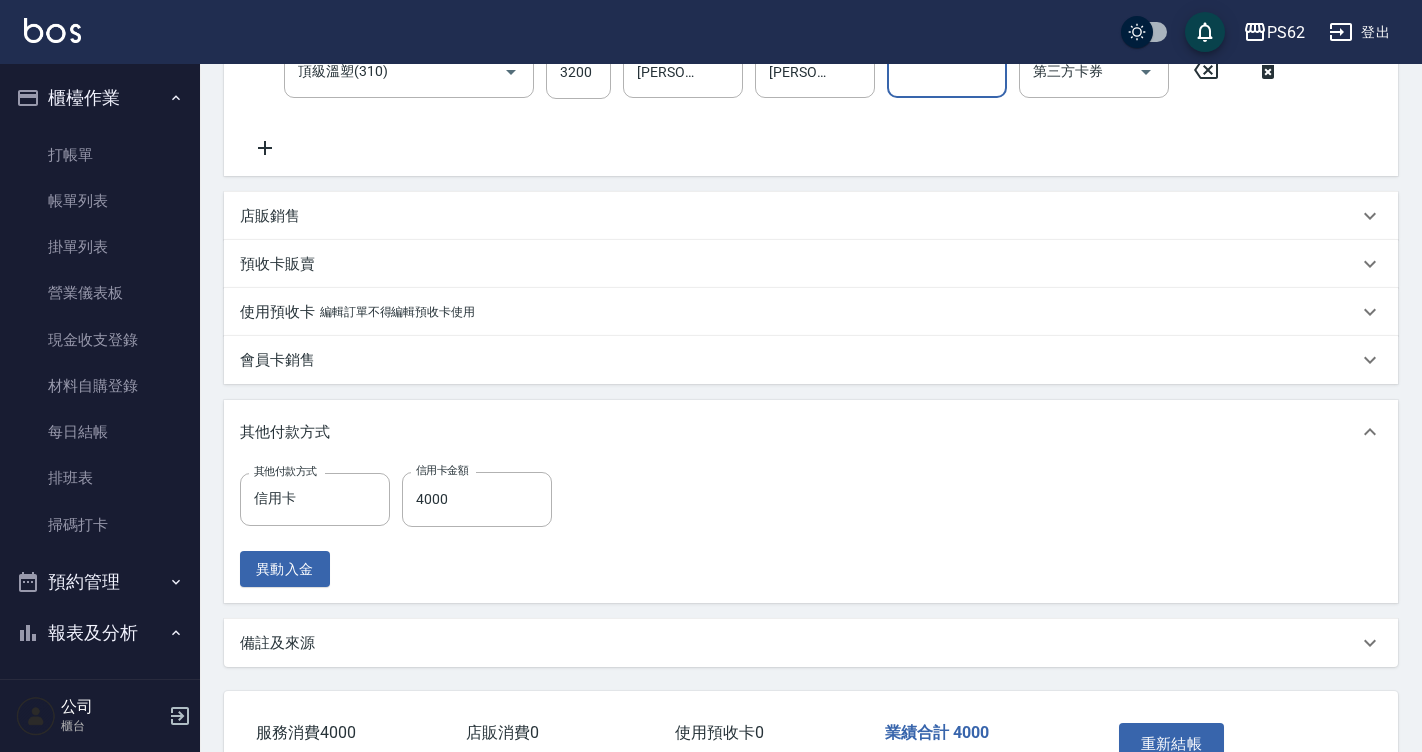 scroll, scrollTop: 564, scrollLeft: 0, axis: vertical 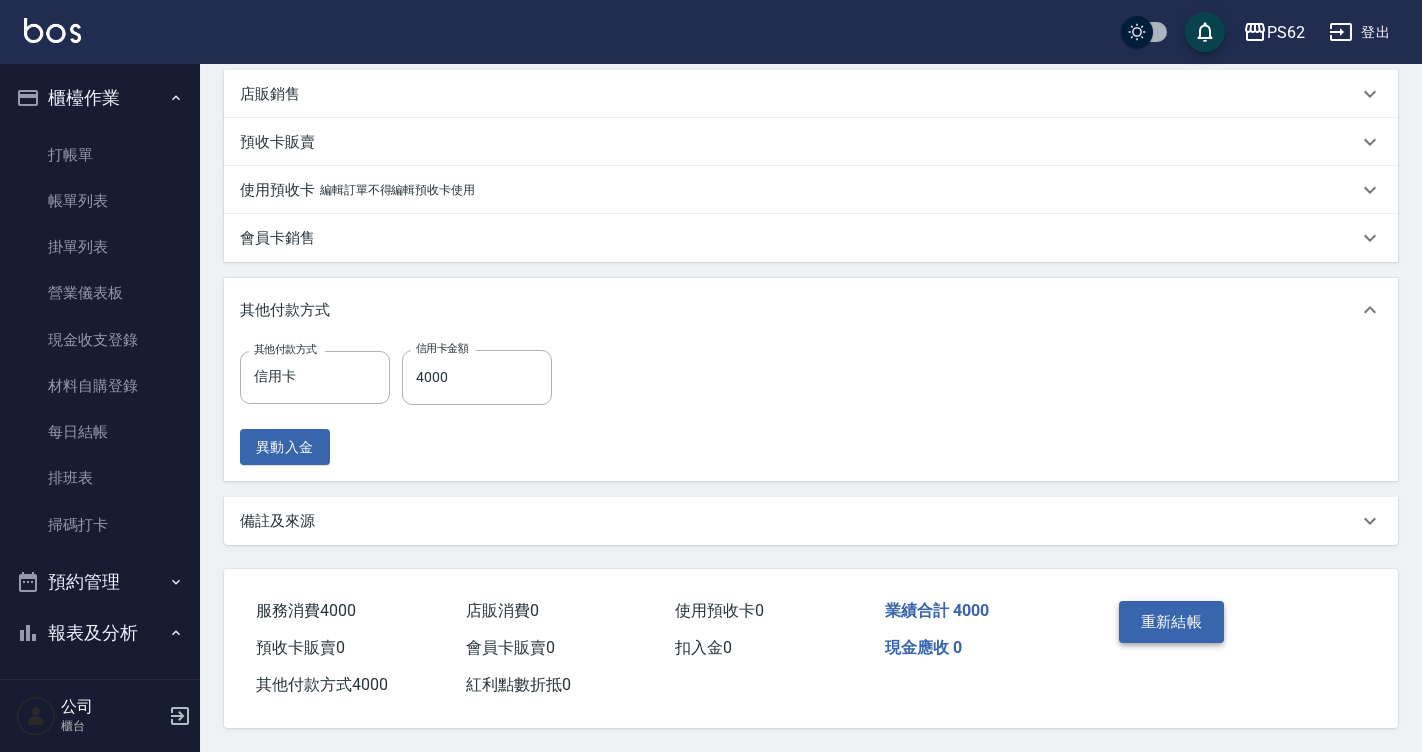 click on "重新結帳" at bounding box center [1172, 622] 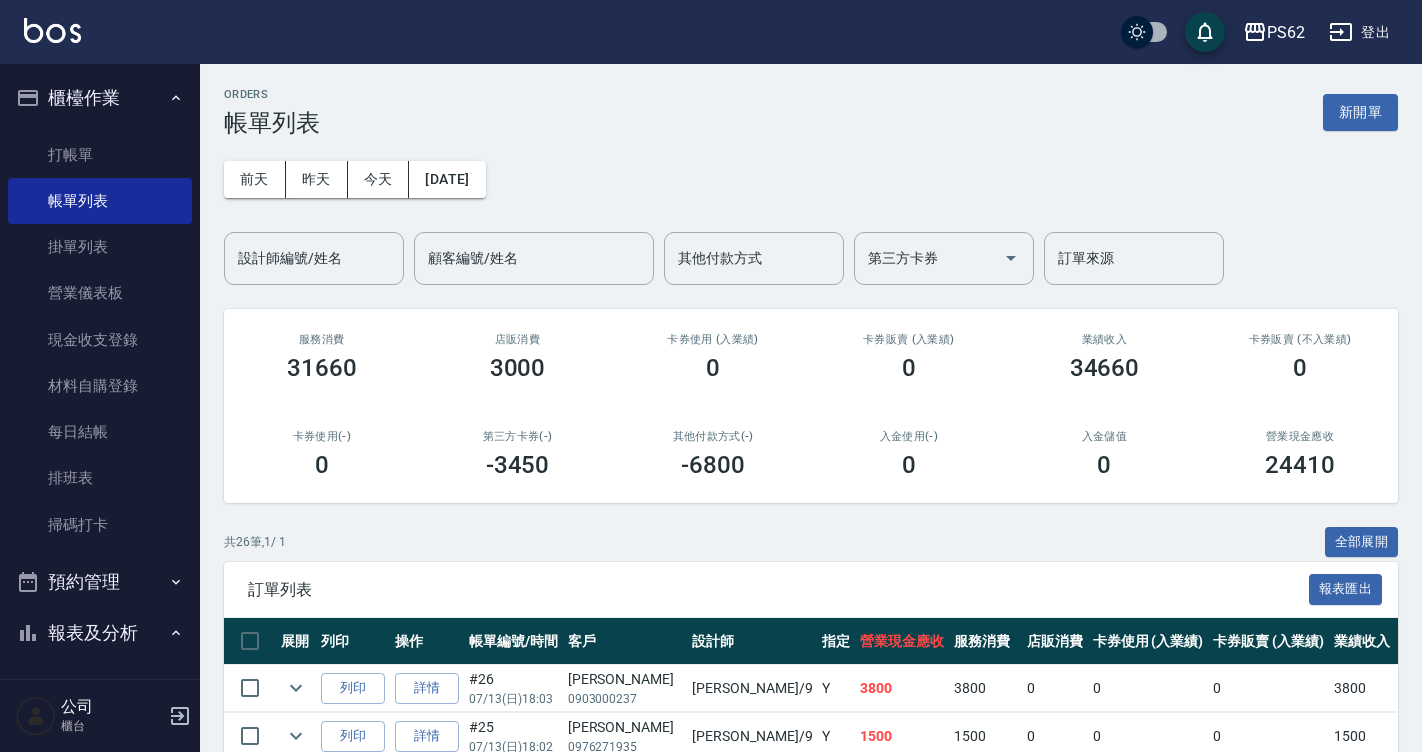 scroll, scrollTop: 300, scrollLeft: 0, axis: vertical 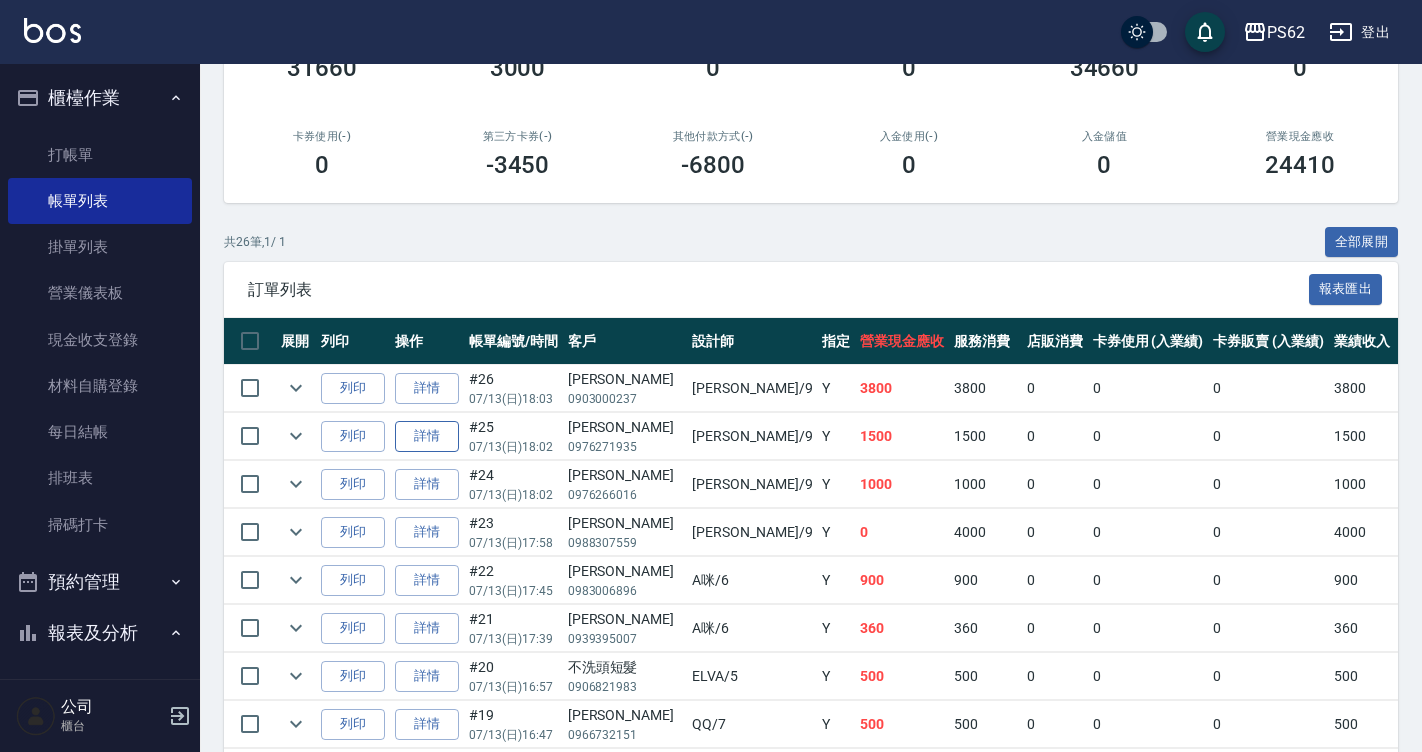 click on "詳情" at bounding box center (427, 436) 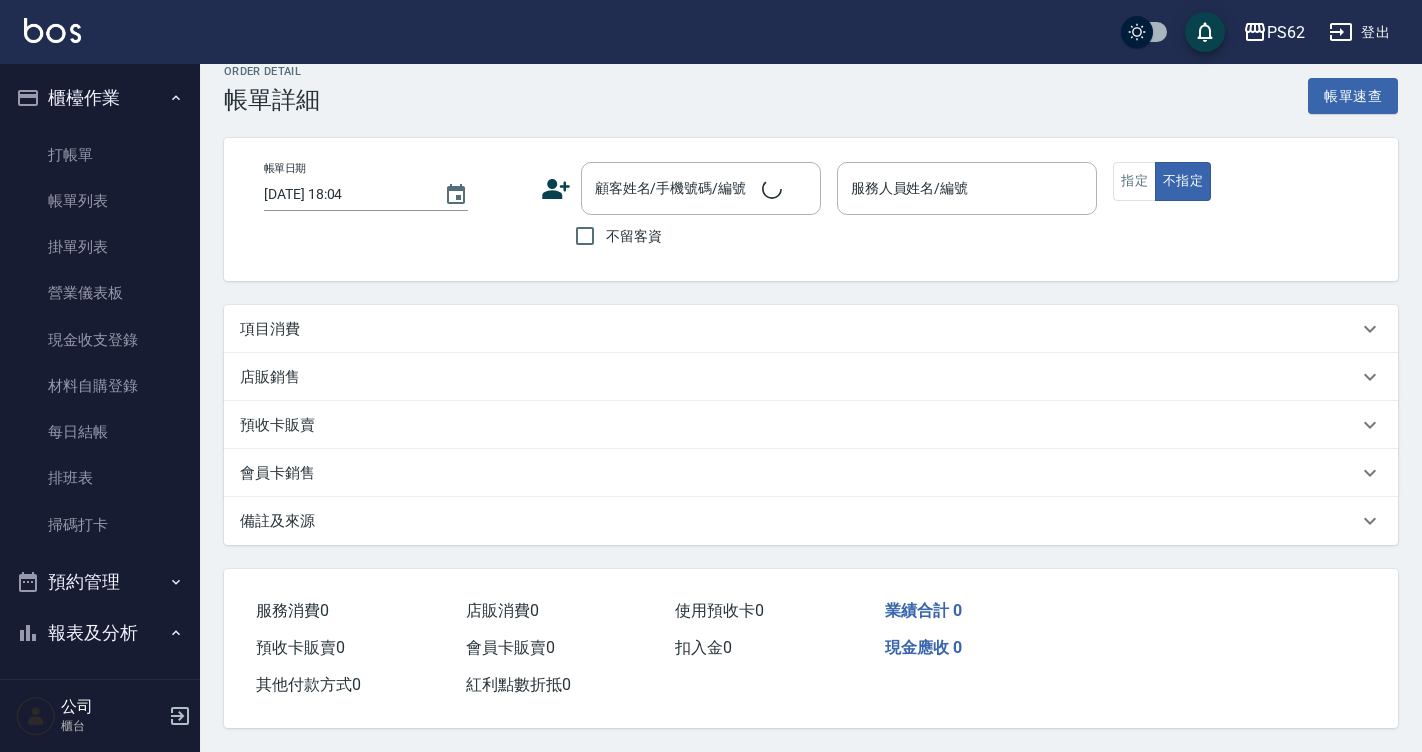 scroll, scrollTop: 0, scrollLeft: 0, axis: both 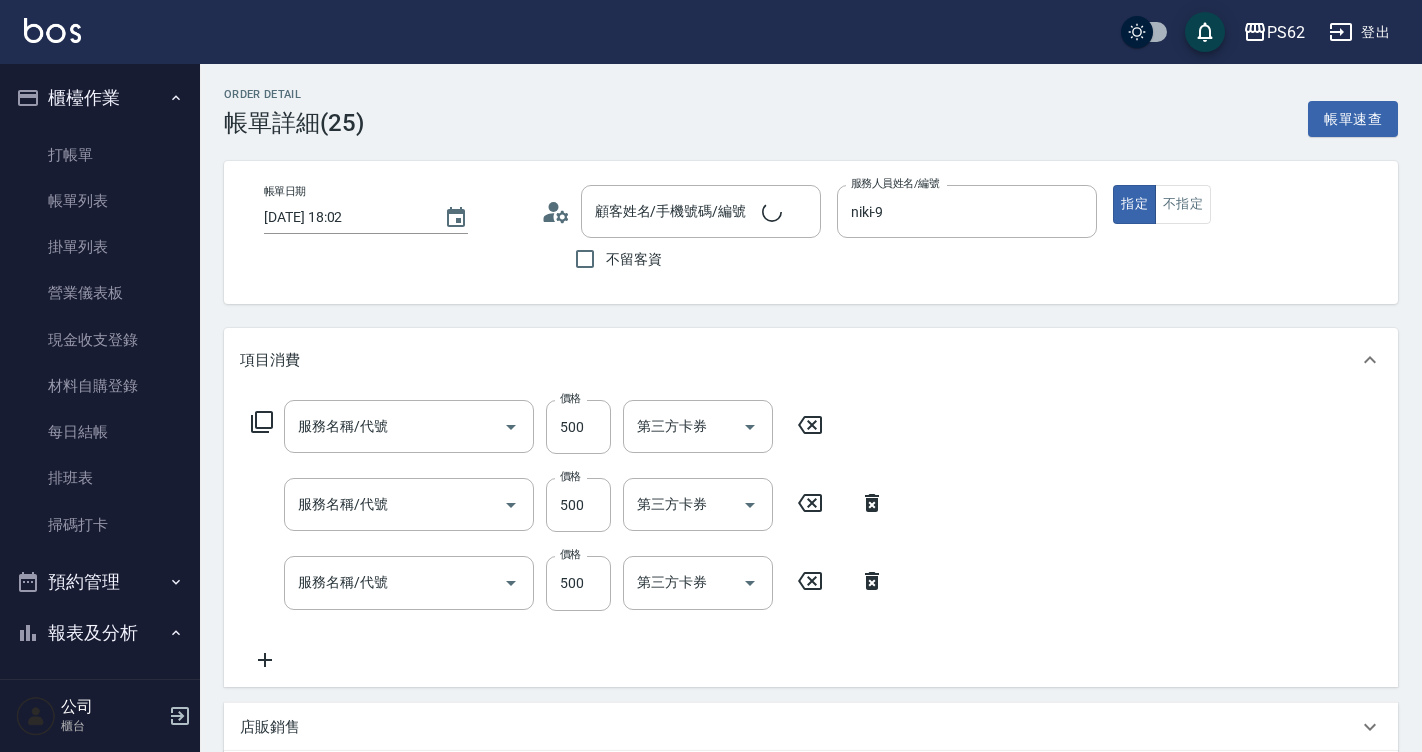 type on "2025/07/13 18:02" 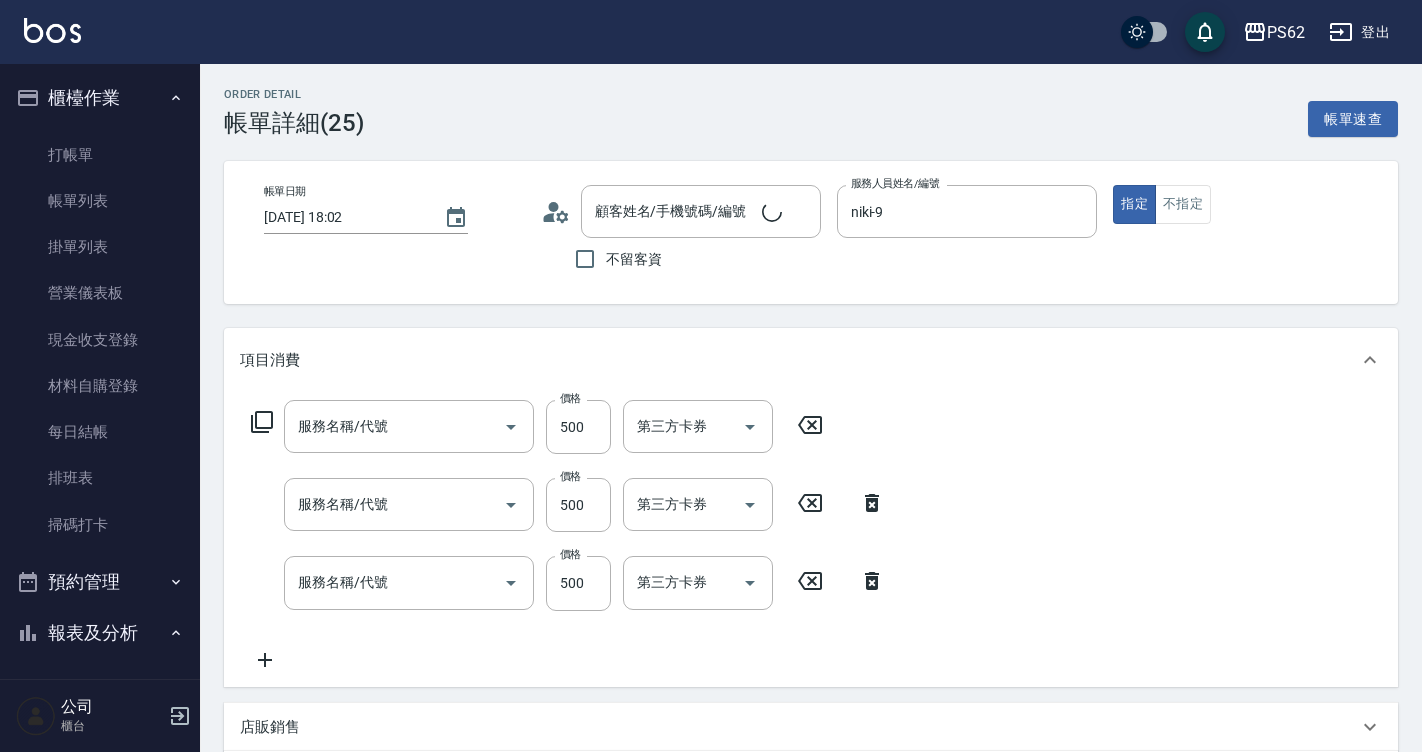 type on "niki-9" 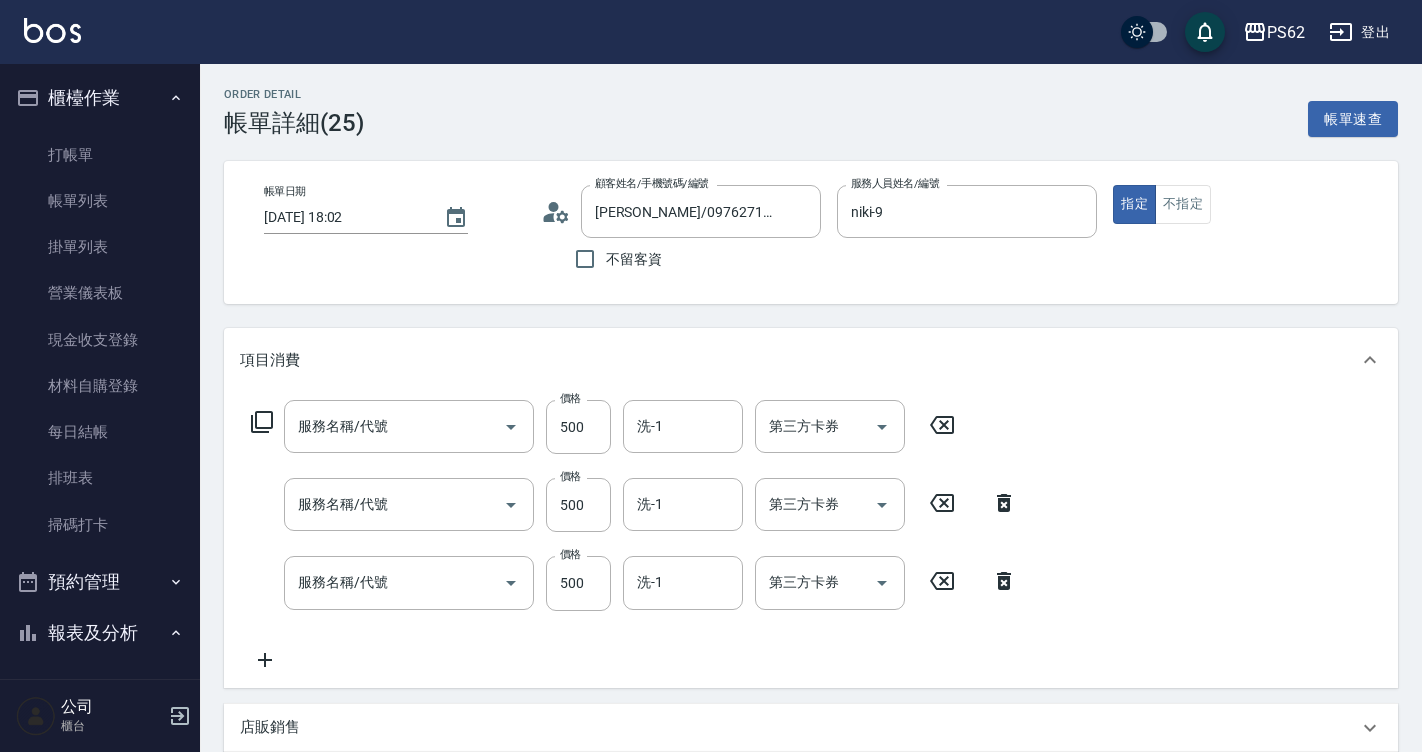 type on "潘紅梨/0976271935/" 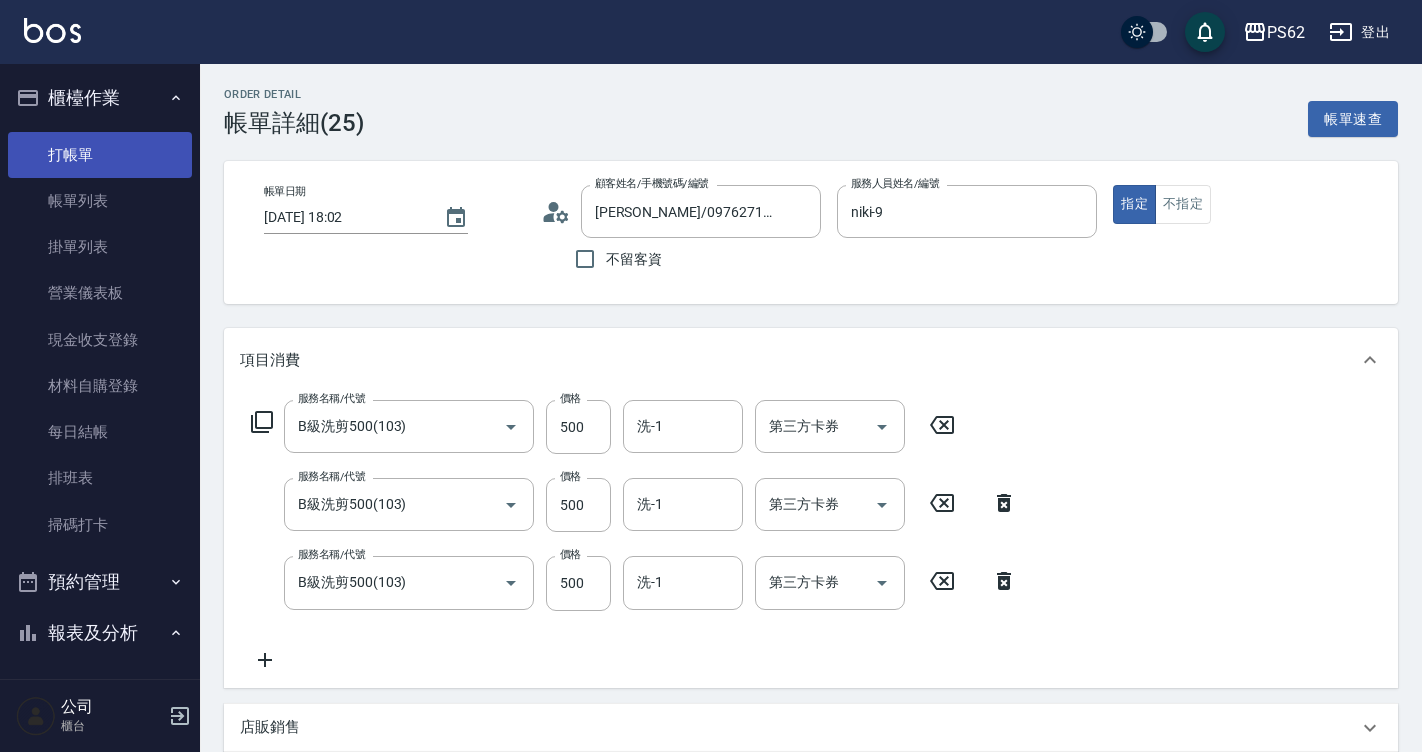 click on "打帳單" at bounding box center (100, 155) 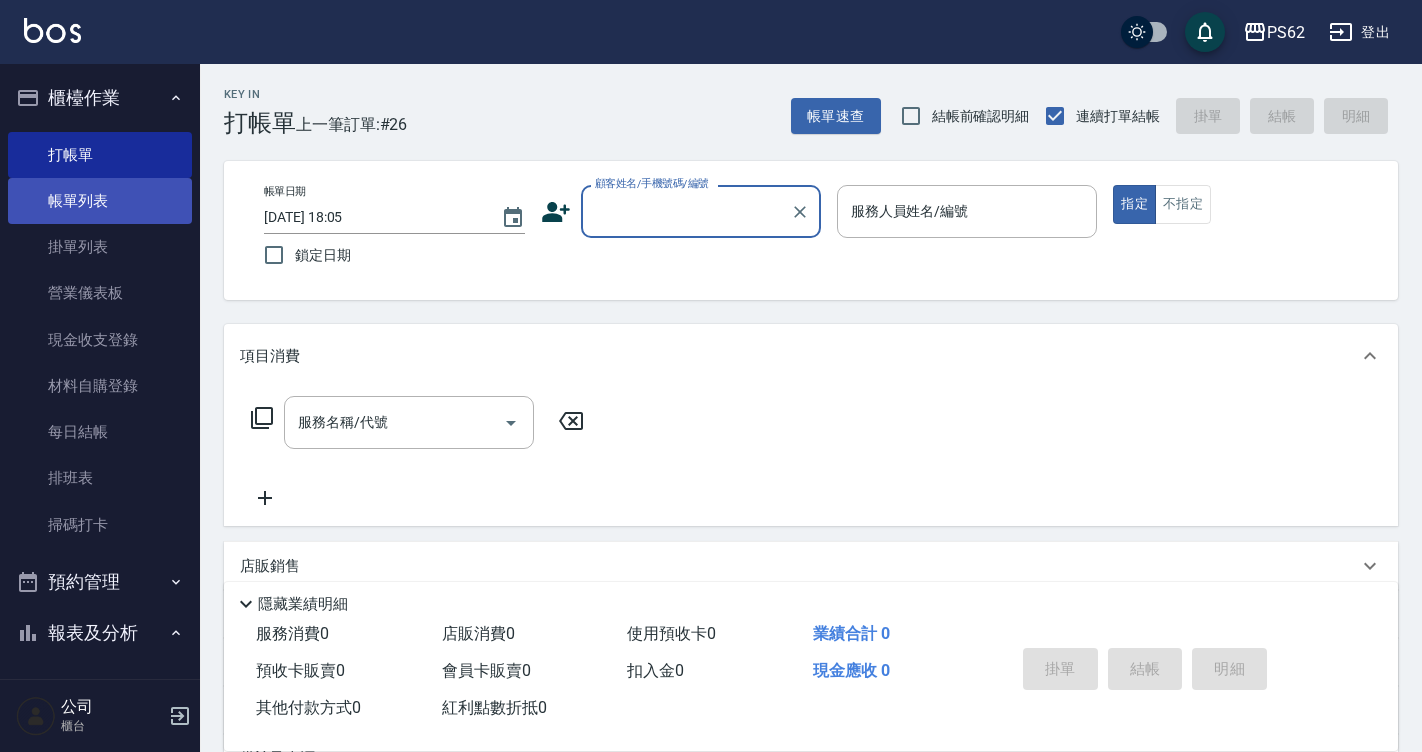 click on "帳單列表" at bounding box center (100, 201) 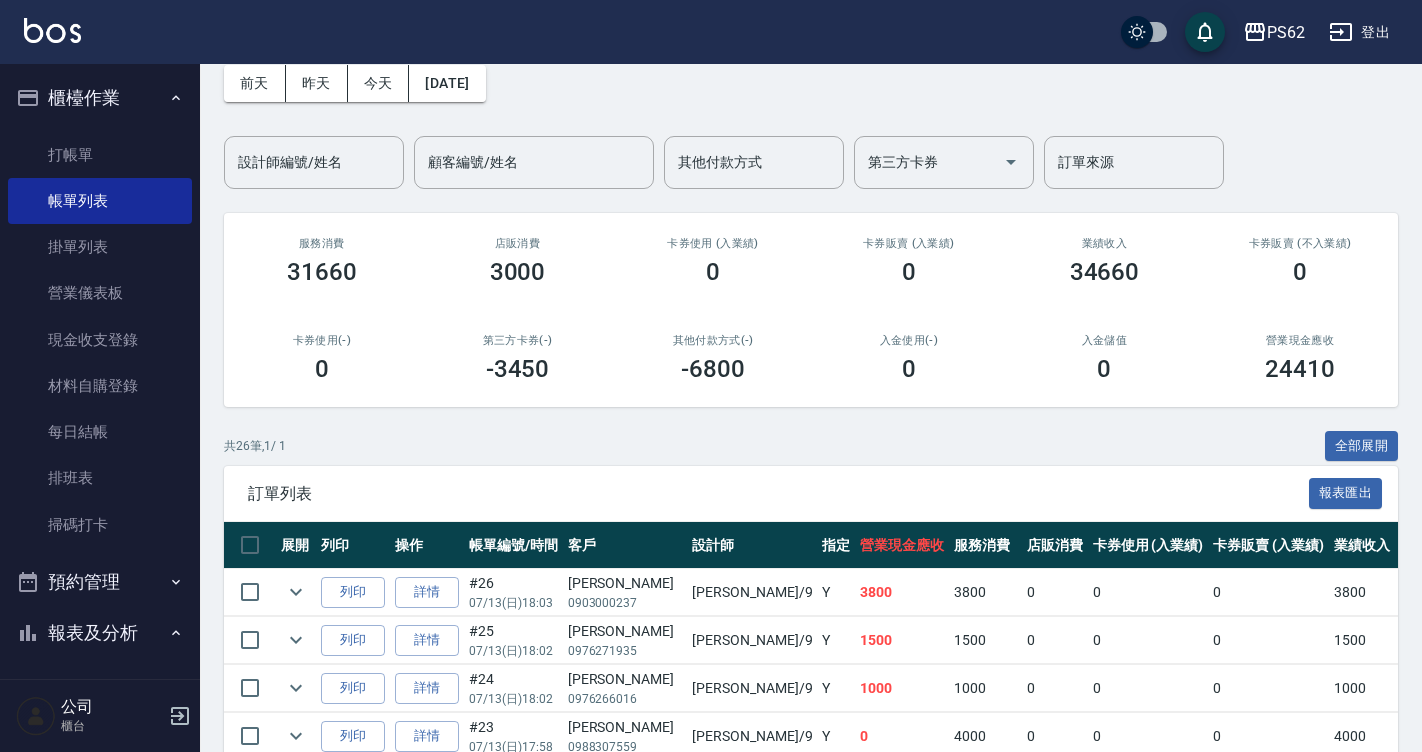 scroll, scrollTop: 200, scrollLeft: 0, axis: vertical 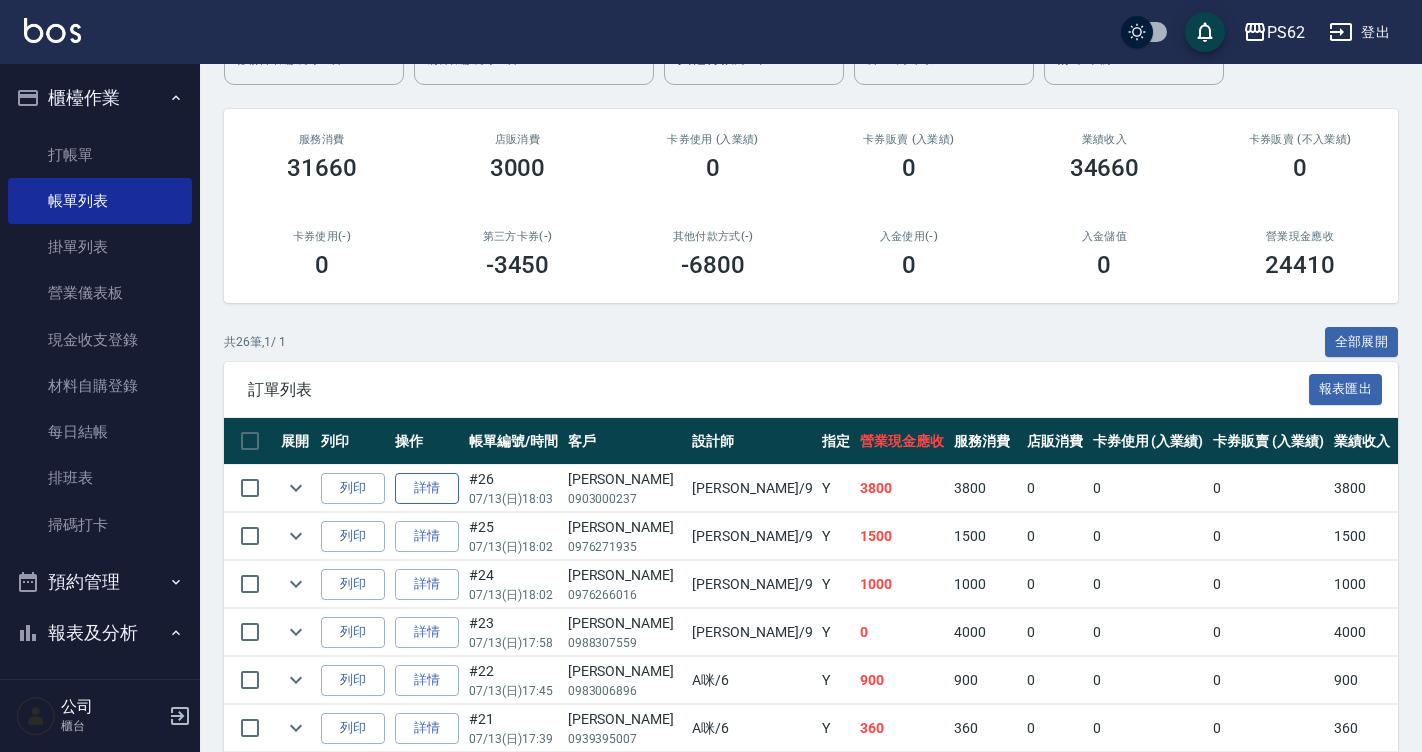 click on "詳情" at bounding box center (427, 488) 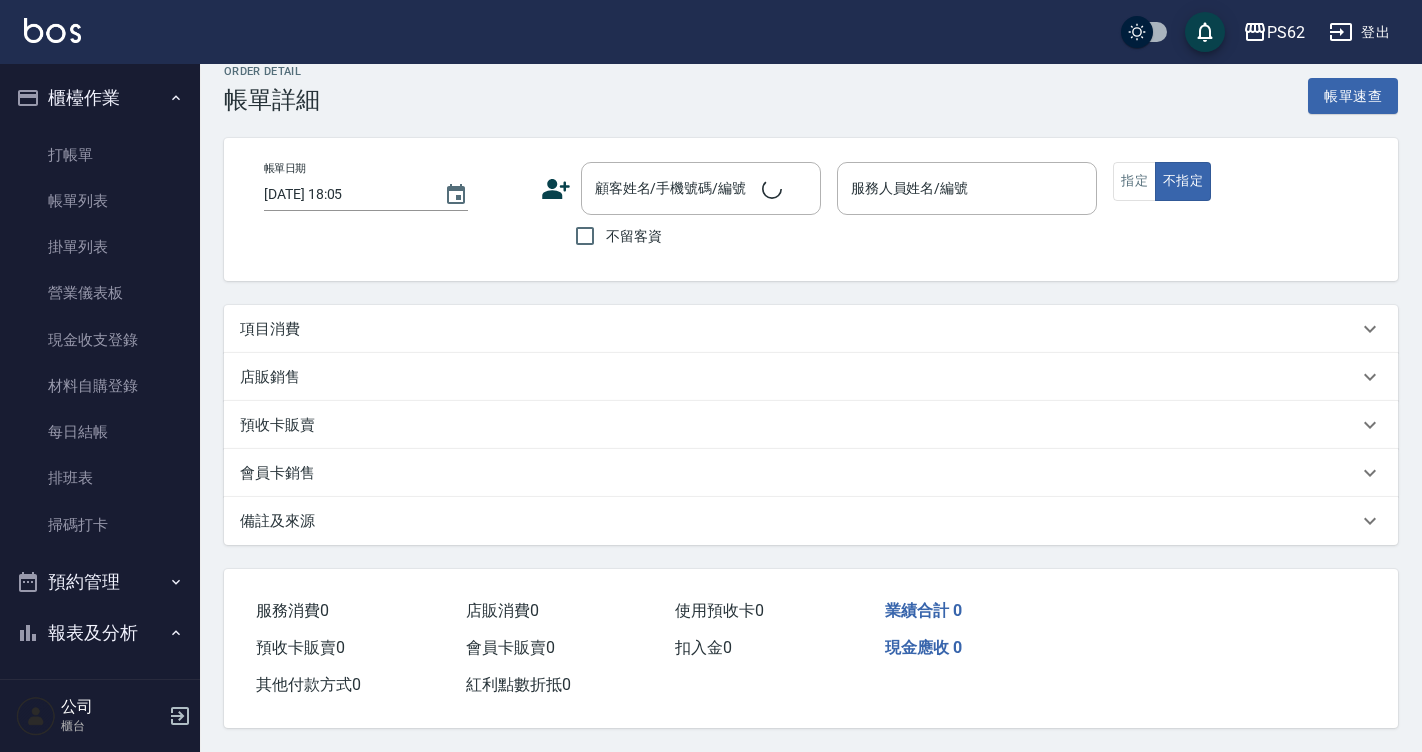 scroll, scrollTop: 0, scrollLeft: 0, axis: both 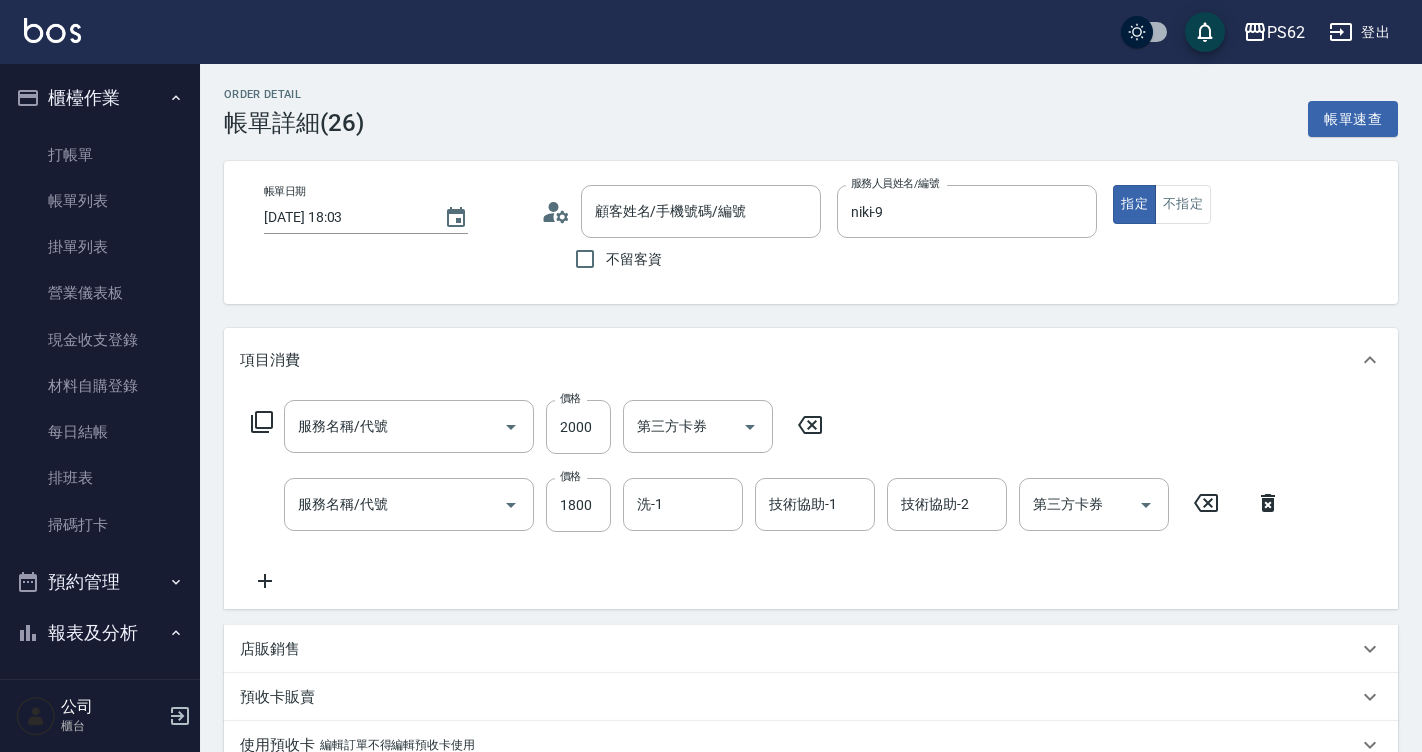 type on "2025/07/13 18:03" 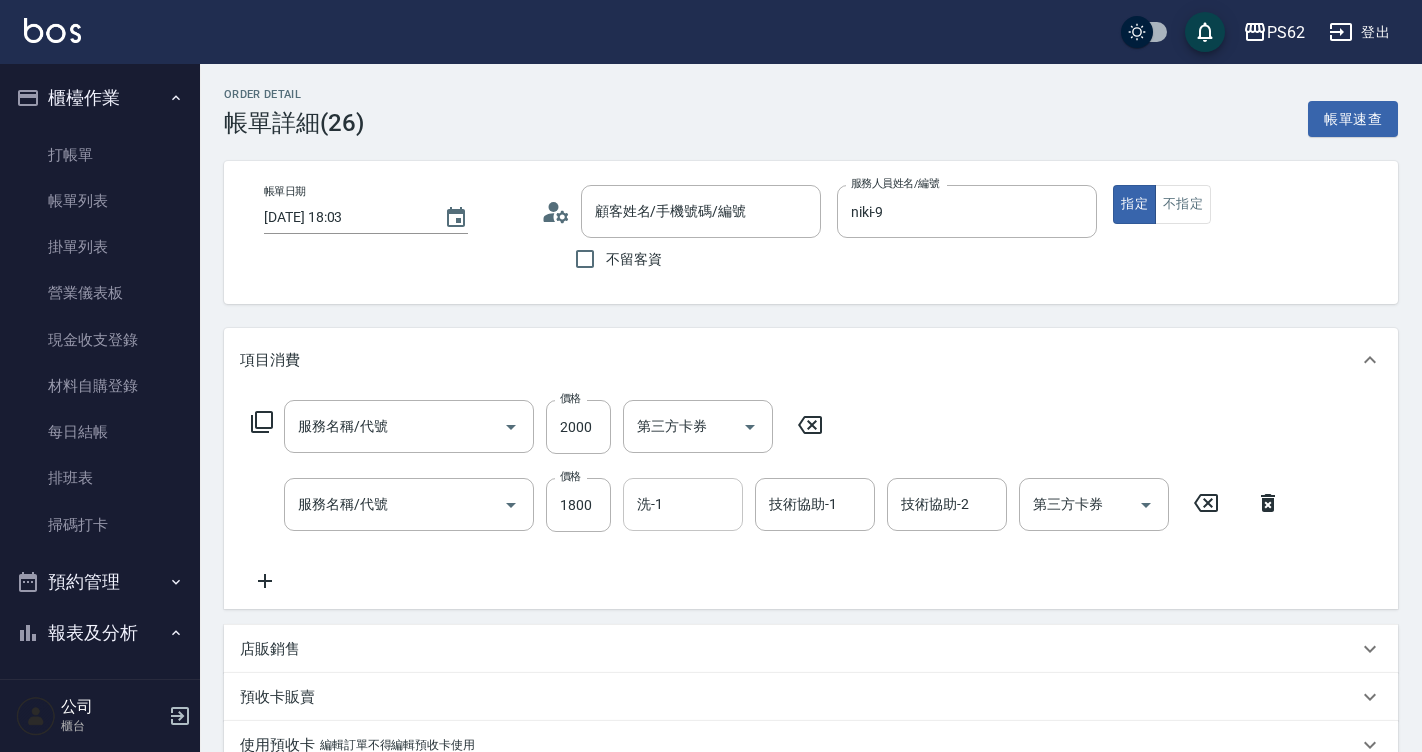 type on "肩帶上漂(407)" 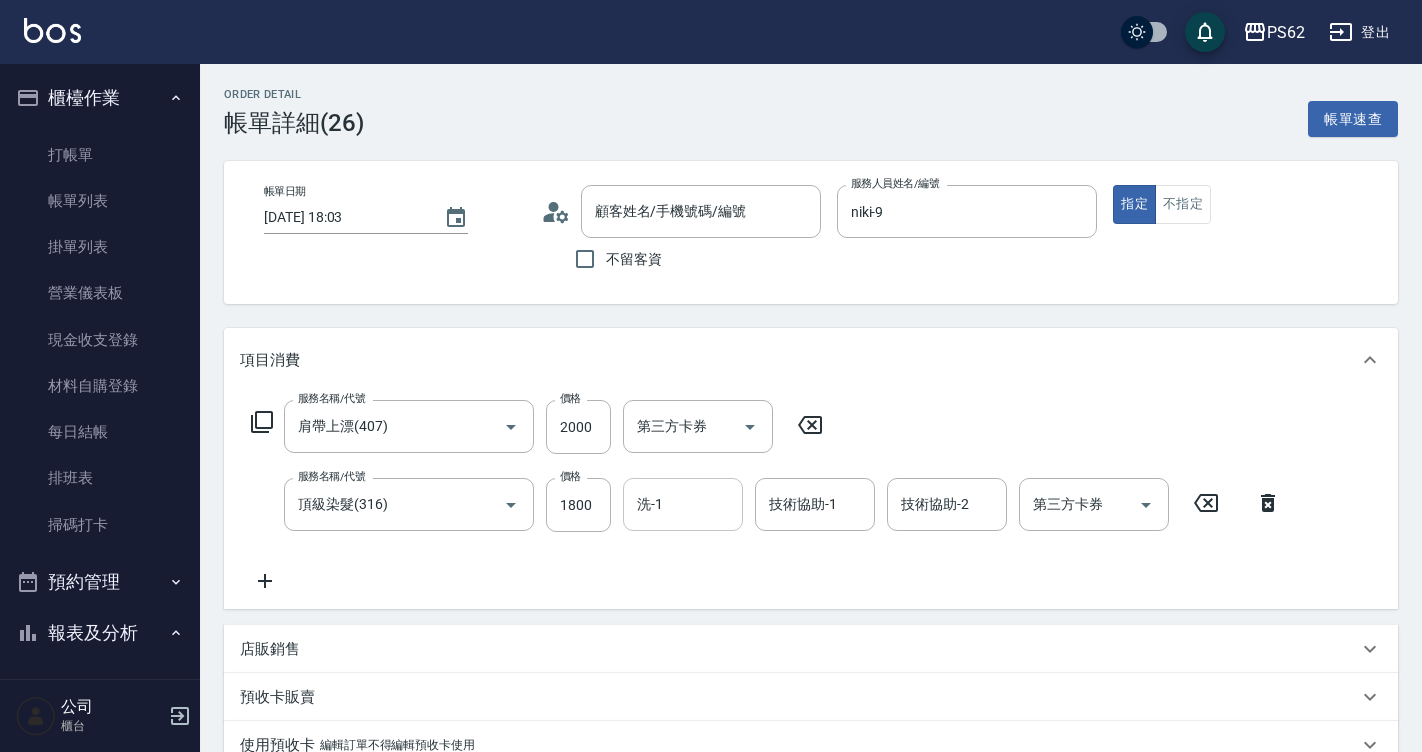 type on "愷恩/0903000237/" 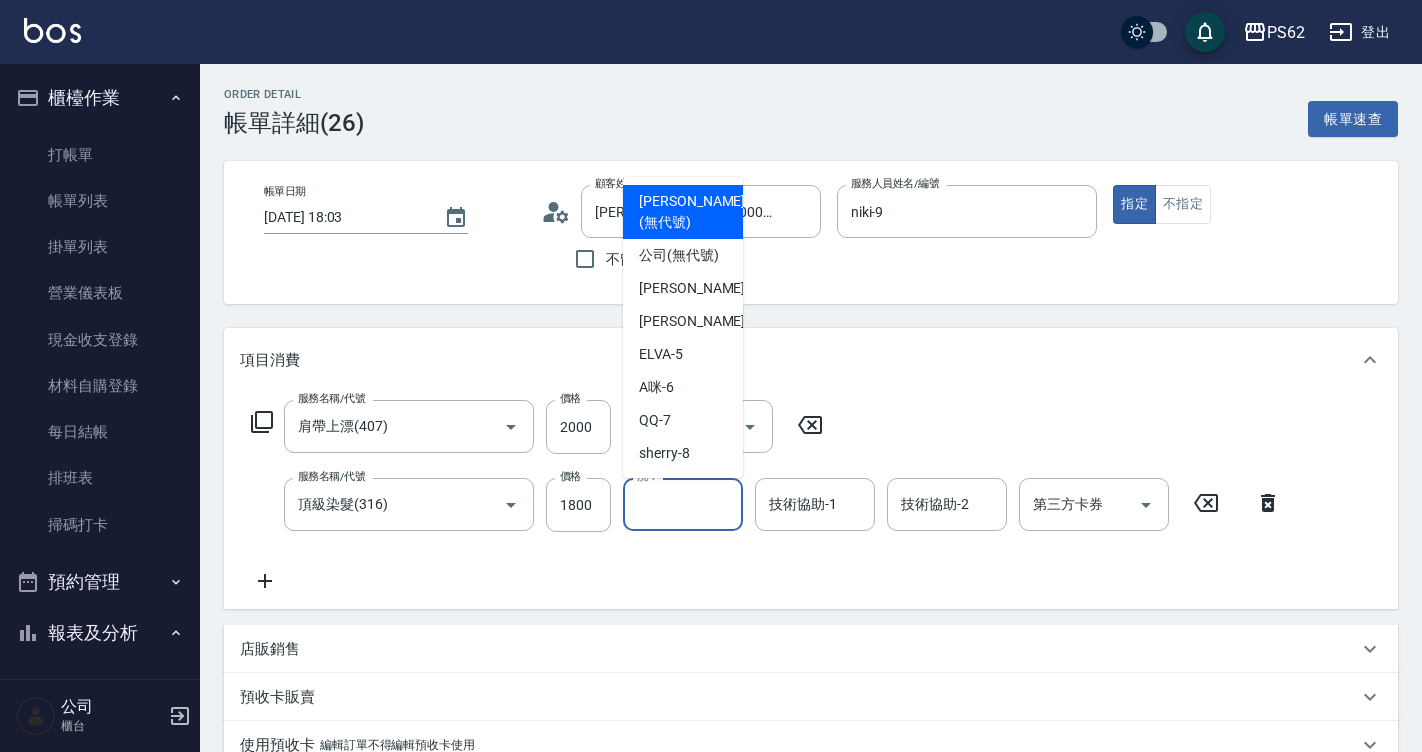 click on "洗-1" at bounding box center [683, 504] 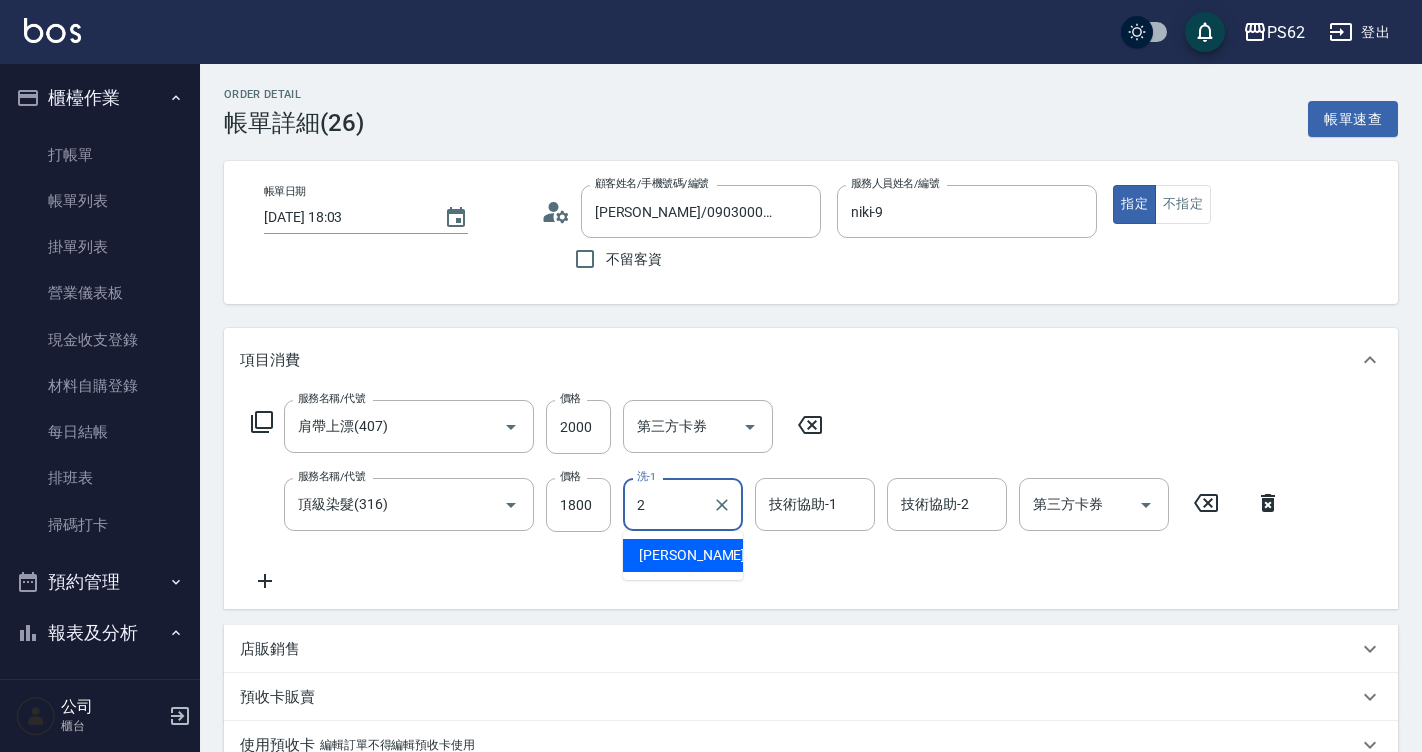 type on "Rita-2" 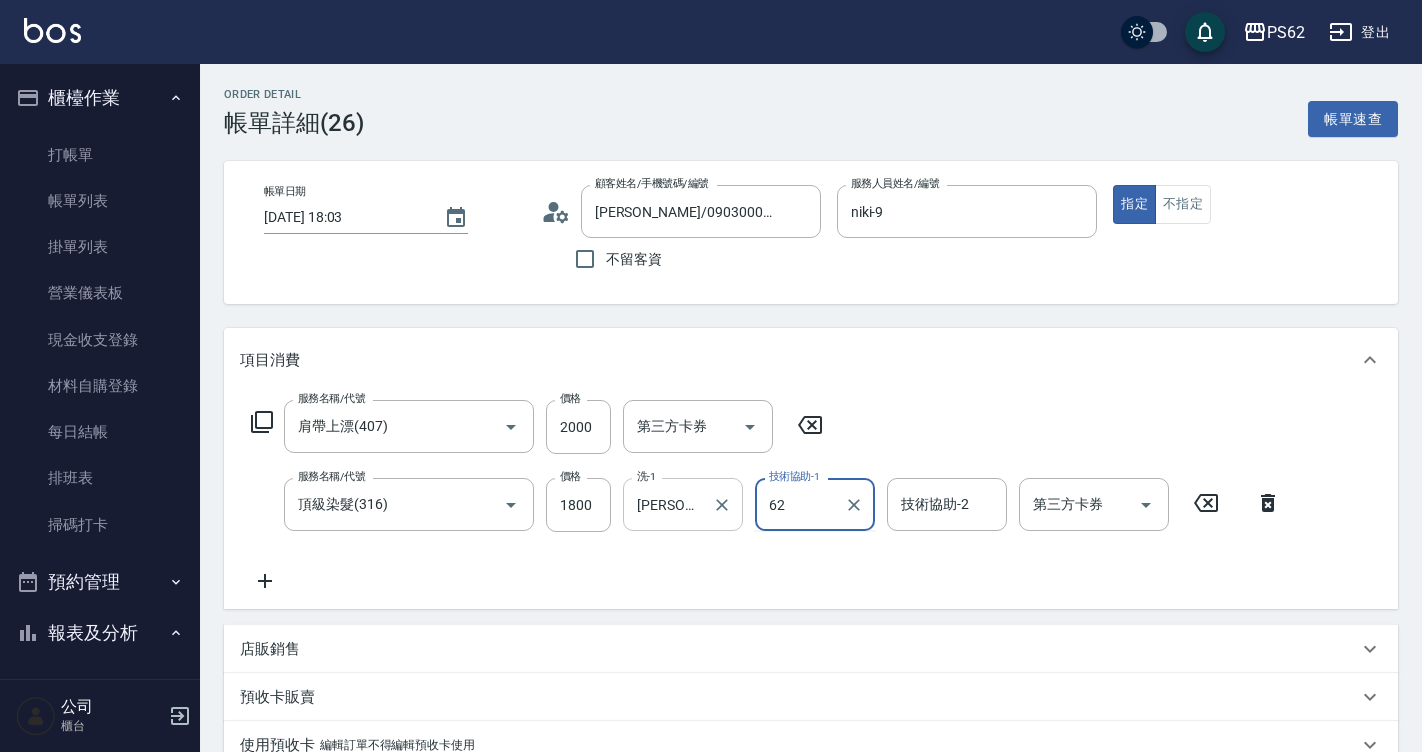type on "6" 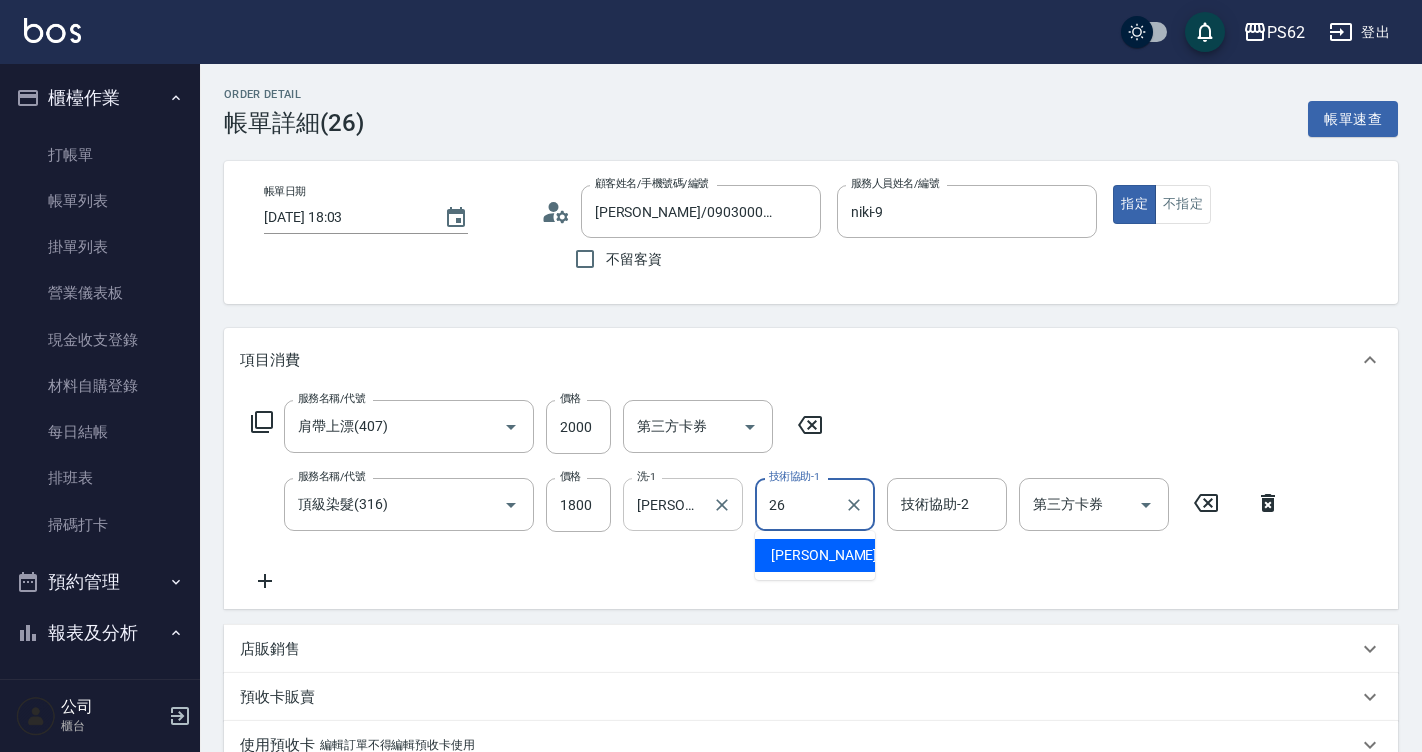 type on "小欣-26" 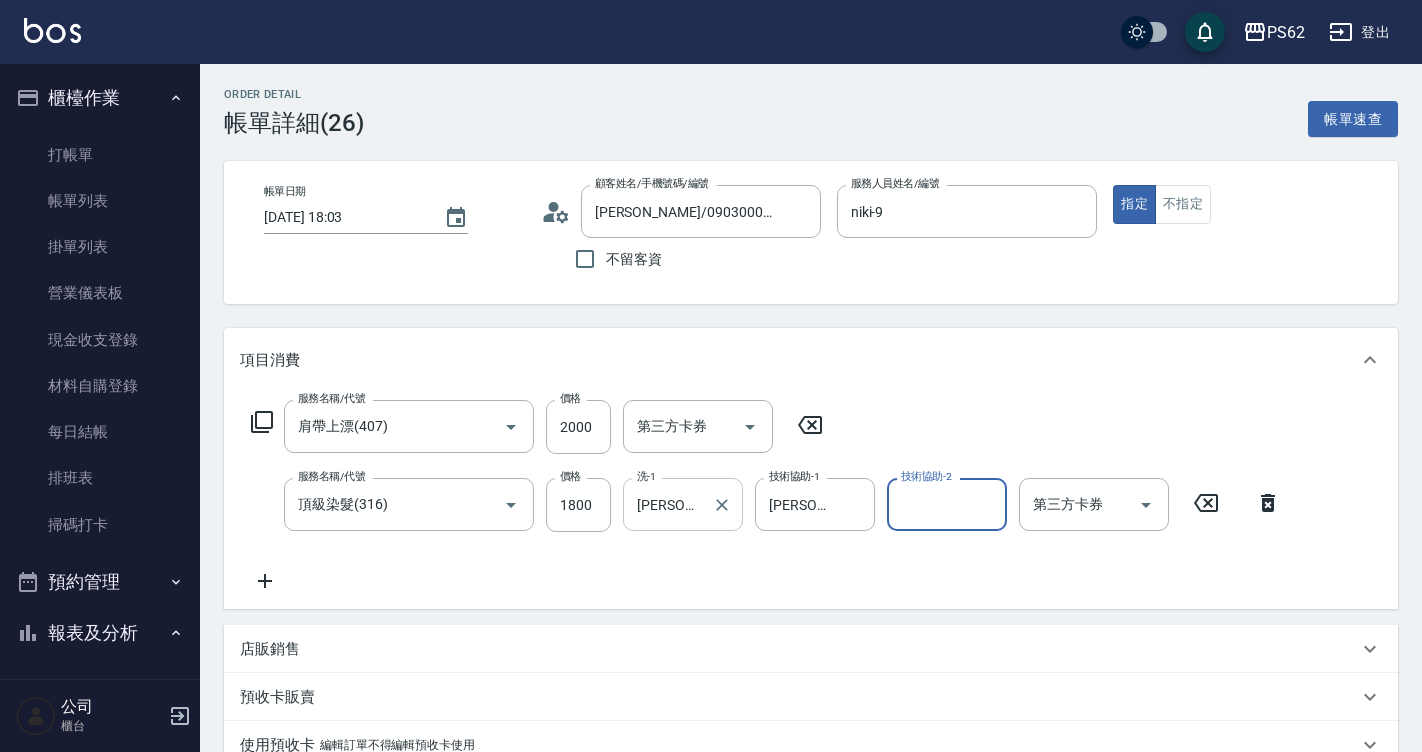 click on "Rita-2 洗-1" at bounding box center (683, 504) 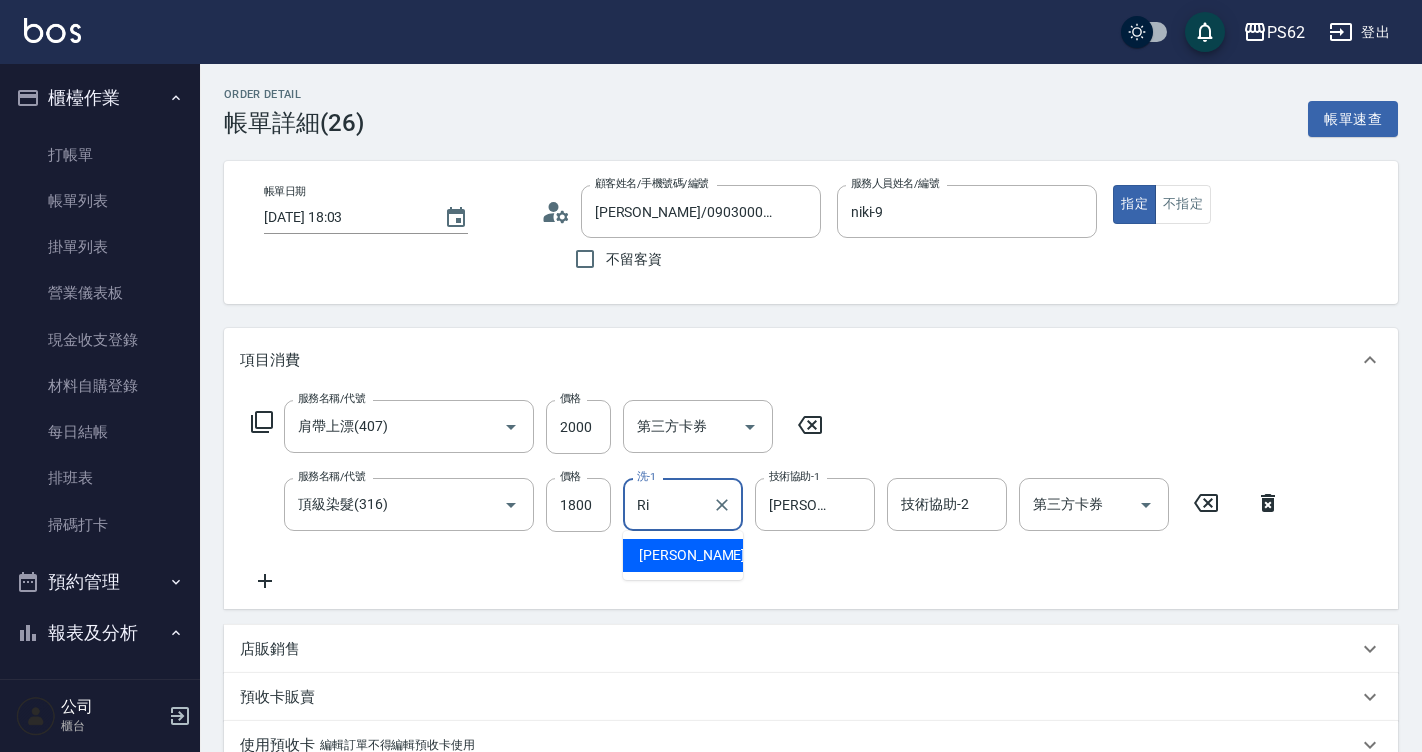 type on "R" 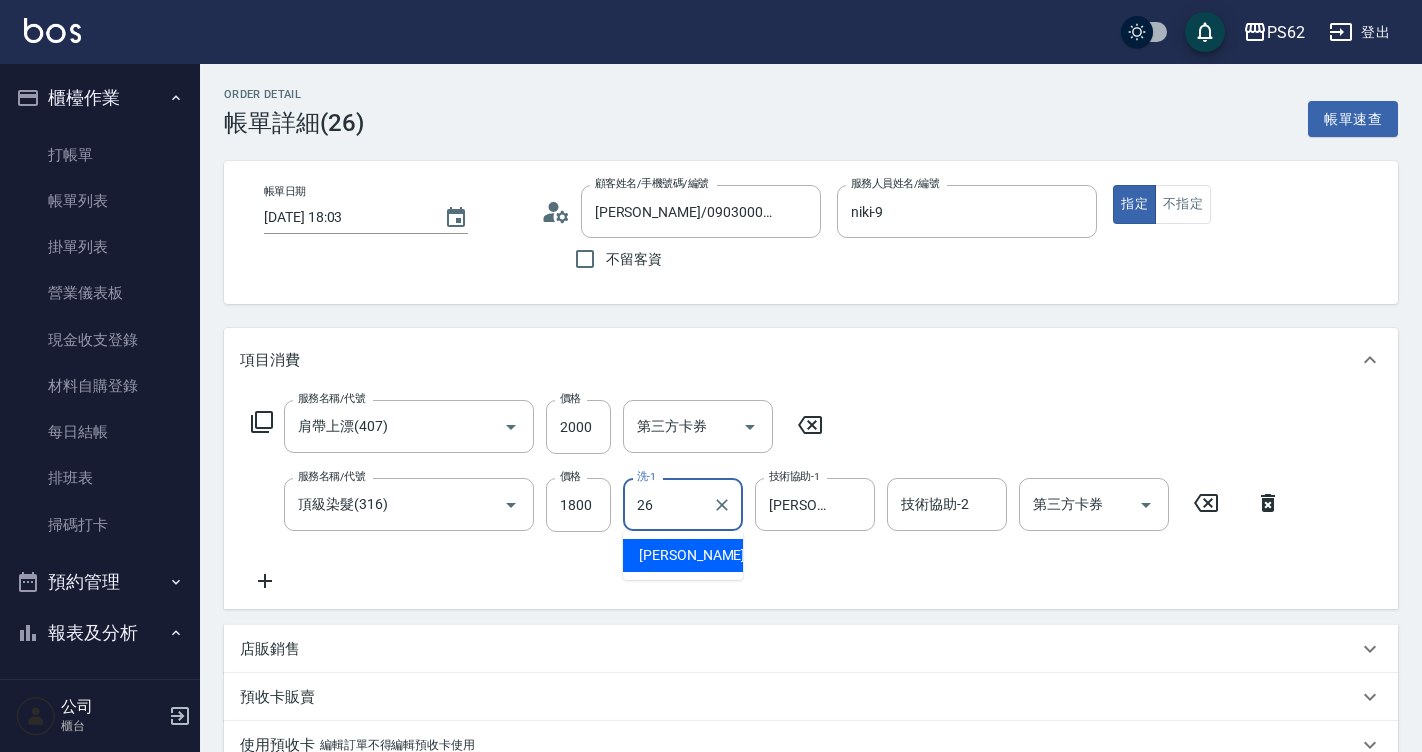 type on "小欣-26" 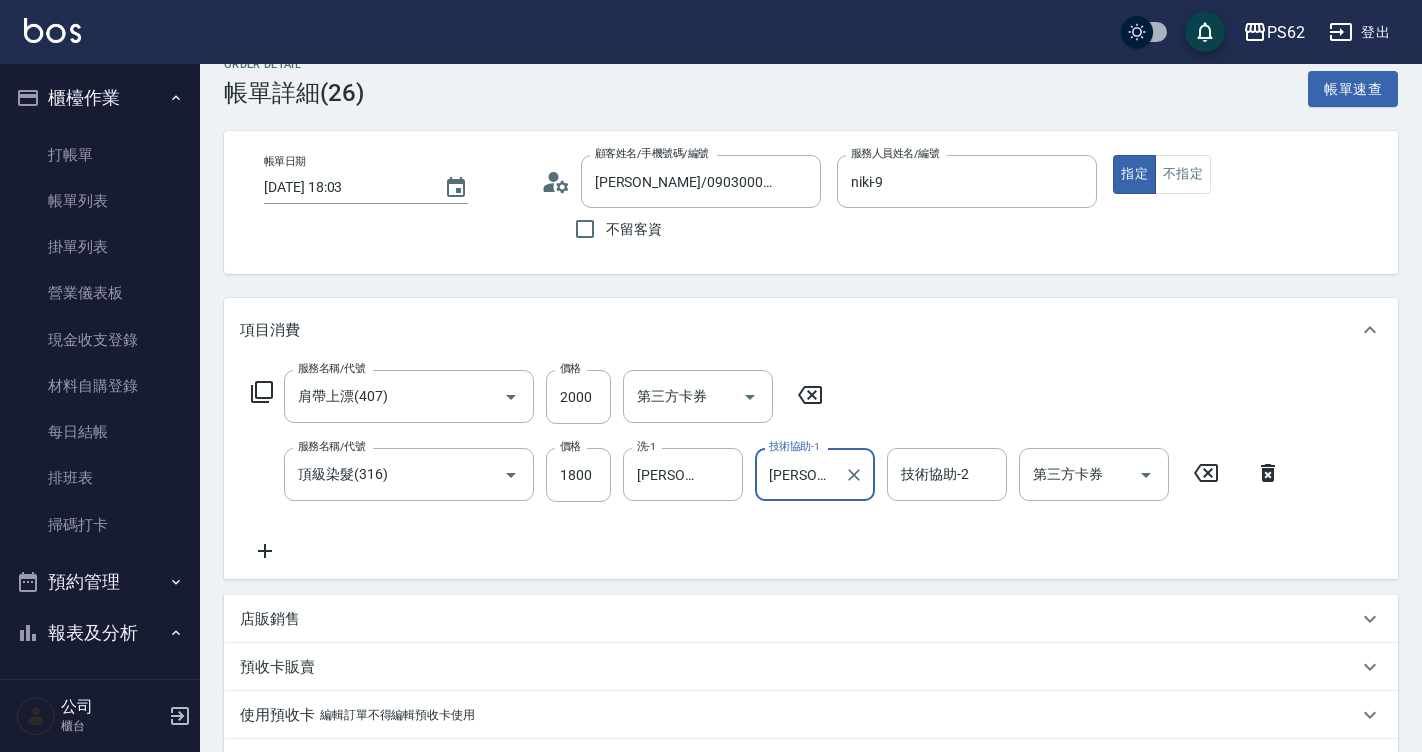 scroll, scrollTop: 377, scrollLeft: 0, axis: vertical 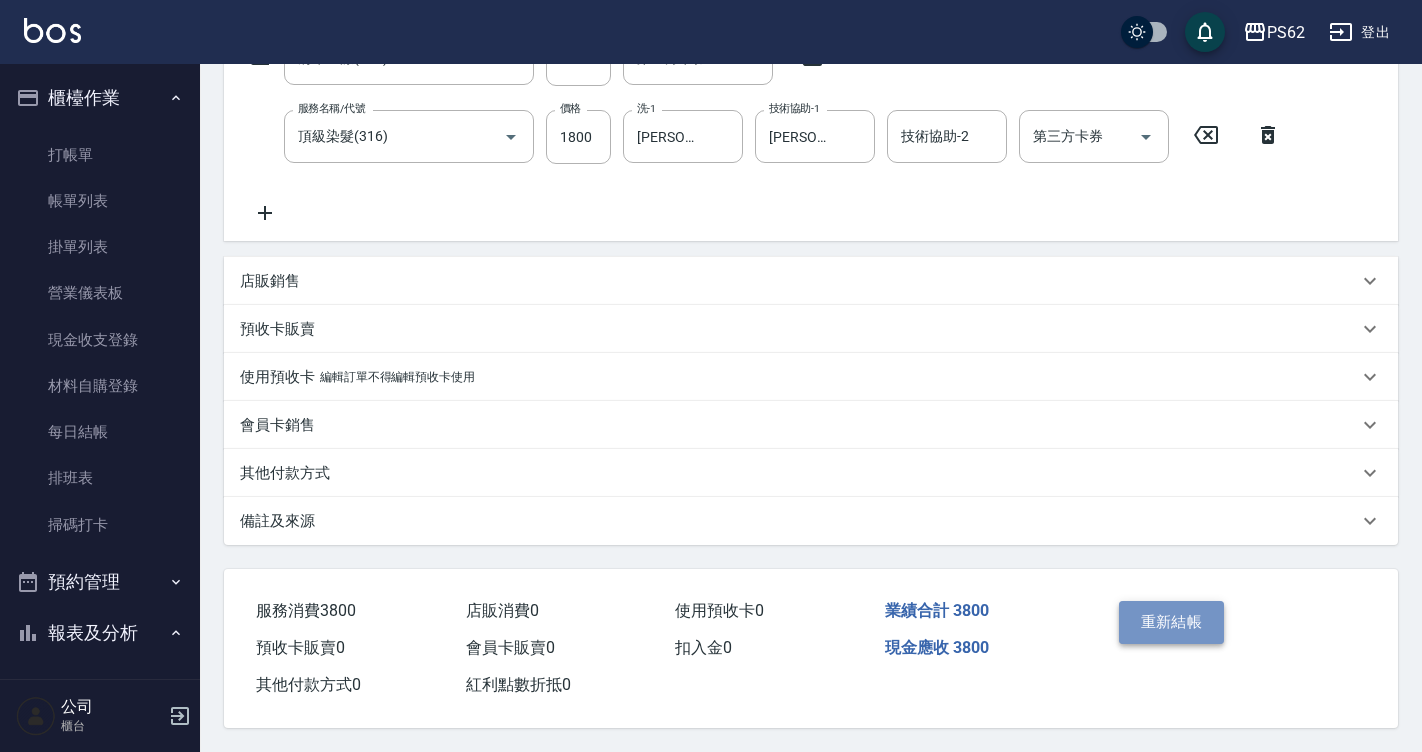 click on "重新結帳" at bounding box center [1172, 622] 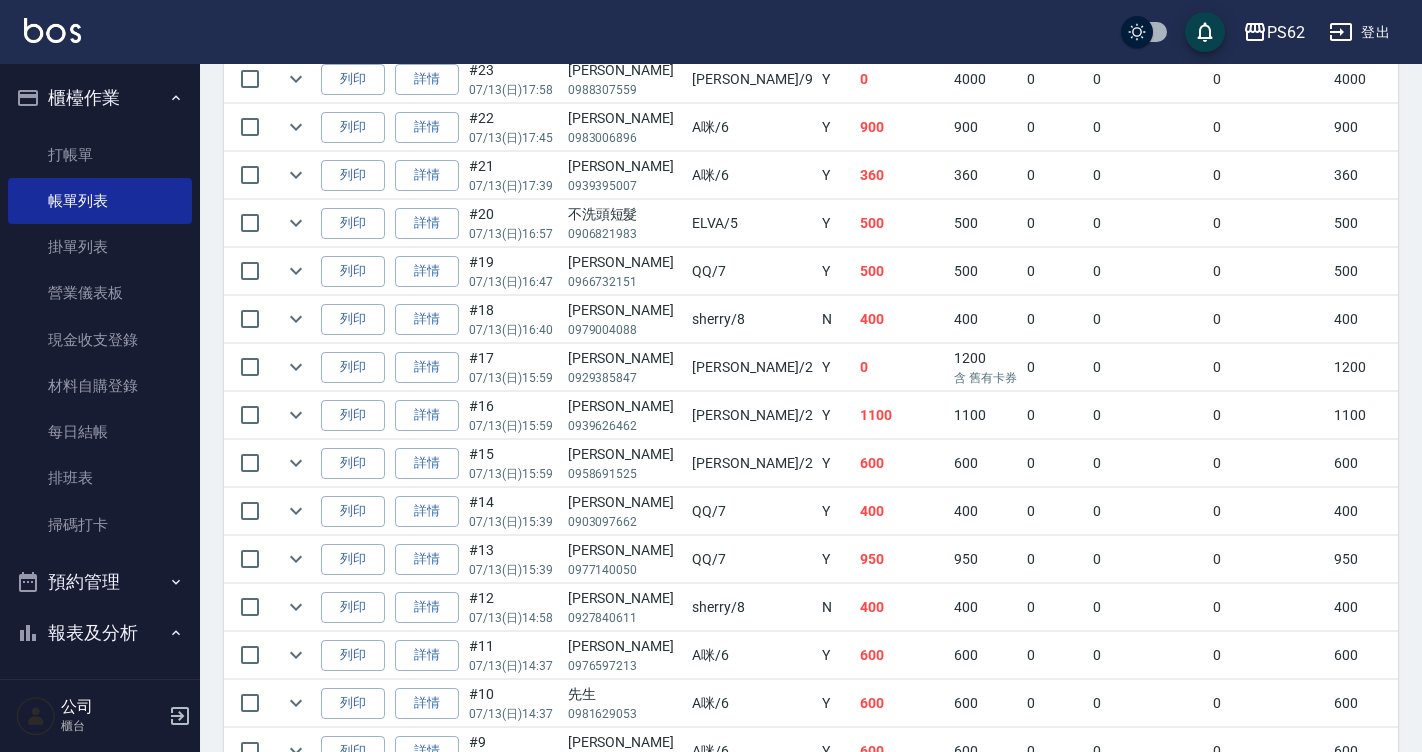 scroll, scrollTop: 800, scrollLeft: 0, axis: vertical 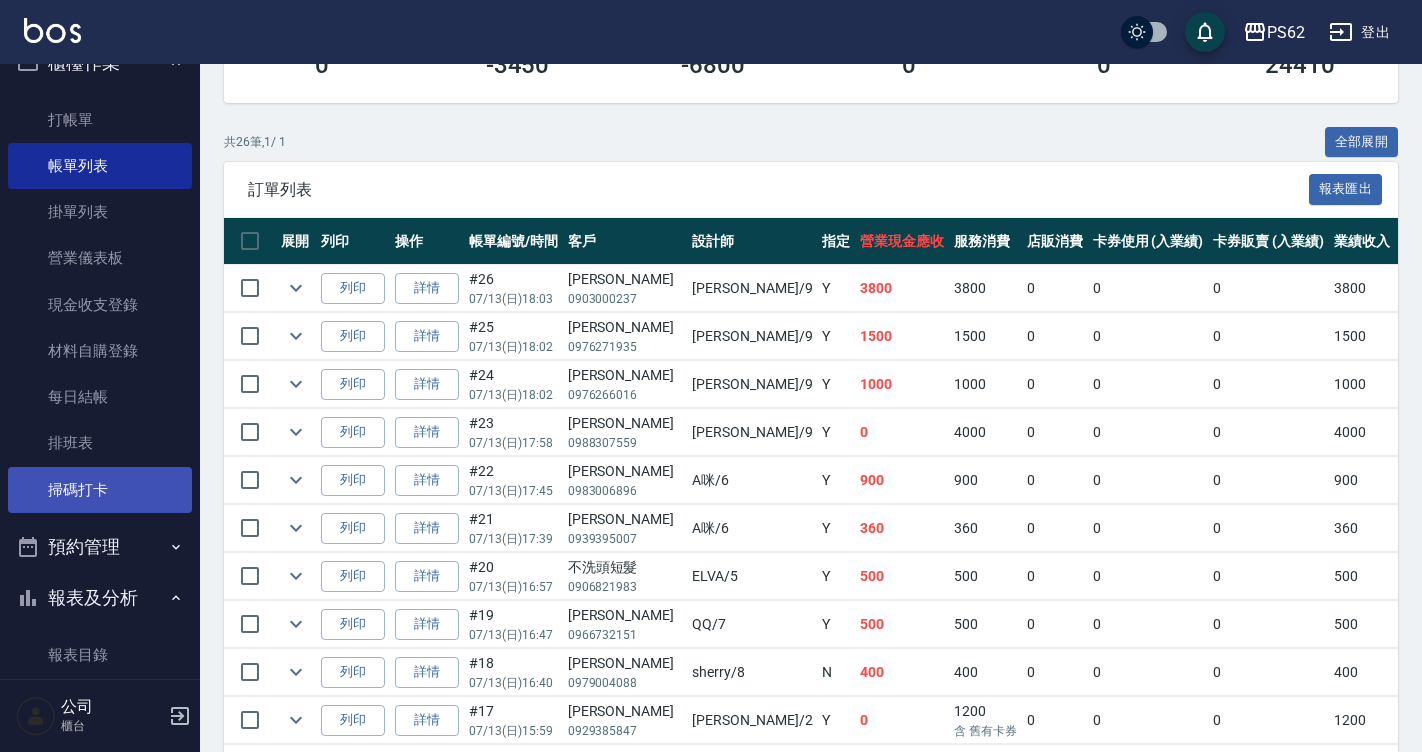 click on "掃碼打卡" at bounding box center (100, 490) 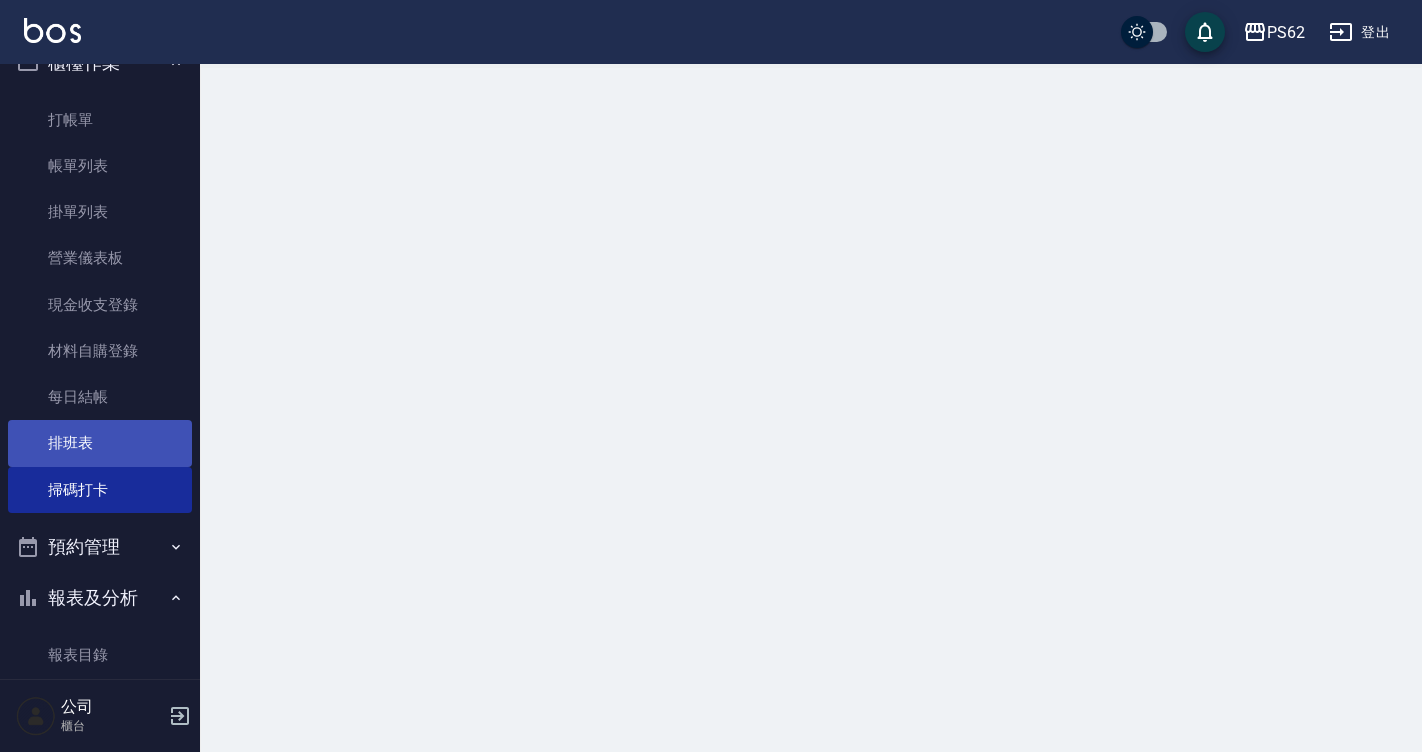 scroll, scrollTop: 0, scrollLeft: 0, axis: both 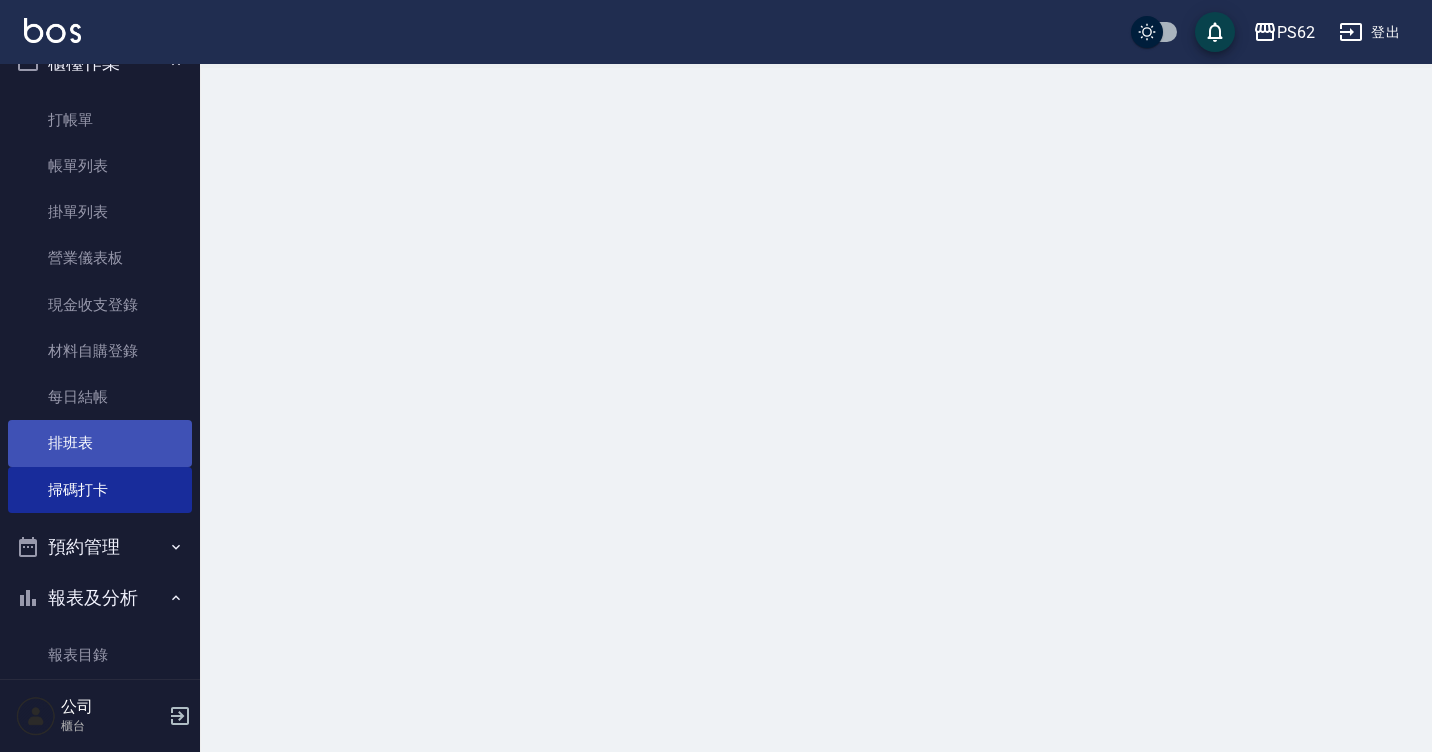 click on "排班表" at bounding box center (100, 443) 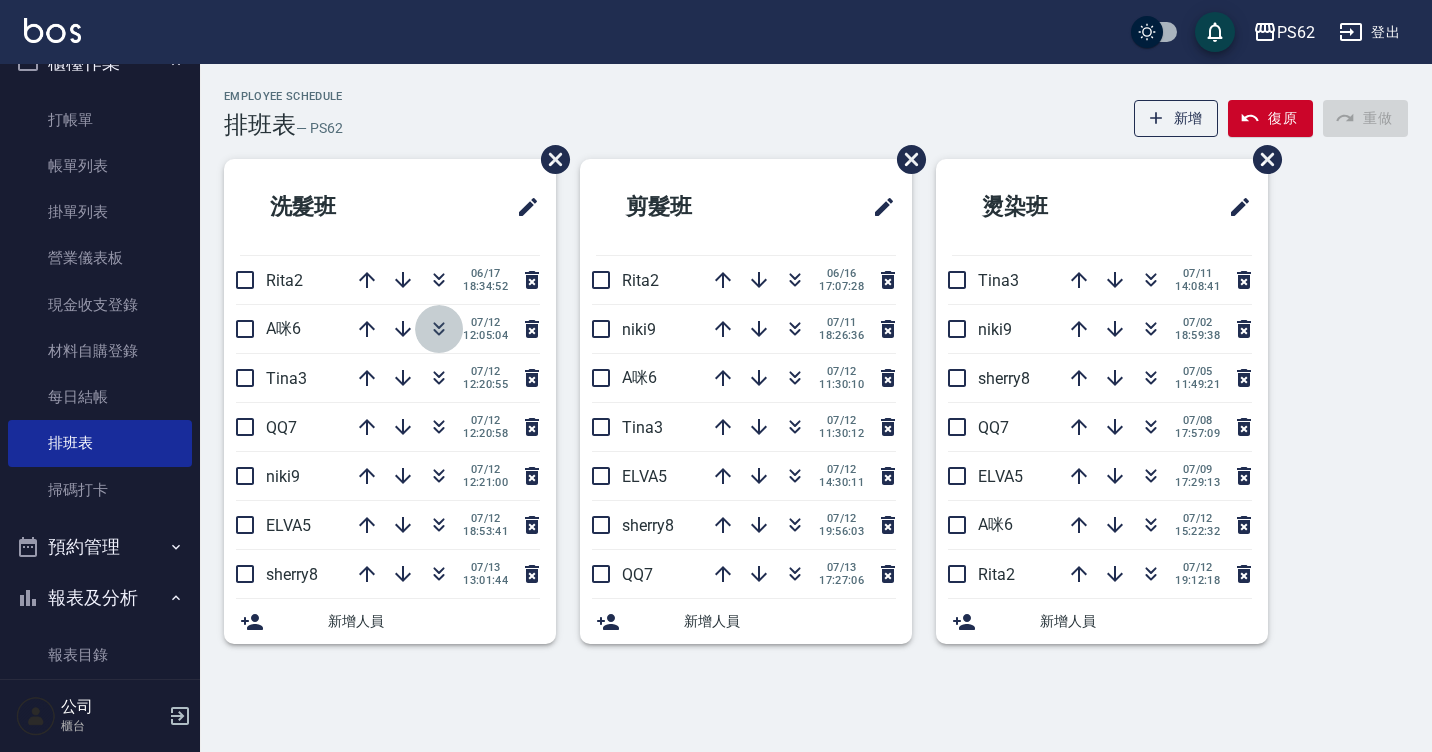 click 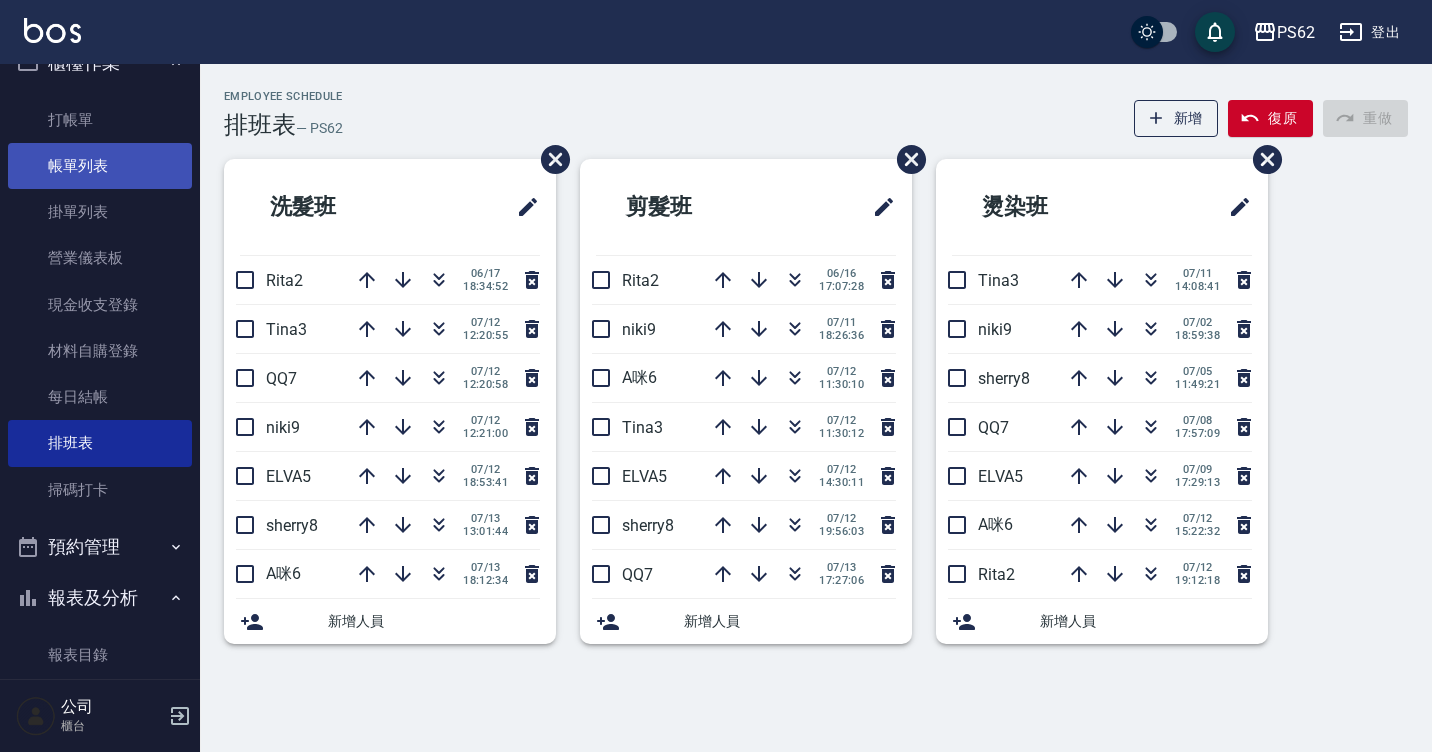click on "帳單列表" at bounding box center (100, 166) 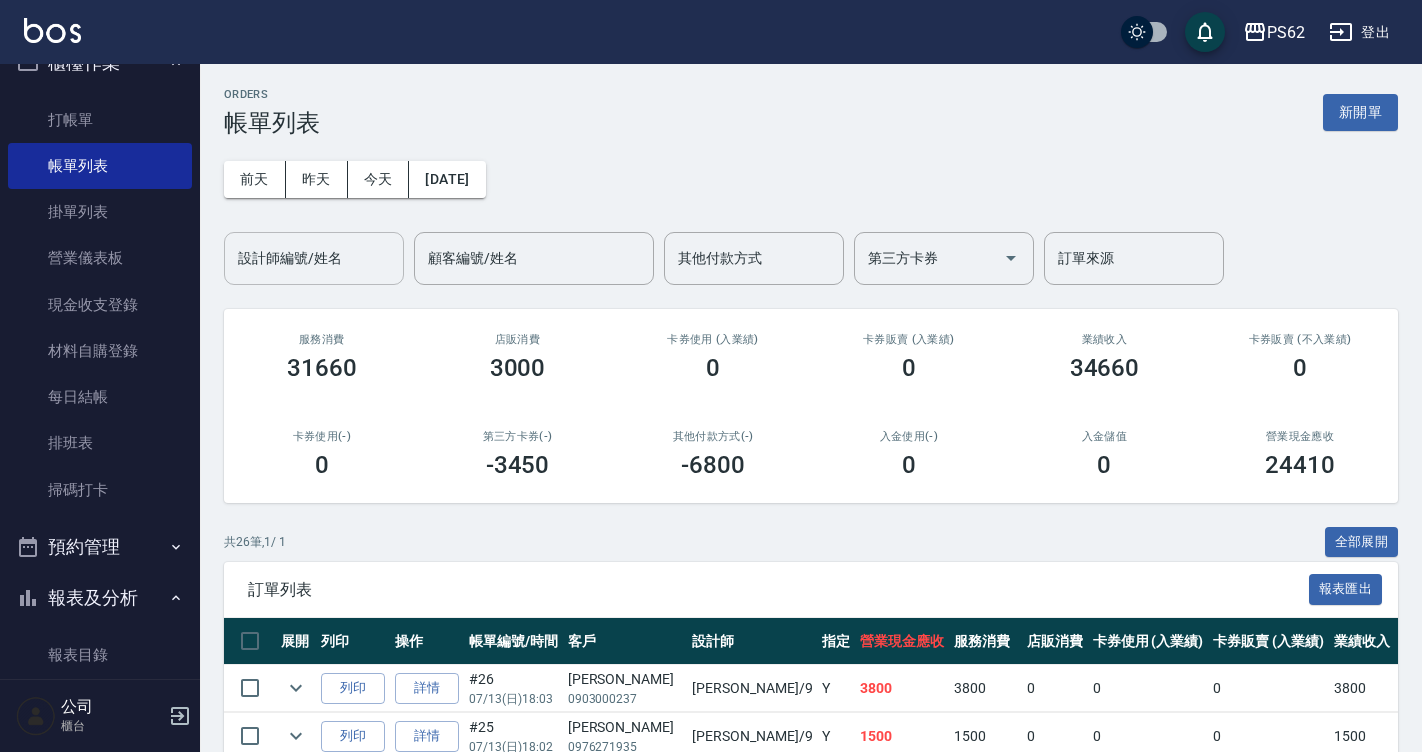 click on "設計師編號/姓名" at bounding box center (314, 258) 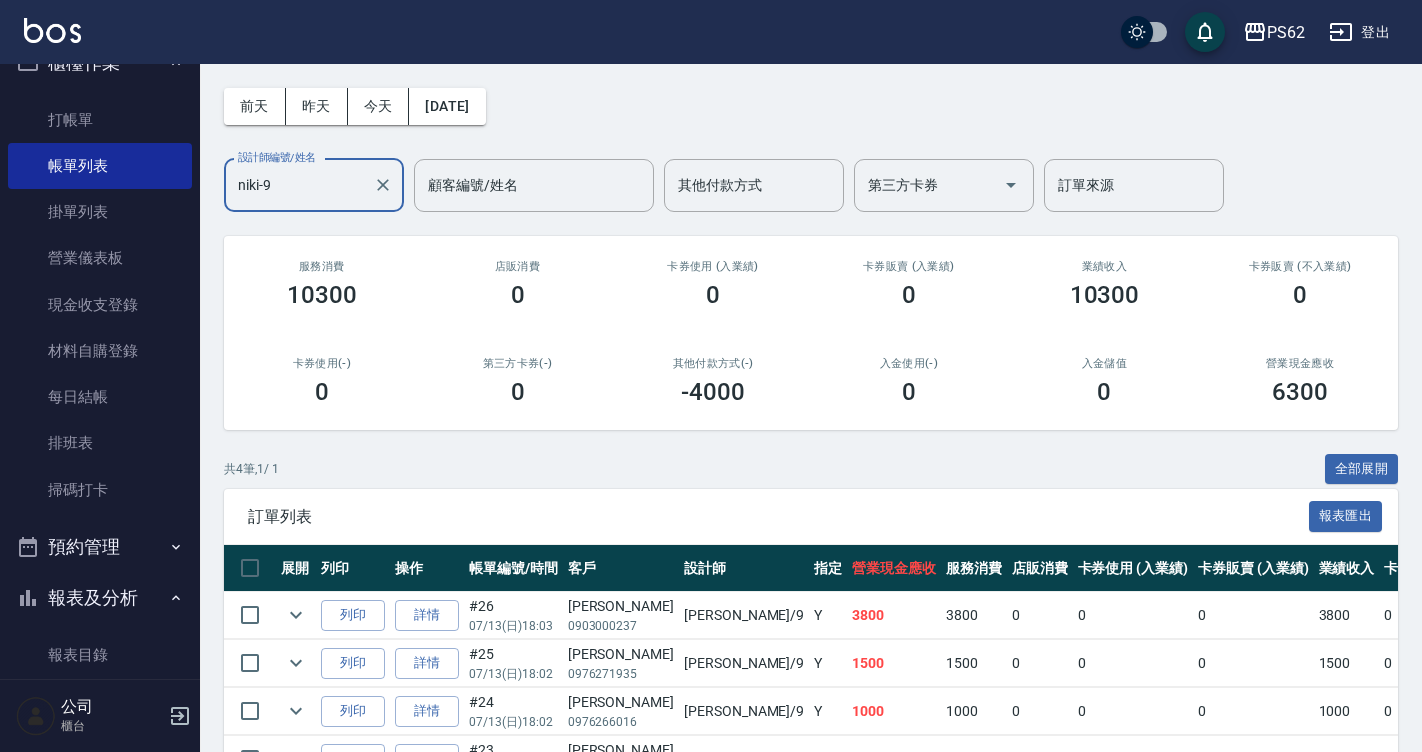 scroll, scrollTop: 0, scrollLeft: 0, axis: both 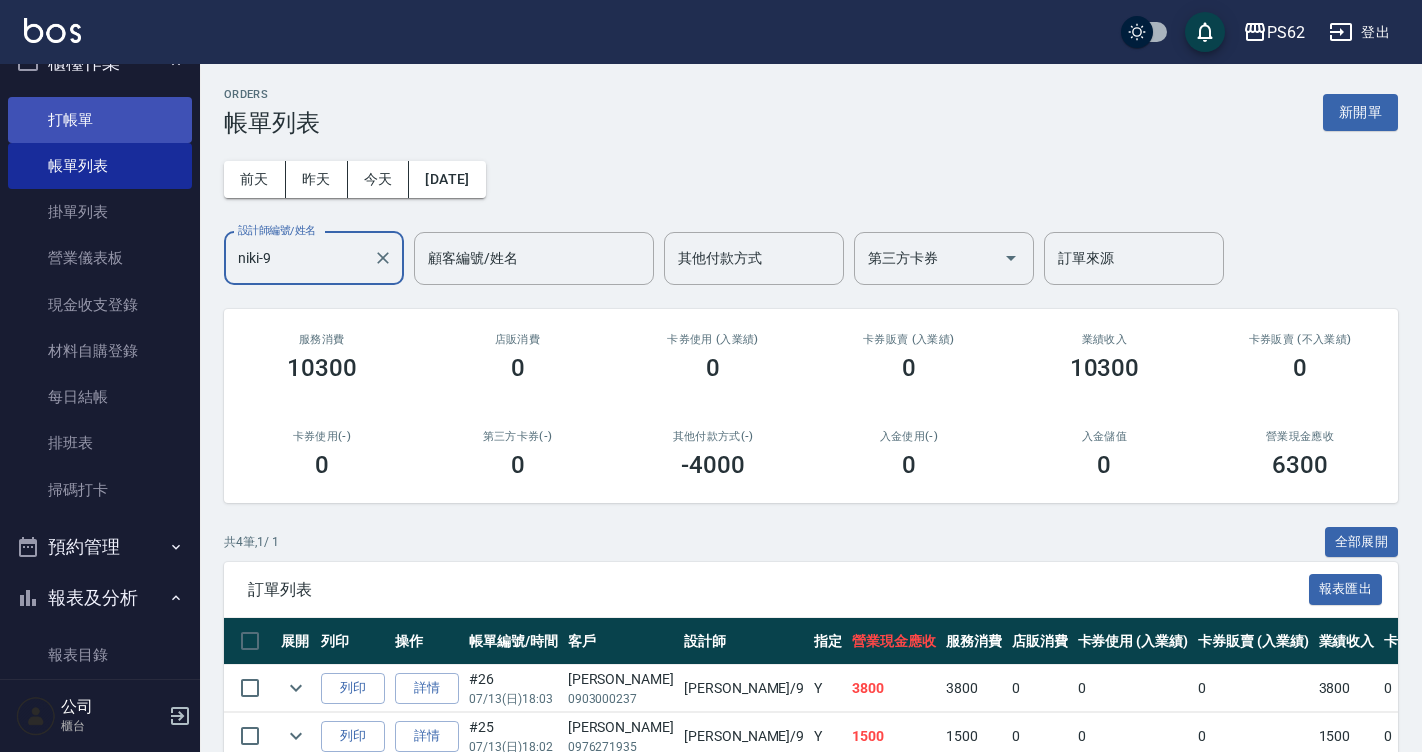 type on "niki-9" 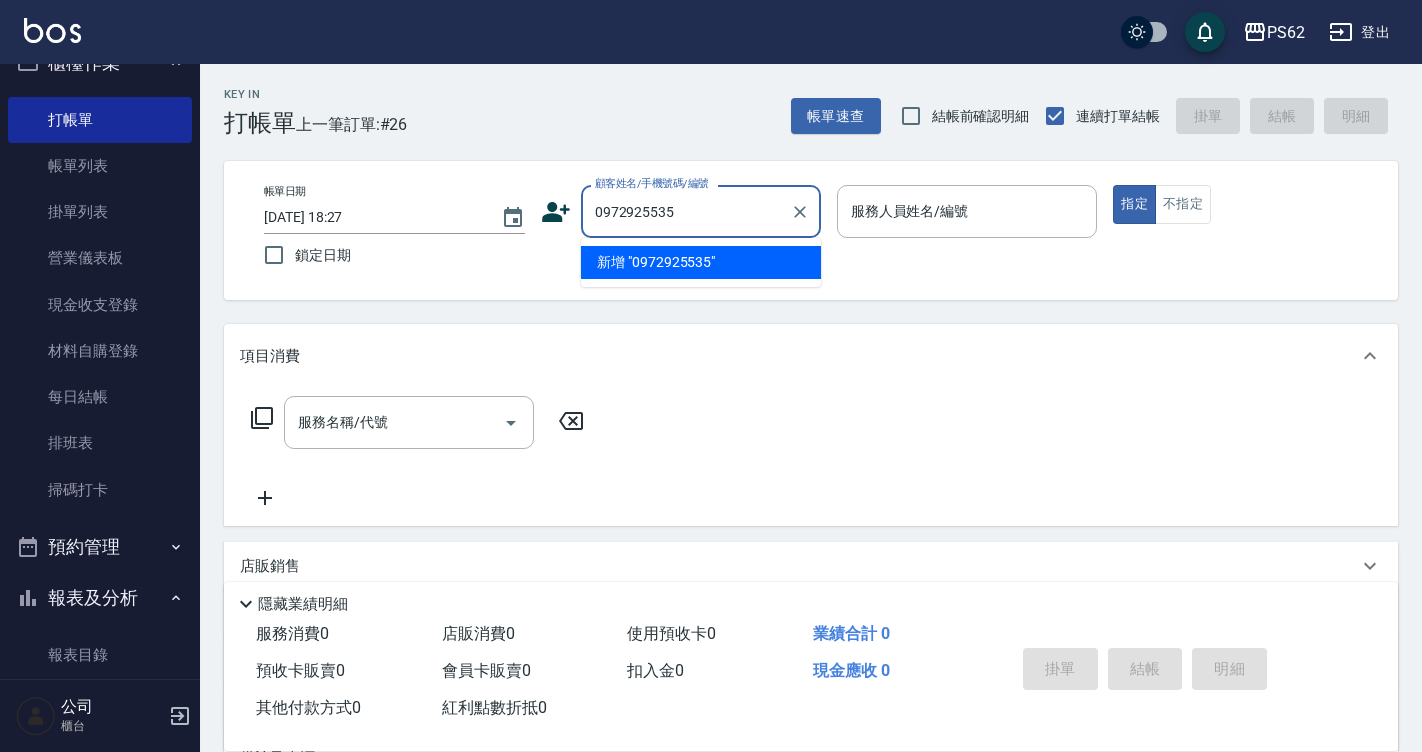 click on "0972925535" at bounding box center [686, 211] 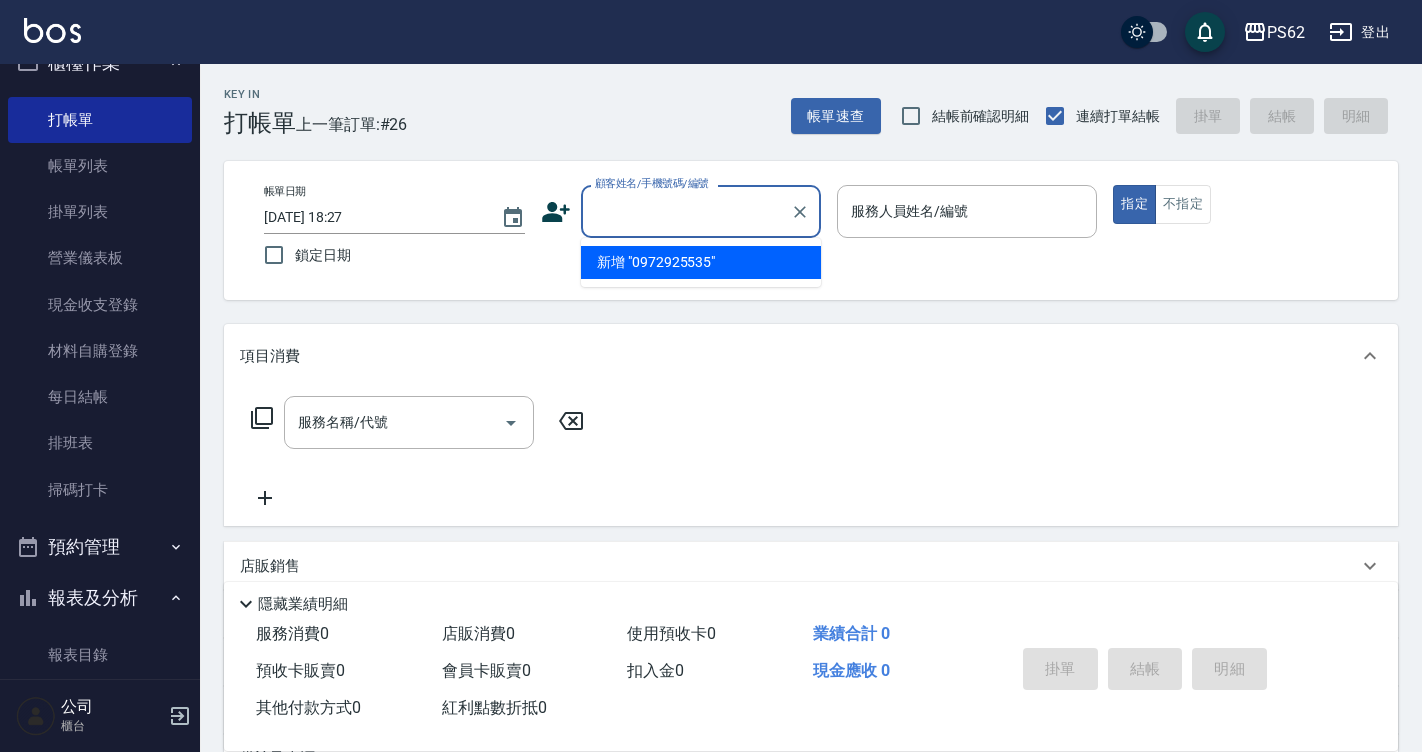 click 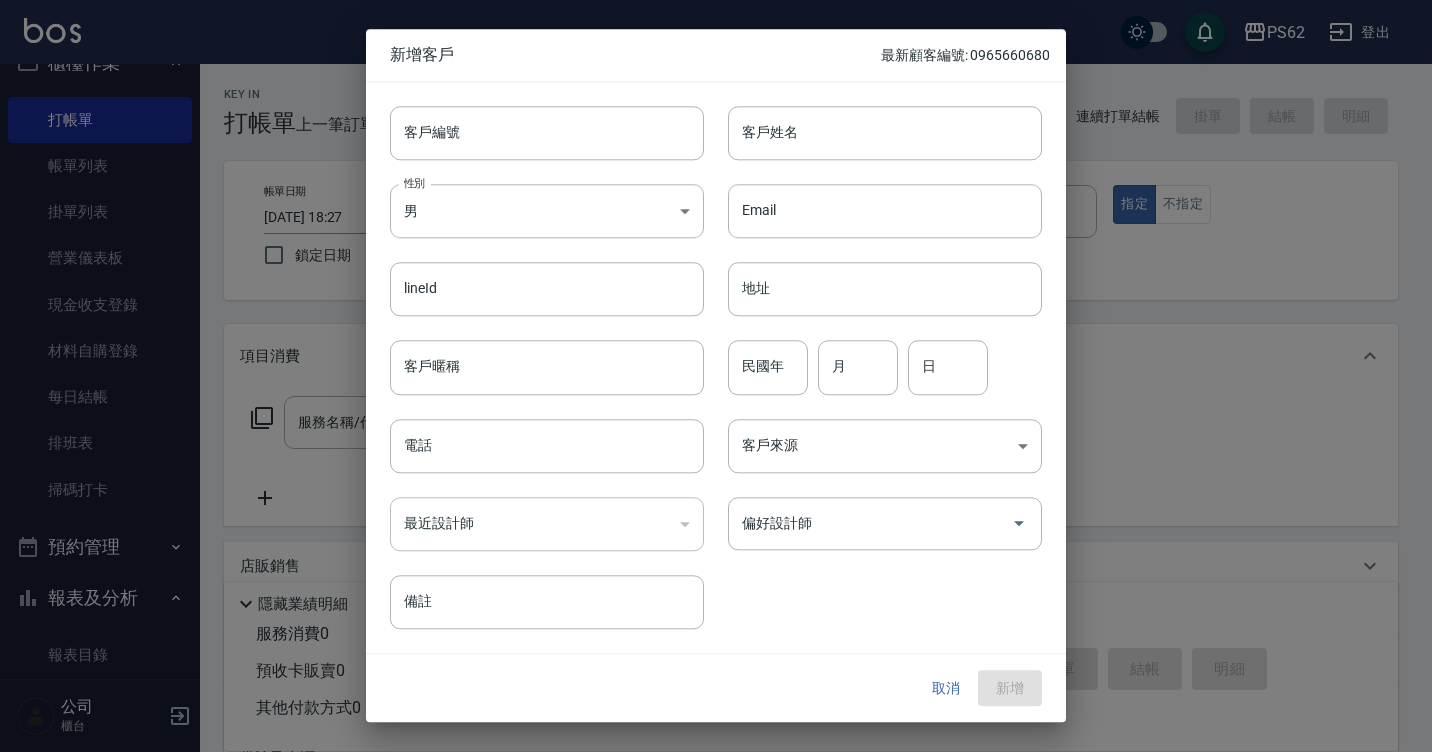 click on "​" at bounding box center [547, 524] 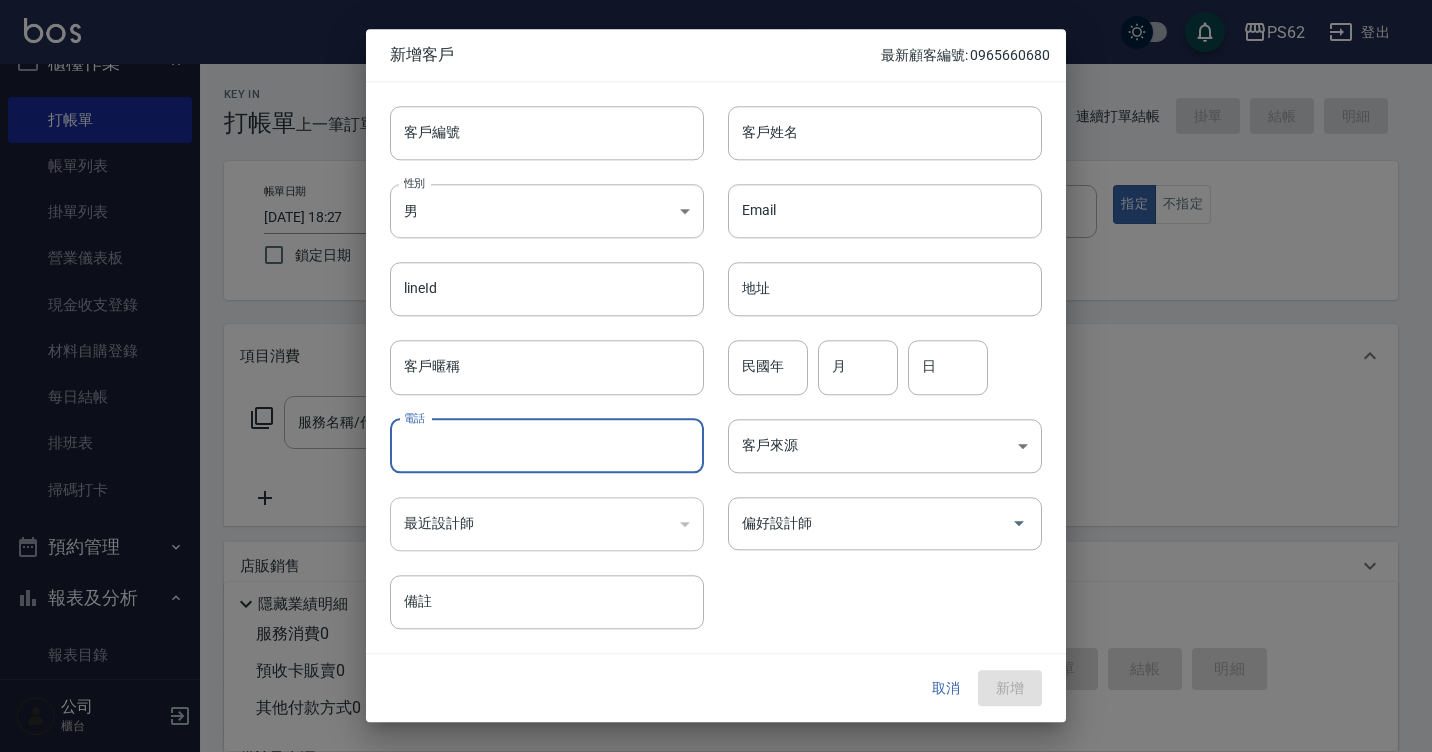 click on "電話" at bounding box center [547, 446] 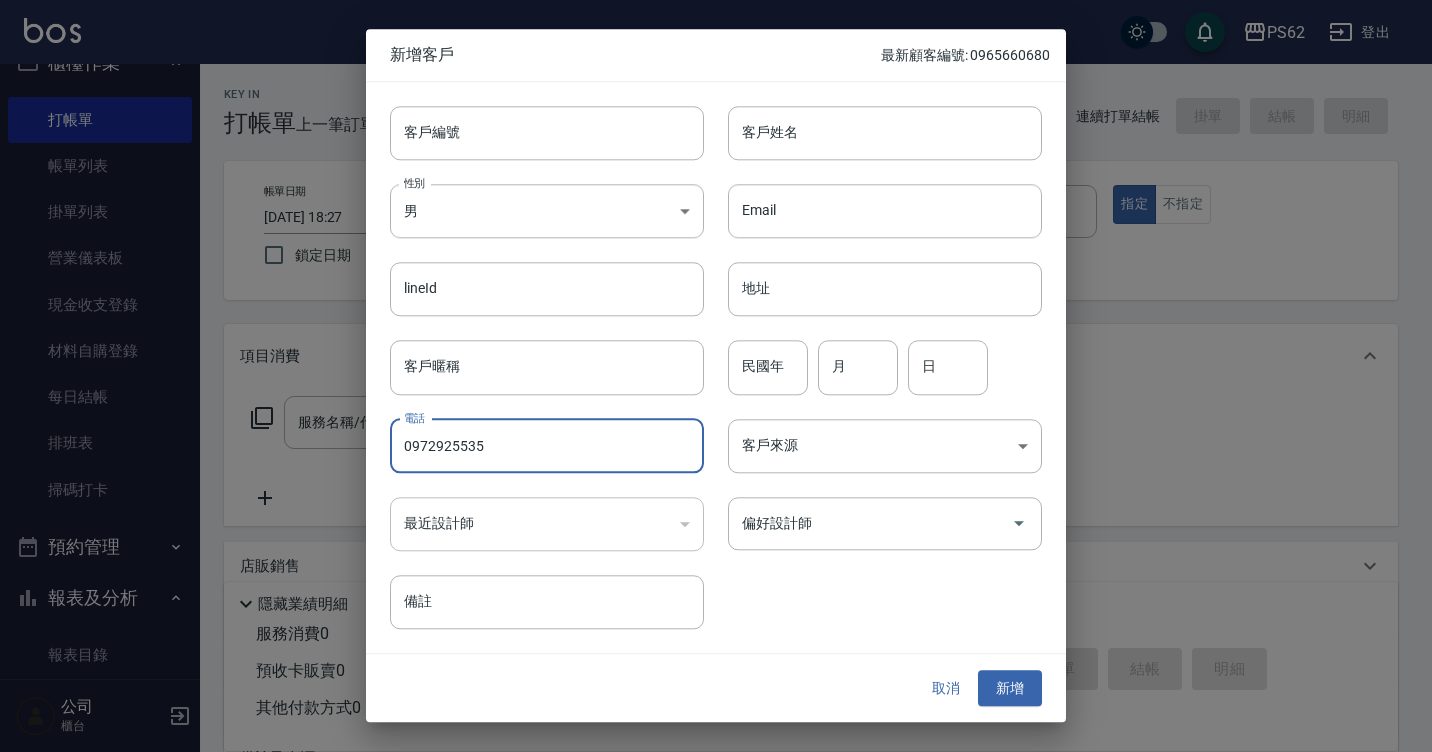 type on "0972925535" 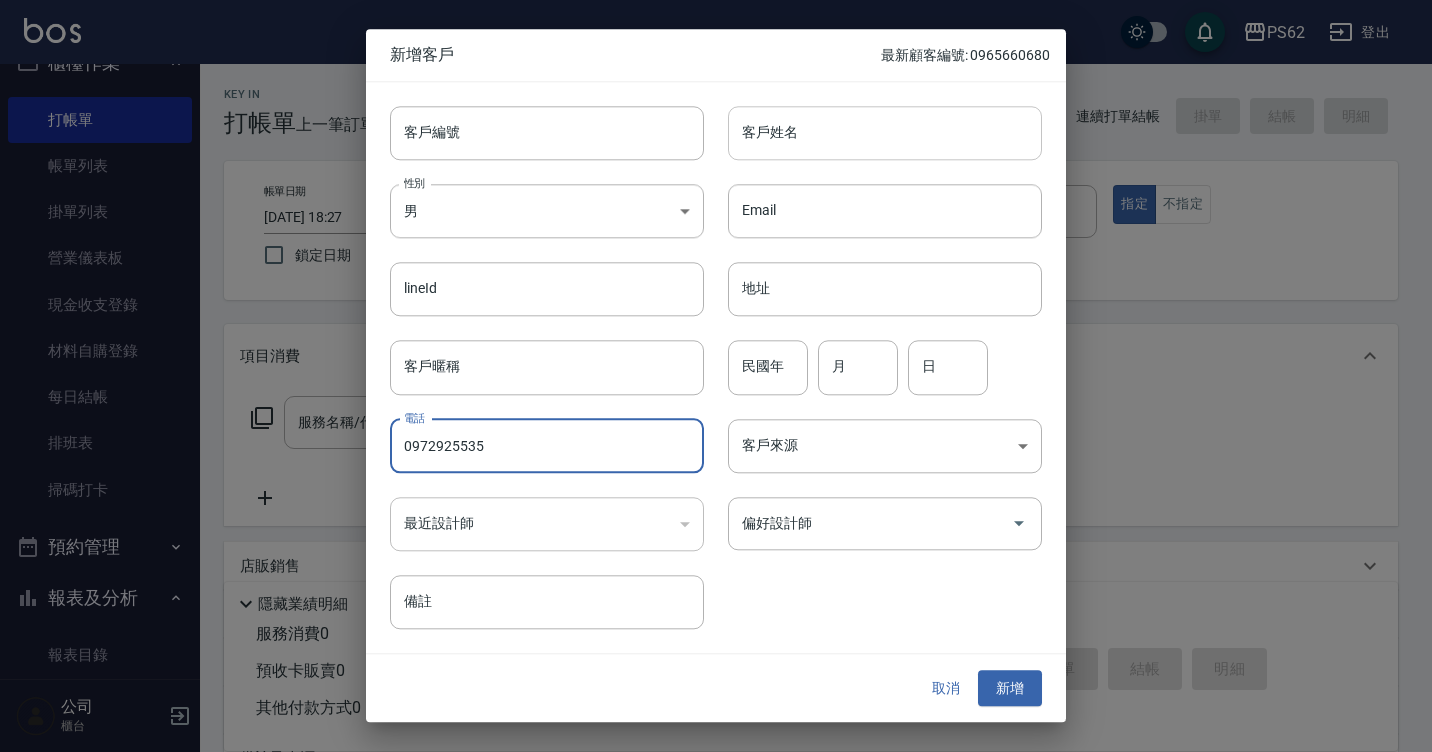 drag, startPoint x: 873, startPoint y: 99, endPoint x: 873, endPoint y: 112, distance: 13 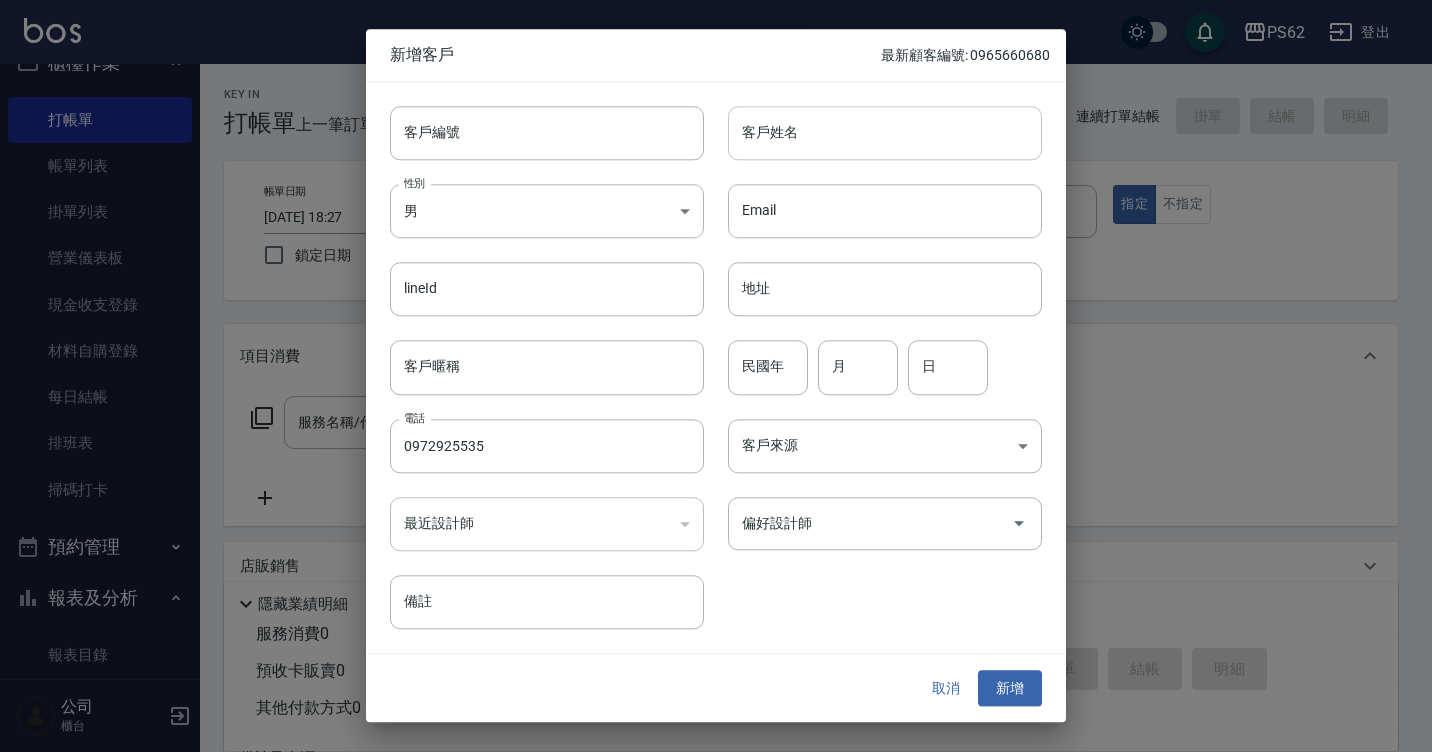 click on "客戶姓名" at bounding box center [885, 133] 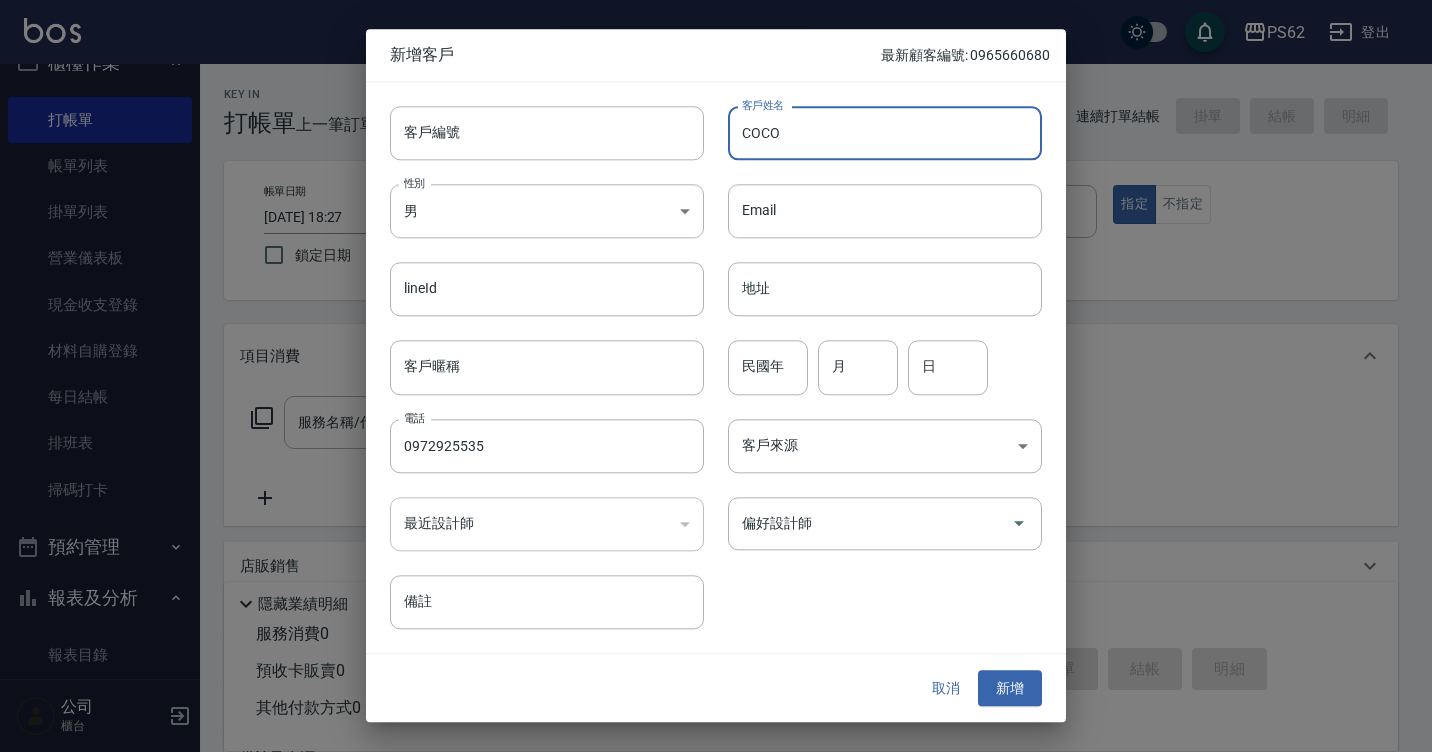 type on "COCO" 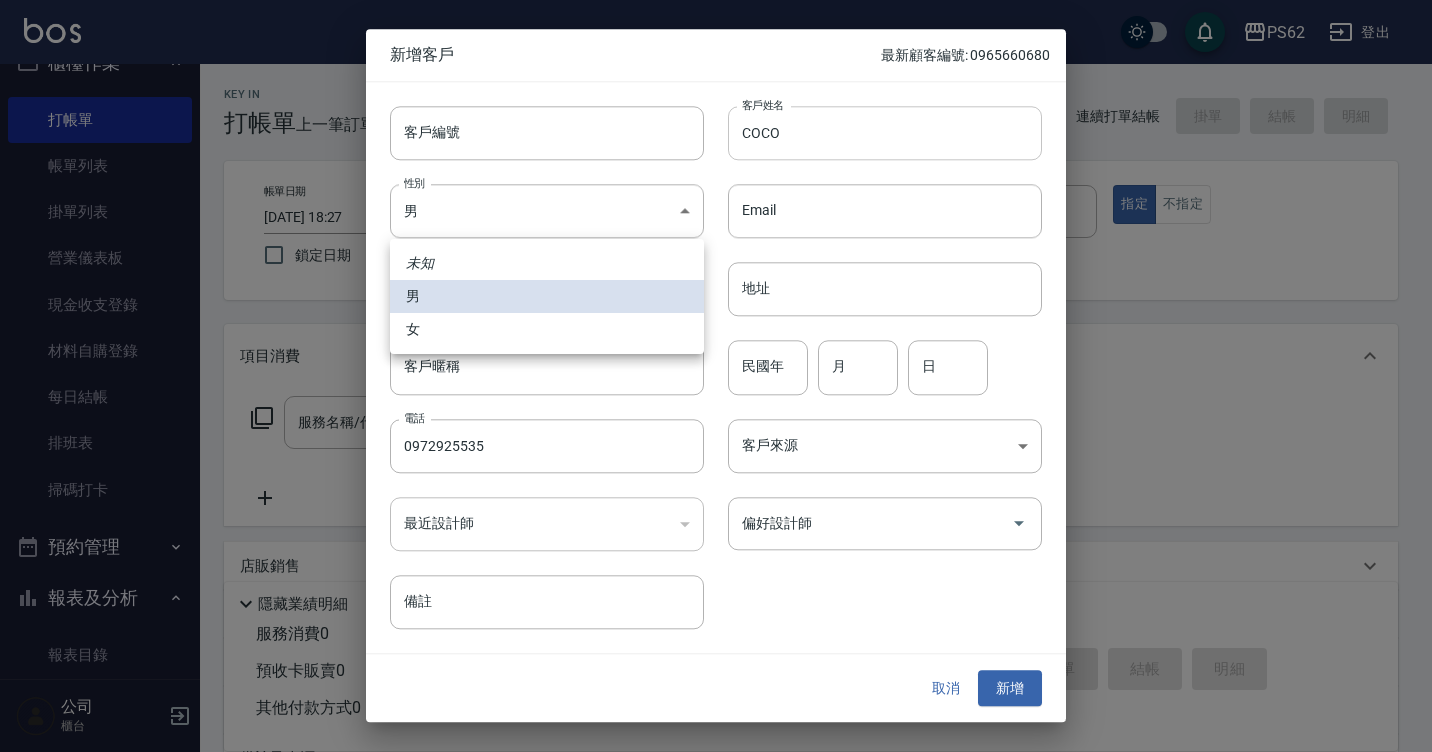 type 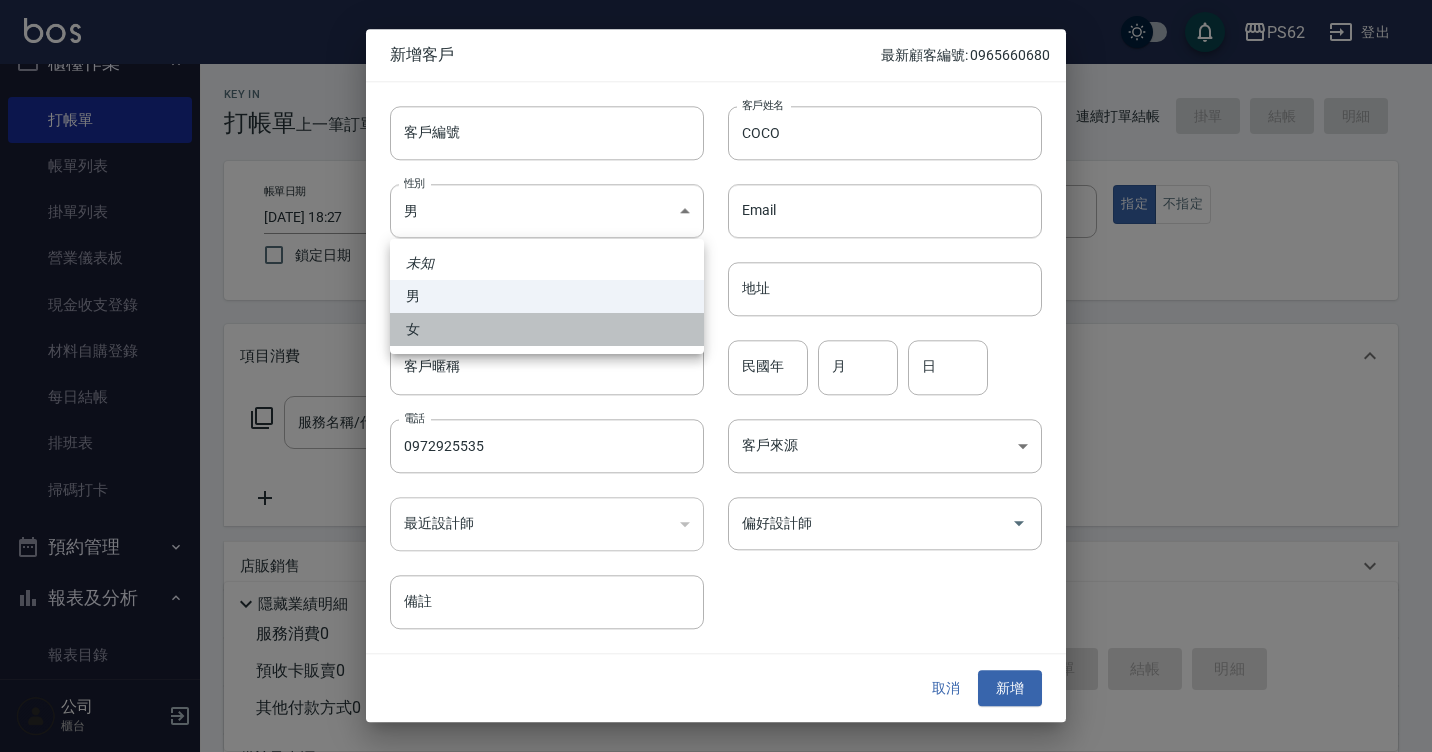 click on "女" at bounding box center (547, 329) 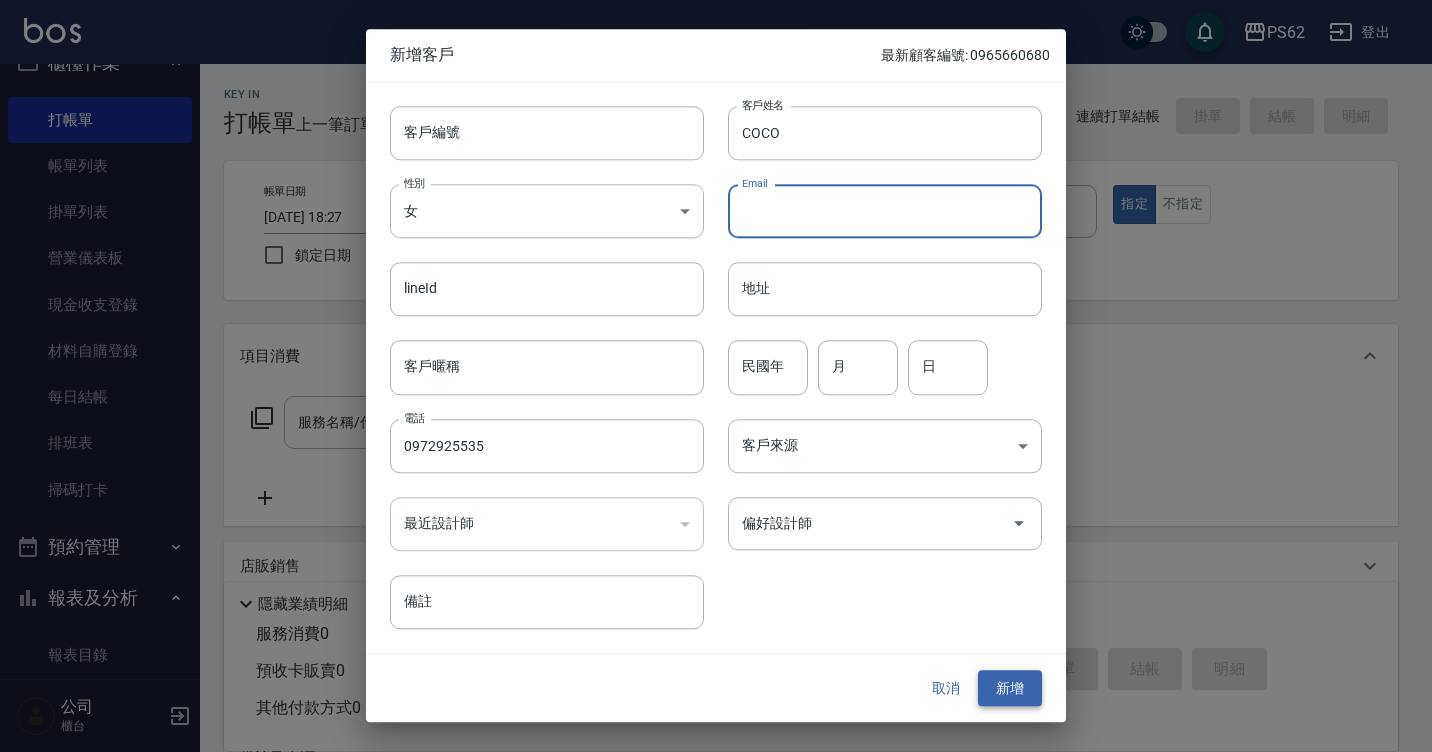 click on "新增" at bounding box center (1010, 688) 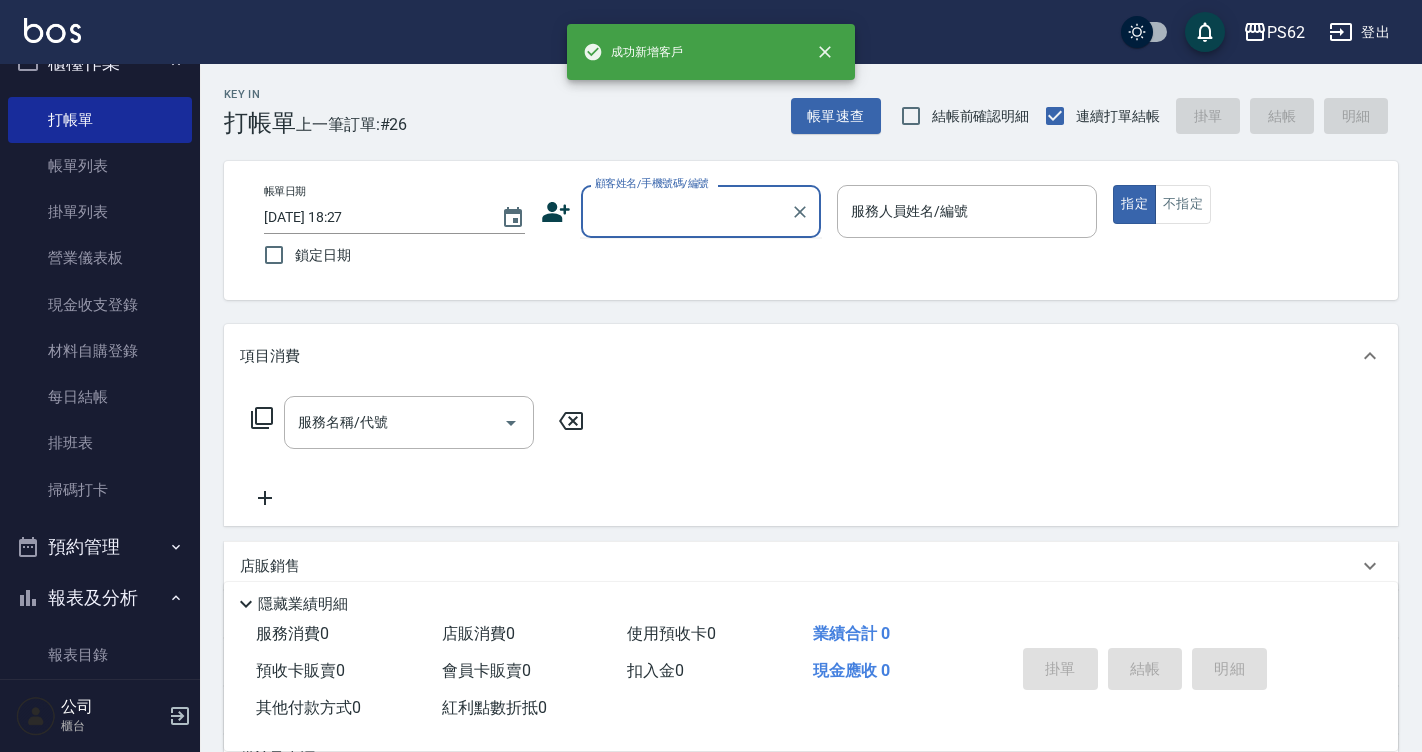 click on "顧客姓名/手機號碼/編號" at bounding box center (686, 211) 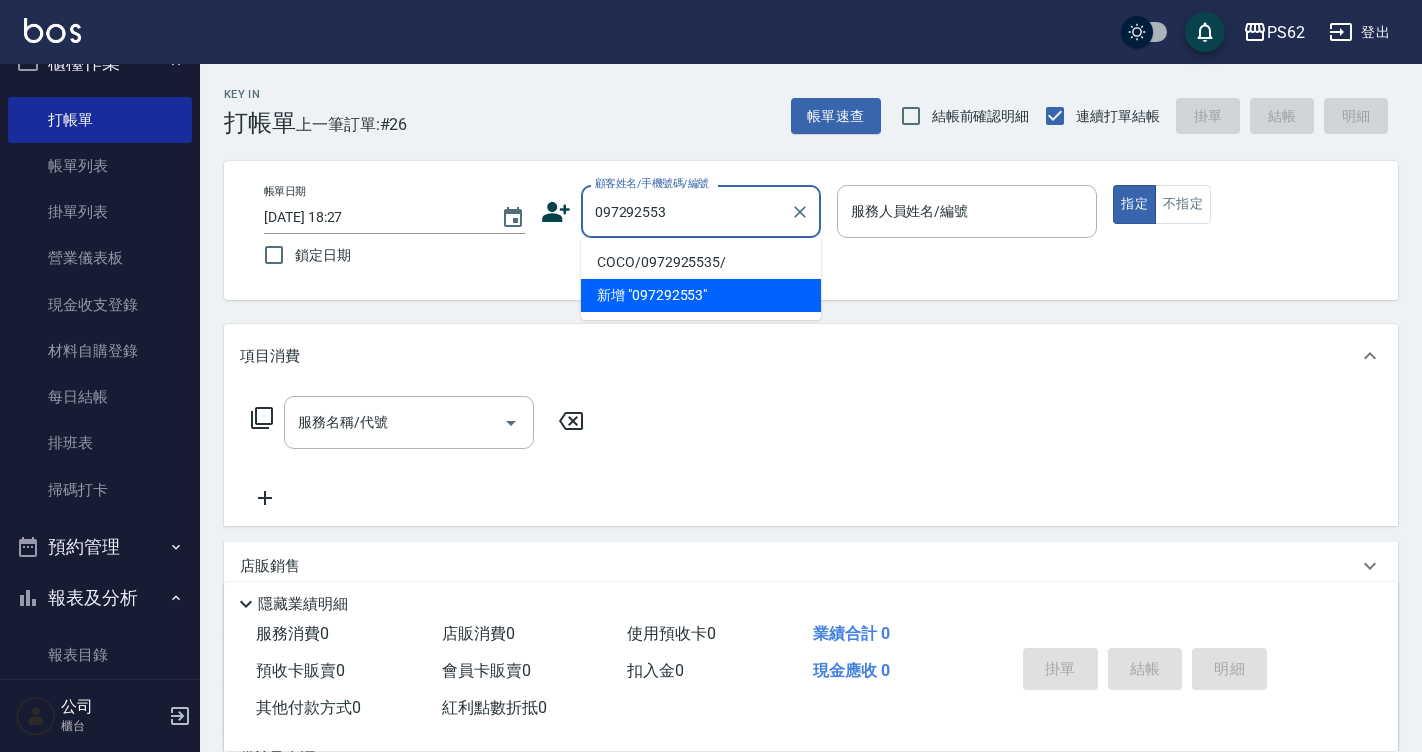 type on "COCO/0972925535/" 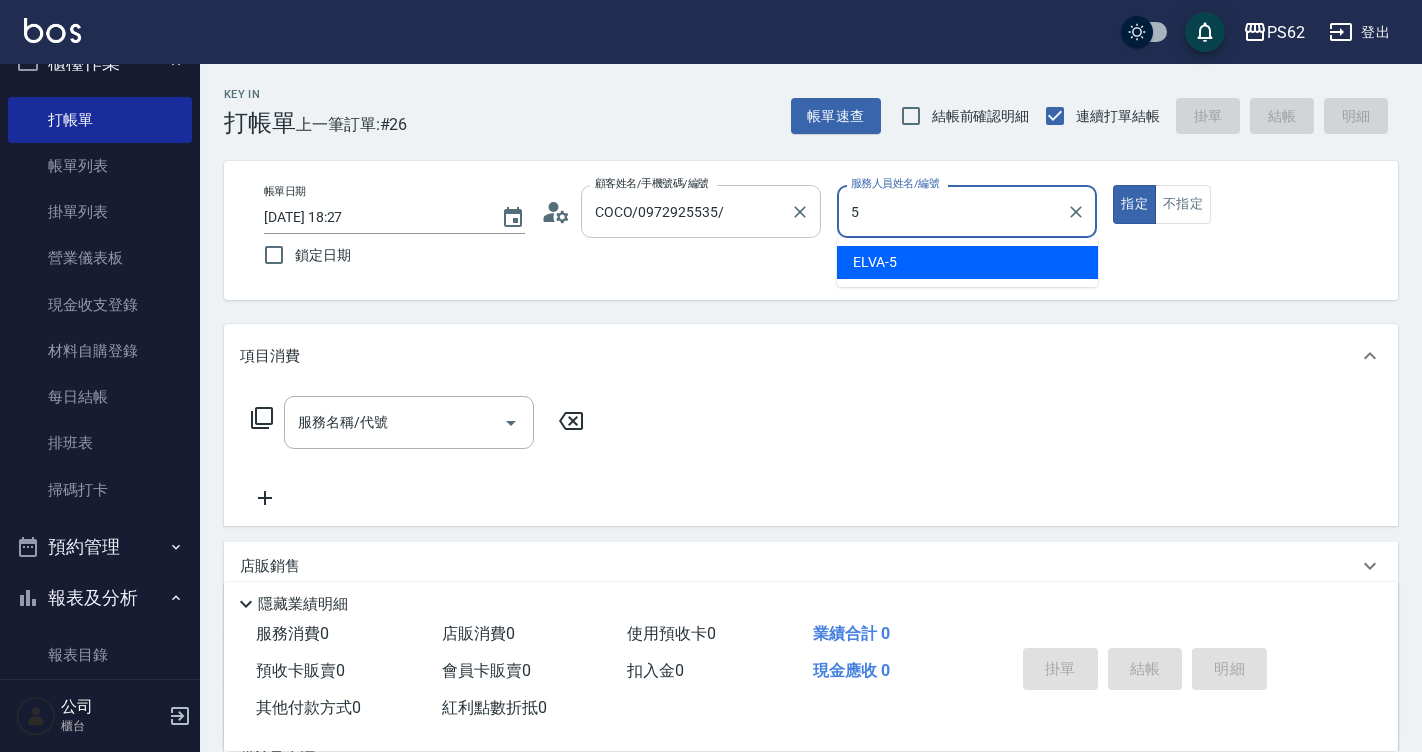 type on "ELVA-5" 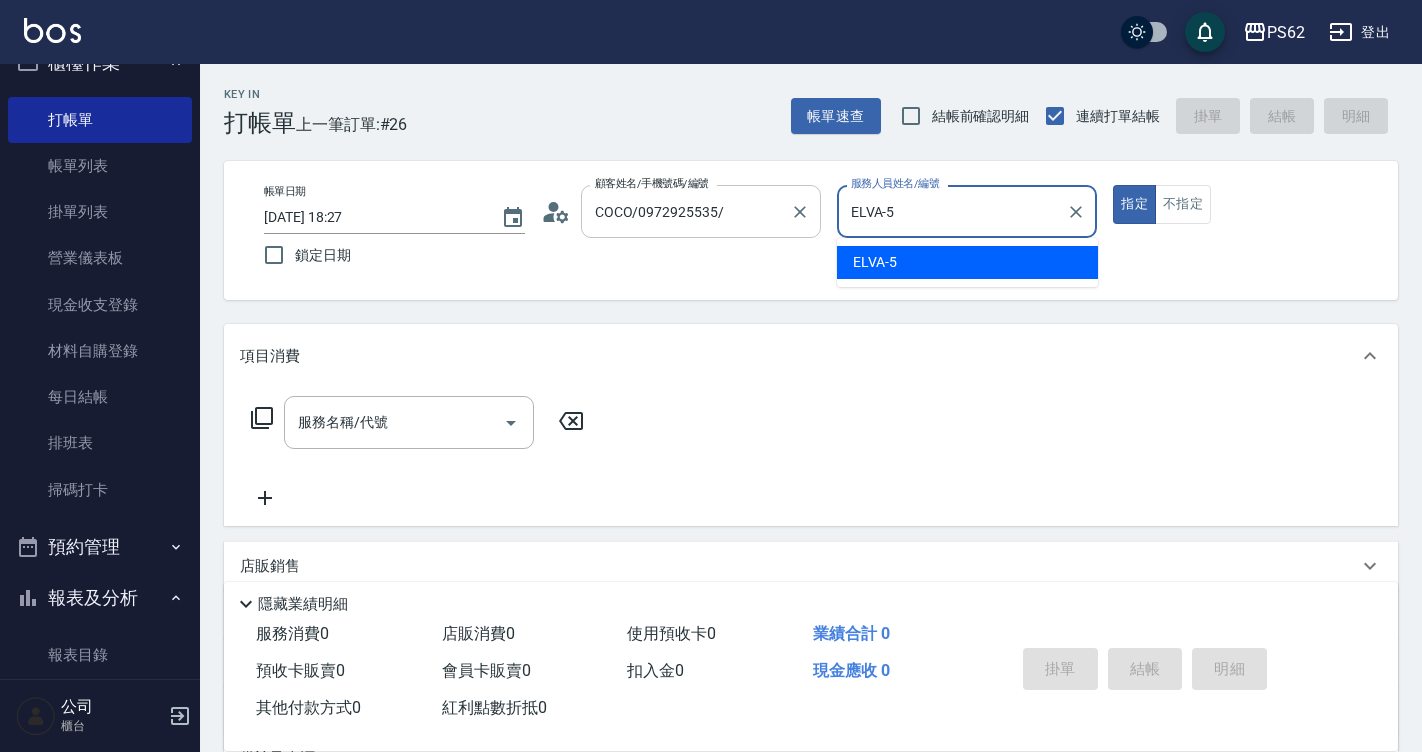 type on "true" 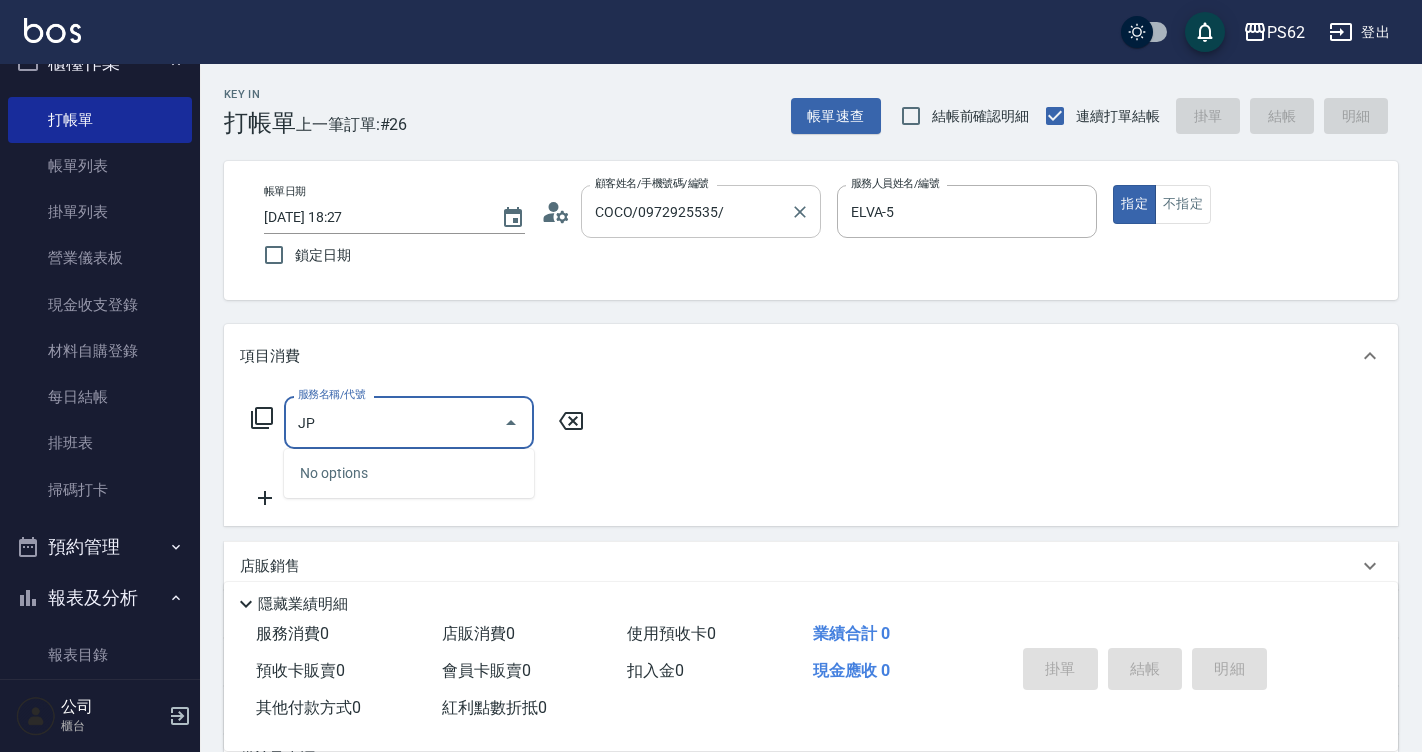 type on "J" 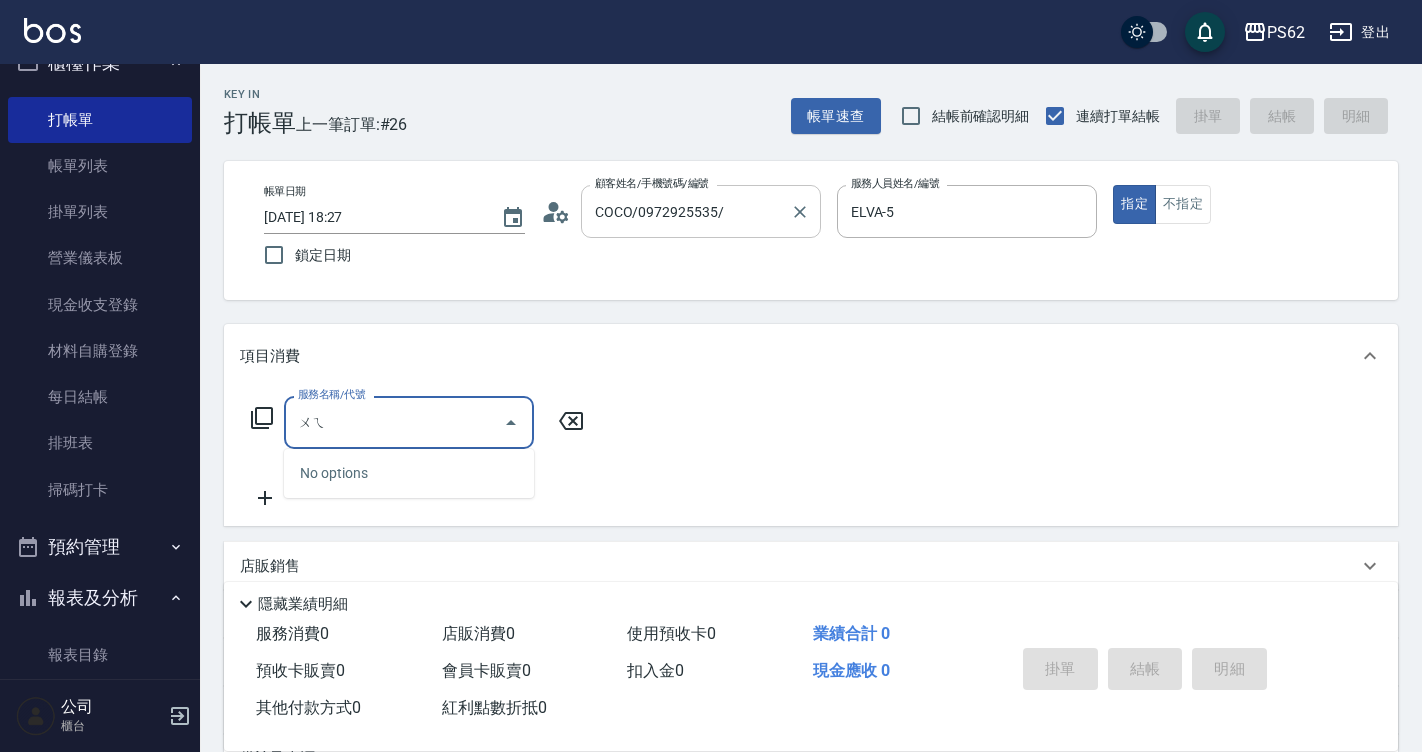 type on "威" 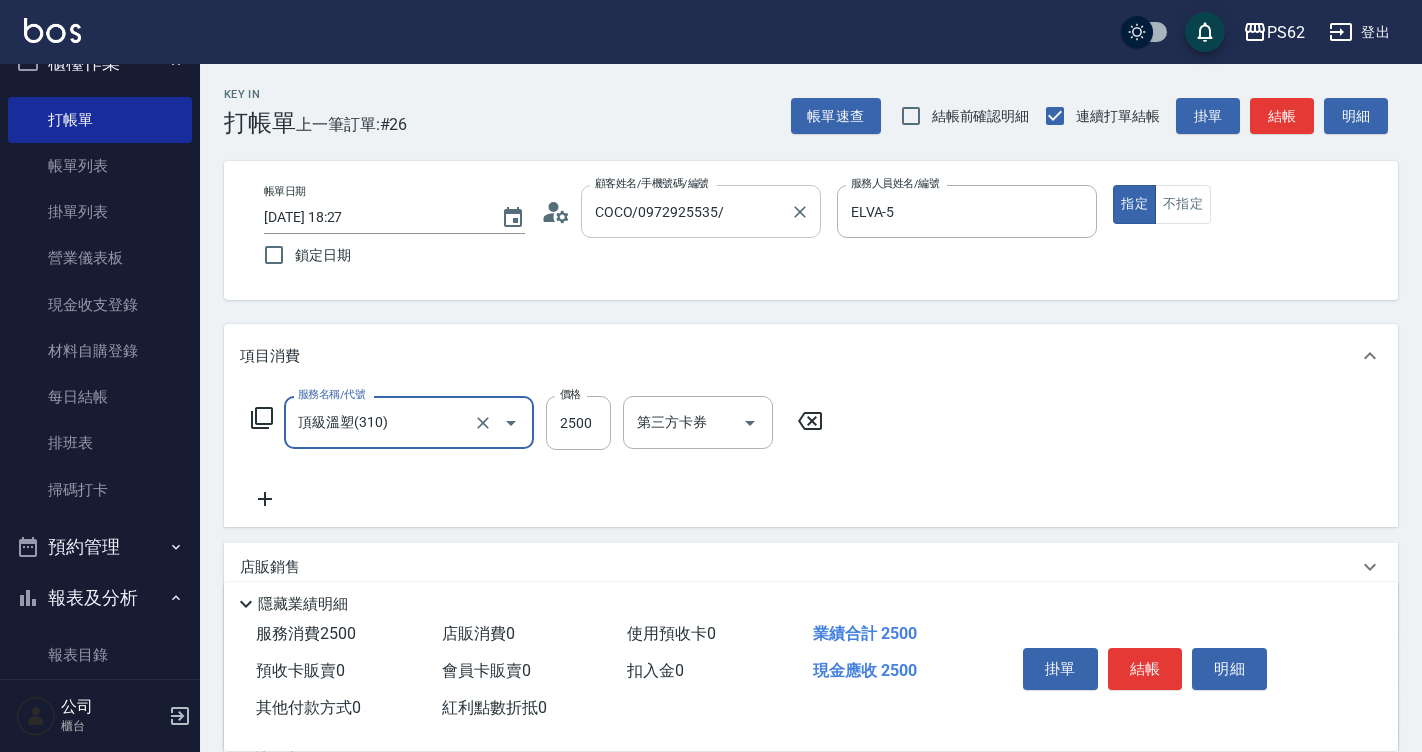 type on "頂級溫塑(310)" 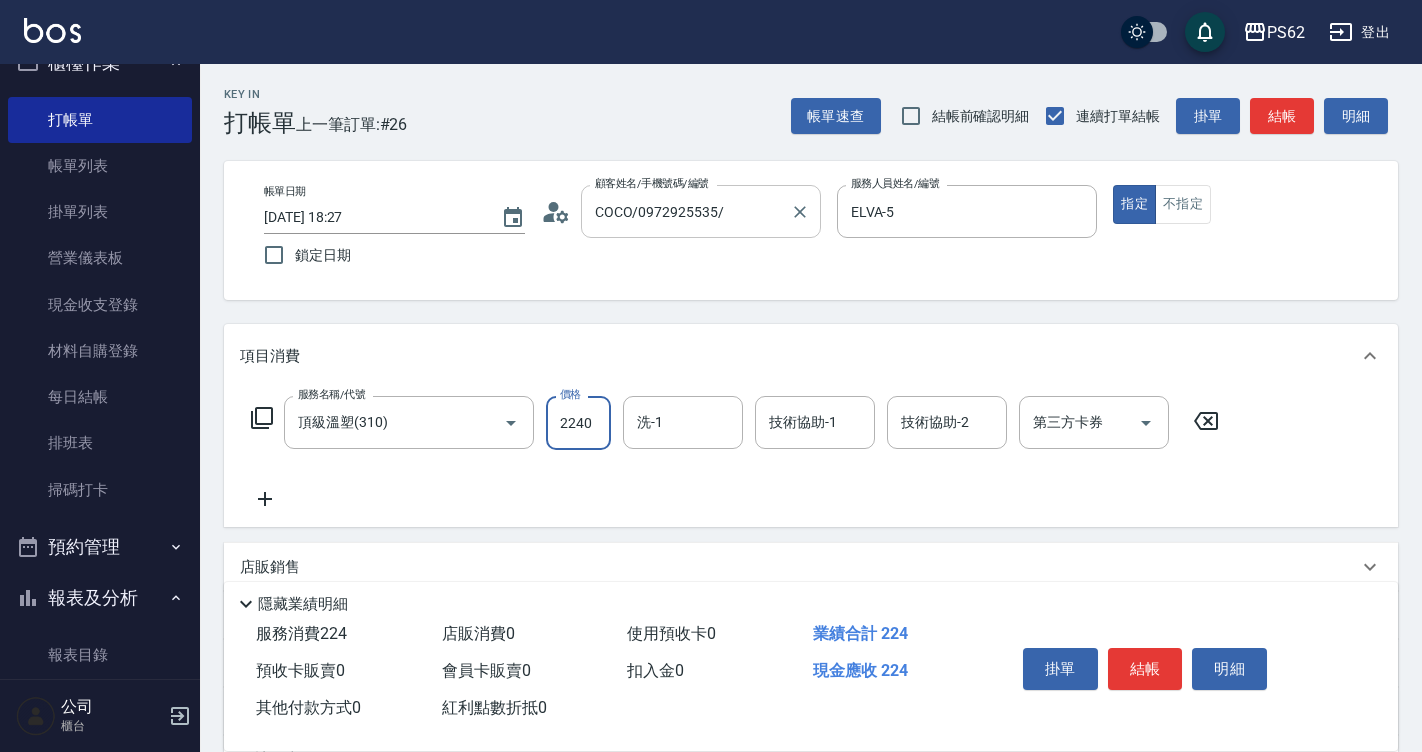 type on "2240" 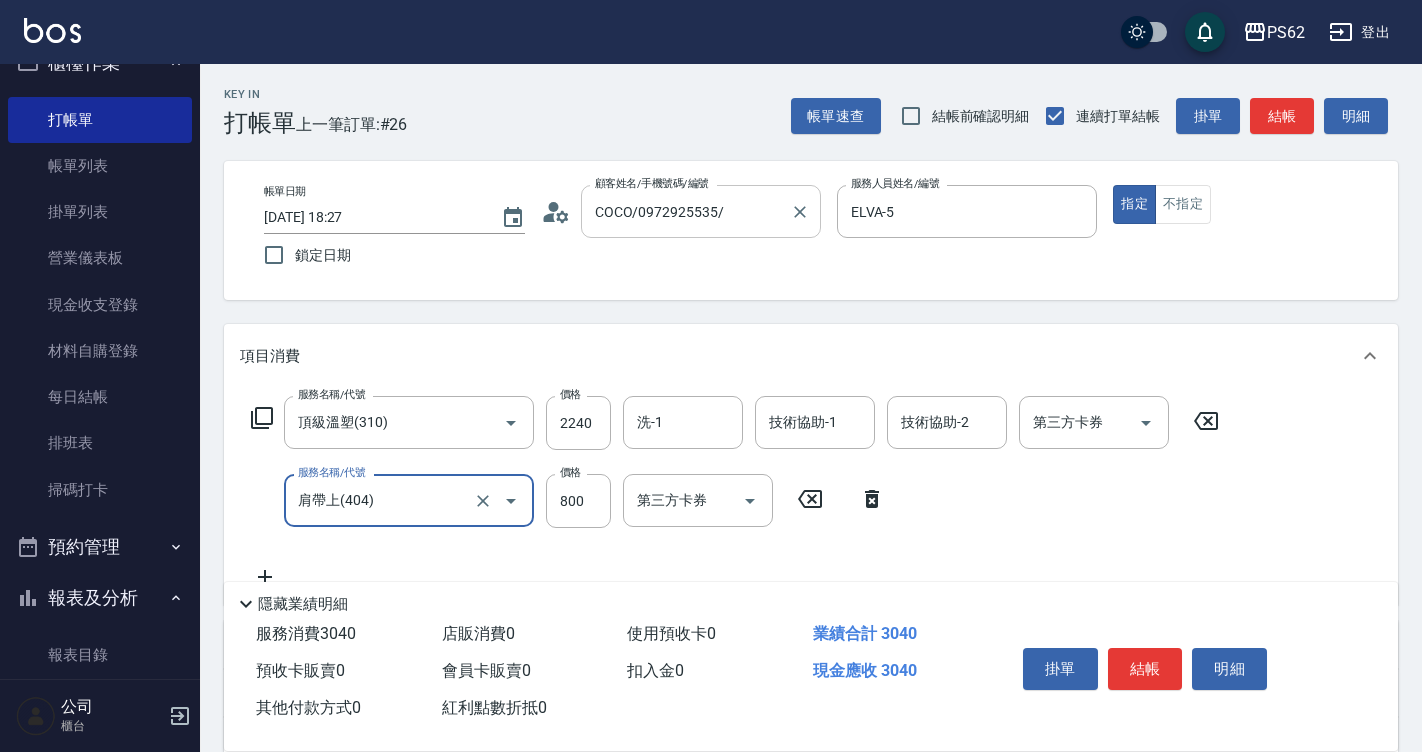 type on "肩帶上(404)" 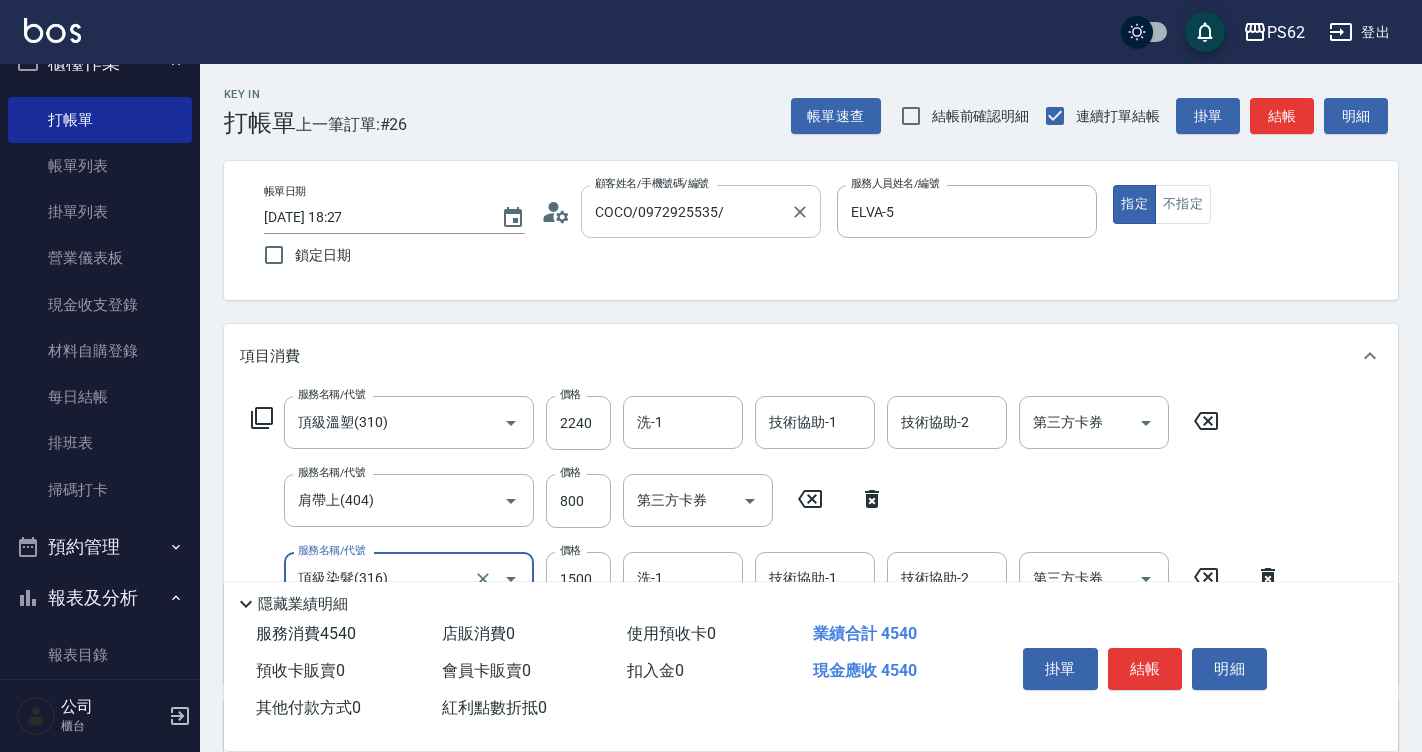 type on "頂級染髮(316)" 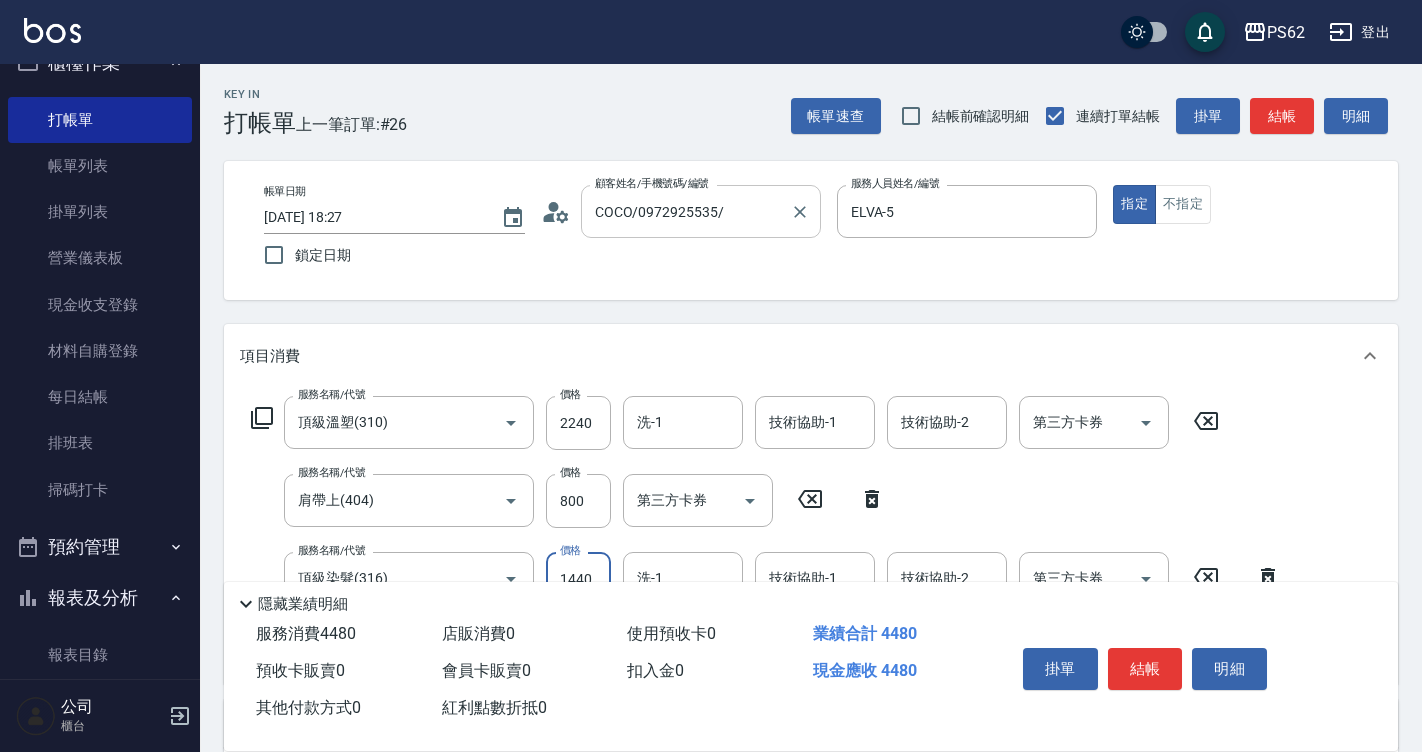 type on "1440" 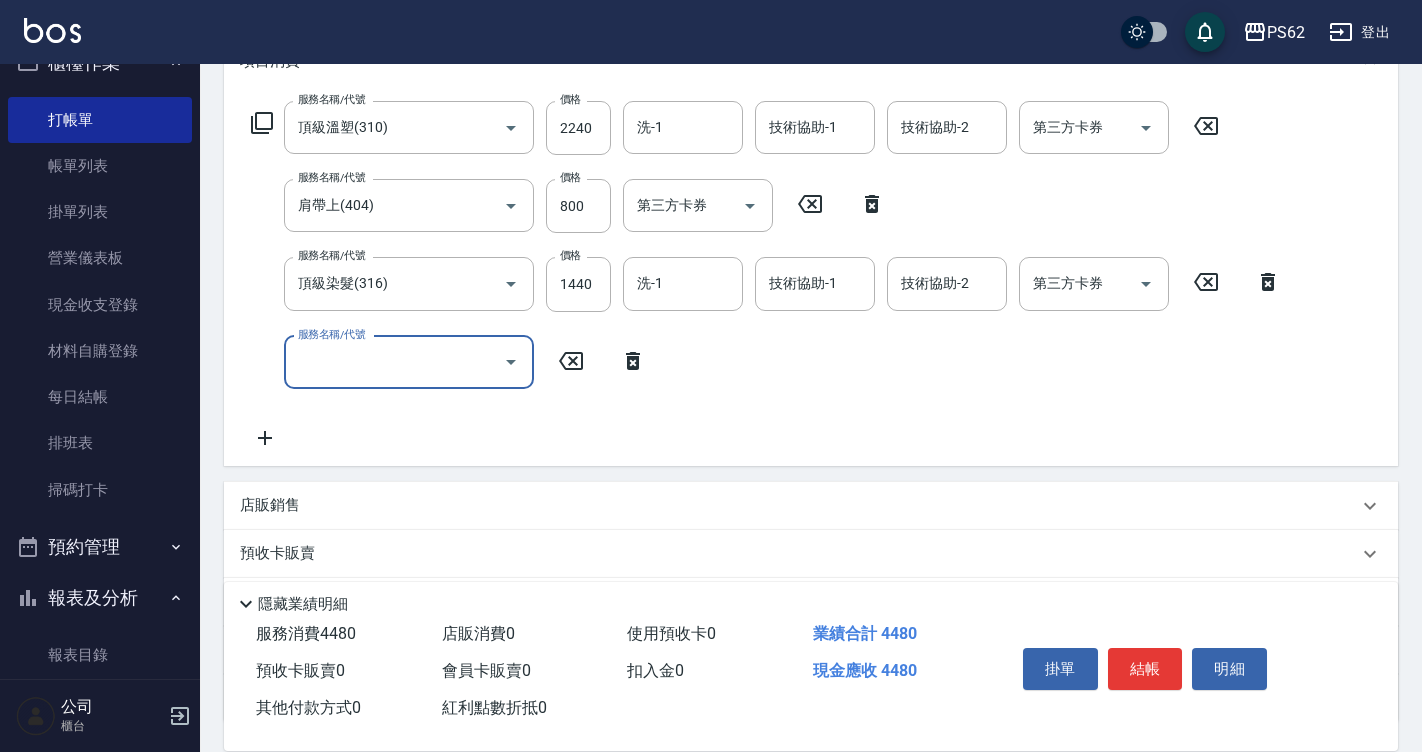 scroll, scrollTop: 300, scrollLeft: 0, axis: vertical 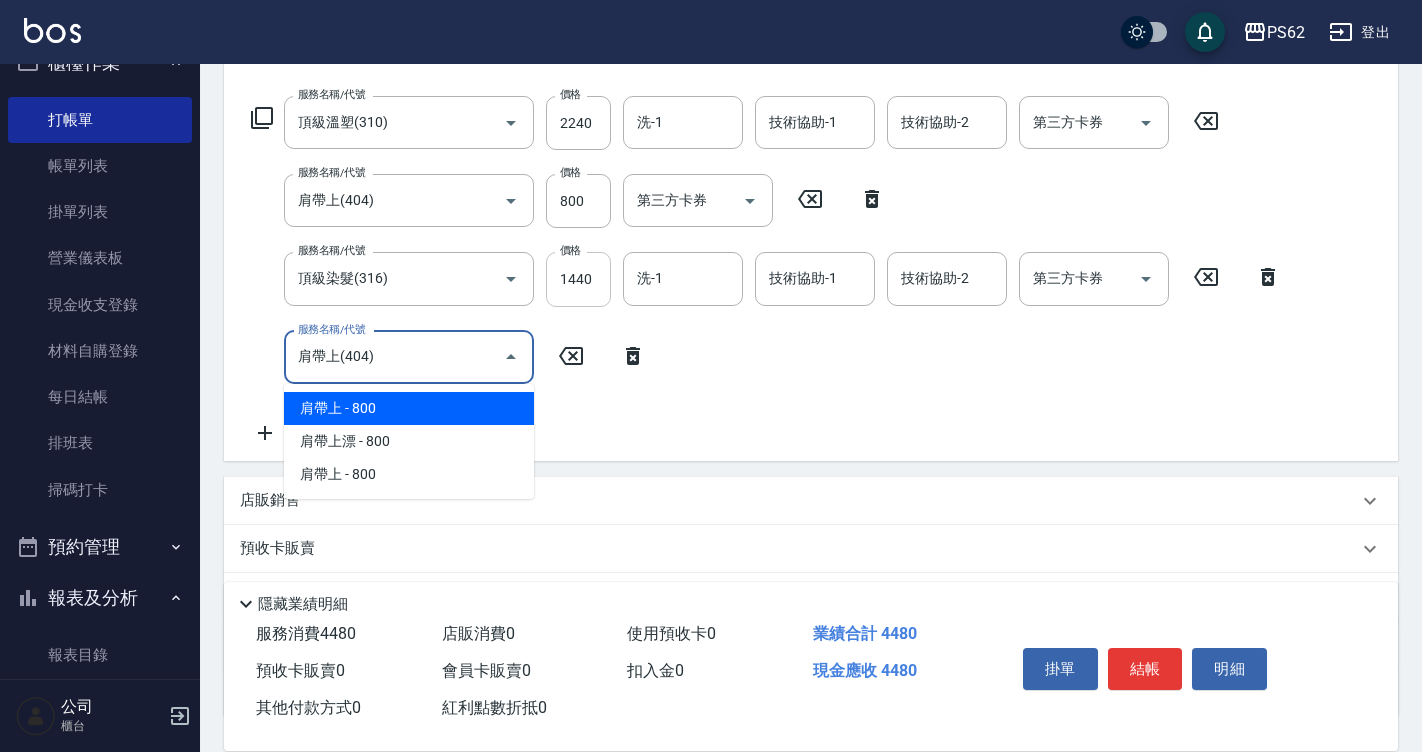 type on "肩帶上(404)" 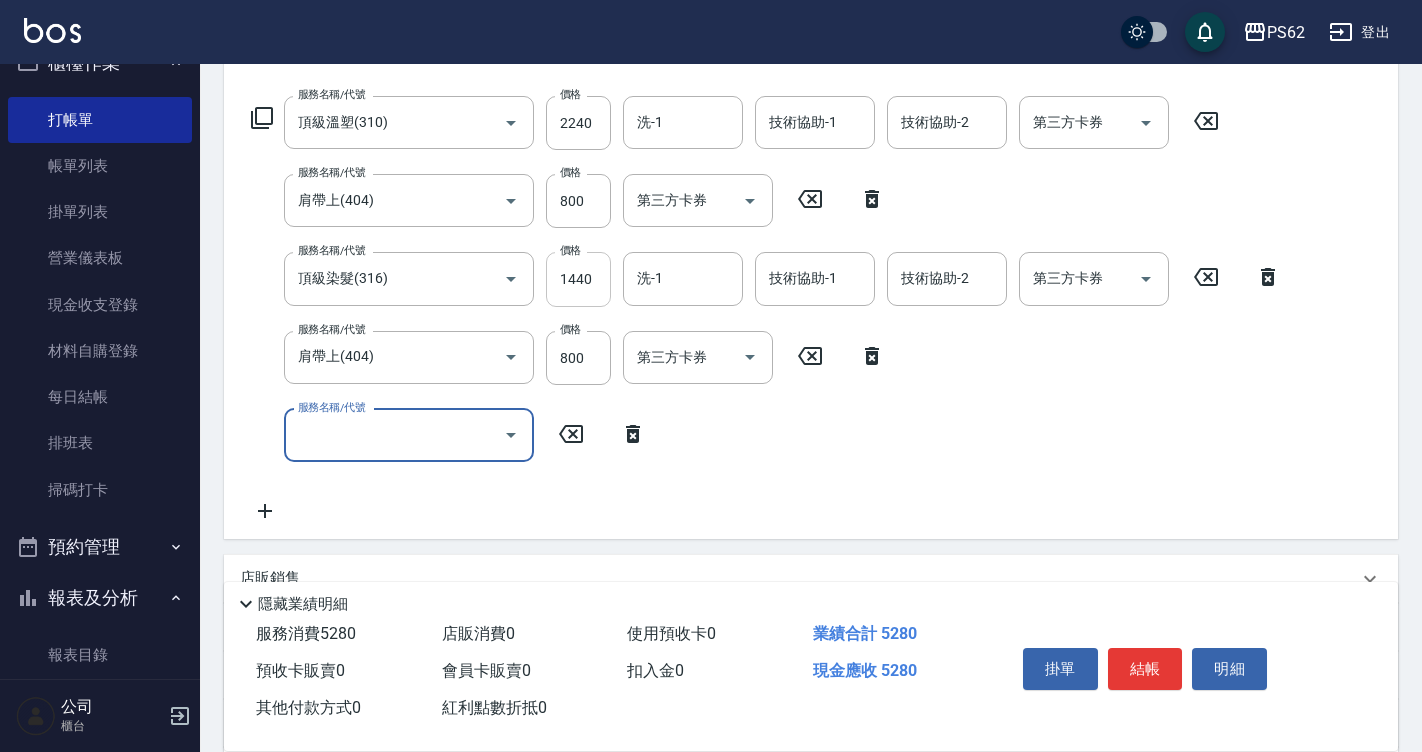 type on "ㄑ" 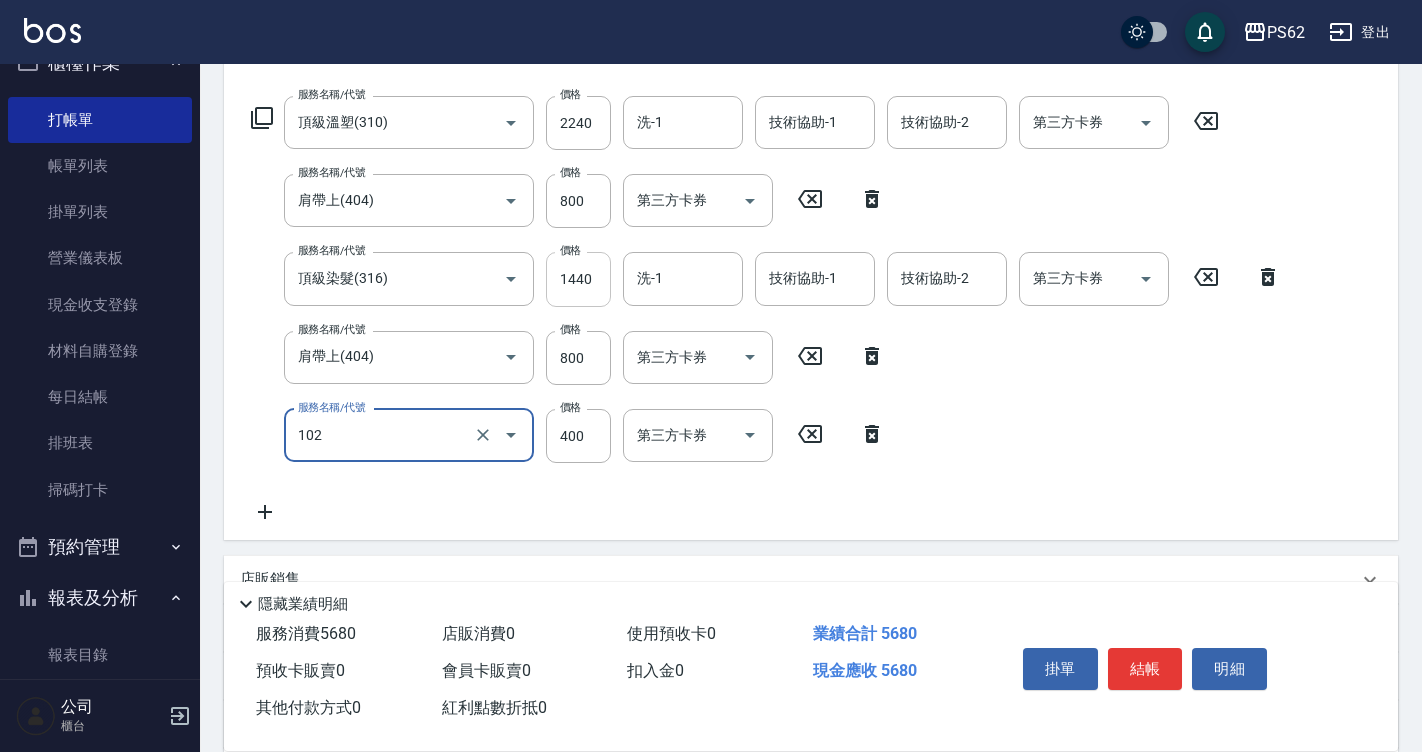 type on "精油洗髮(102)" 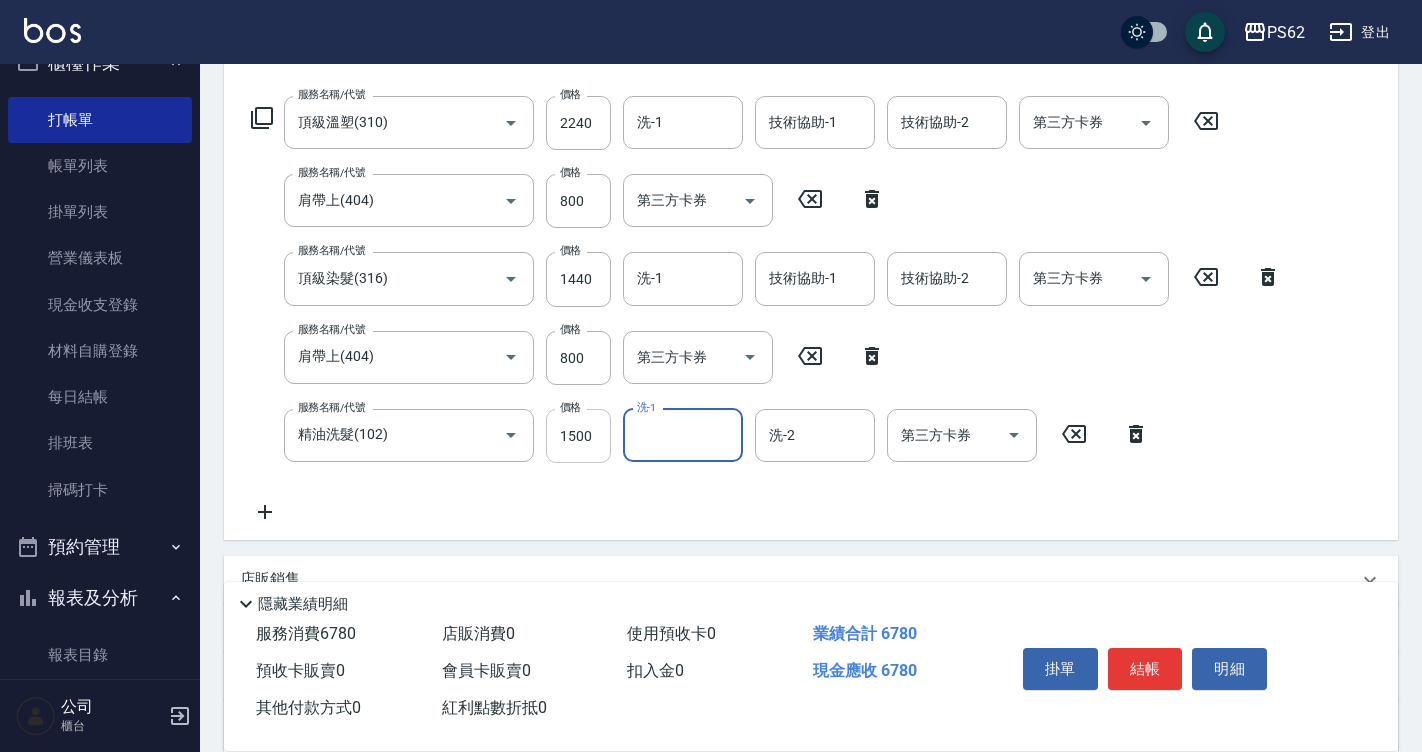 click on "1500" at bounding box center [578, 436] 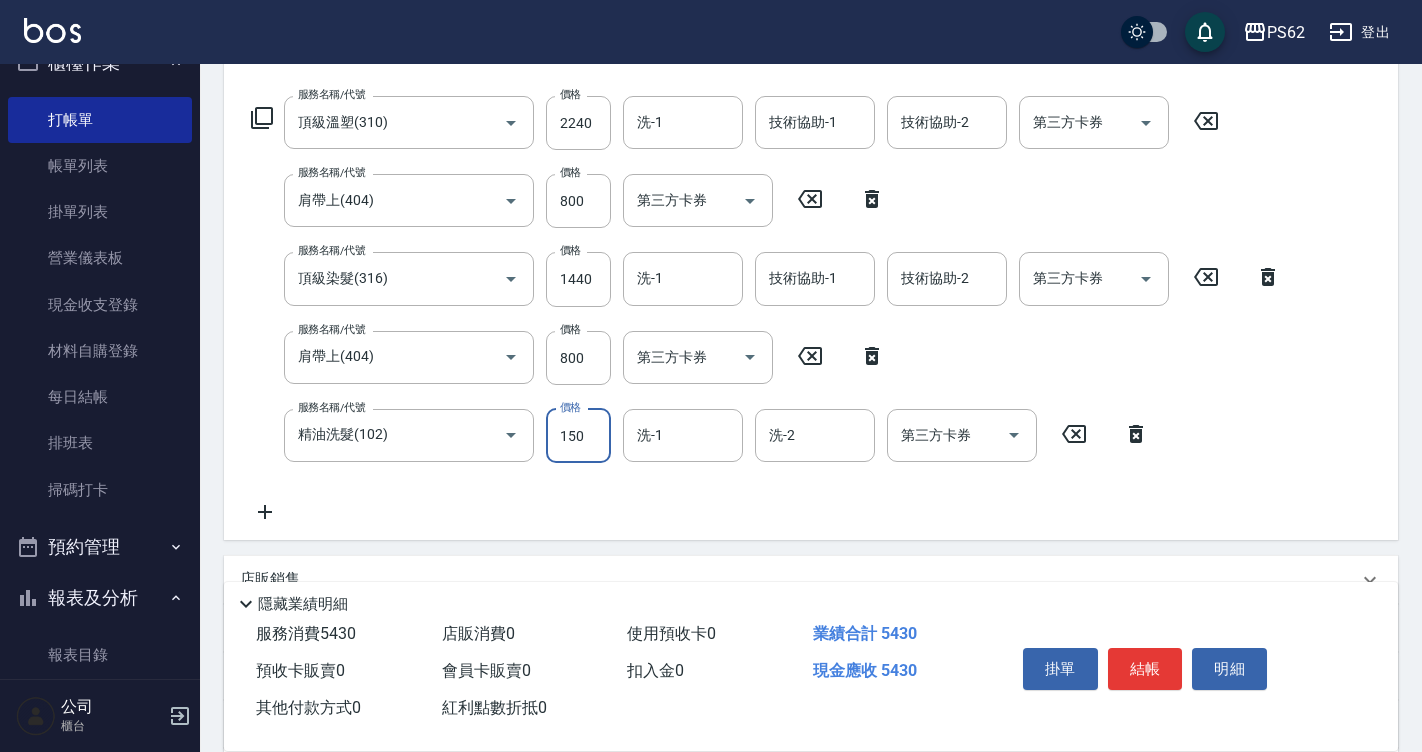 type on "150" 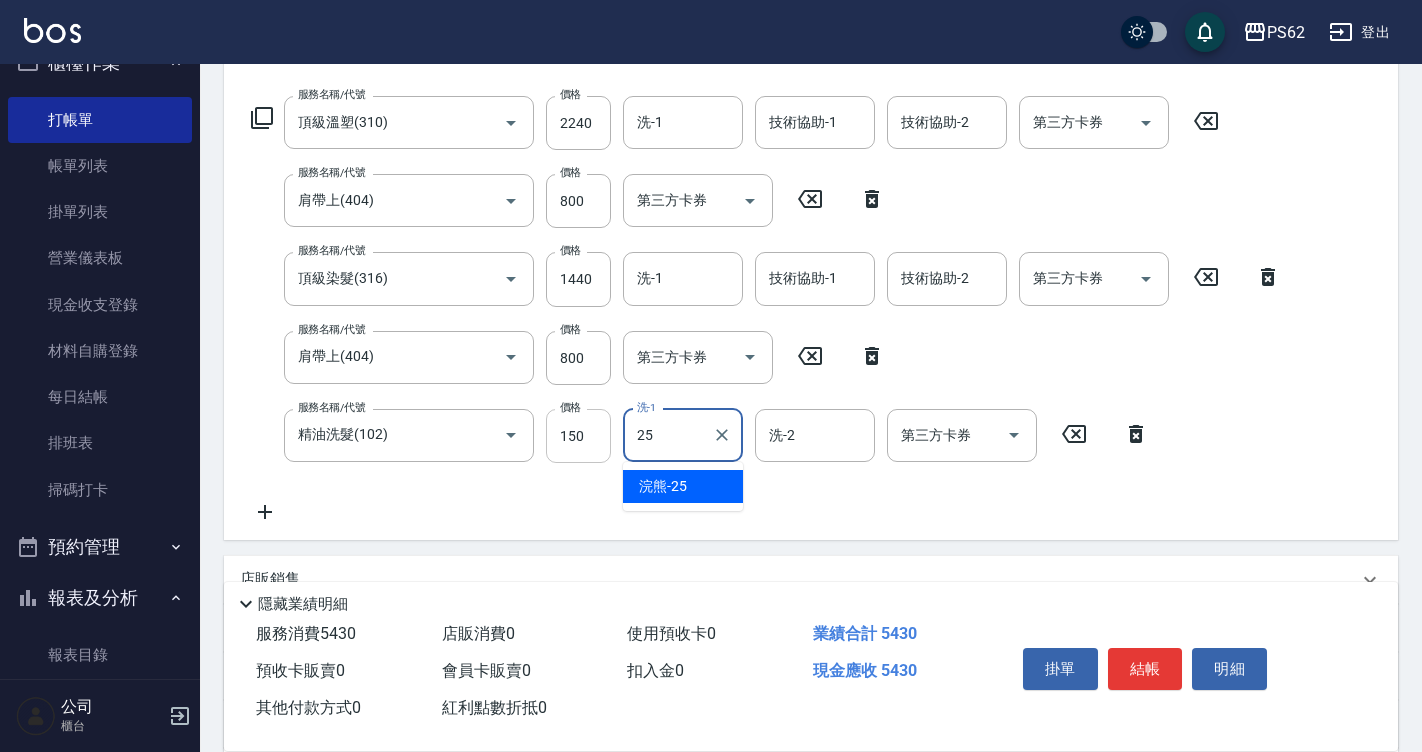 type on "浣熊-25" 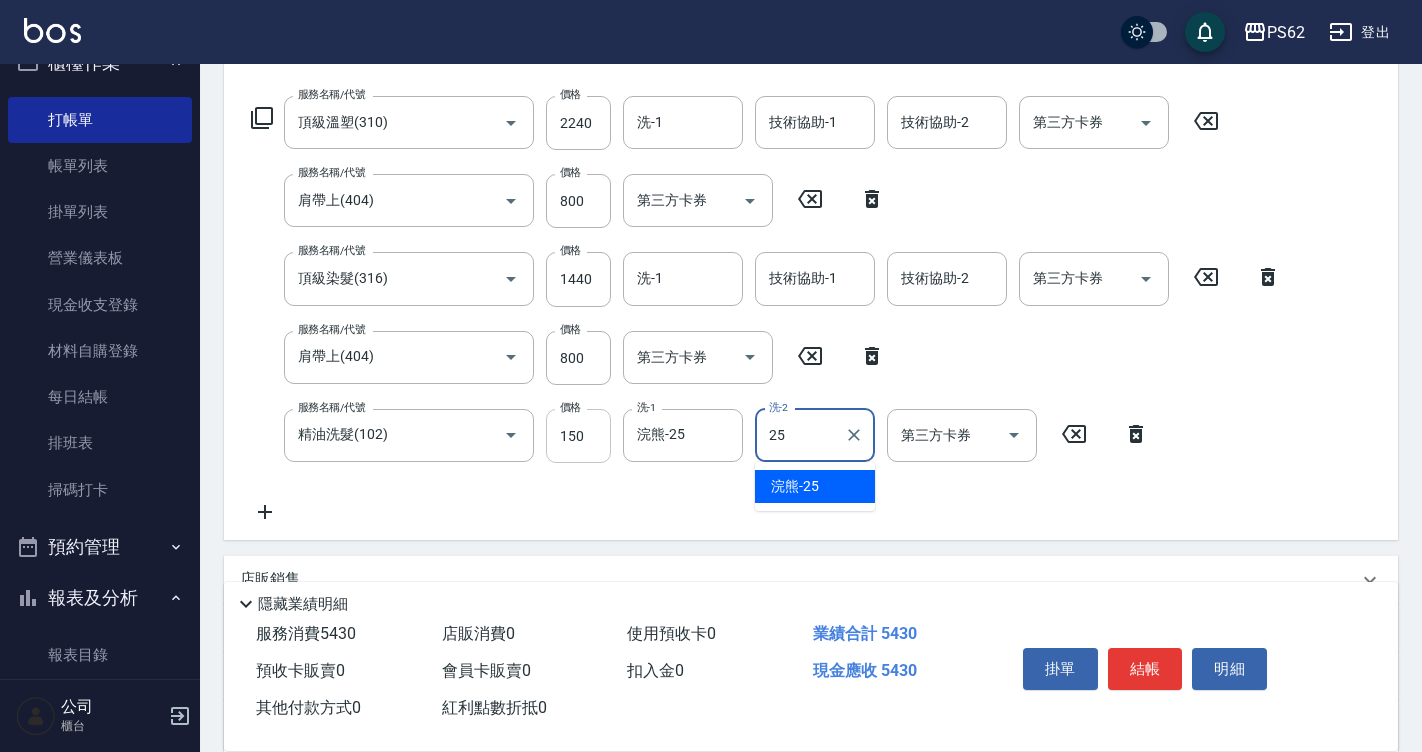 type on "浣熊-25" 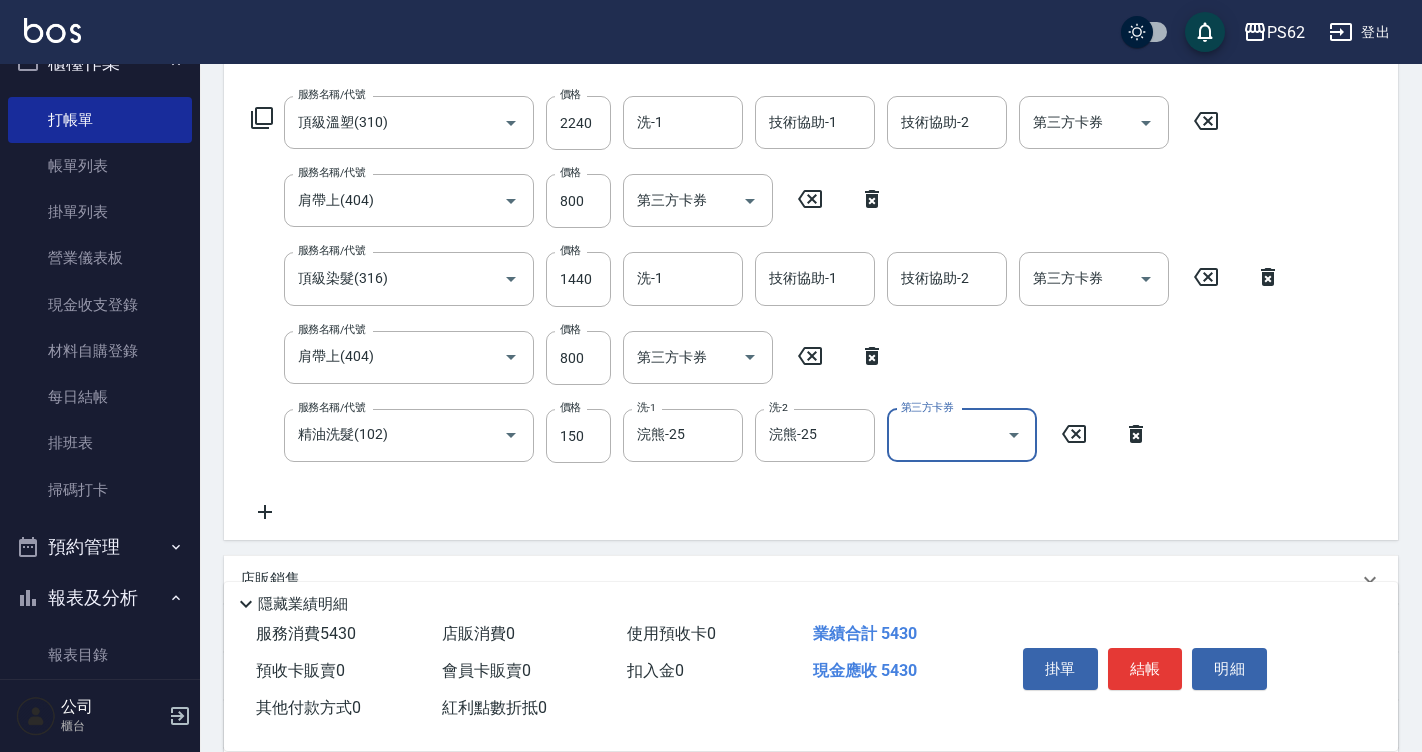 click on "結帳" at bounding box center [1145, 669] 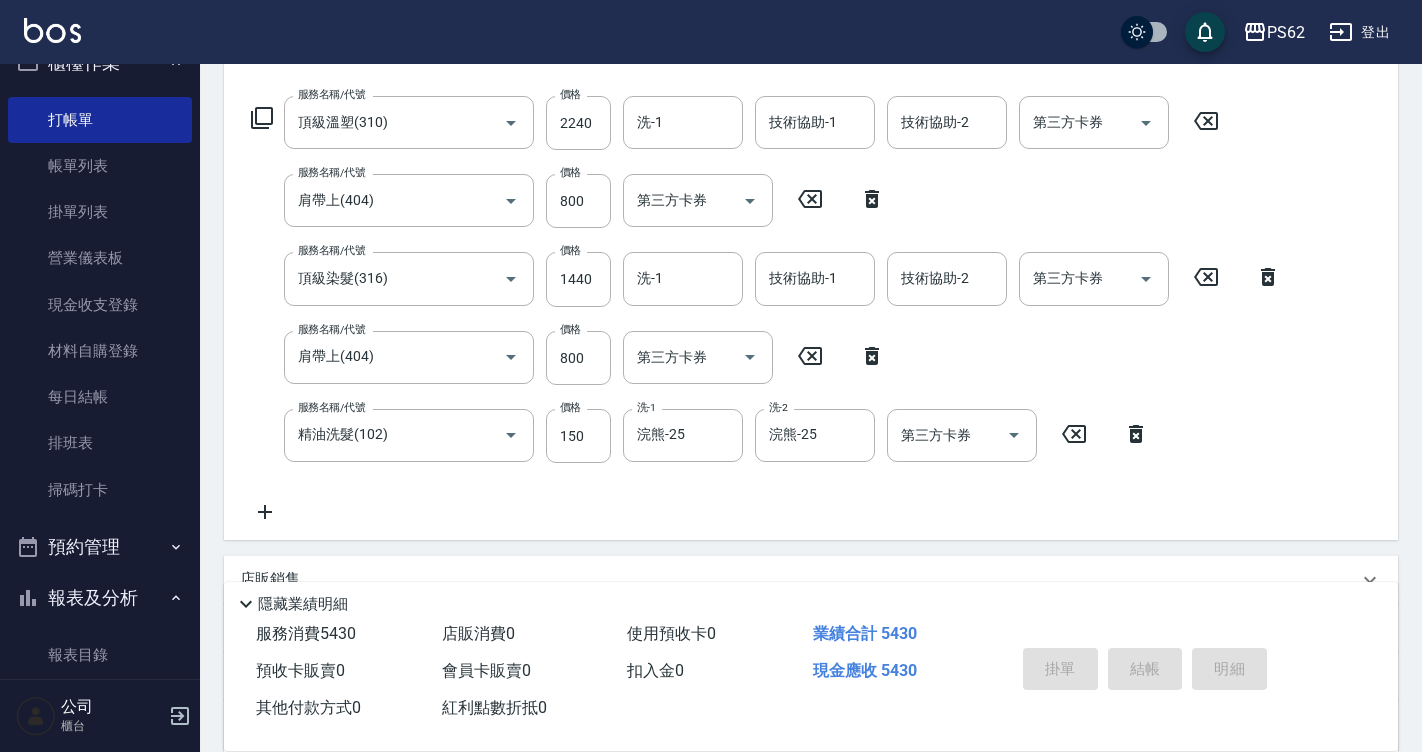 type on "2025/07/13 18:31" 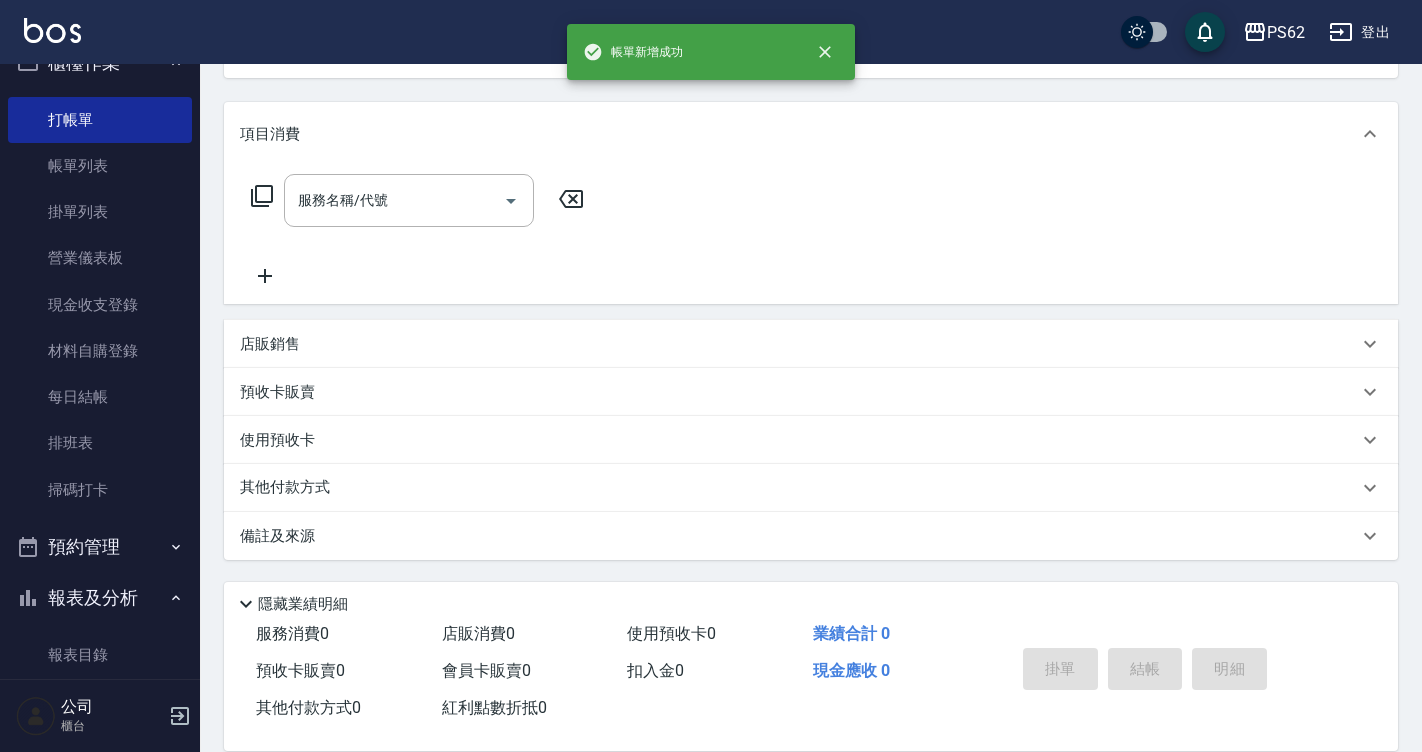 scroll, scrollTop: 0, scrollLeft: 0, axis: both 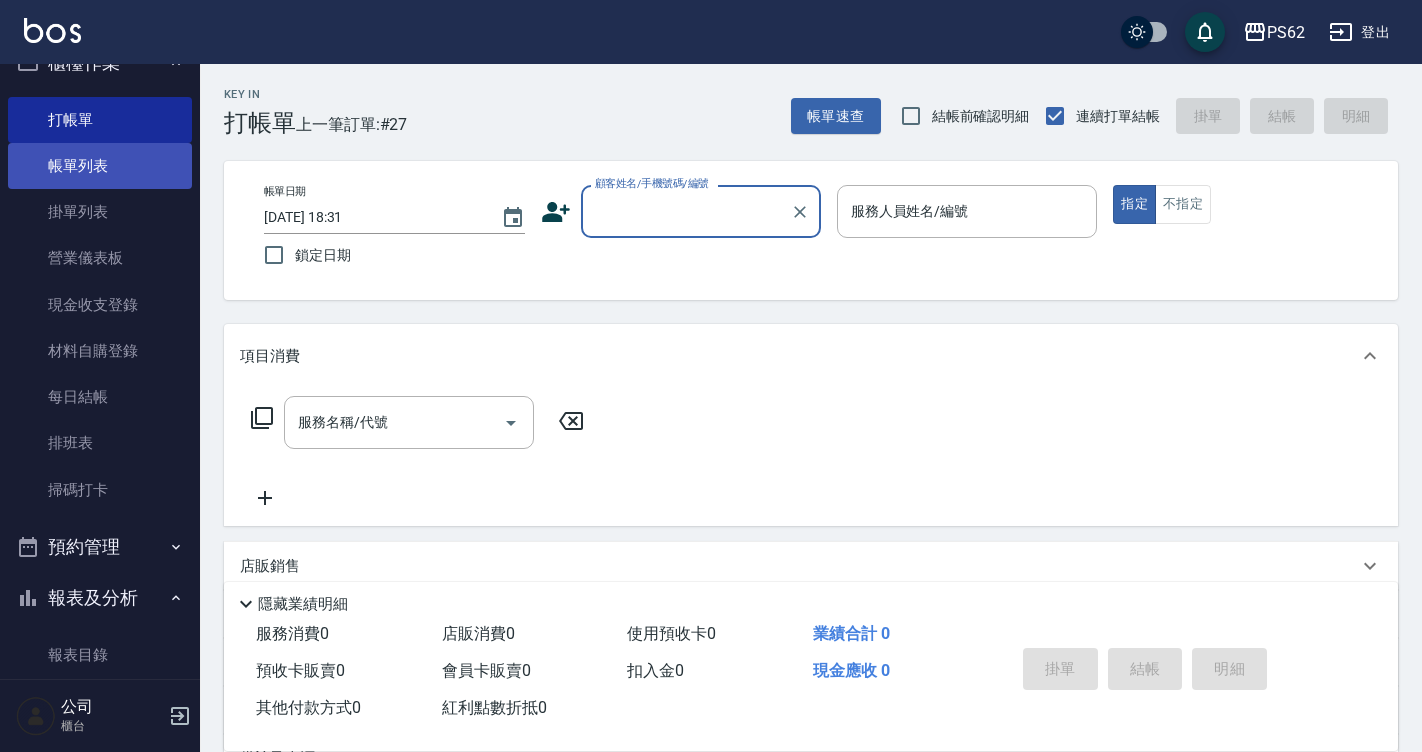 click on "帳單列表" at bounding box center [100, 166] 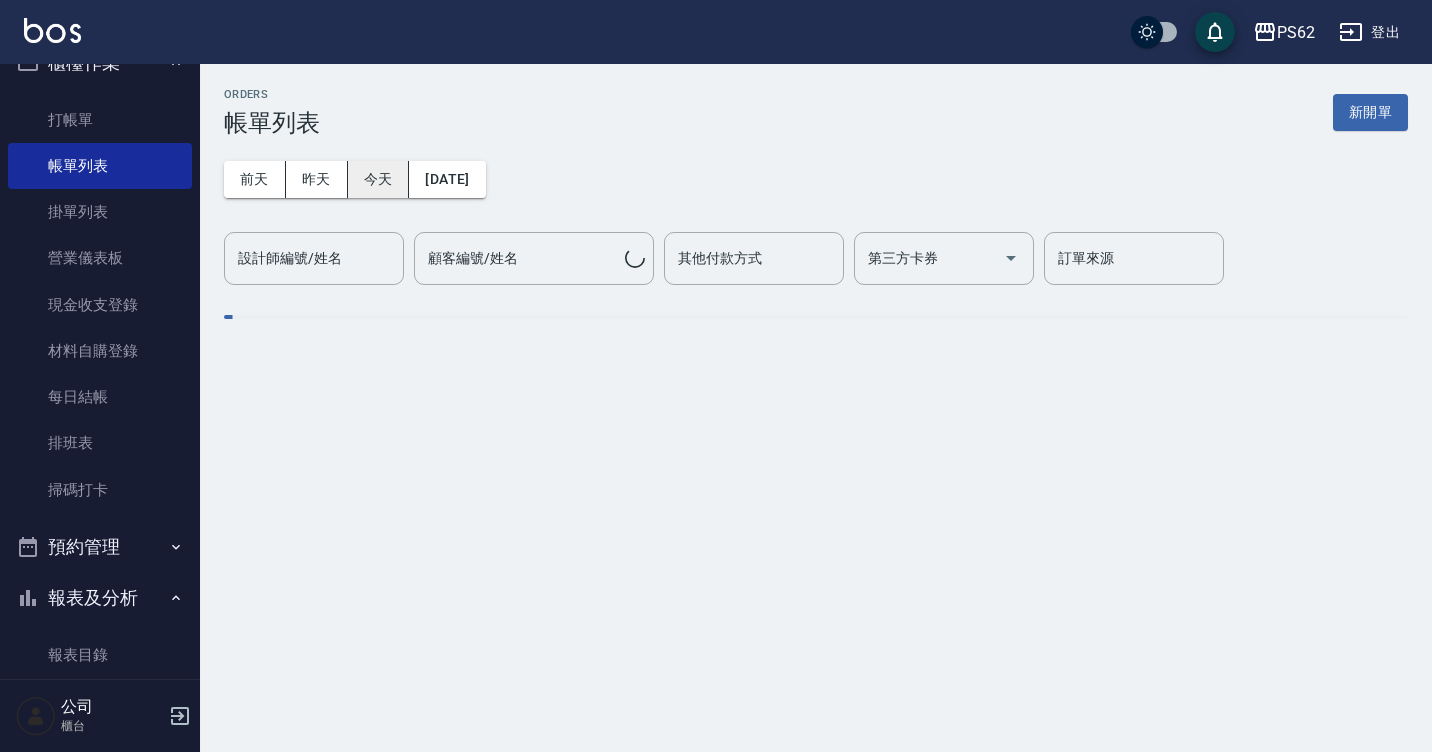 click on "今天" at bounding box center [379, 179] 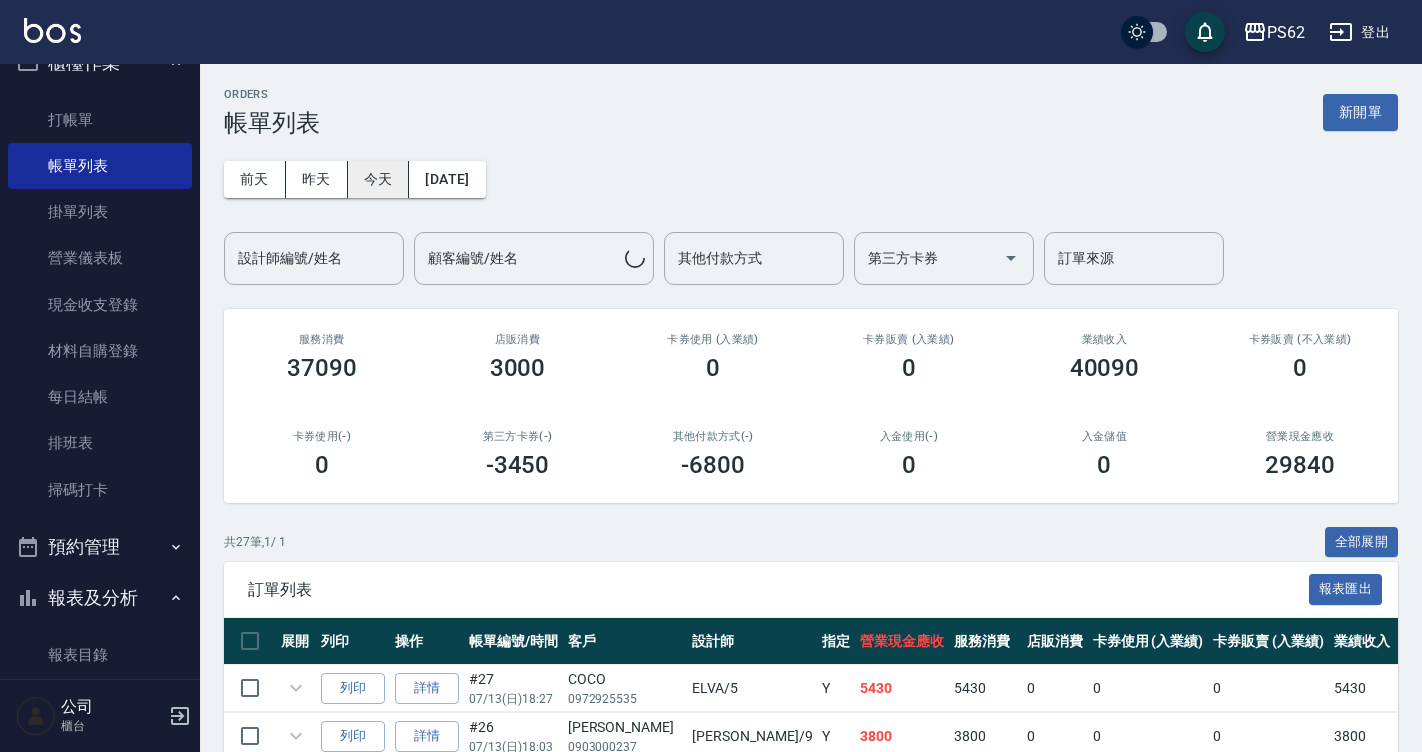 click on "今天" at bounding box center [379, 179] 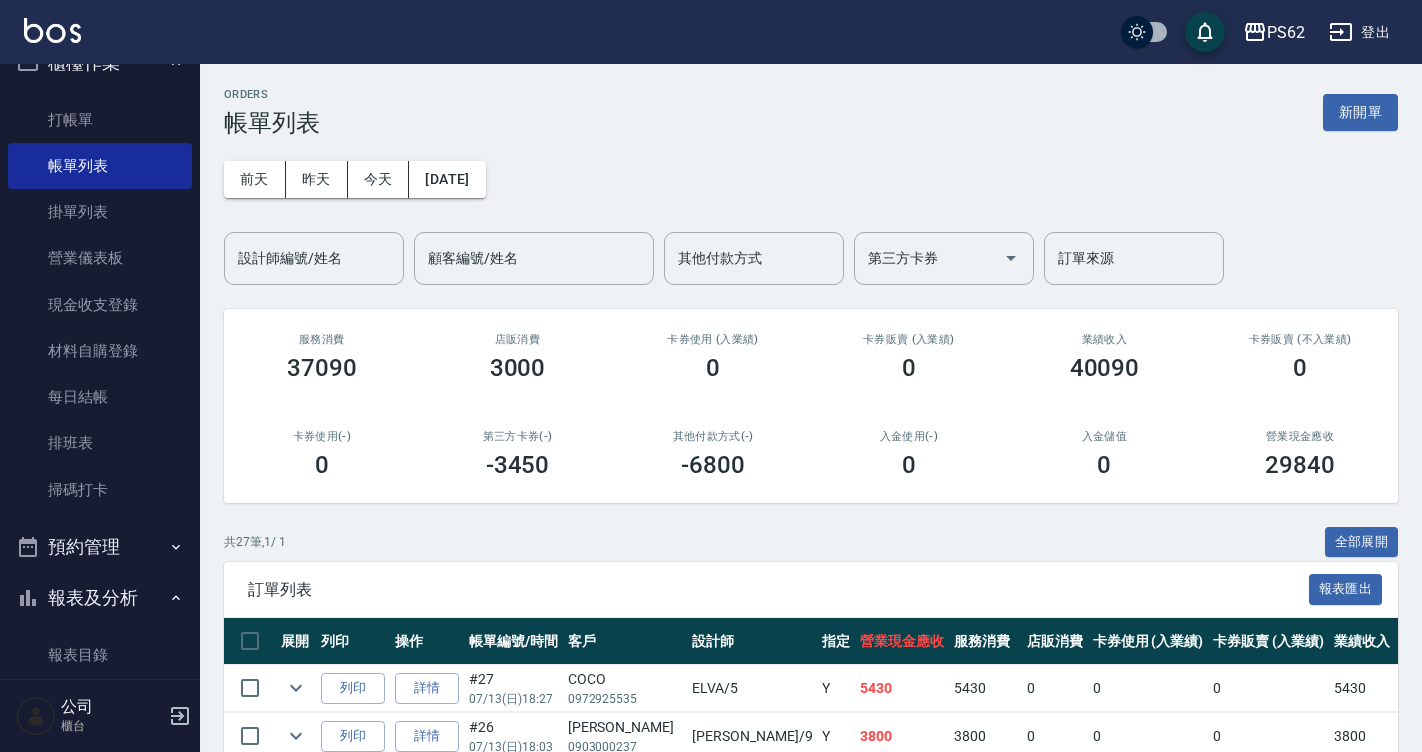 click on "ORDERS 帳單列表 新開單 前天 昨天 今天 2025/07/13 設計師編號/姓名 設計師編號/姓名 顧客編號/姓名 顧客編號/姓名 其他付款方式 其他付款方式 第三方卡券 第三方卡券 訂單來源 訂單來源 服務消費 37090 店販消費 3000 卡券使用 (入業績) 0 卡券販賣 (入業績) 0 業績收入 40090 卡券販賣 (不入業績) 0 卡券使用(-) 0 第三方卡券(-) -3450 其他付款方式(-) -6800 入金使用(-) 0 入金儲值 0 營業現金應收 29840 共  27  筆,  1  /   1 全部展開 訂單列表 報表匯出 展開 列印 操作 帳單編號/時間 客戶 設計師 指定 營業現金應收 服務消費 店販消費 卡券使用 (入業績) 卡券販賣 (入業績) 業績收入 卡券販賣 (不入業績) 卡券使用(-) 第三方卡券(-) 其他付款方式(-) 入金使用(-) 備註 訂單來源 列印 詳情 #27 07/13 (日) 18:27 COCO 0972925535 ELVA /5 Y 5430 5430 0 0 0 5430 0 0 0 0 0 列印 詳情 #26 07/13 (日) 18:03 愷恩 0903000237 niki /9" at bounding box center (811, 1051) 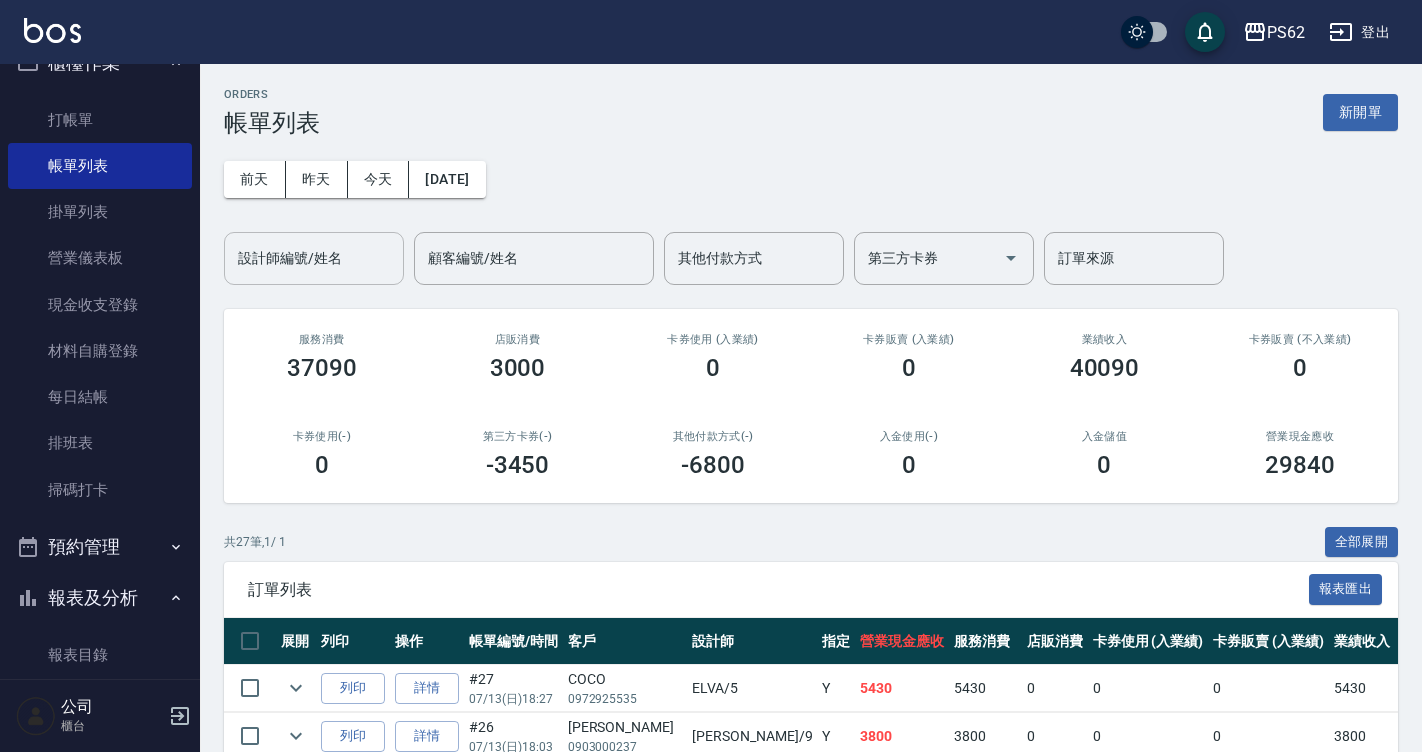 click on "設計師編號/姓名" at bounding box center (314, 258) 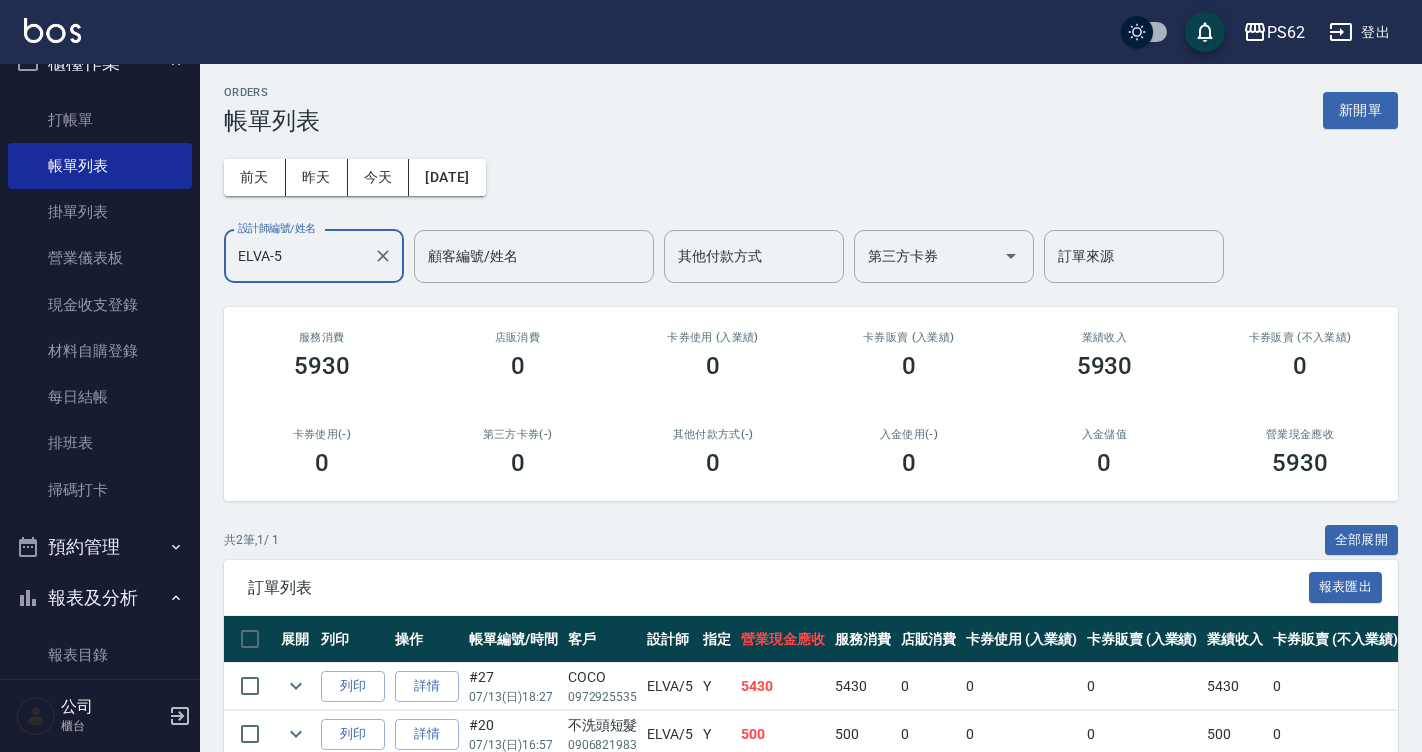 scroll, scrollTop: 102, scrollLeft: 0, axis: vertical 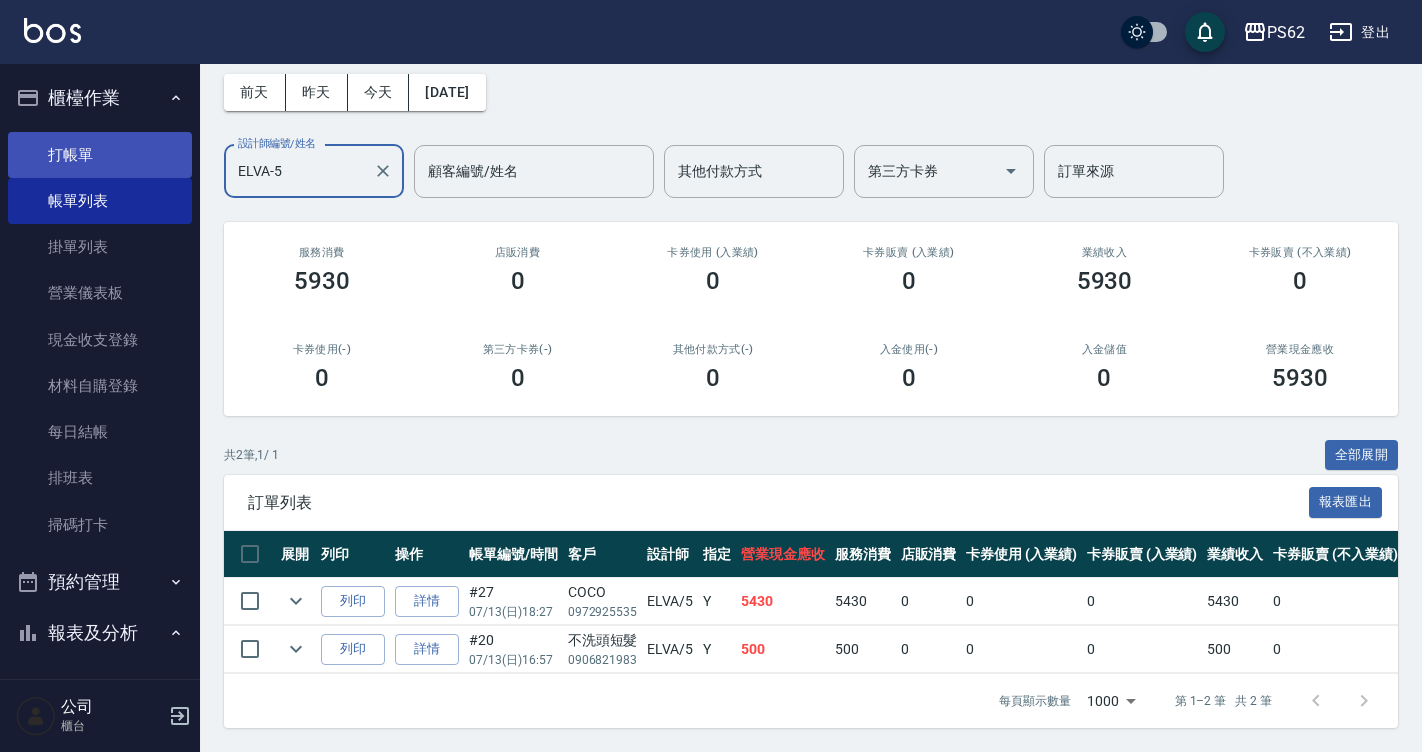 type on "ELVA-5" 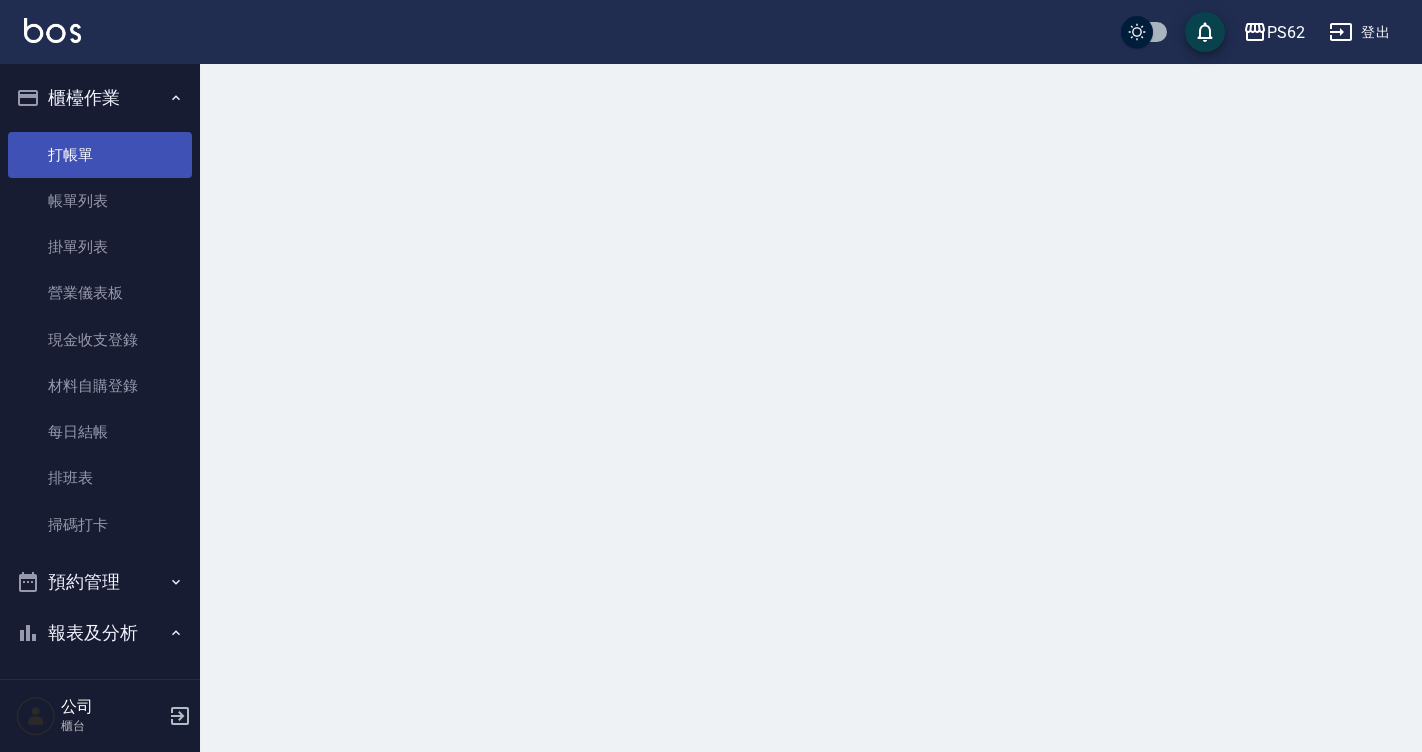 scroll, scrollTop: 0, scrollLeft: 0, axis: both 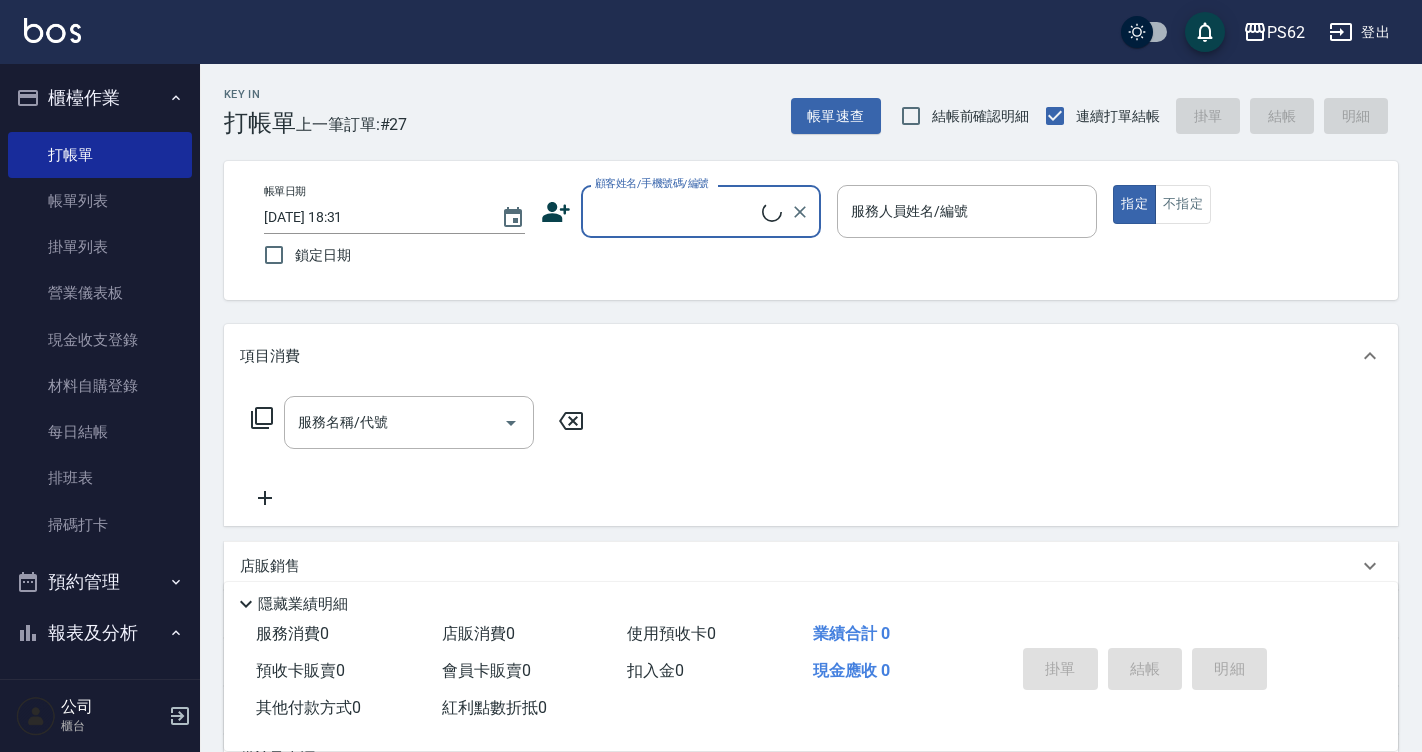 type on "ㄍ" 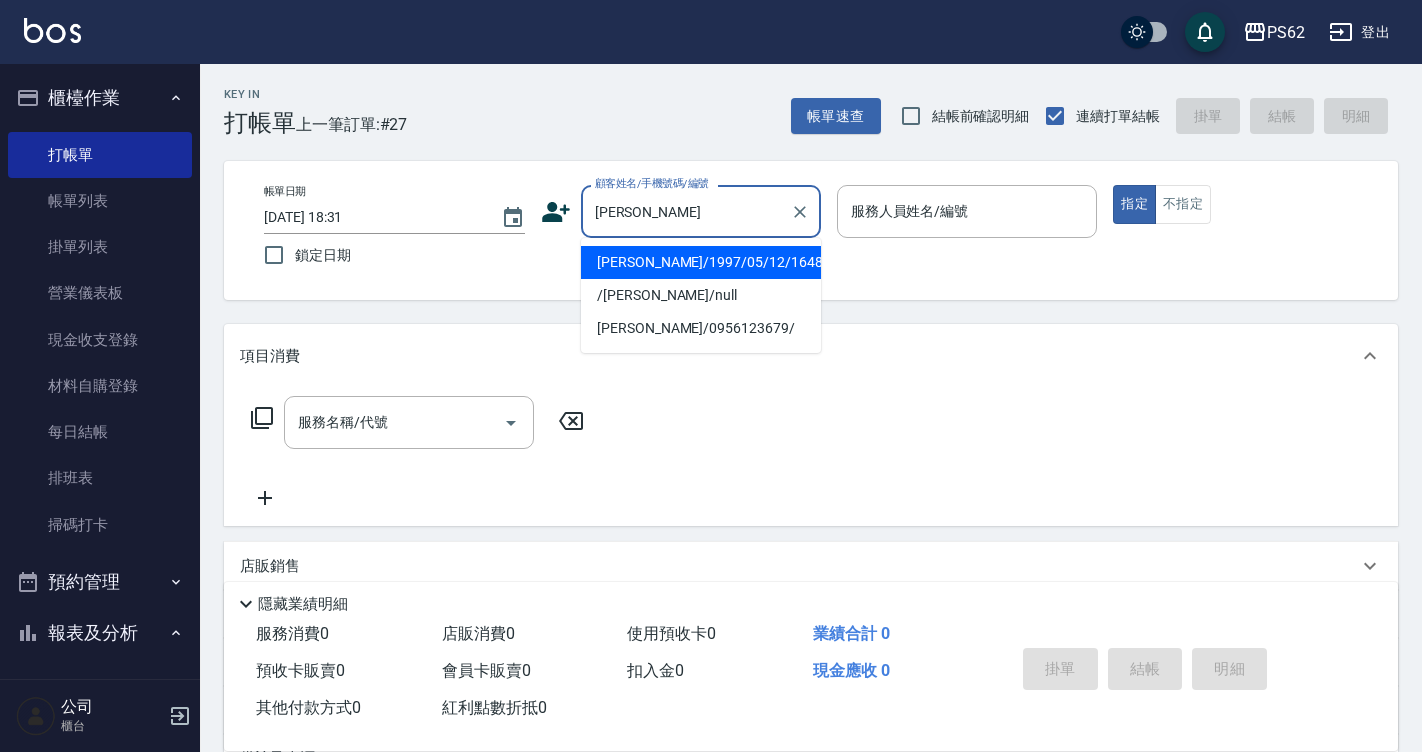 type on "光彥/1997/05/12/16485" 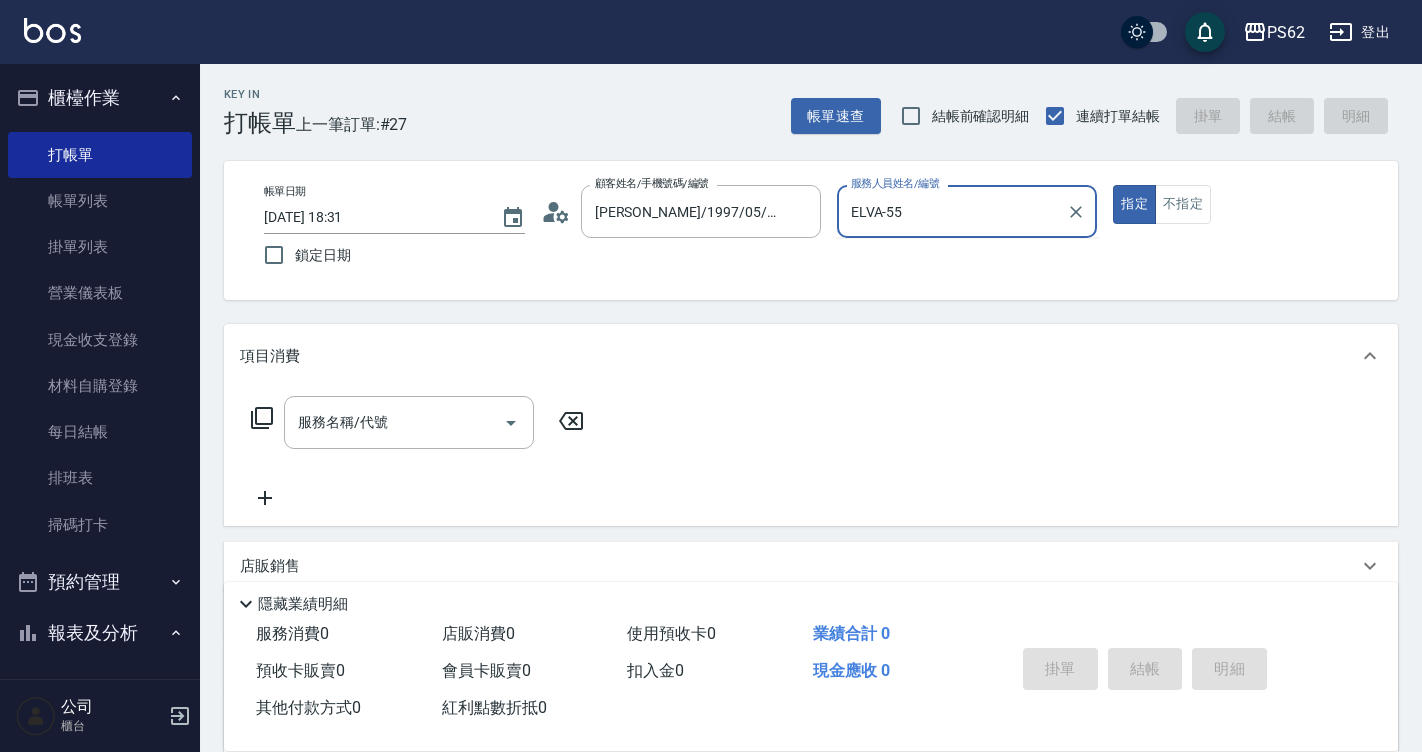 click on "指定" at bounding box center [1134, 204] 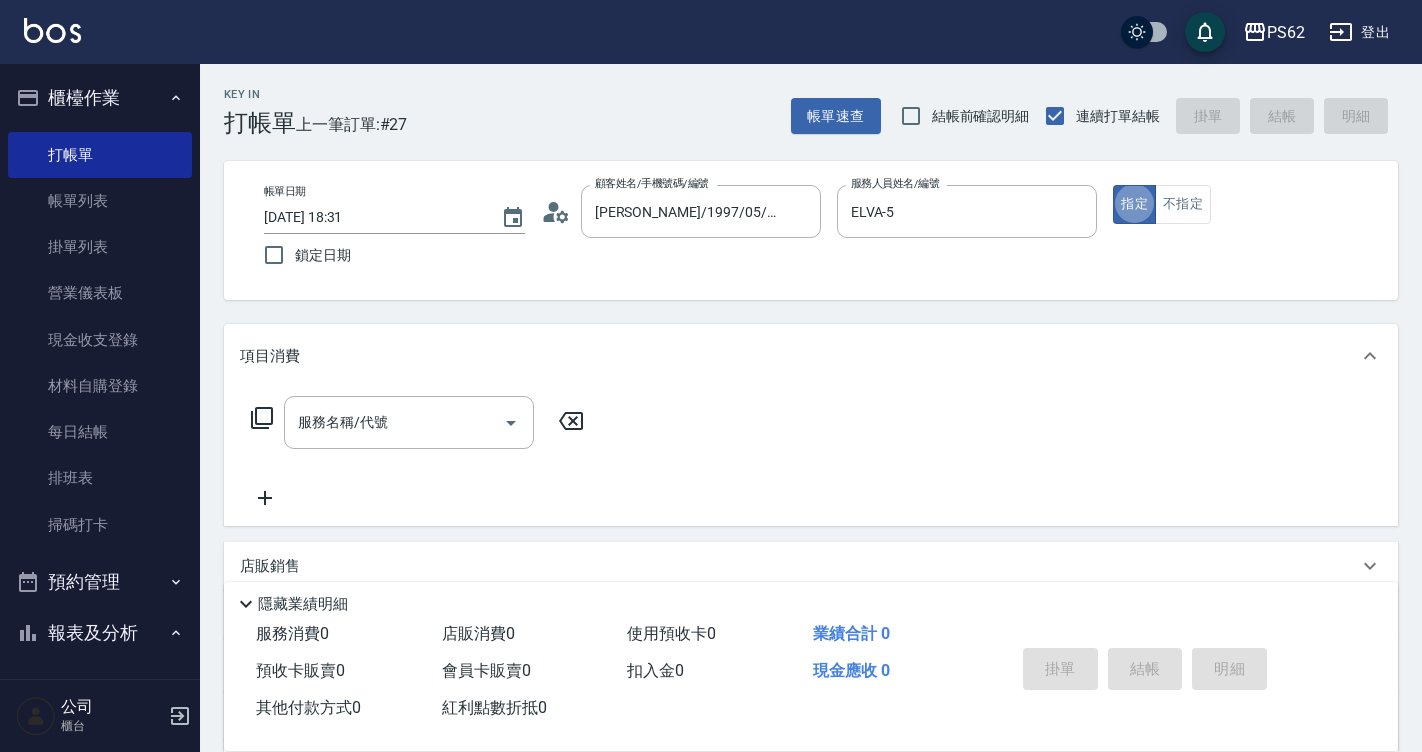 type on "true" 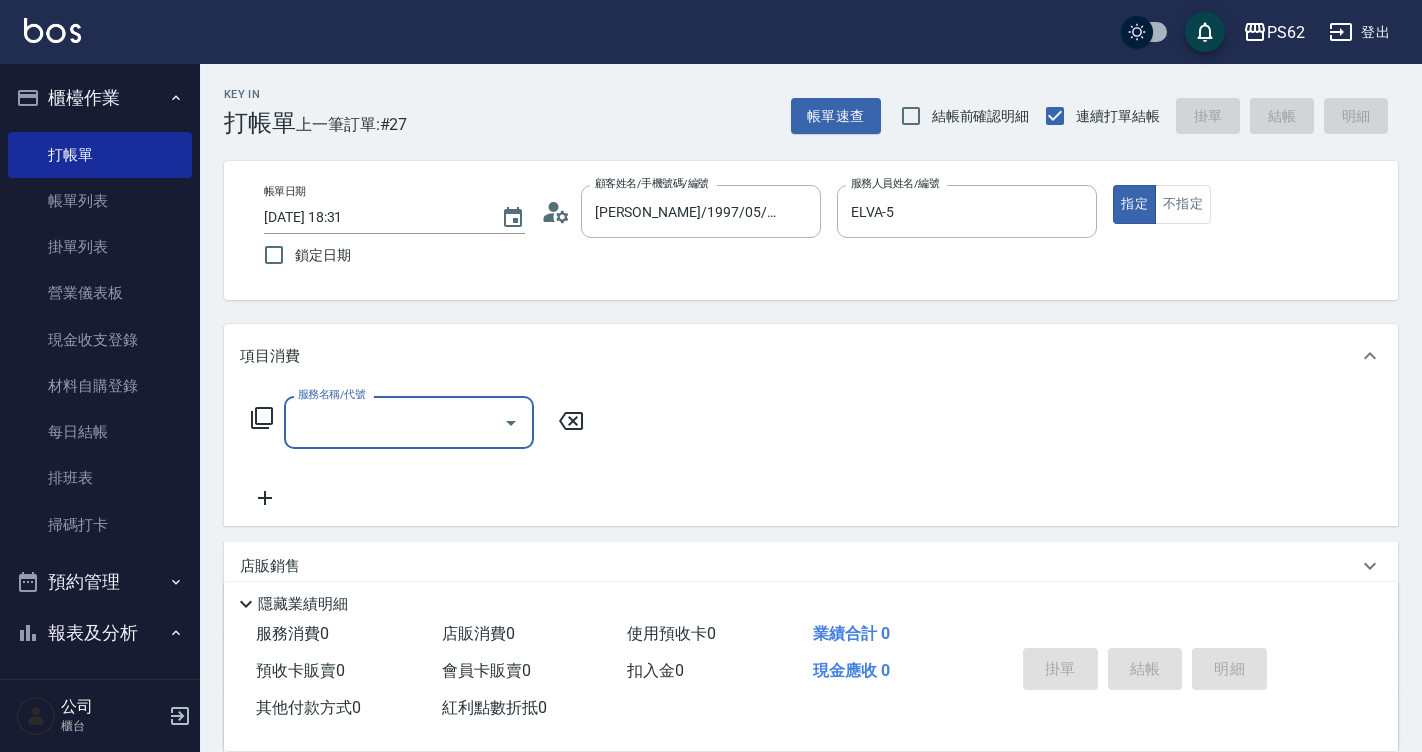 type on "ㄒ" 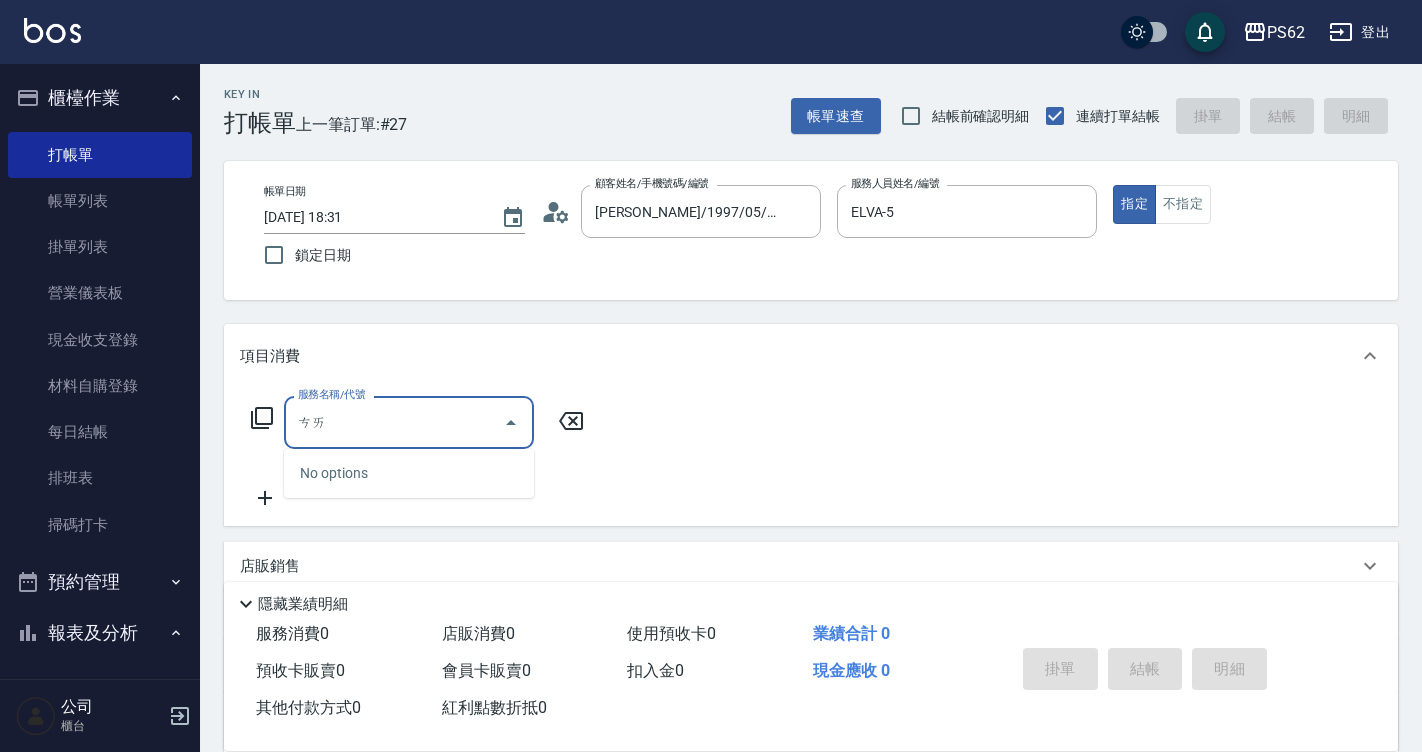 type on "猜" 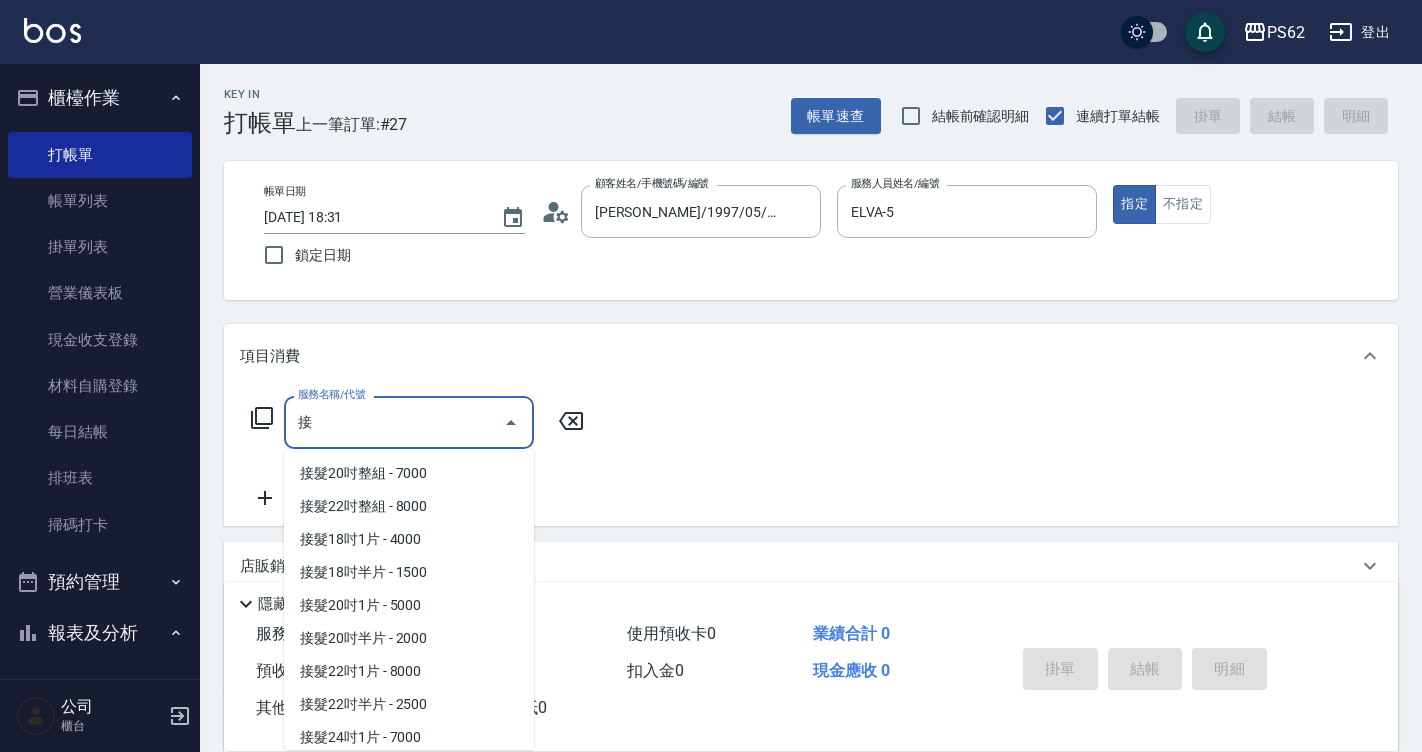 scroll, scrollTop: 202, scrollLeft: 0, axis: vertical 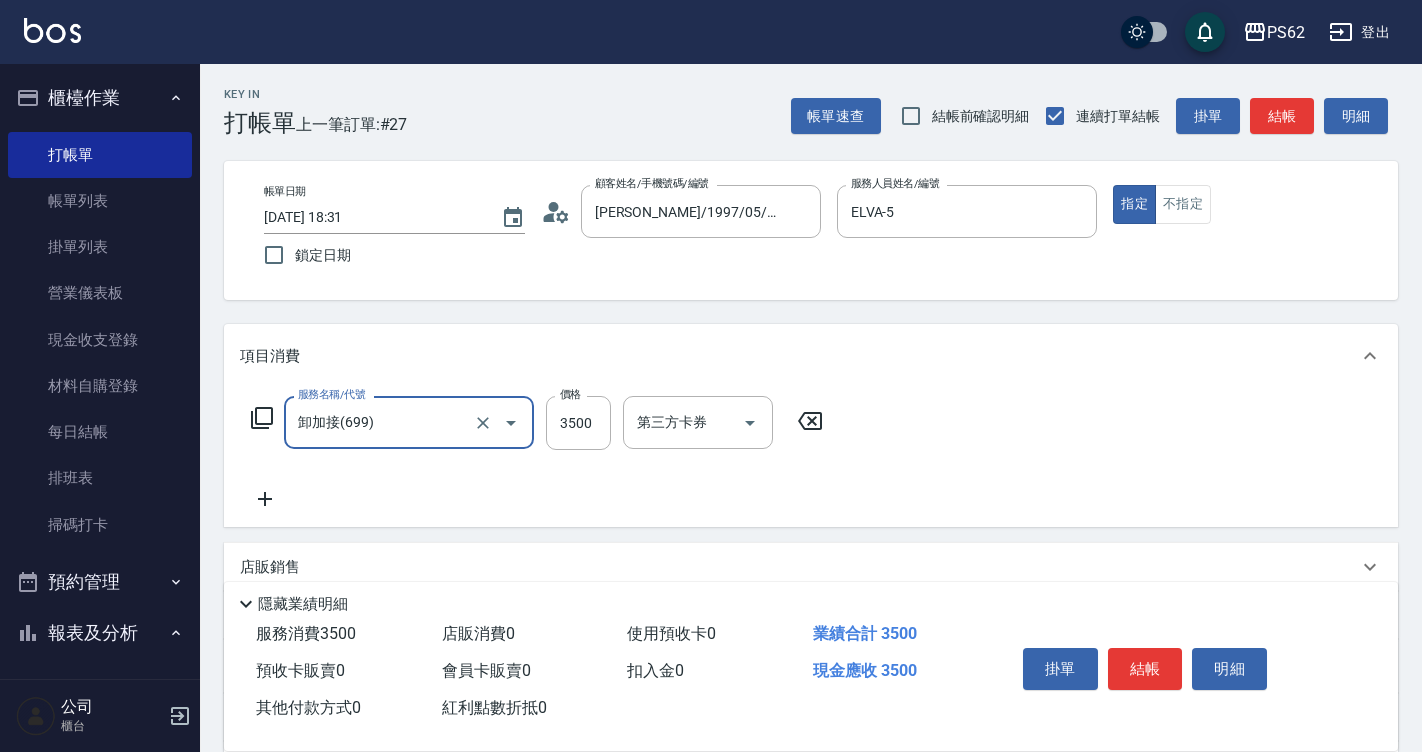type on "卸加接(699)" 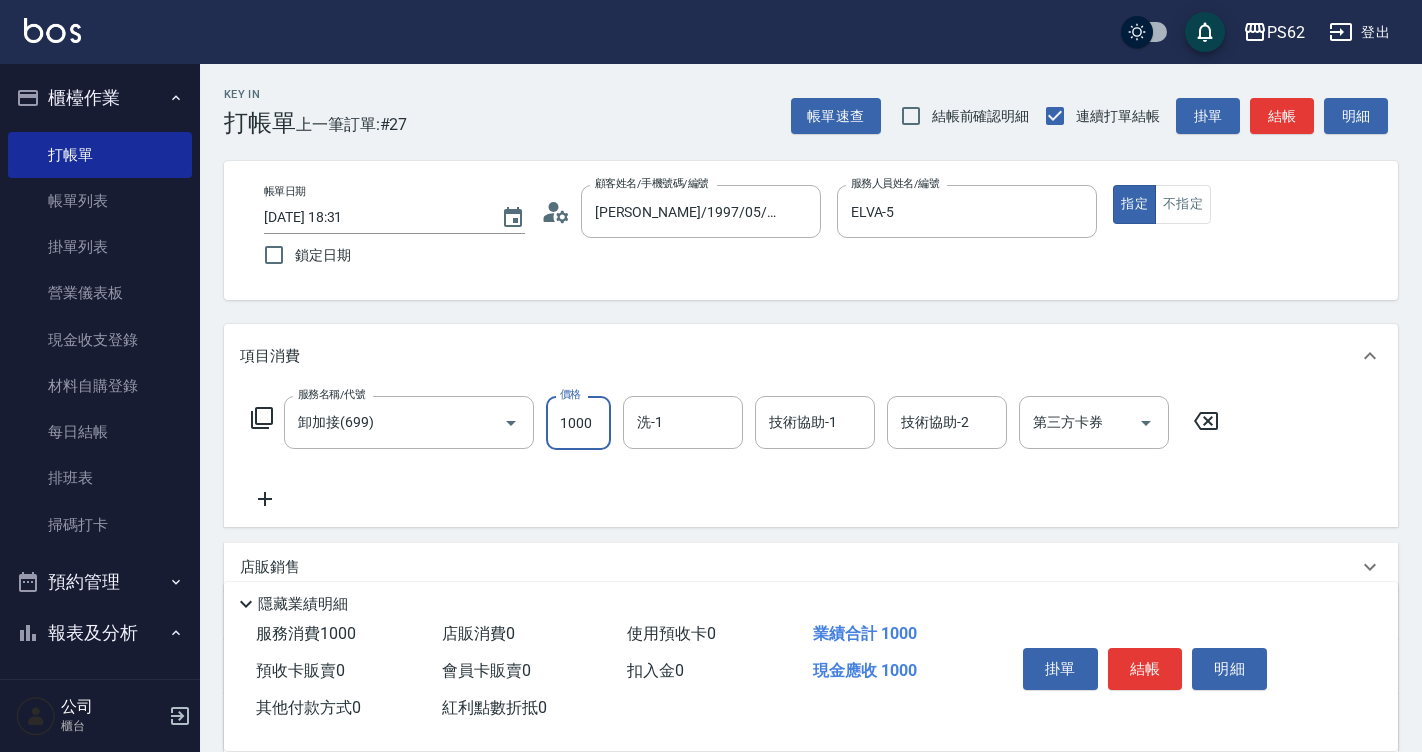 type on "1000" 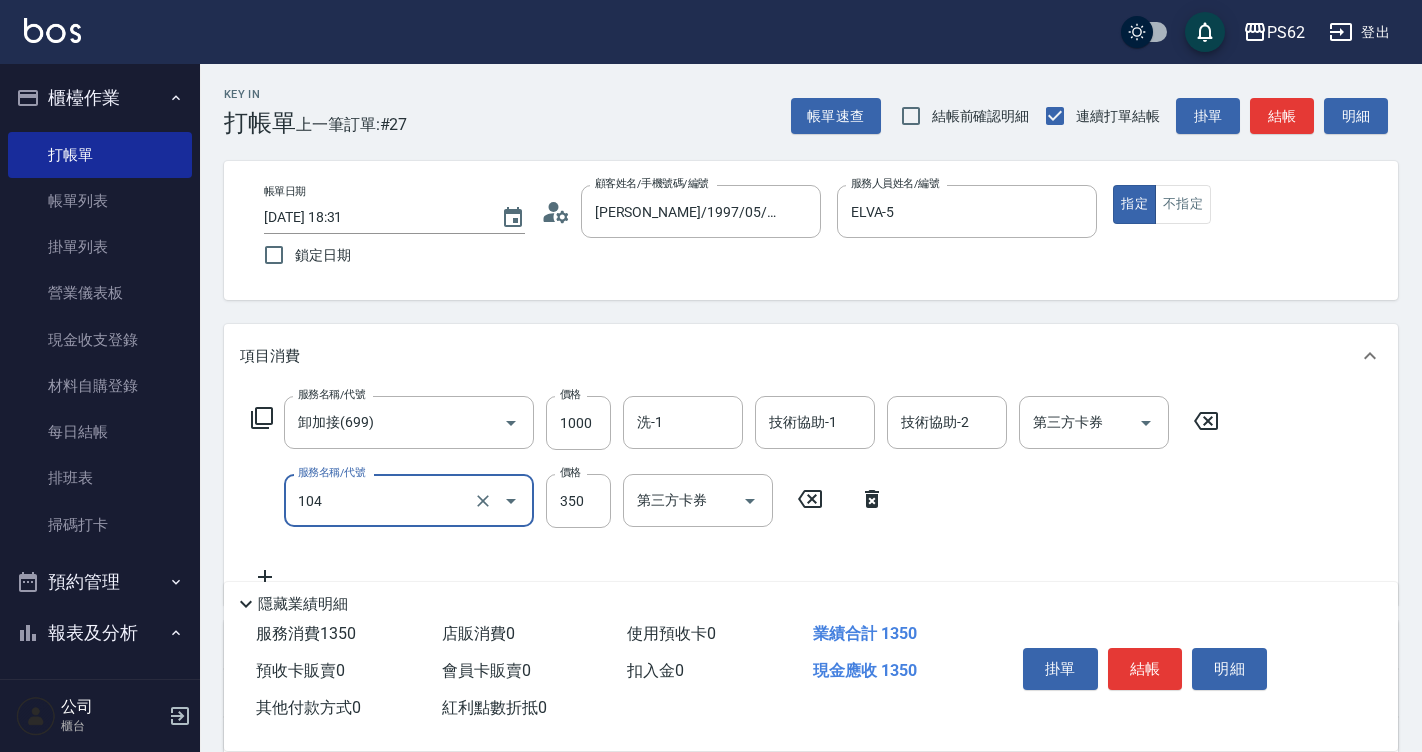 type on "B級單剪350(104)" 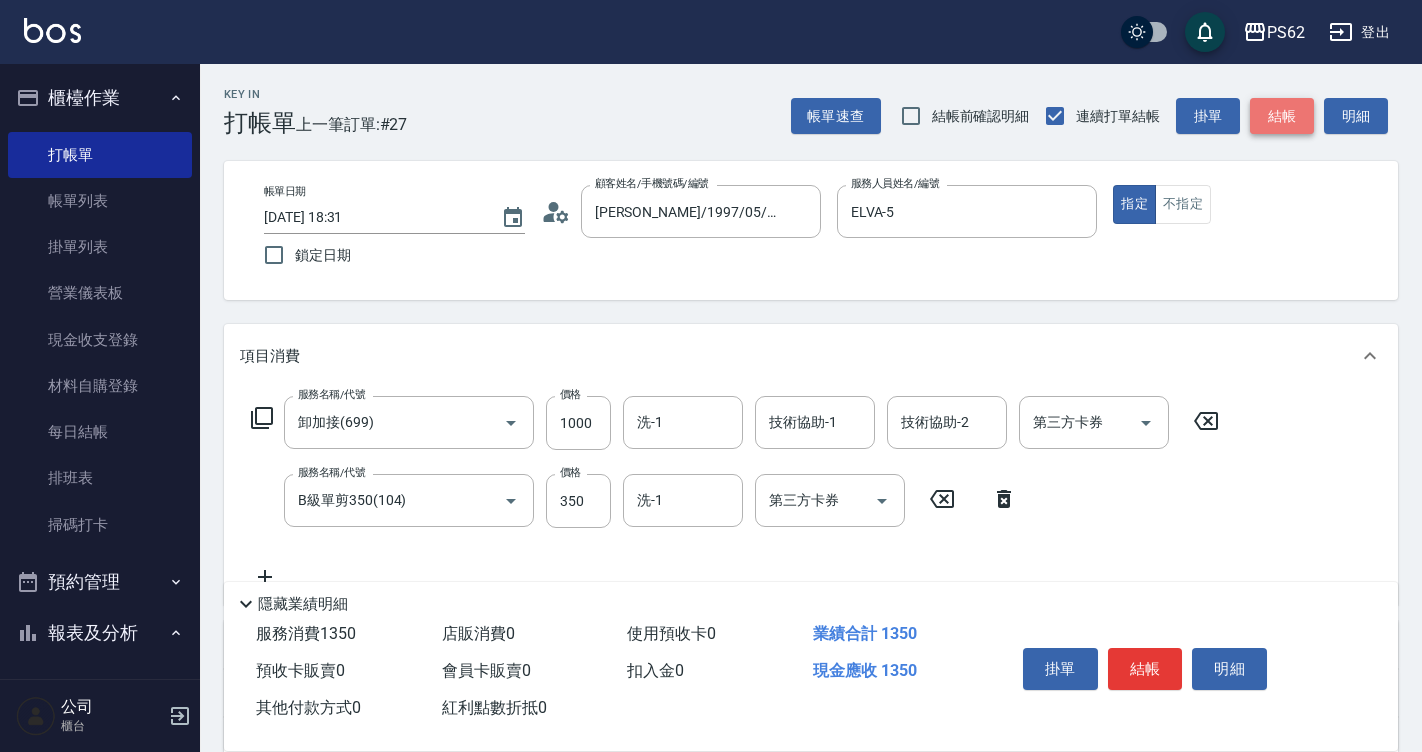 click on "結帳" at bounding box center [1282, 116] 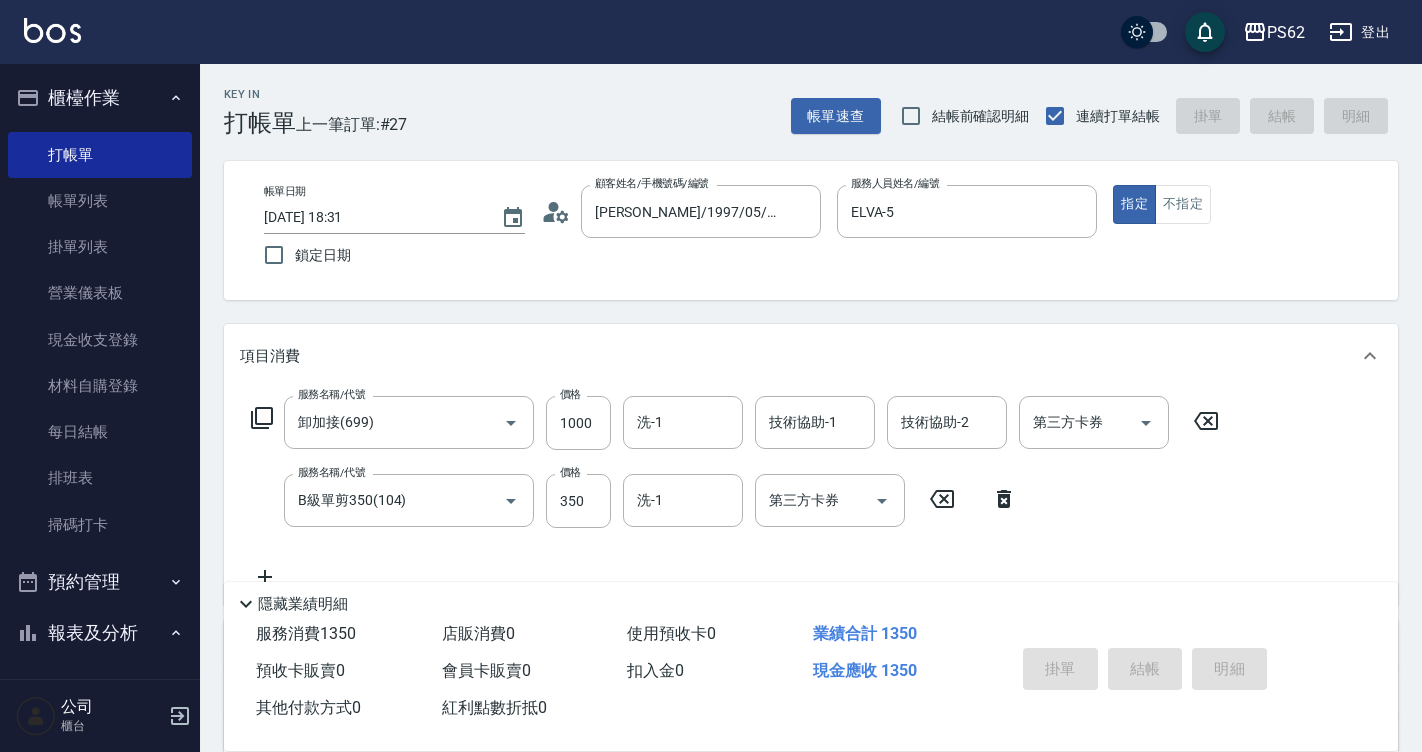 type on "2025/07/13 18:32" 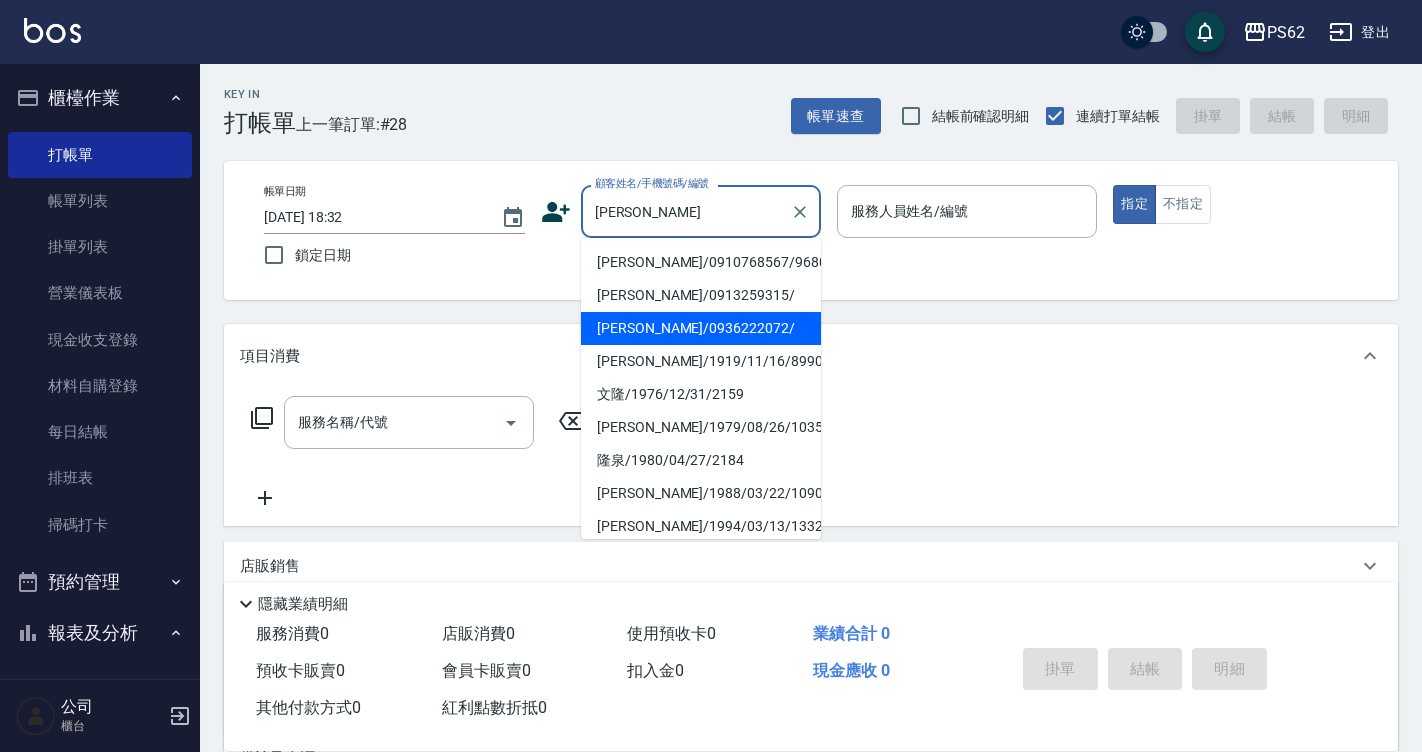 type on "簡承隆/0913259315/" 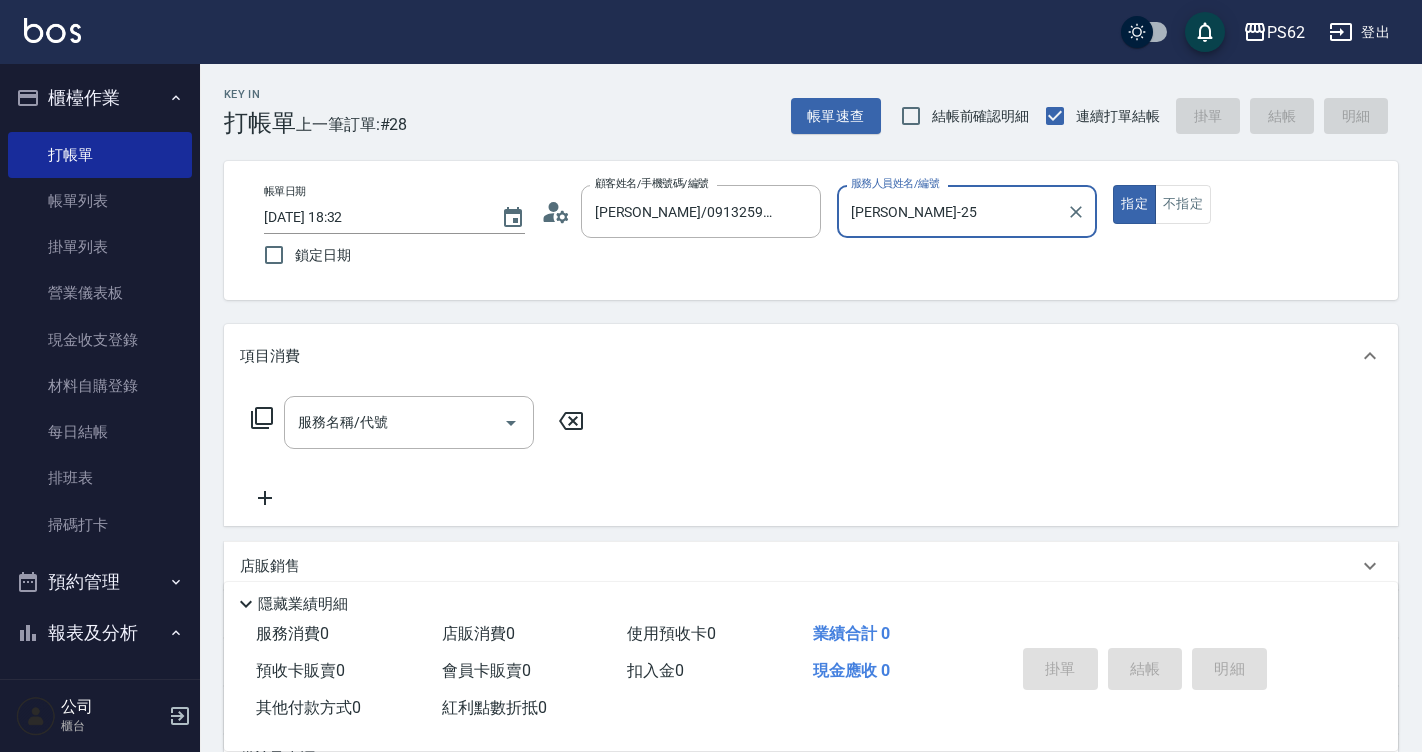 click on "指定" at bounding box center [1134, 204] 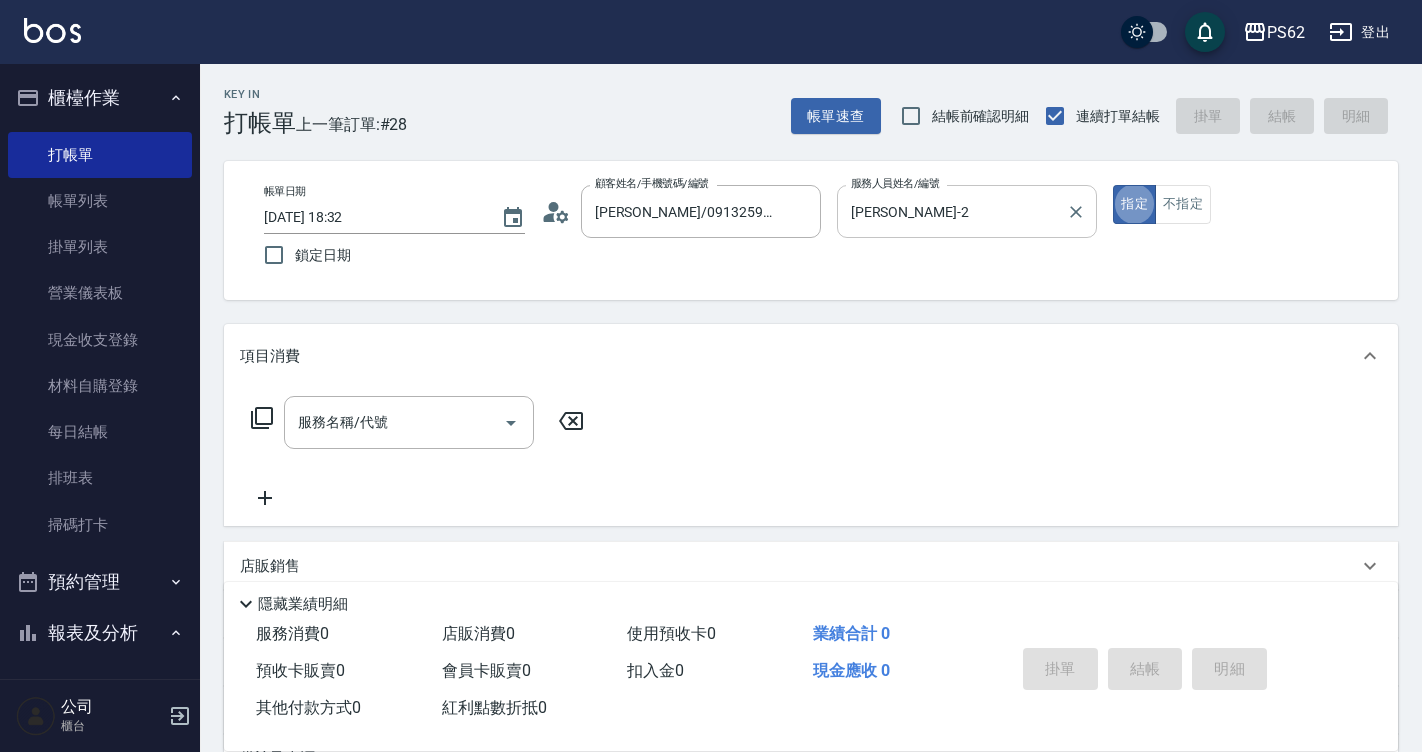 click on "Rita-2 服務人員姓名/編號" at bounding box center (967, 211) 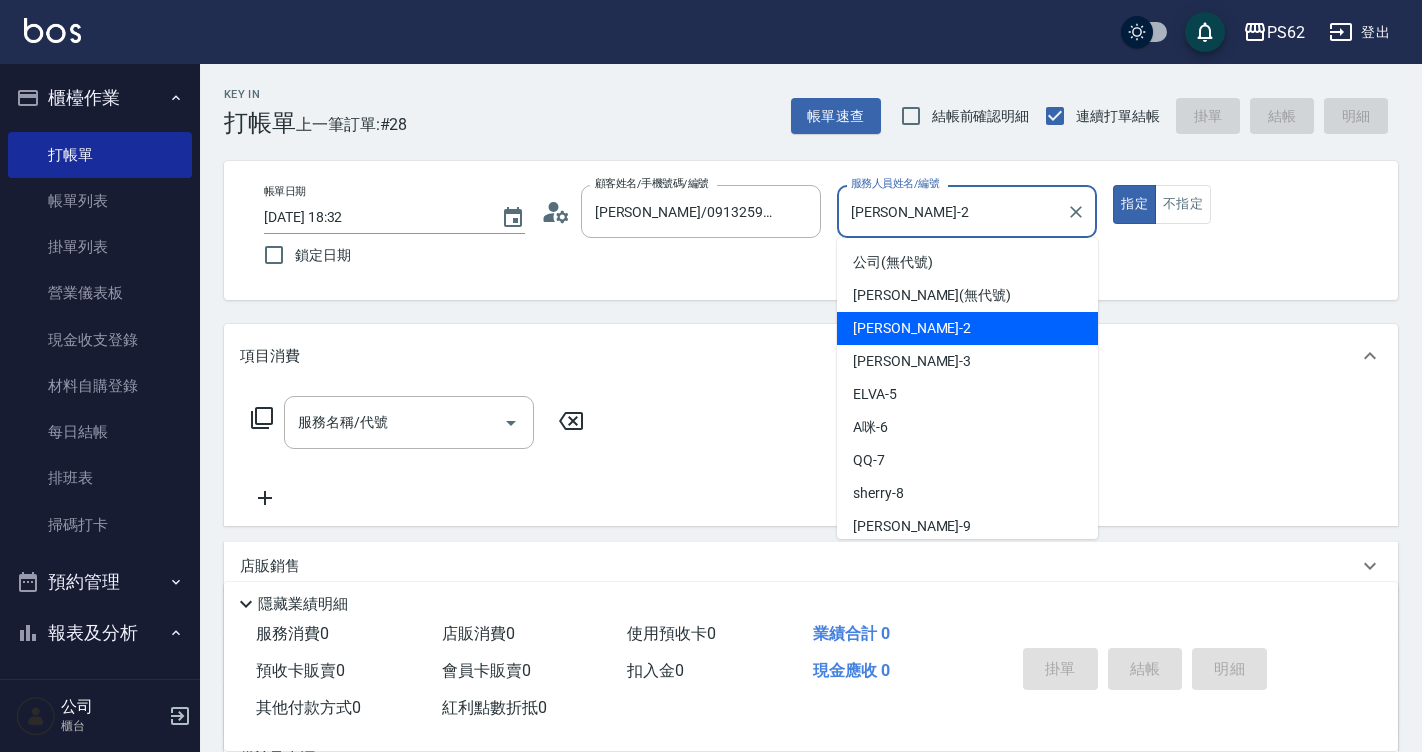 click on "Rita-2 服務人員姓名/編號" at bounding box center (967, 211) 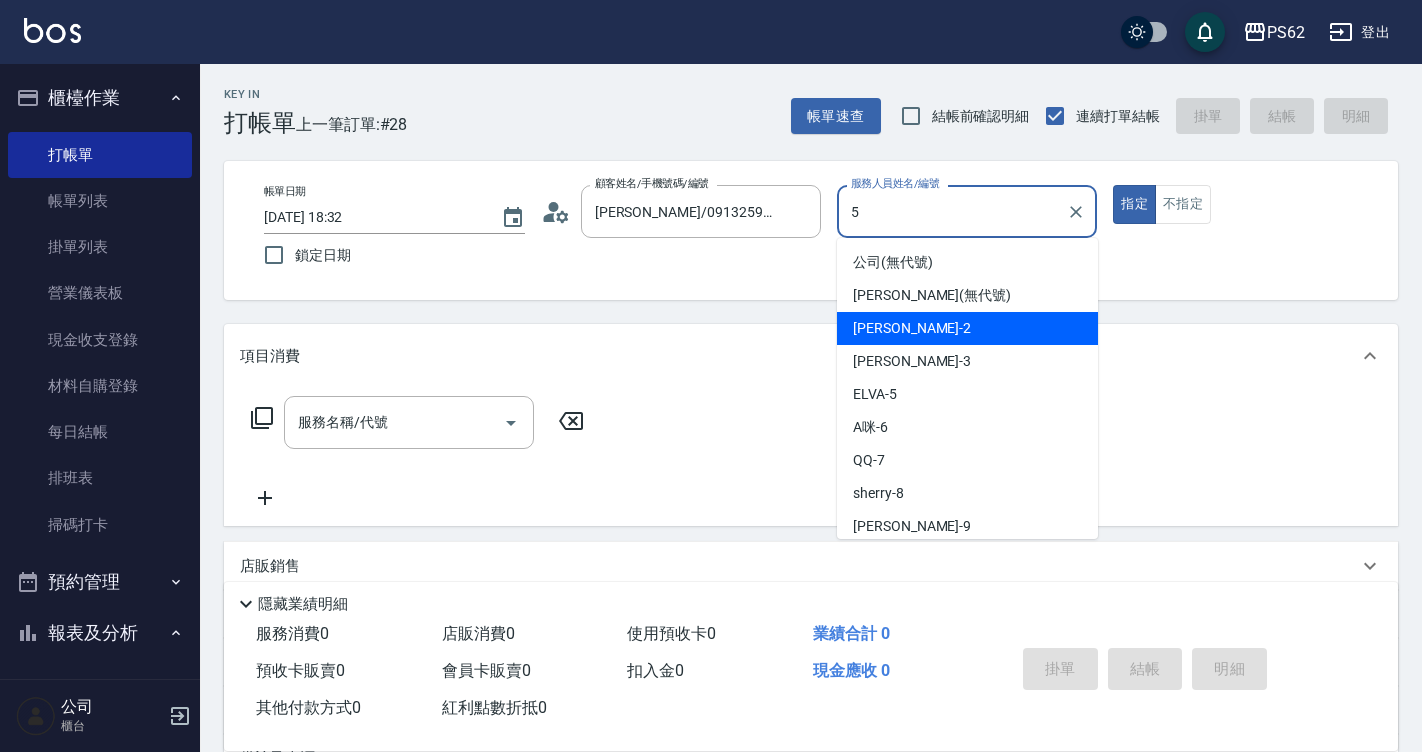 type on "ELVA-5" 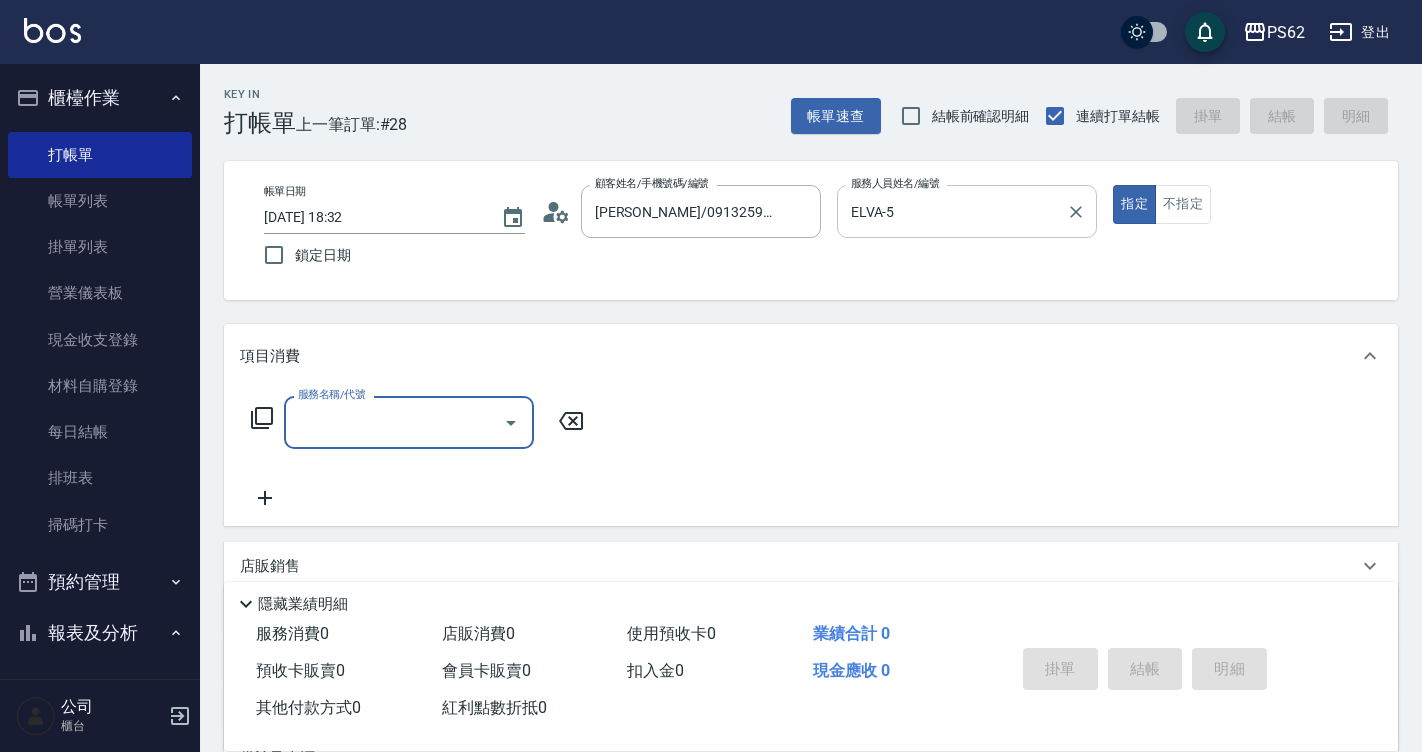 type on "ㄕ" 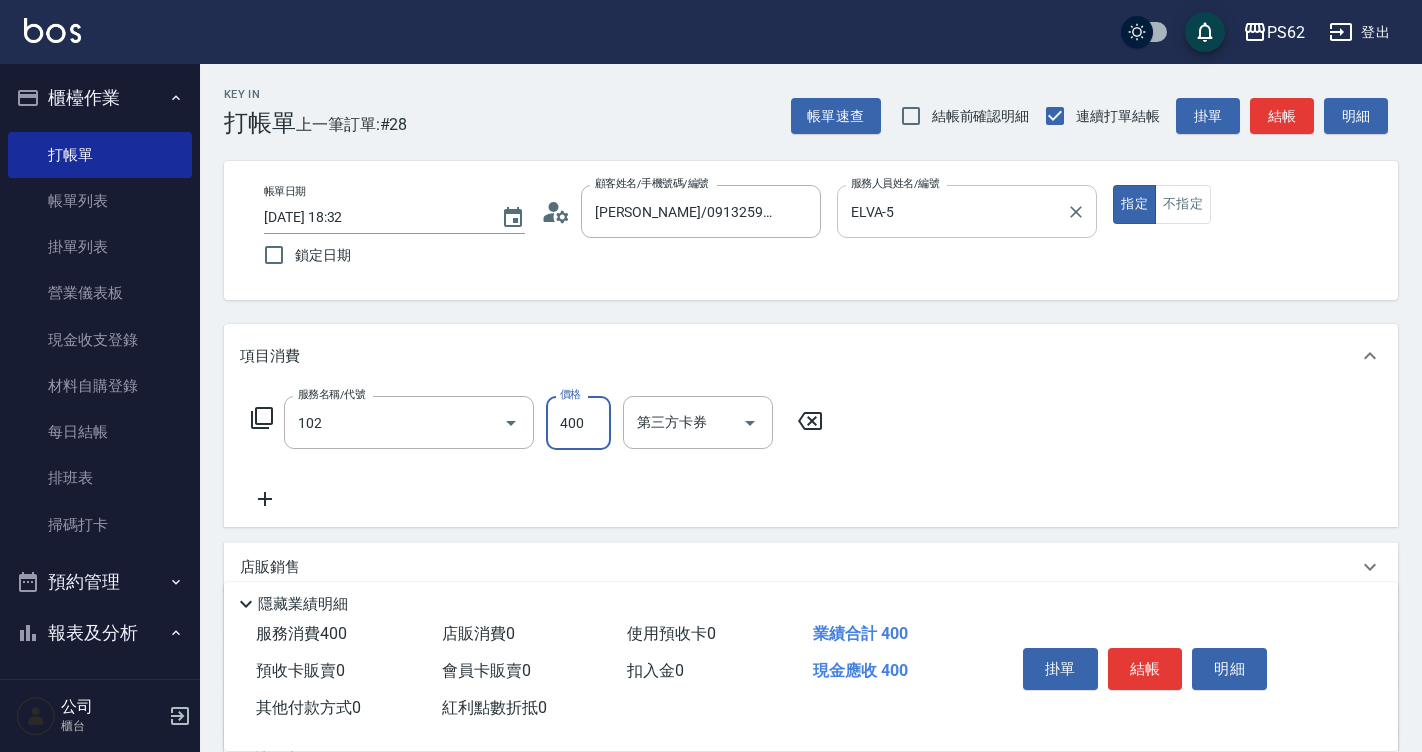 type on "精油洗髮(102)" 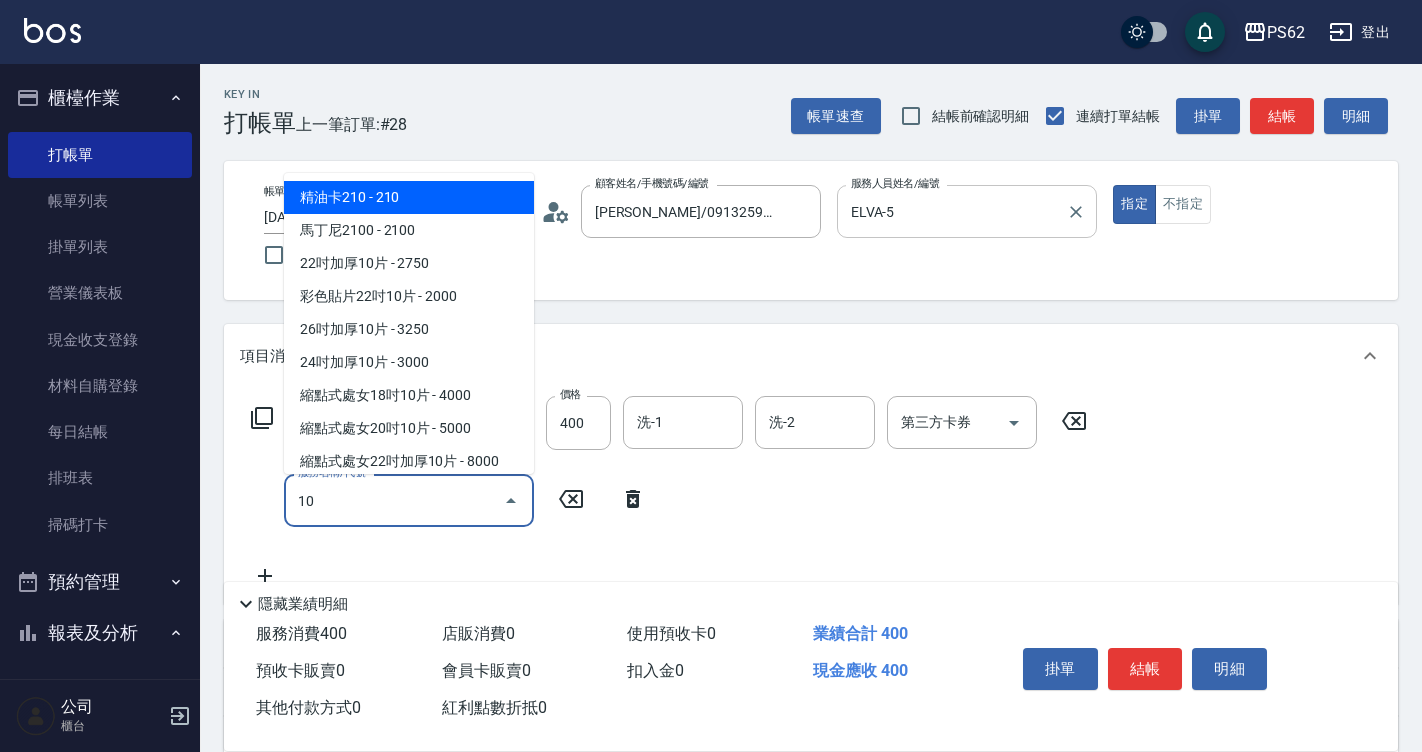 type on "103" 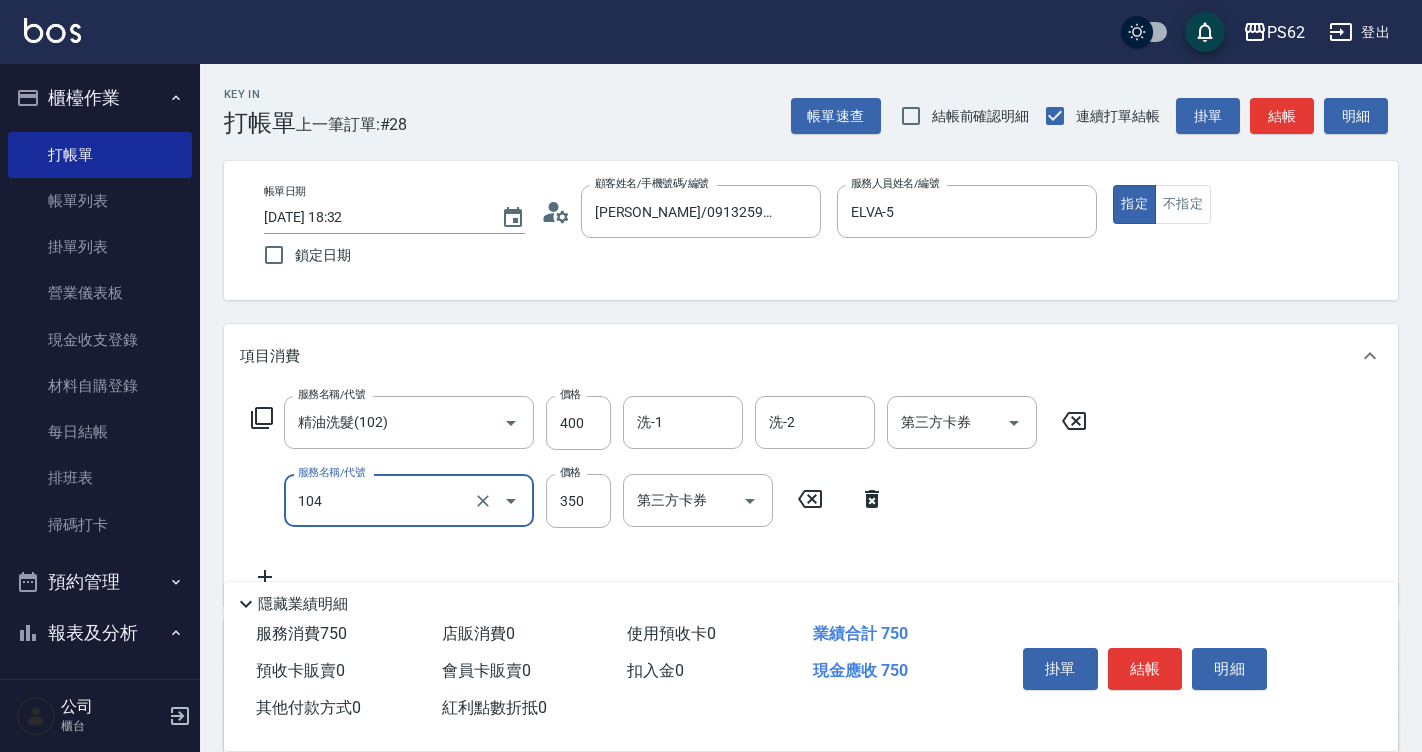 type on "B級單剪350(104)" 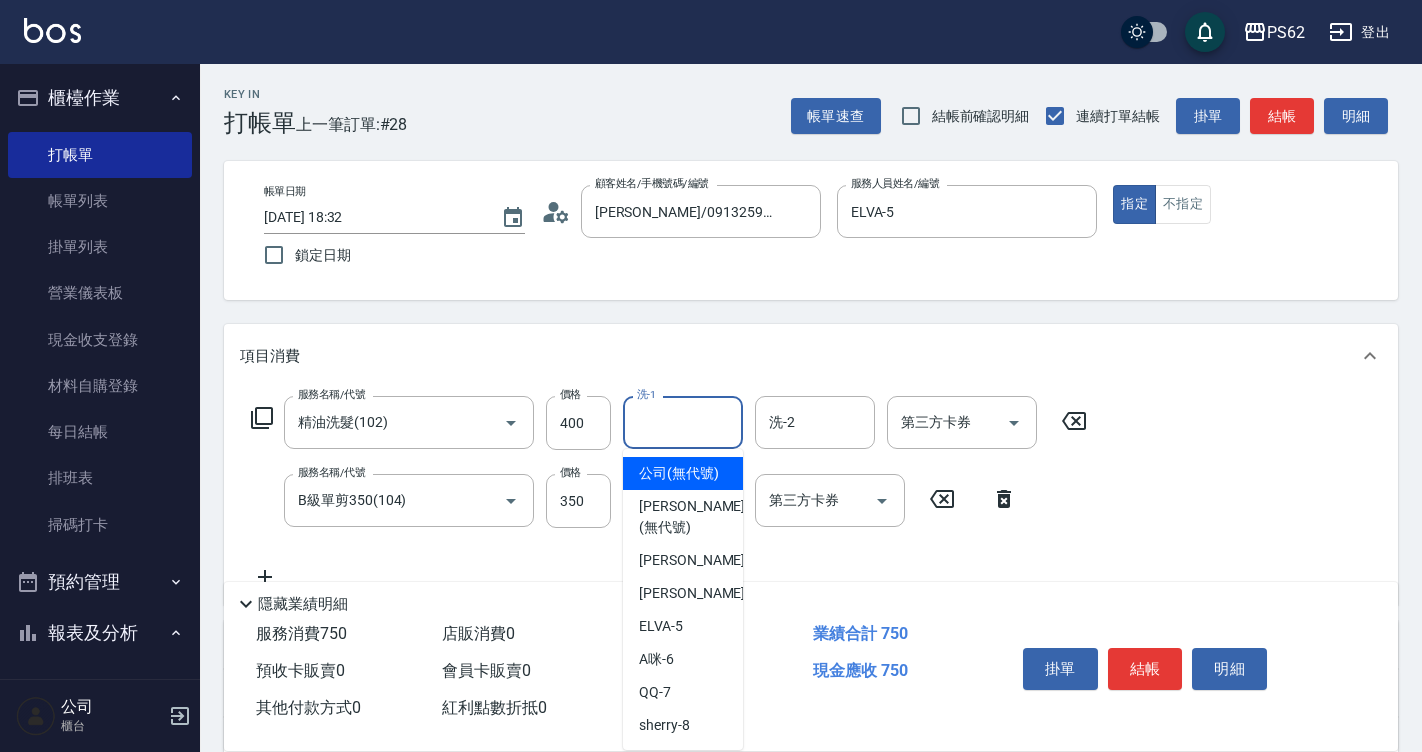 click on "洗-1" at bounding box center [683, 422] 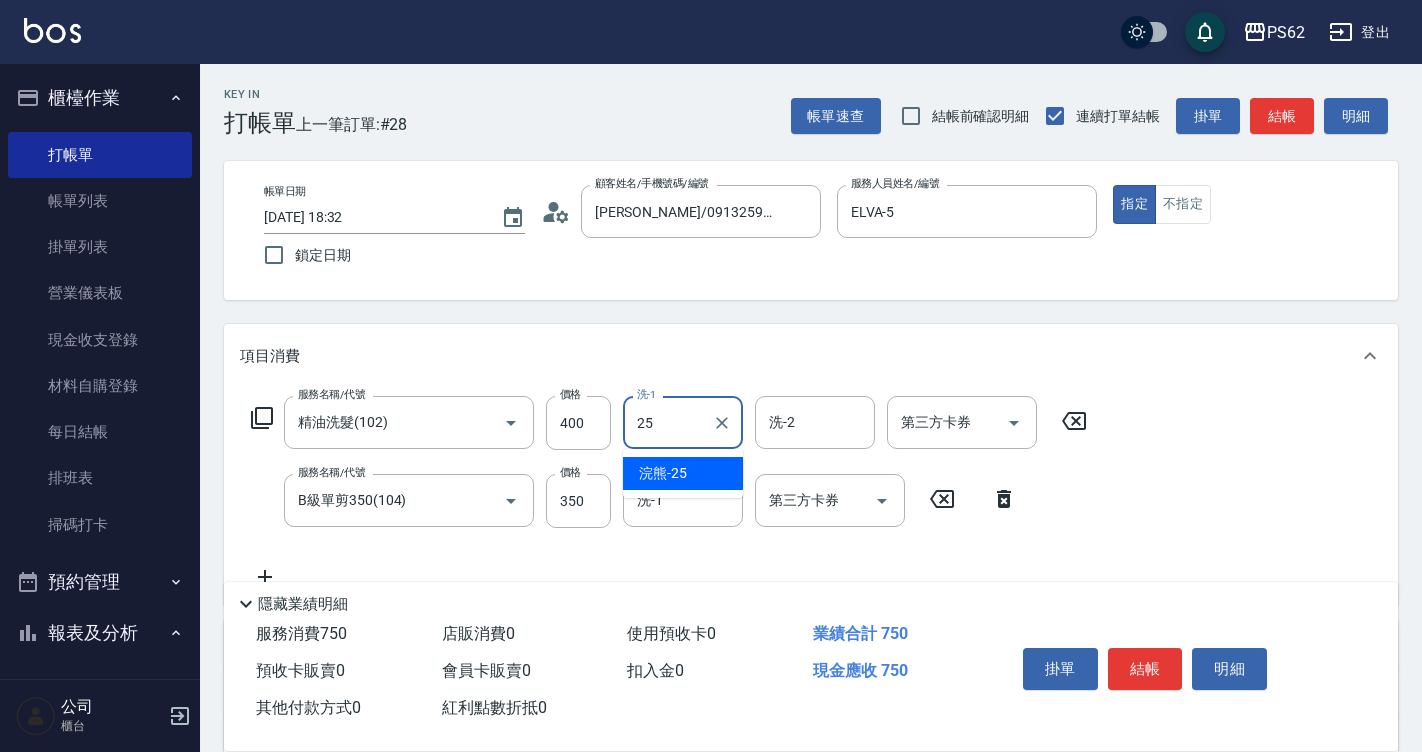 type on "浣熊-25" 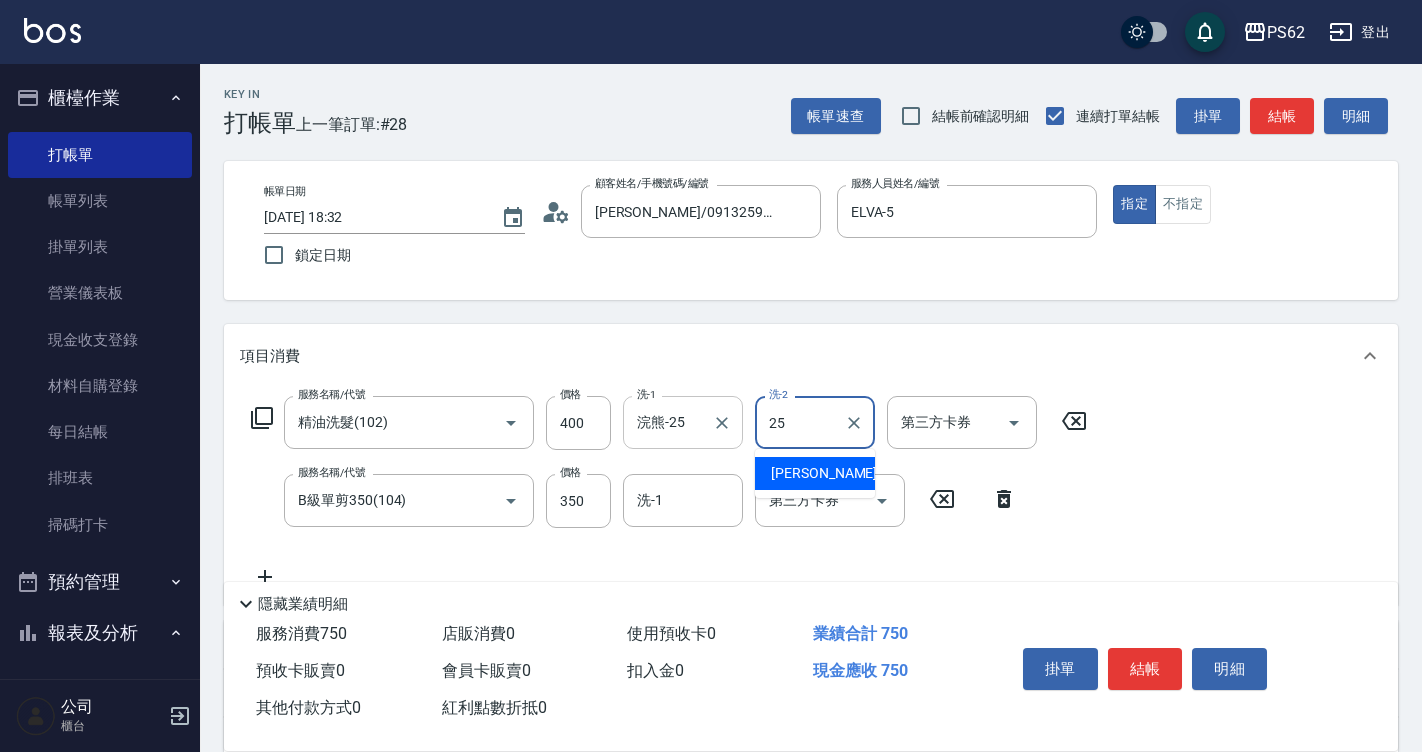 type on "浣熊-25" 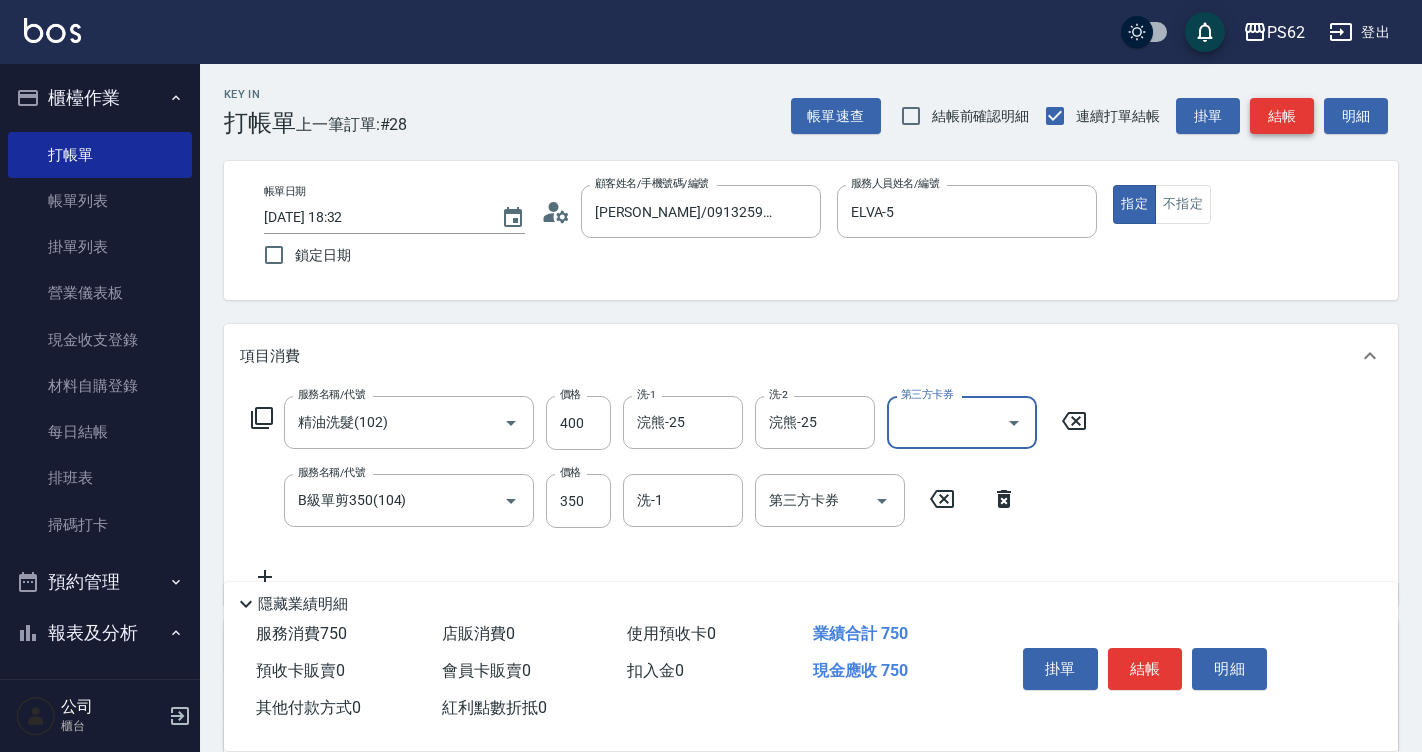 click on "結帳" at bounding box center [1282, 116] 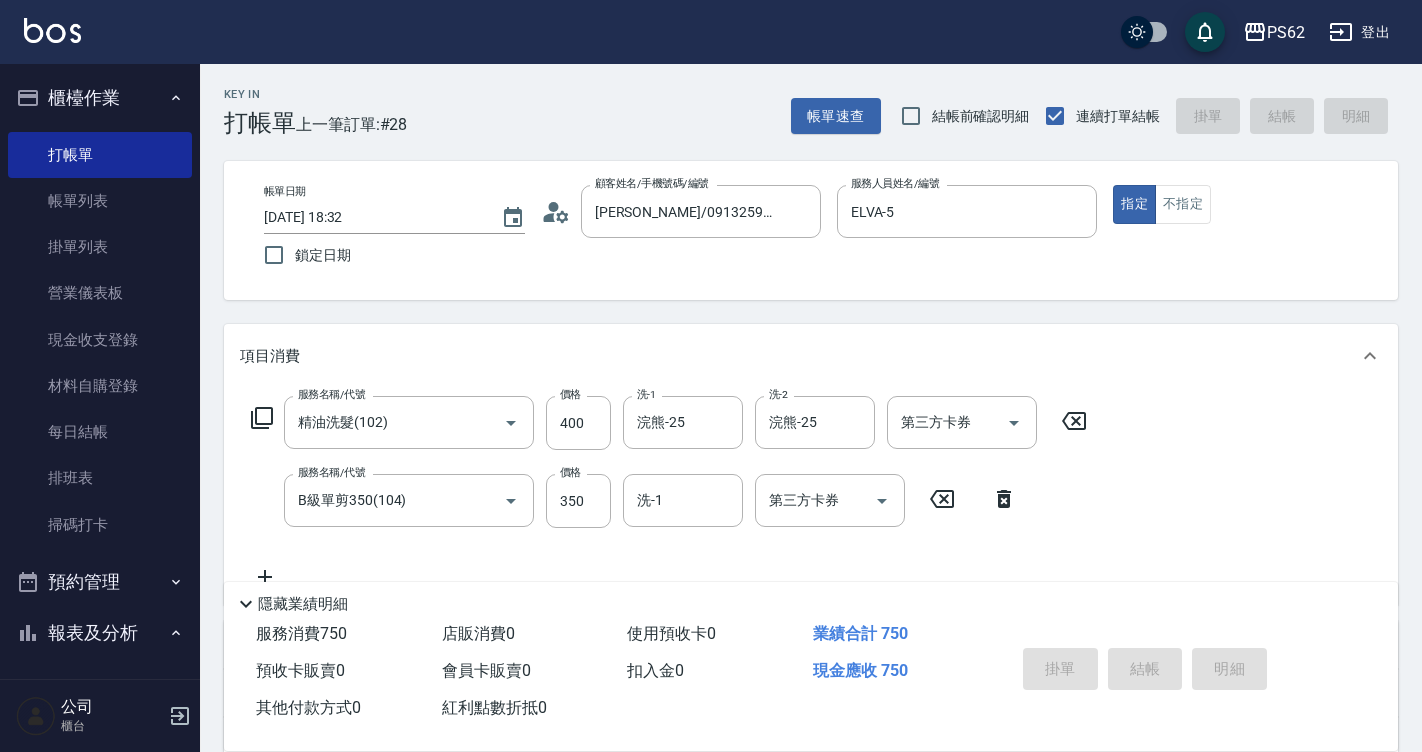 type on "2025/07/13 18:33" 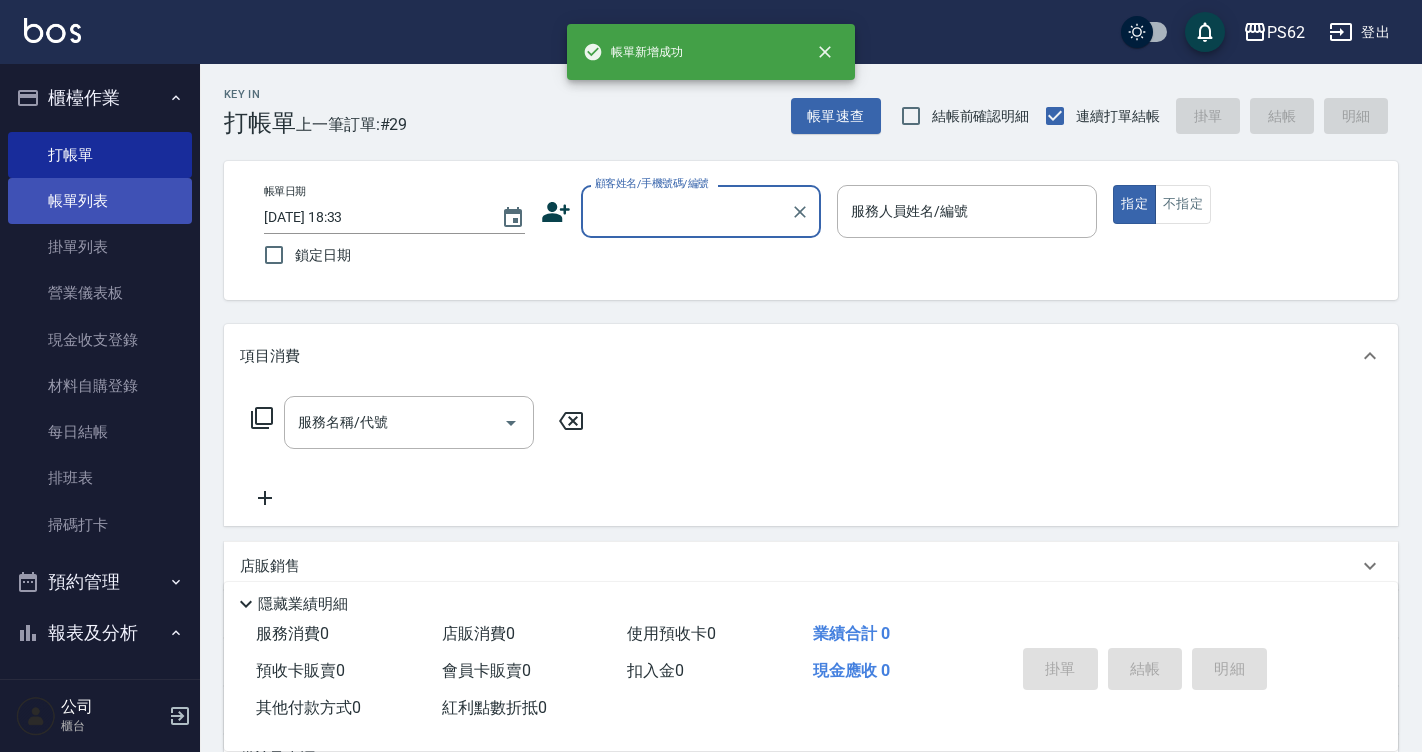 click on "帳單列表" at bounding box center [100, 201] 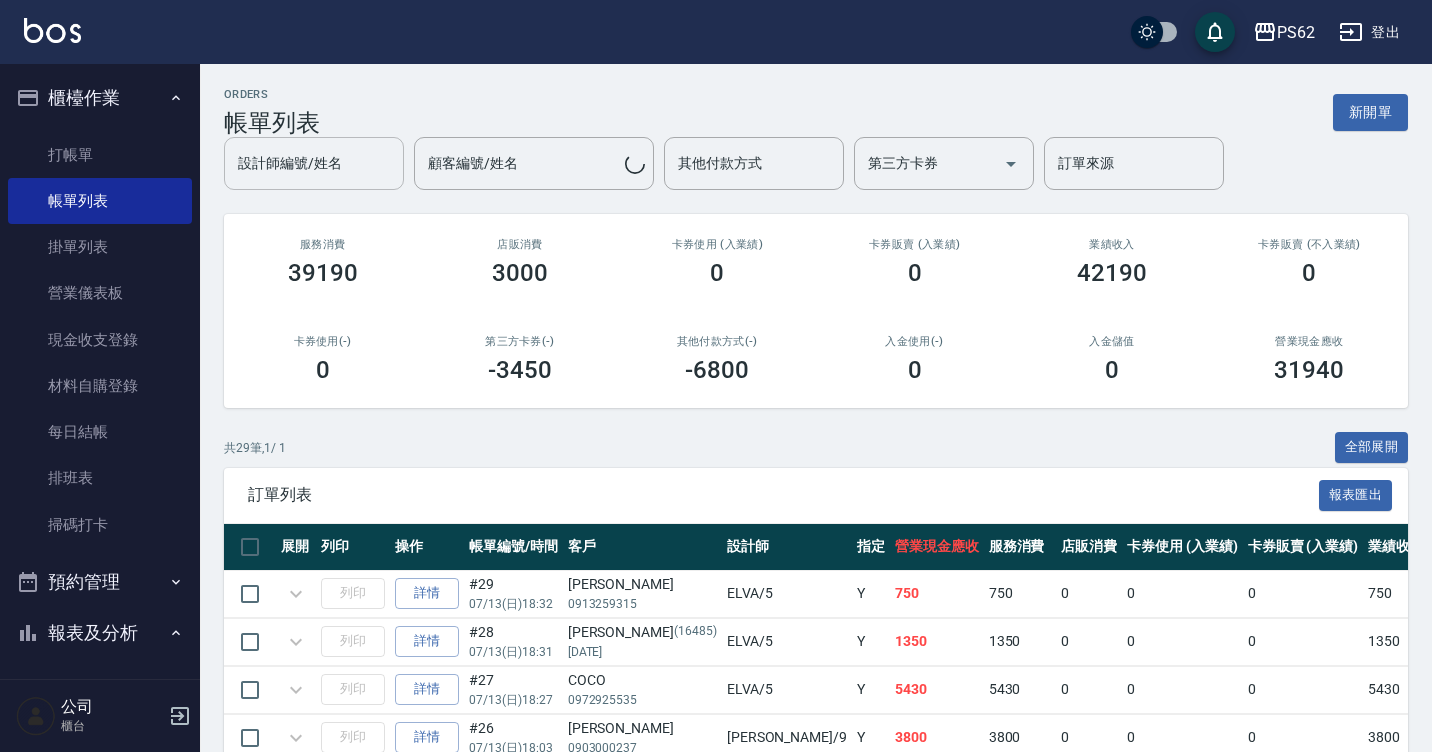 click on "設計師編號/姓名" at bounding box center [314, 163] 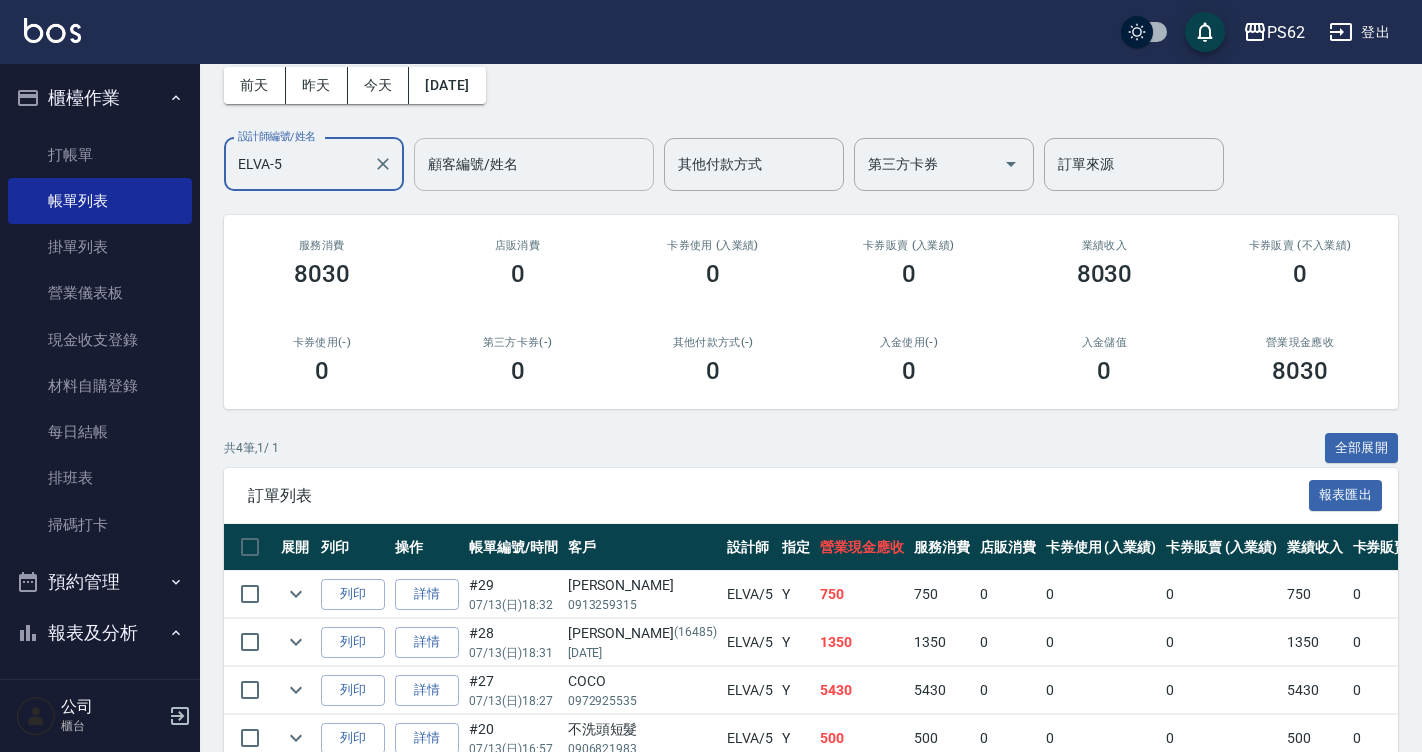 scroll, scrollTop: 198, scrollLeft: 0, axis: vertical 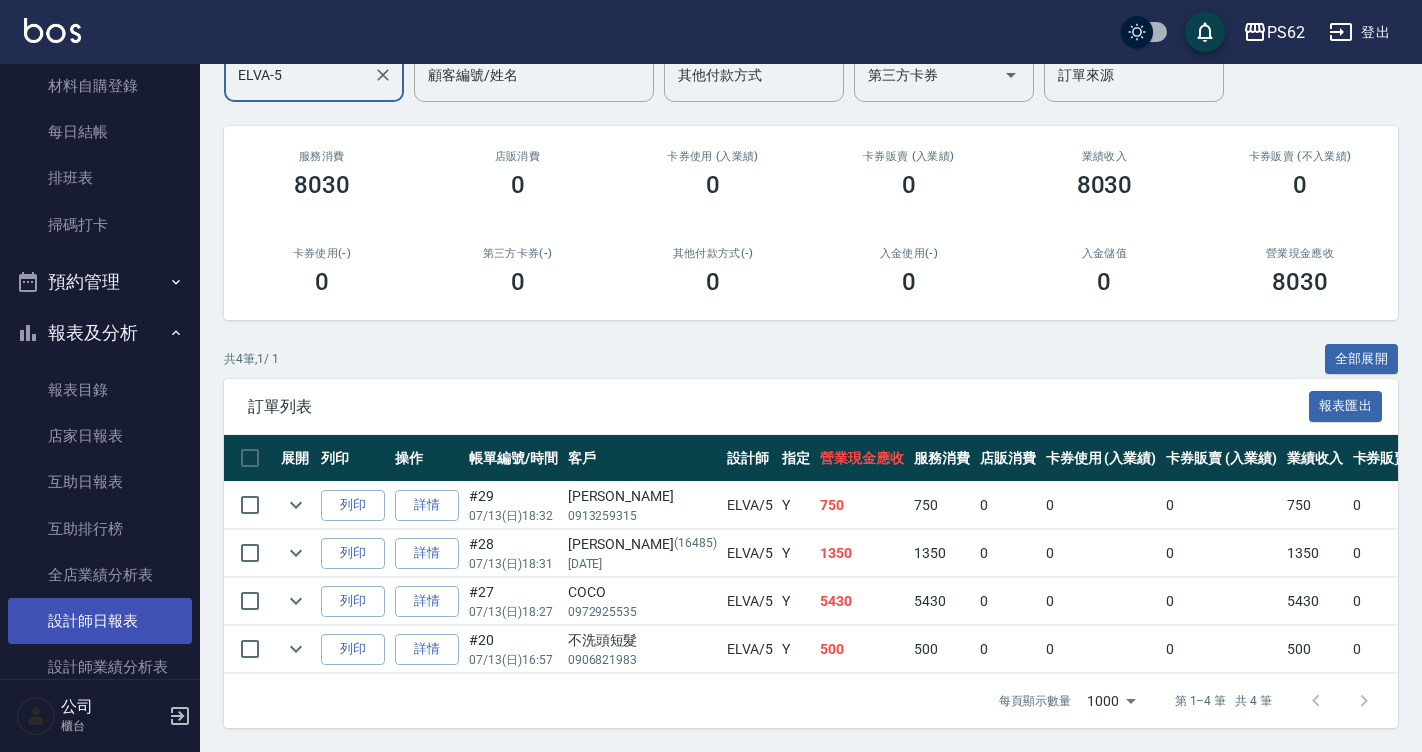 type on "ELVA-5" 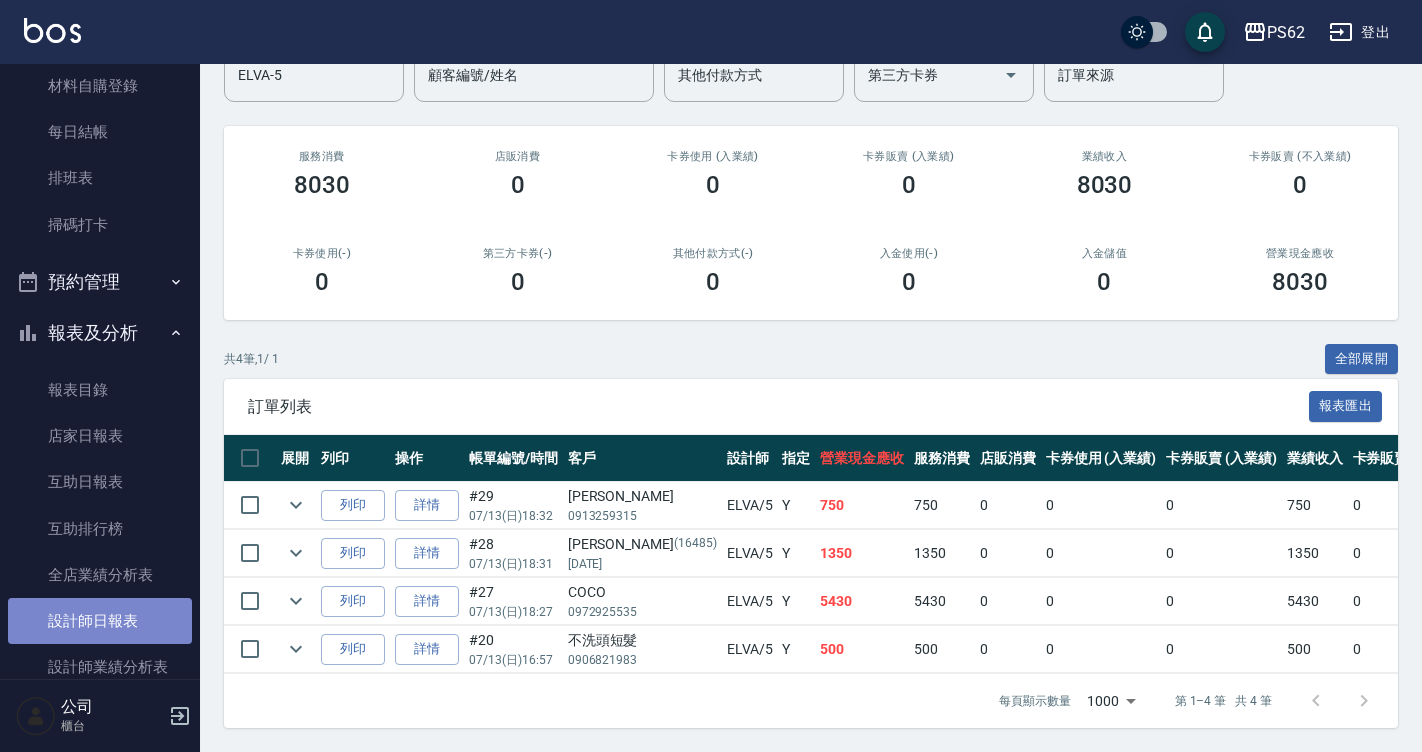click on "設計師日報表" at bounding box center (100, 621) 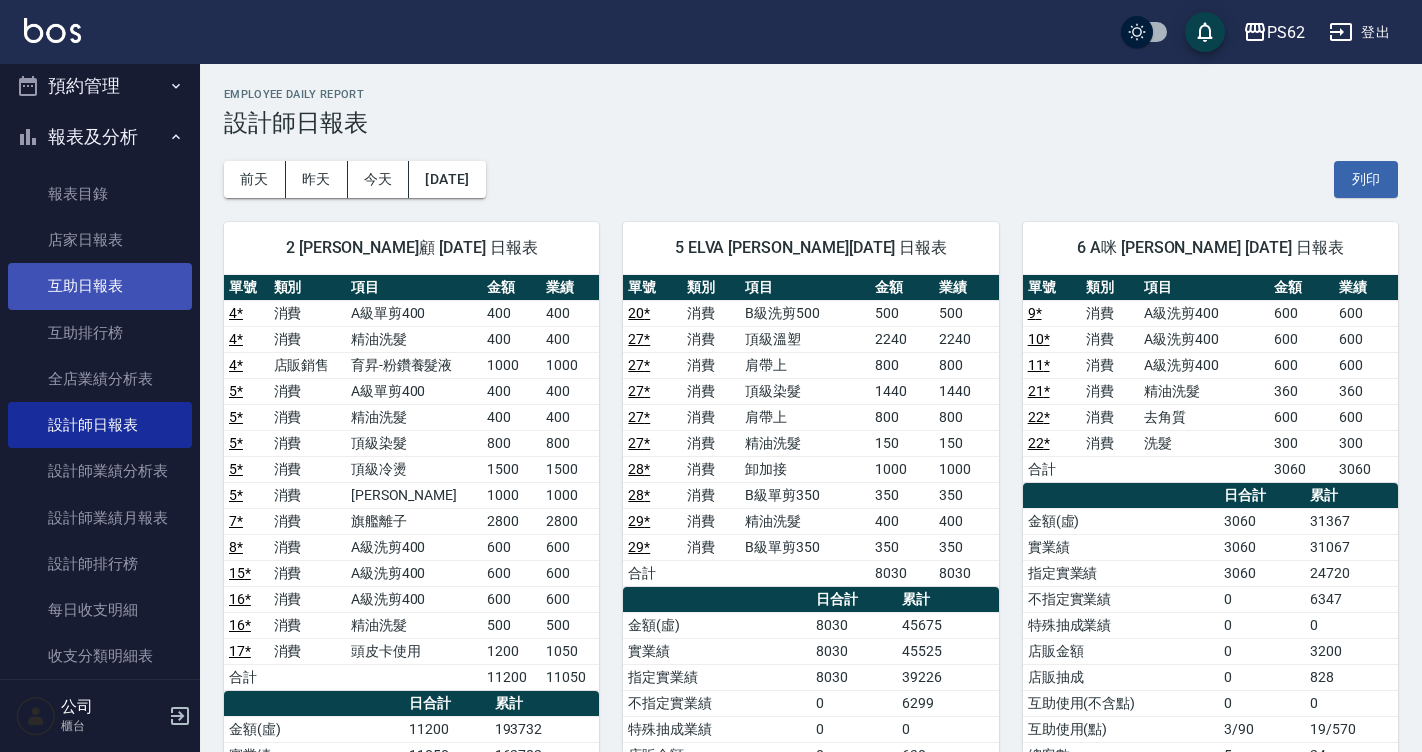 scroll, scrollTop: 500, scrollLeft: 0, axis: vertical 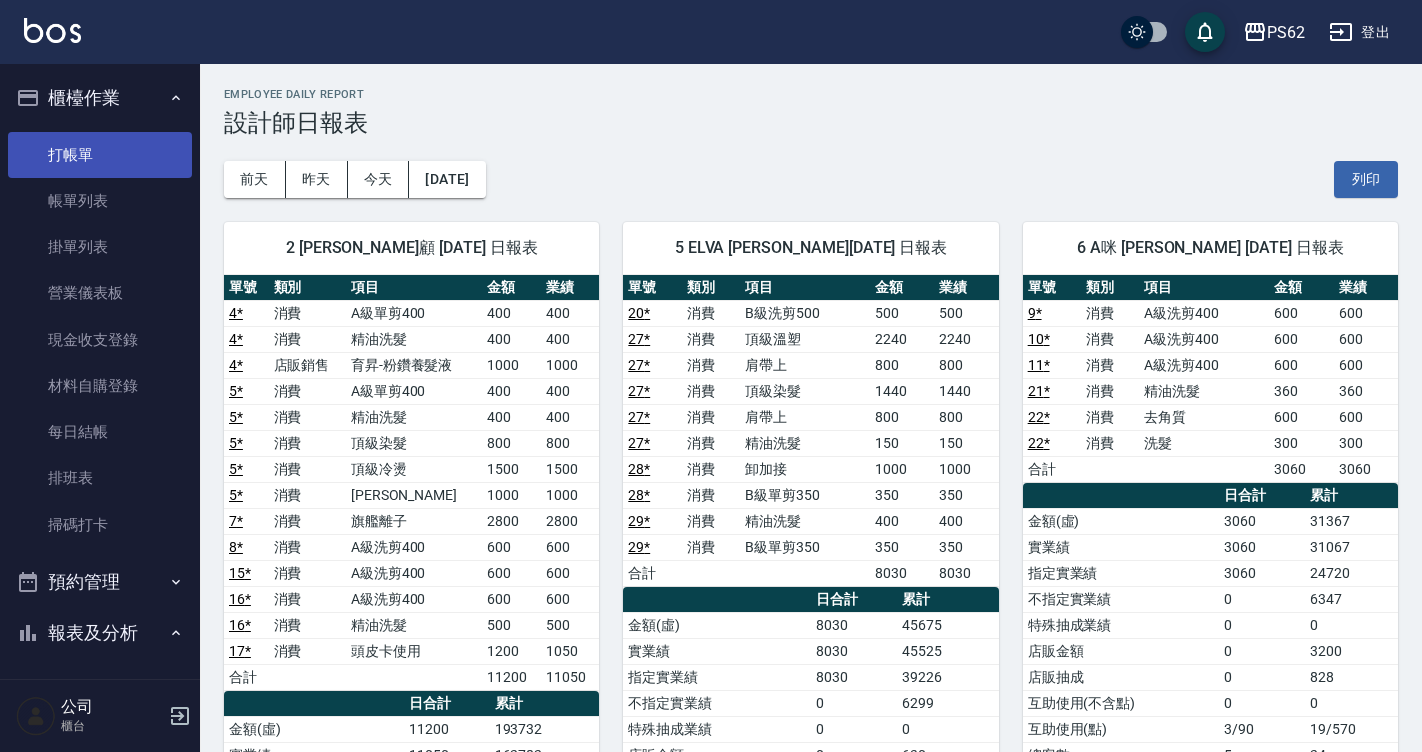 click on "打帳單" at bounding box center (100, 155) 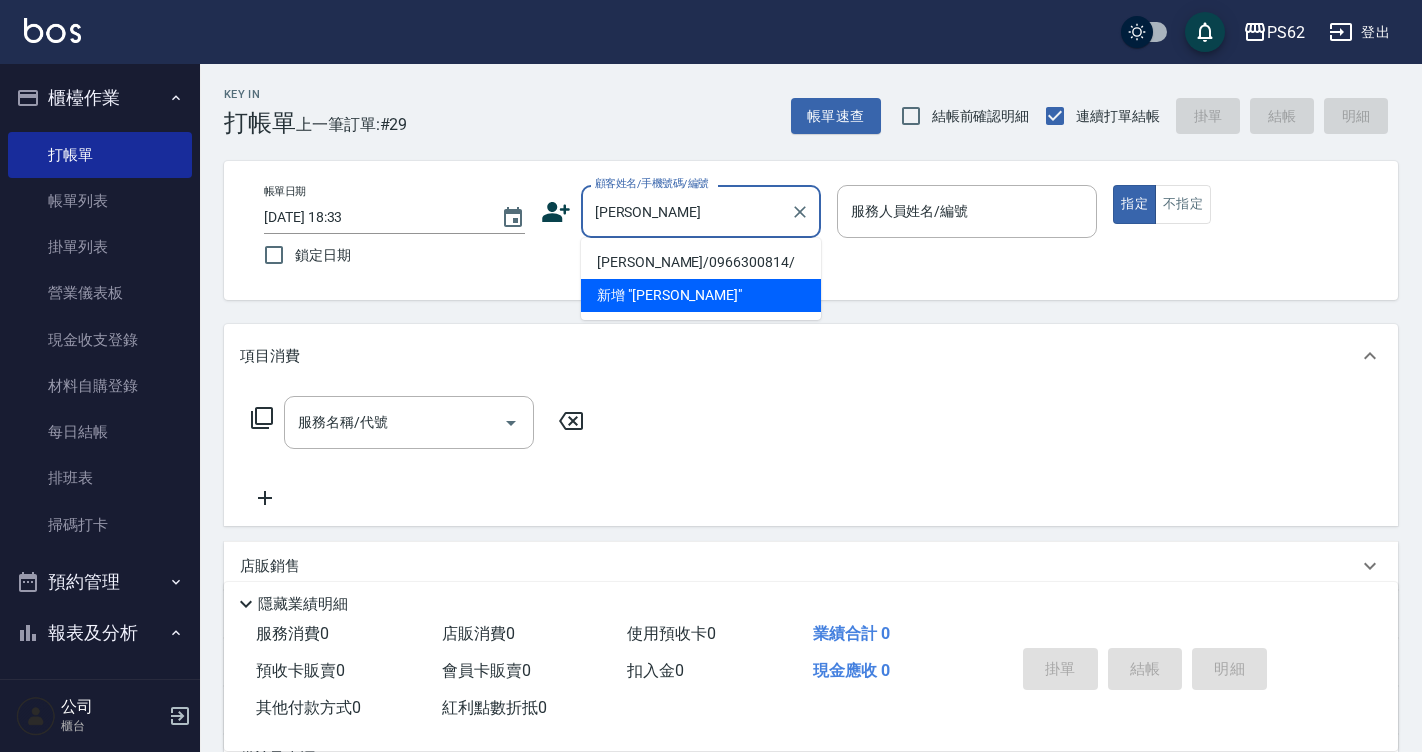 click on "黃希/0966300814/" at bounding box center (701, 262) 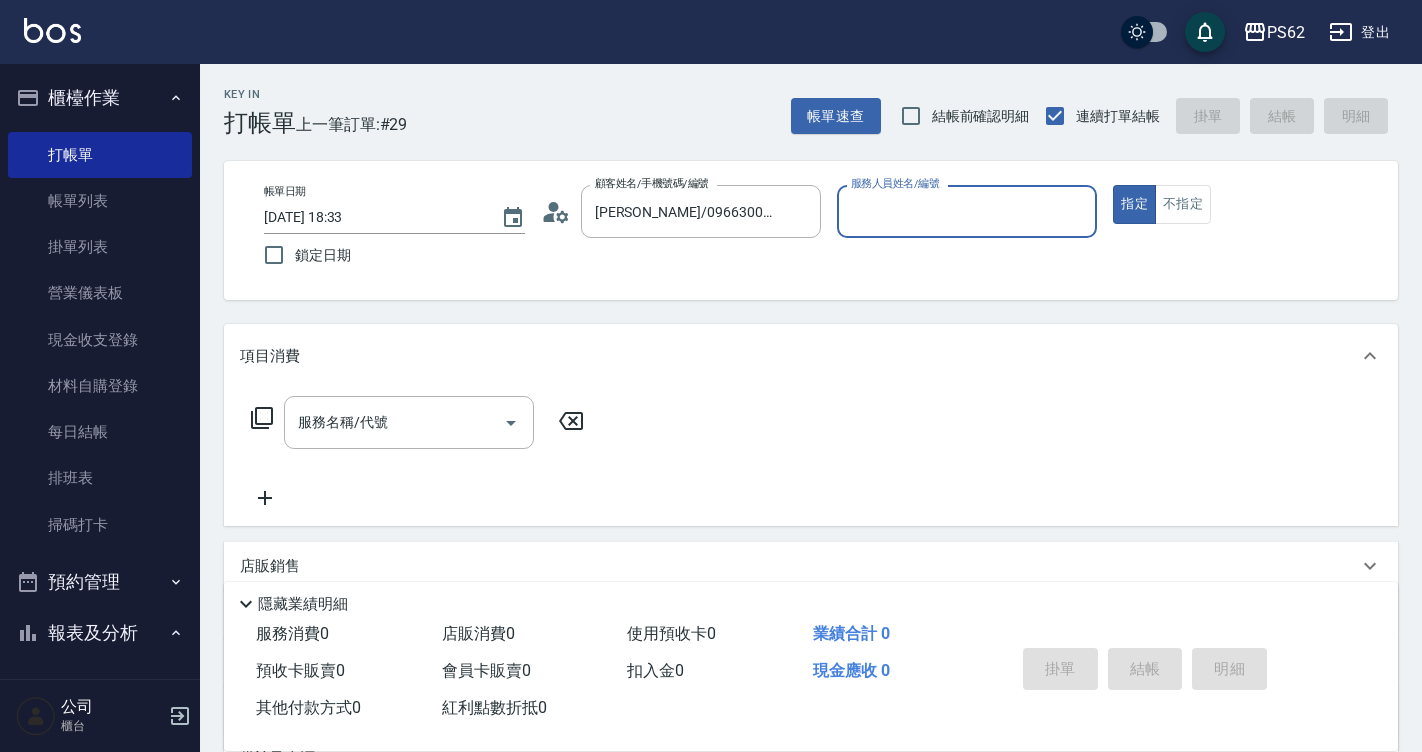 click 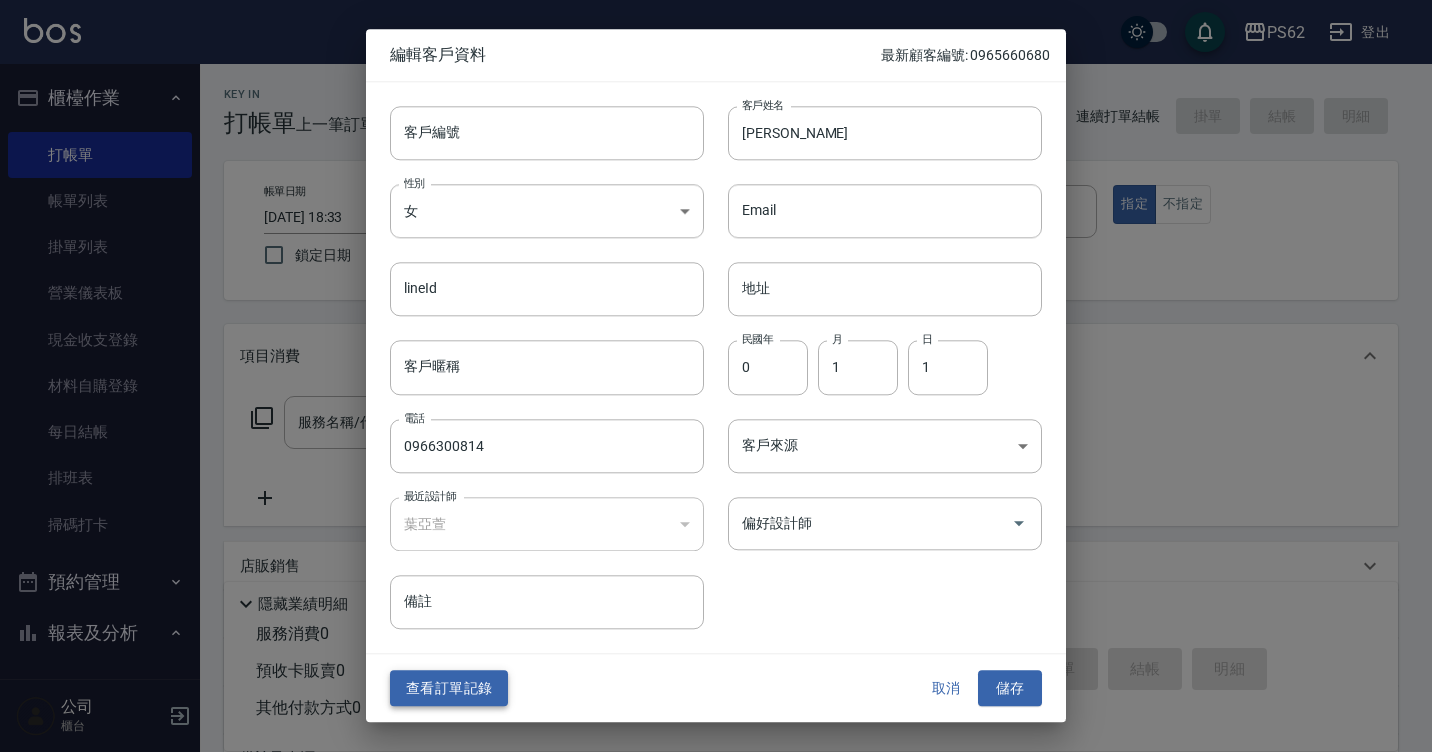 click on "查看訂單記錄" at bounding box center [449, 688] 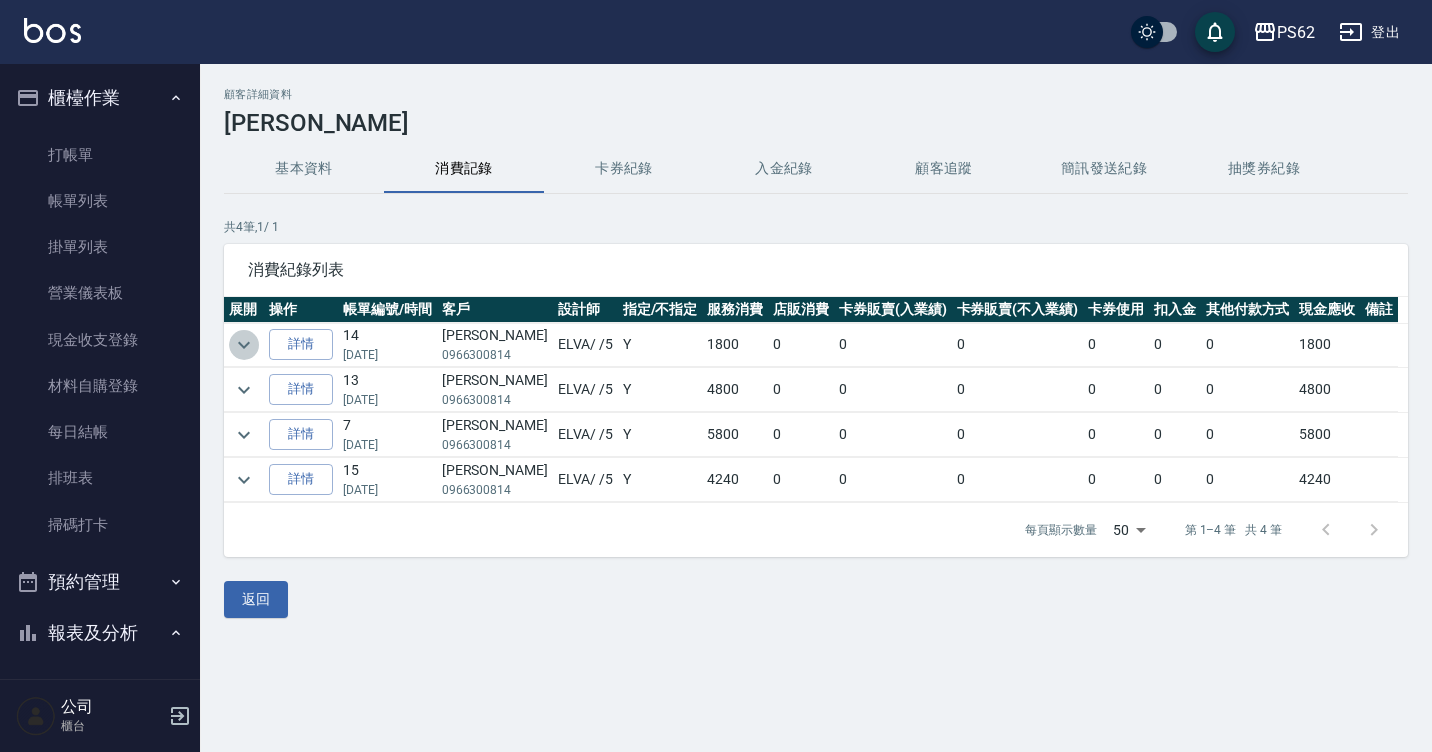 click 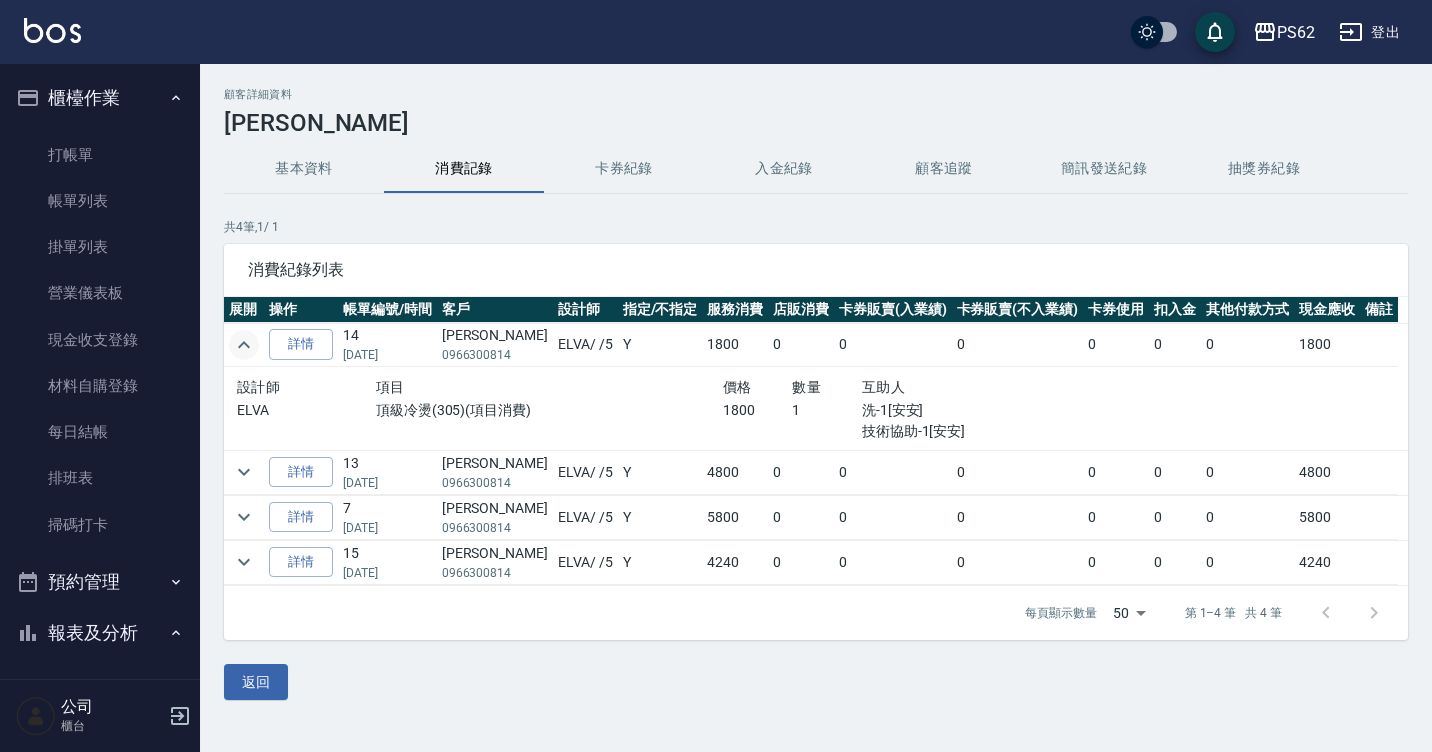 click 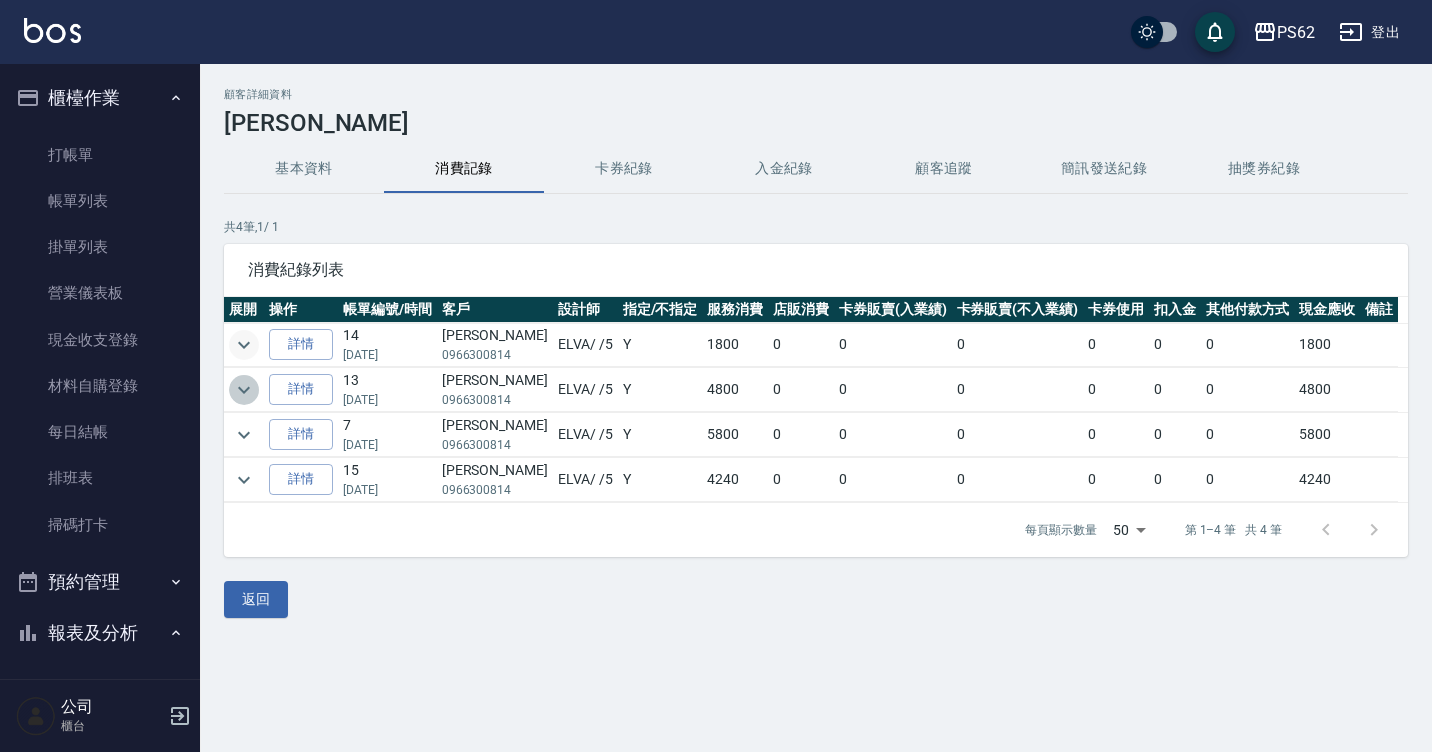 click 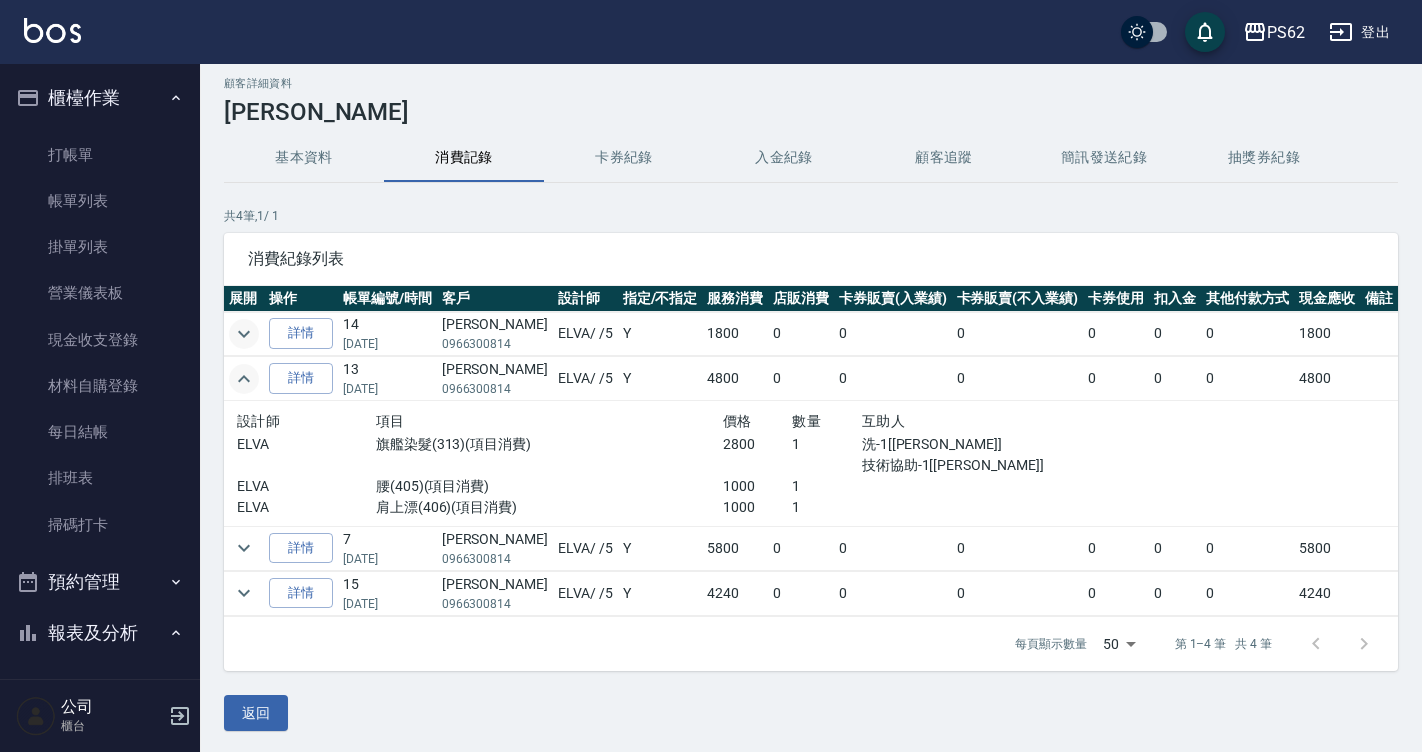 scroll, scrollTop: 14, scrollLeft: 0, axis: vertical 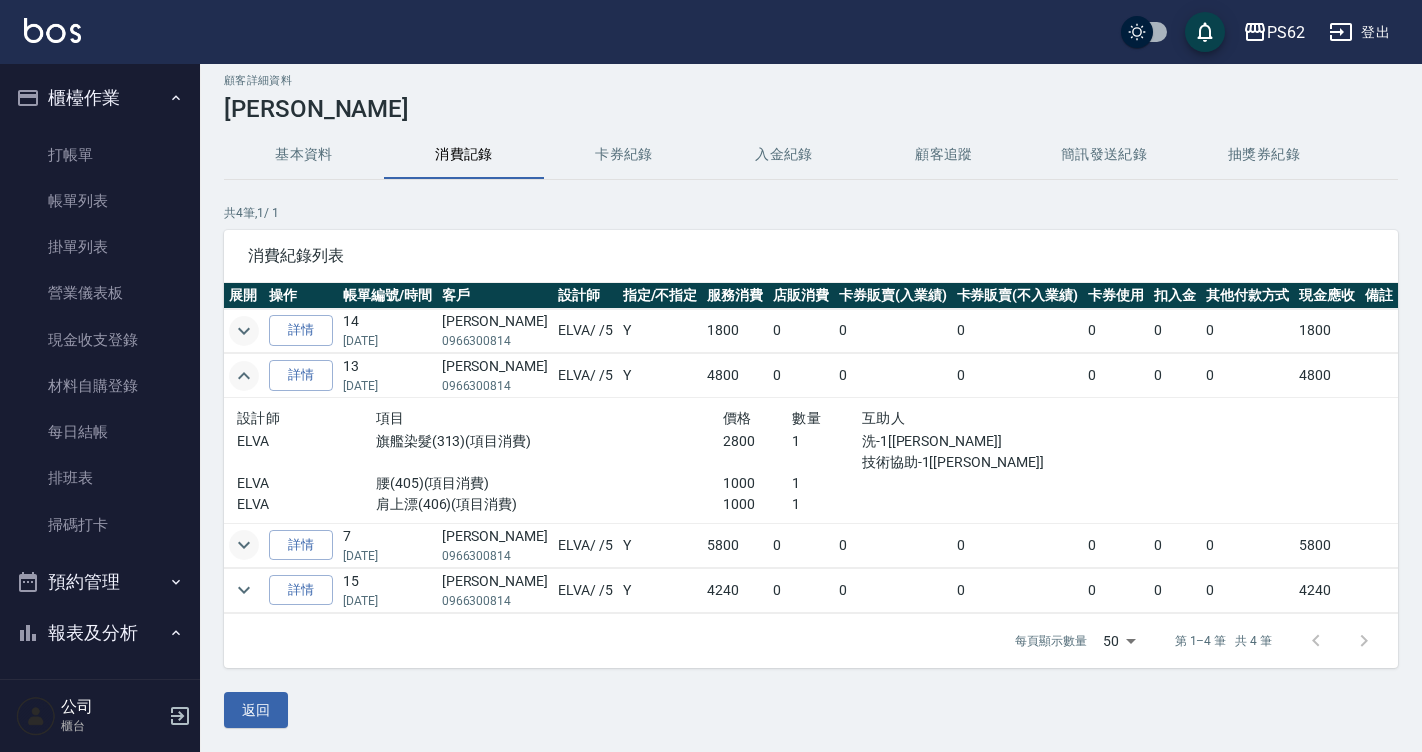 click 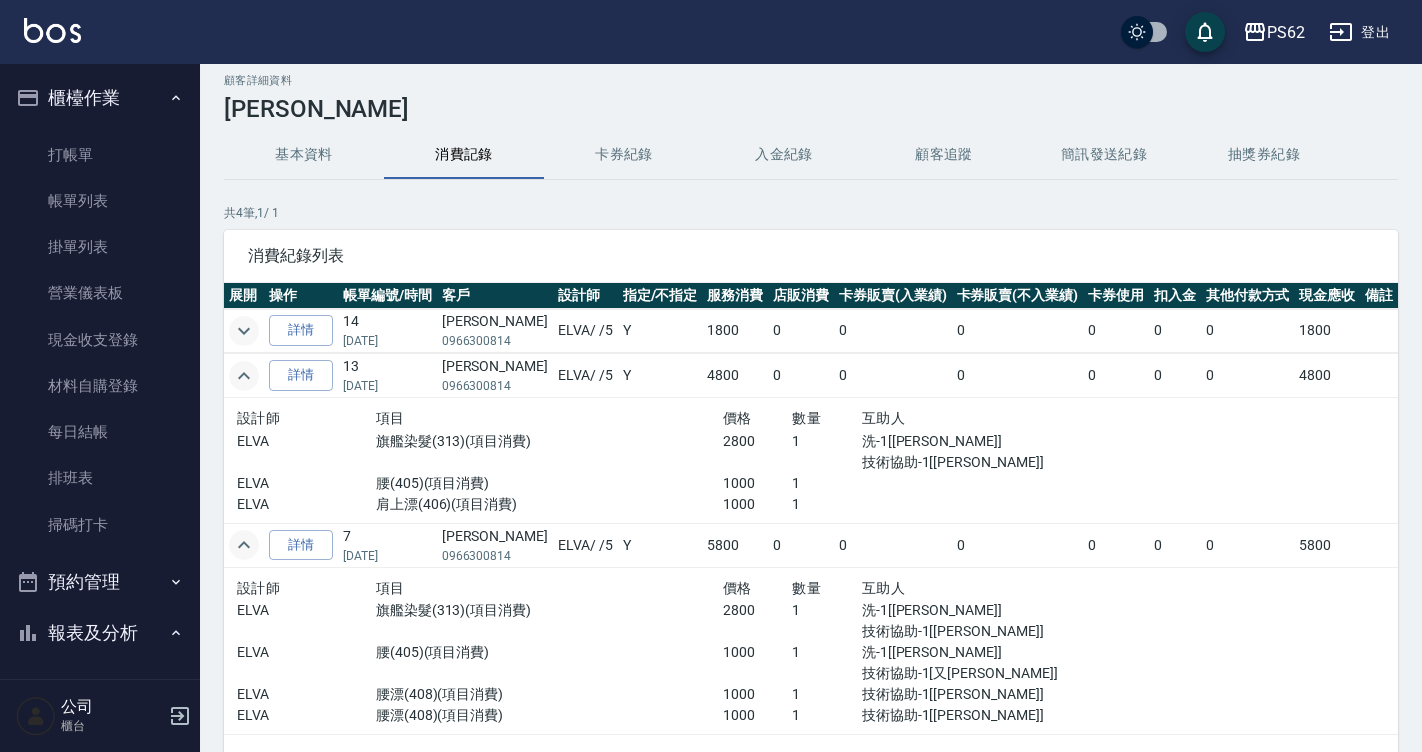 scroll, scrollTop: 45, scrollLeft: 0, axis: vertical 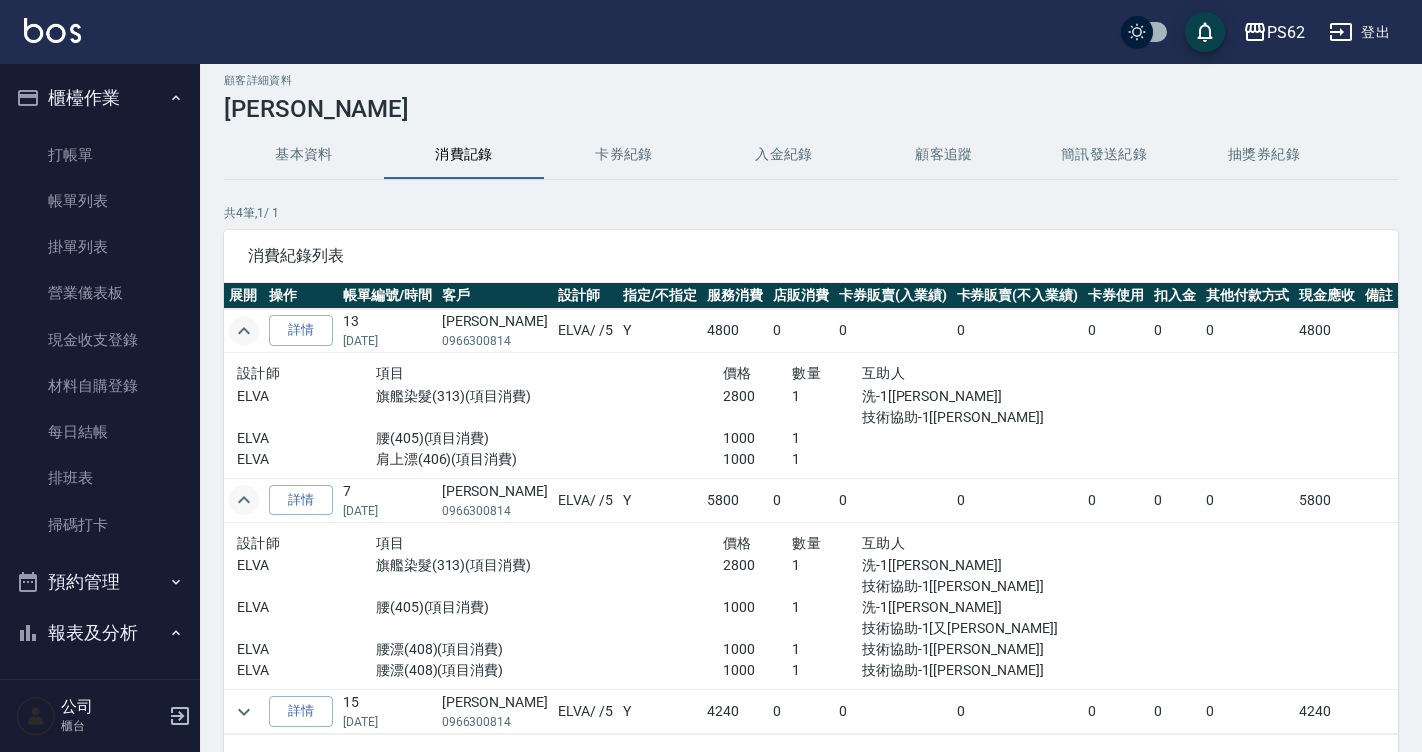 click 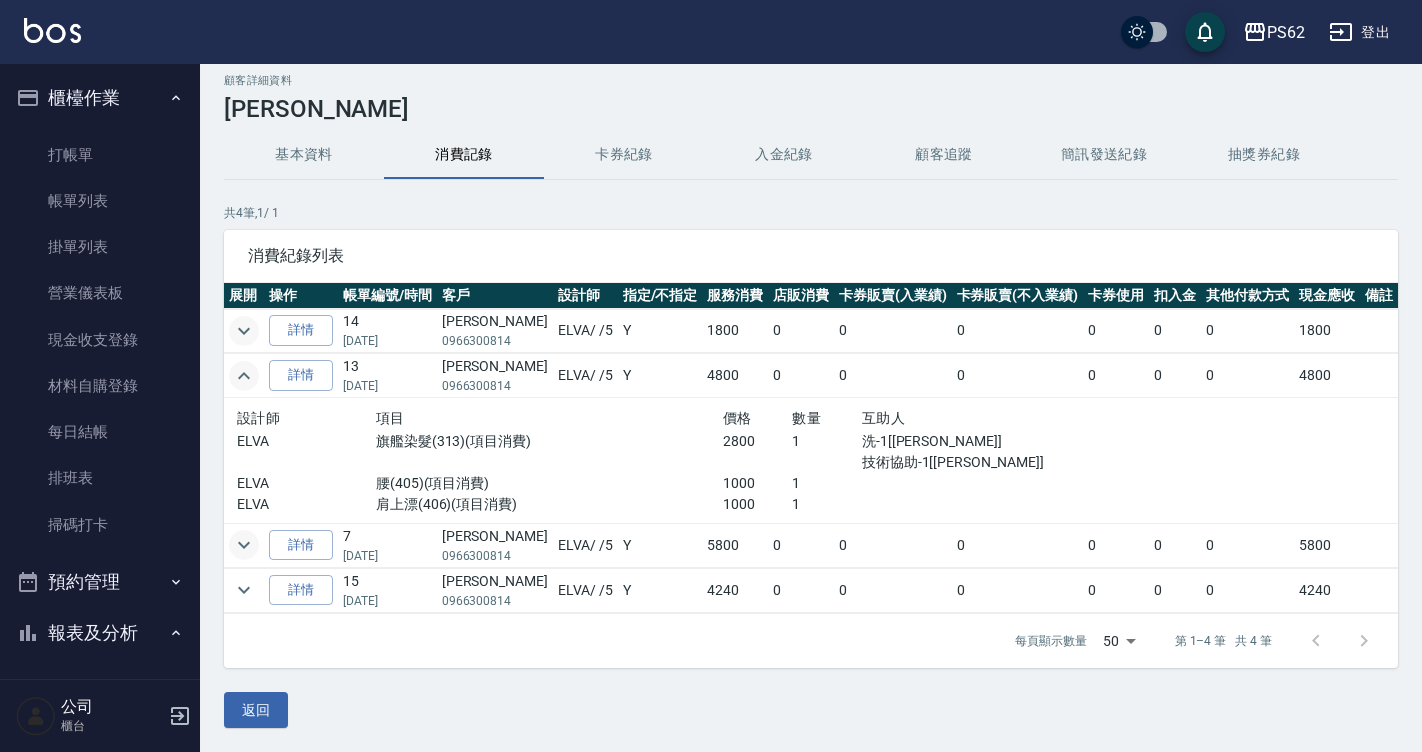 scroll, scrollTop: 0, scrollLeft: 0, axis: both 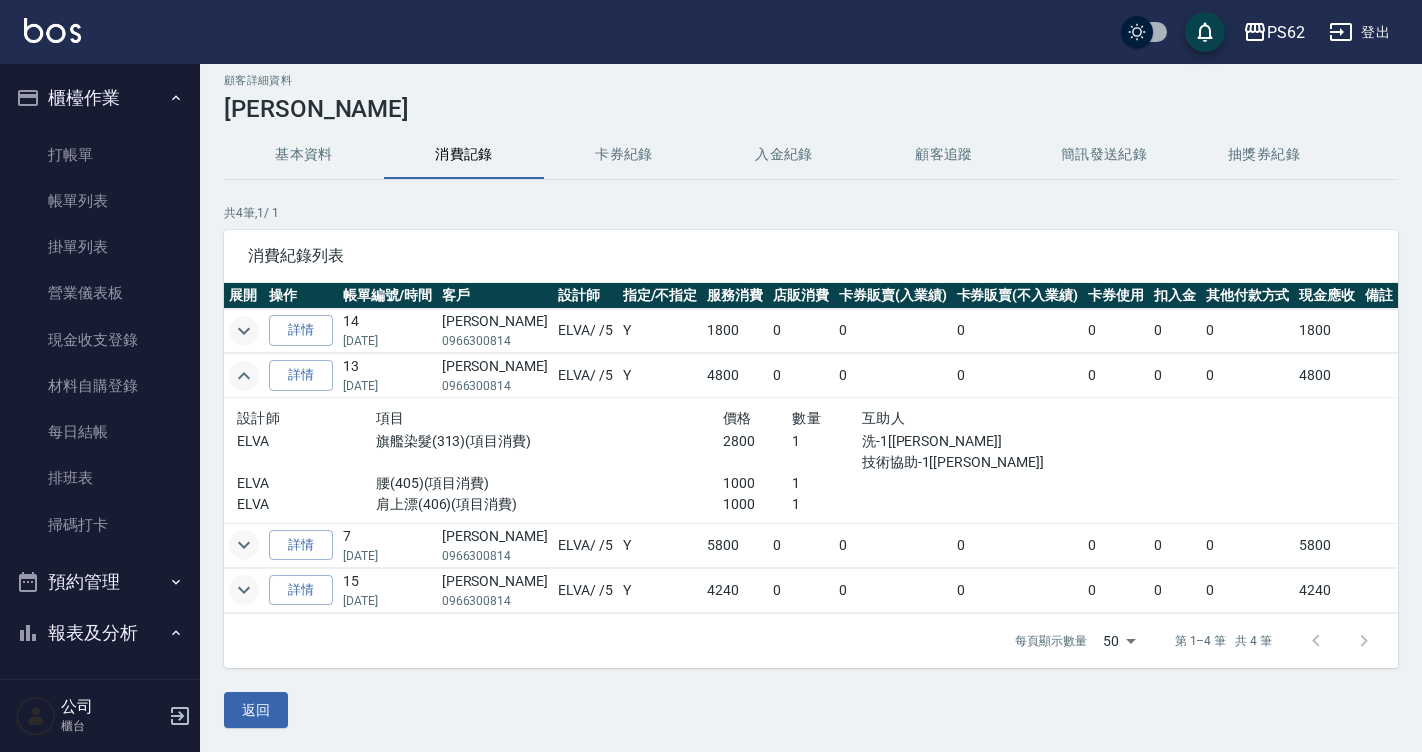 click 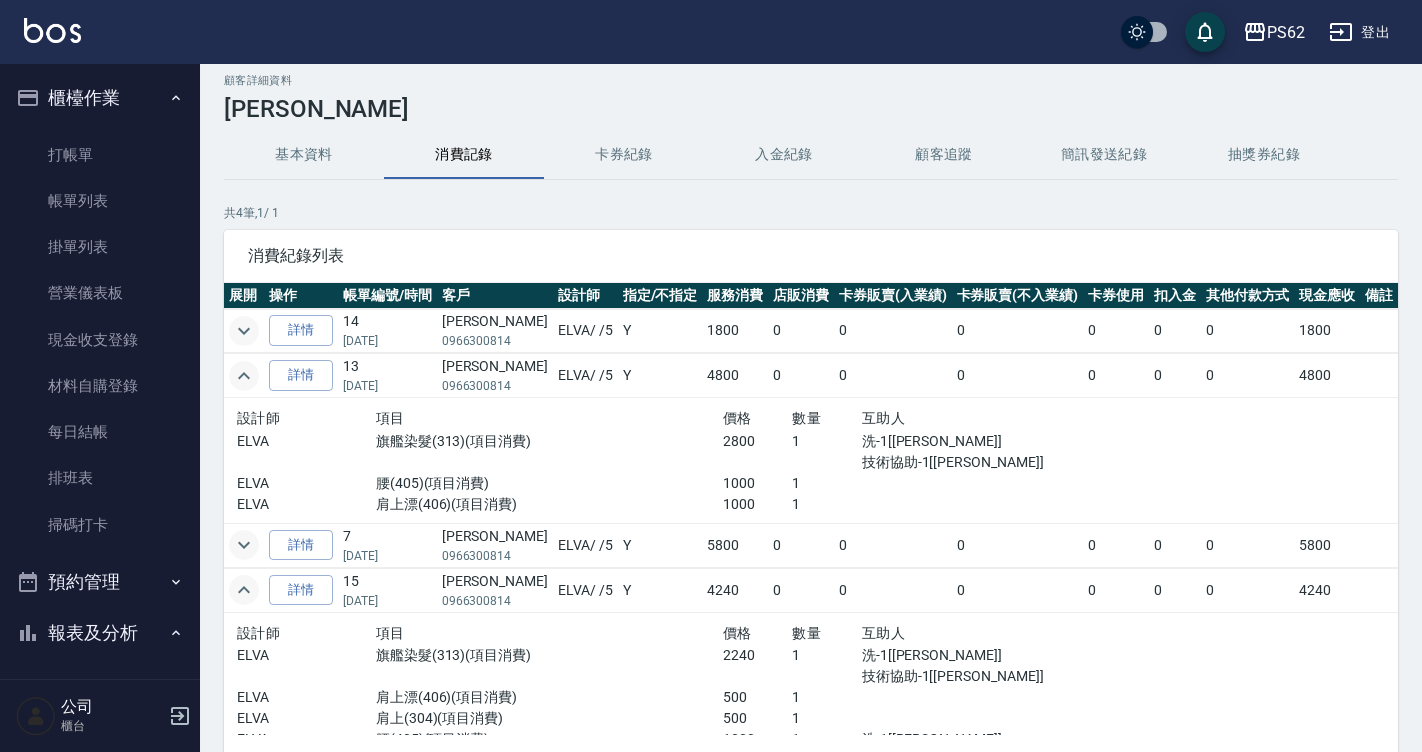 scroll, scrollTop: 24, scrollLeft: 0, axis: vertical 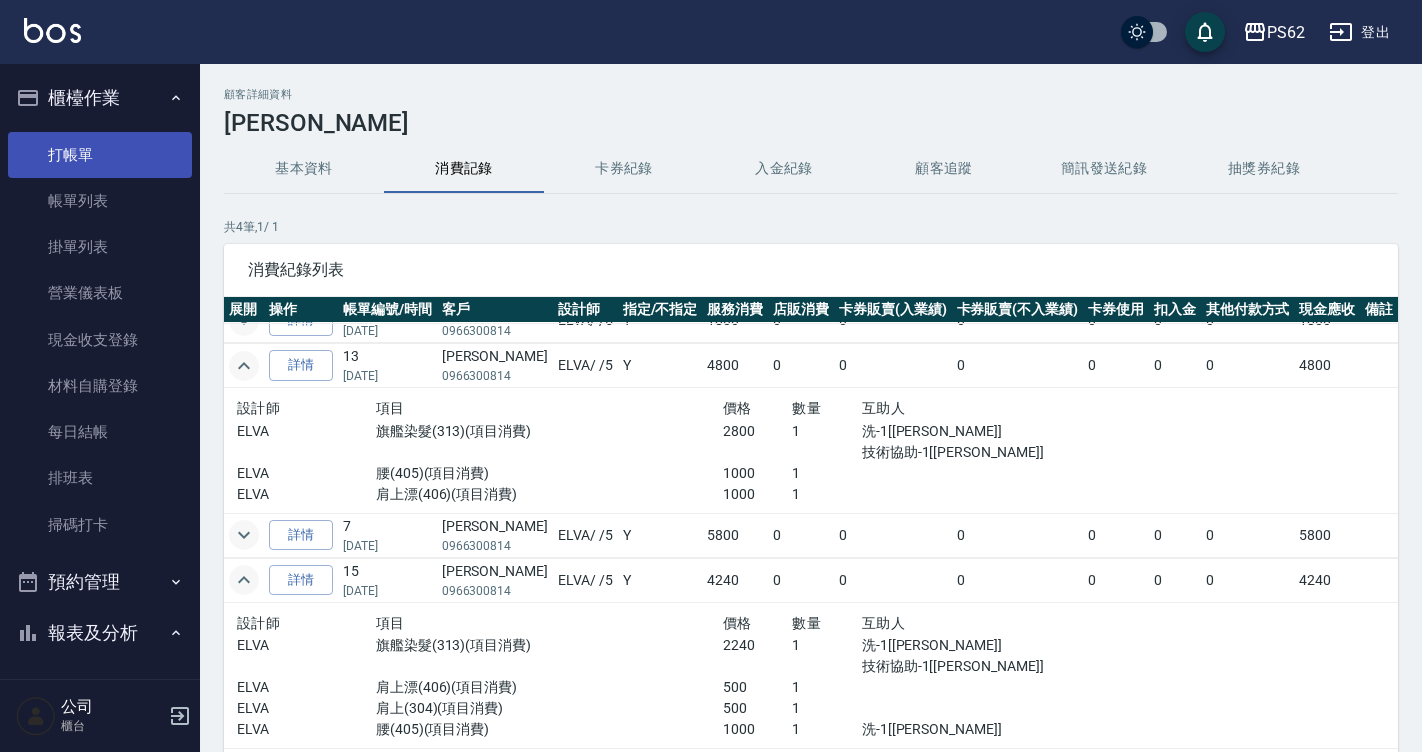 click on "打帳單" at bounding box center (100, 155) 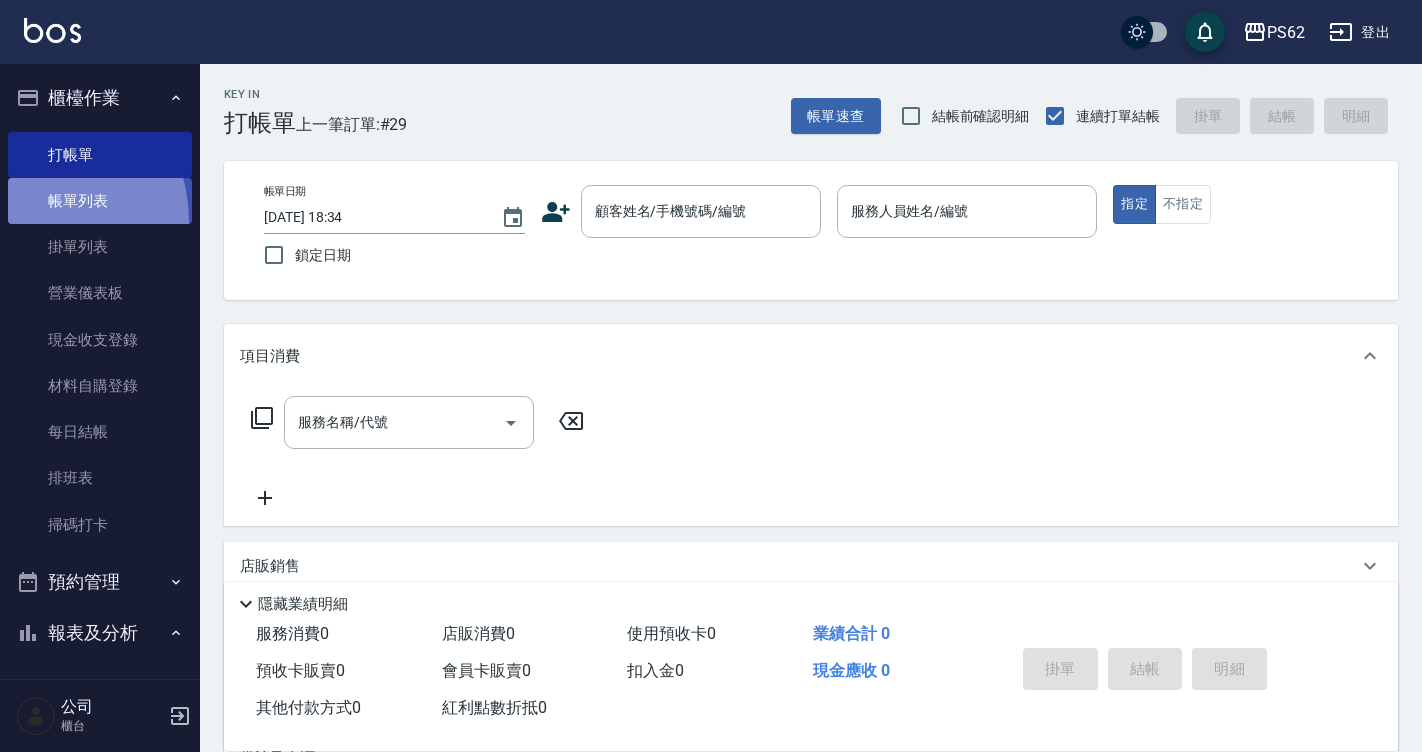 click on "帳單列表" at bounding box center [100, 201] 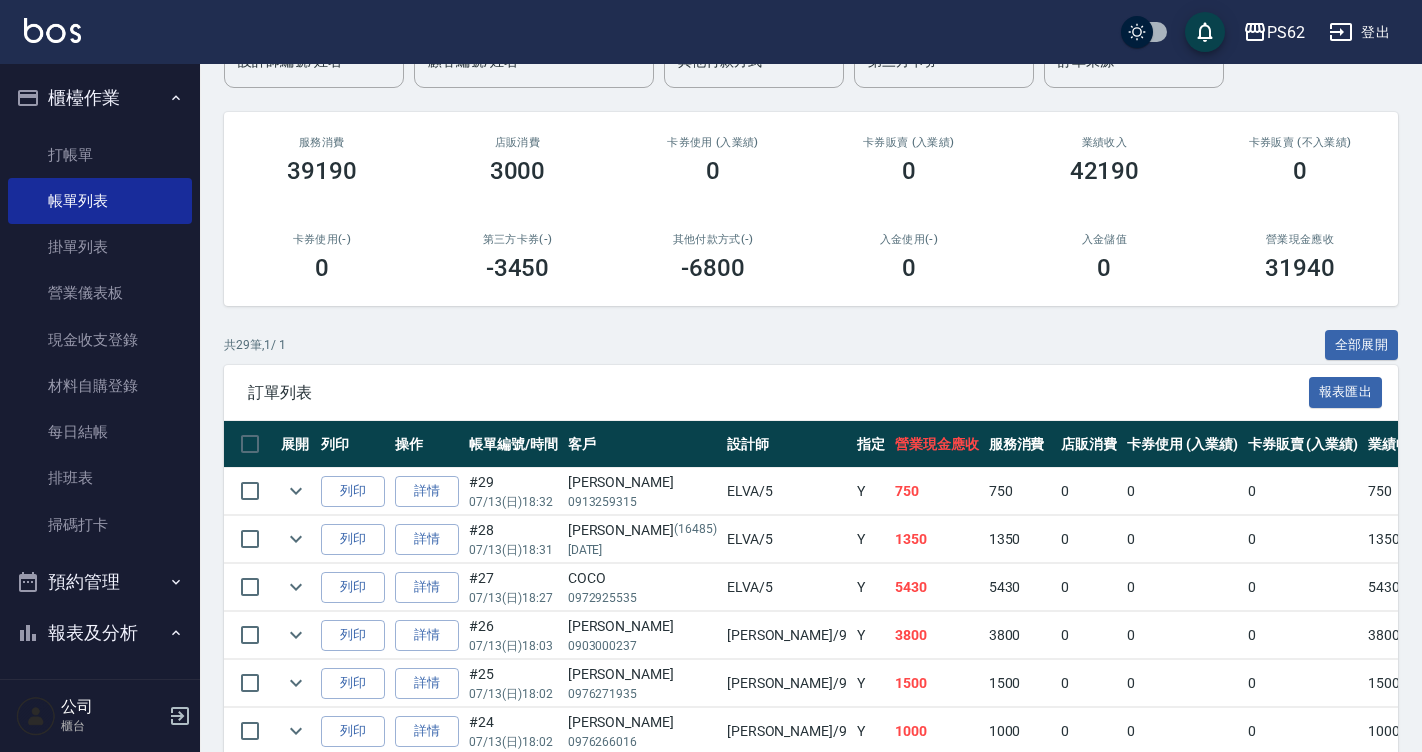 scroll, scrollTop: 400, scrollLeft: 0, axis: vertical 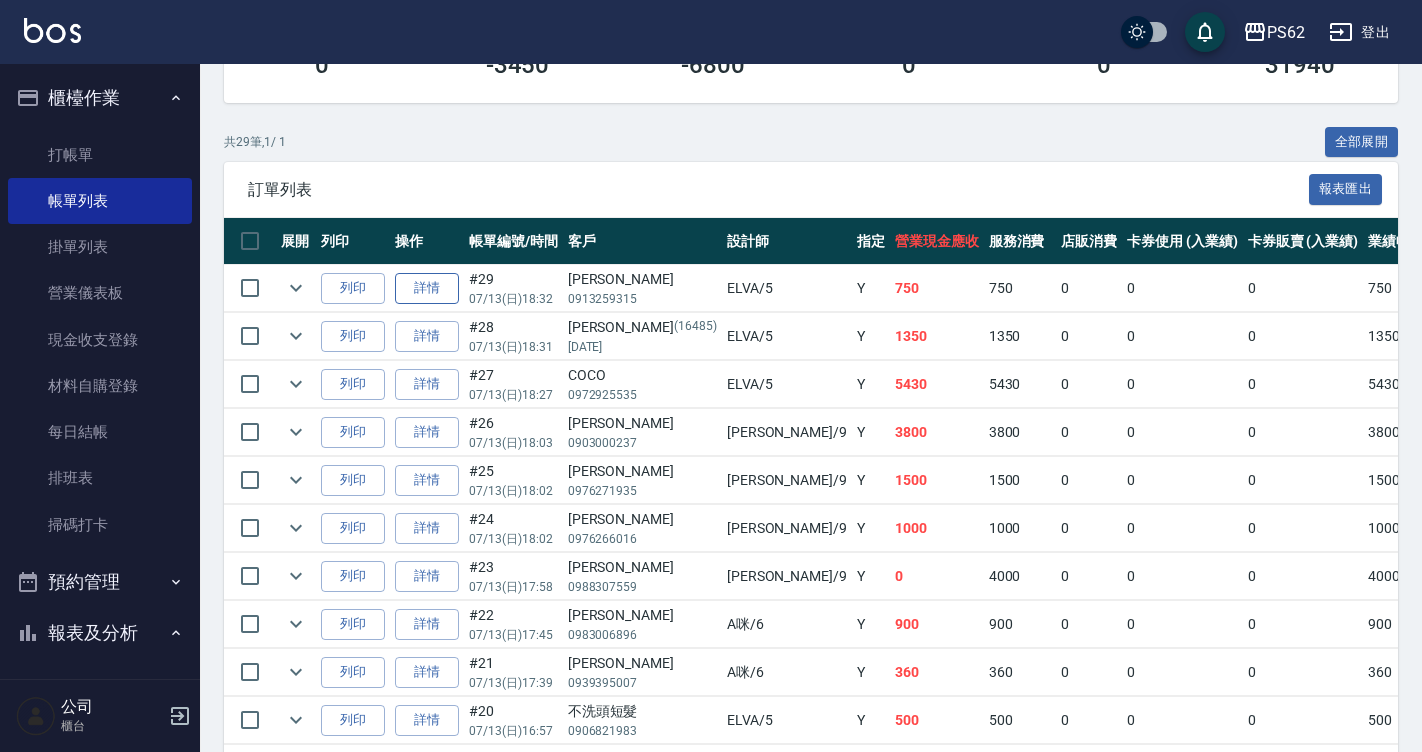 click on "詳情" at bounding box center [427, 288] 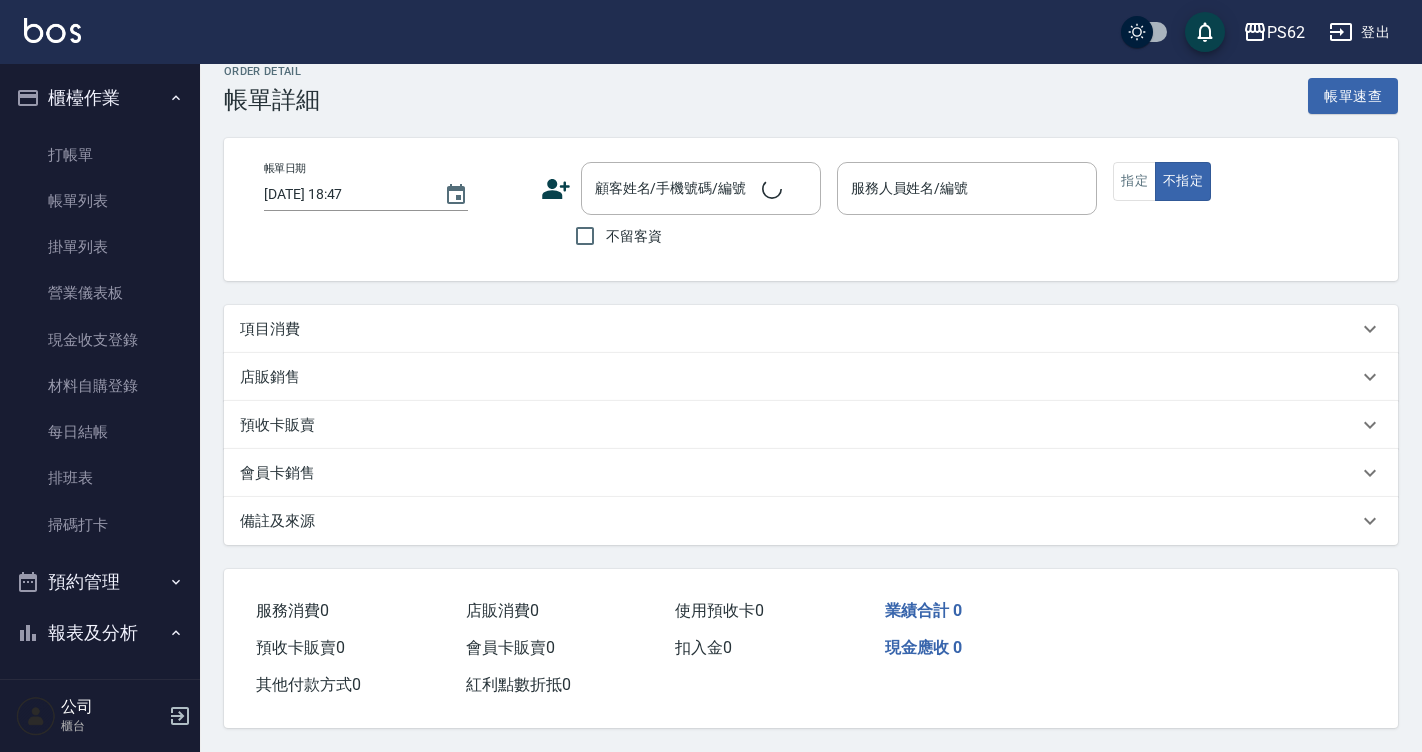 scroll, scrollTop: 0, scrollLeft: 0, axis: both 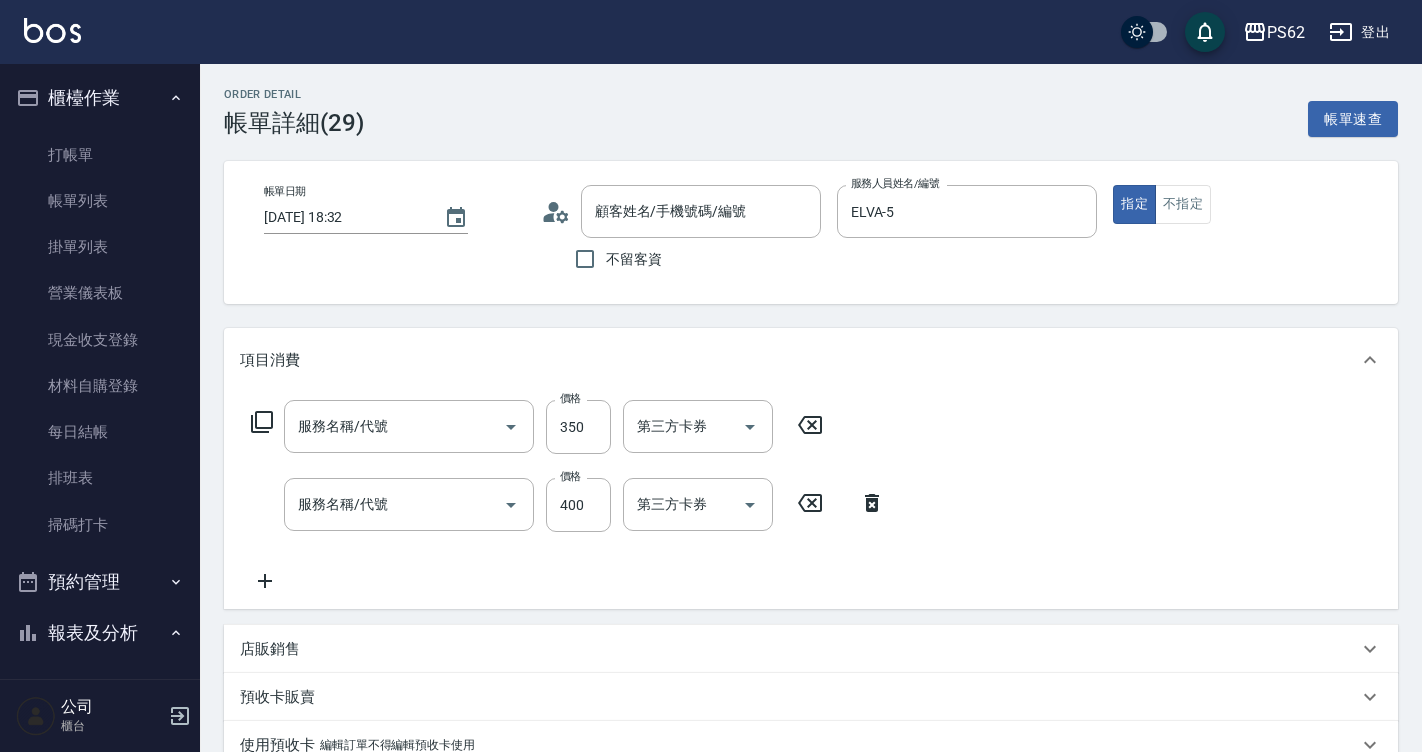 type on "2025/07/13 18:32" 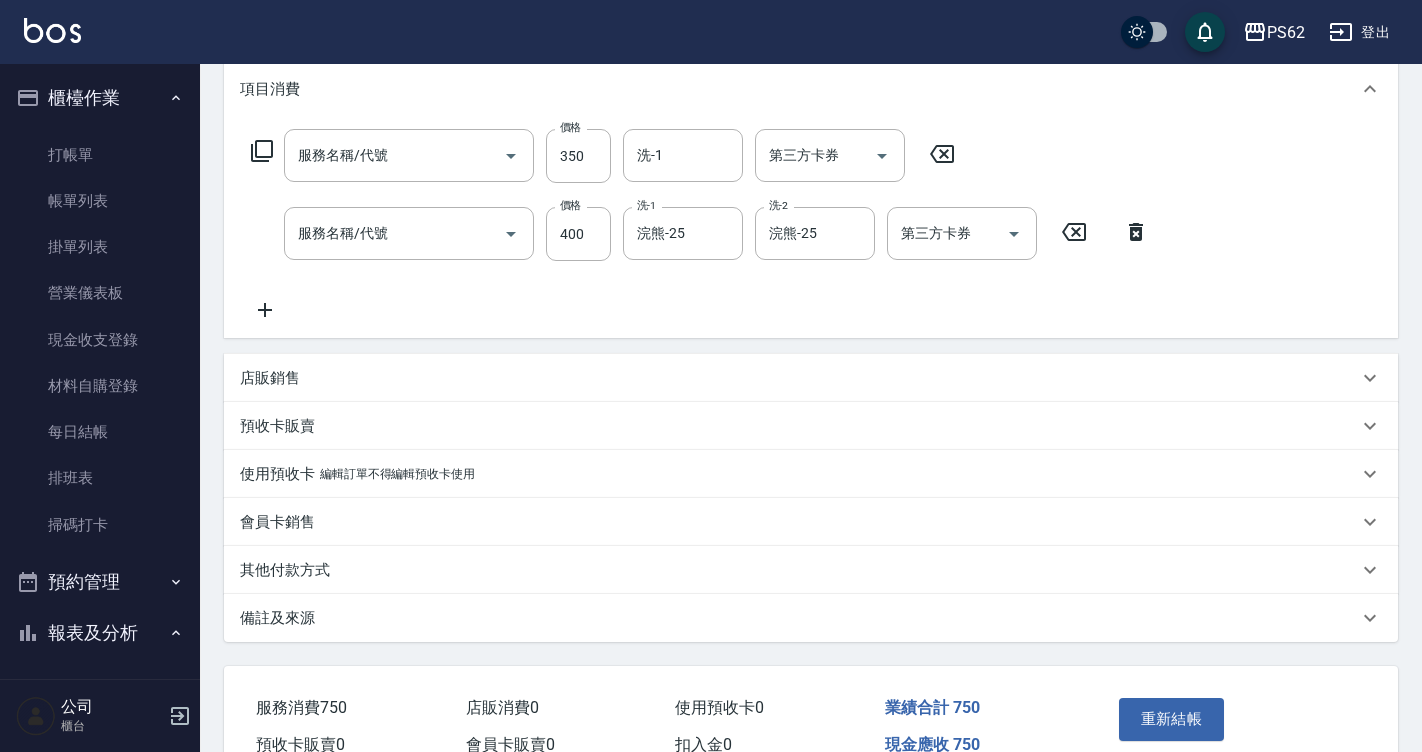 type on "B級單剪350(104)" 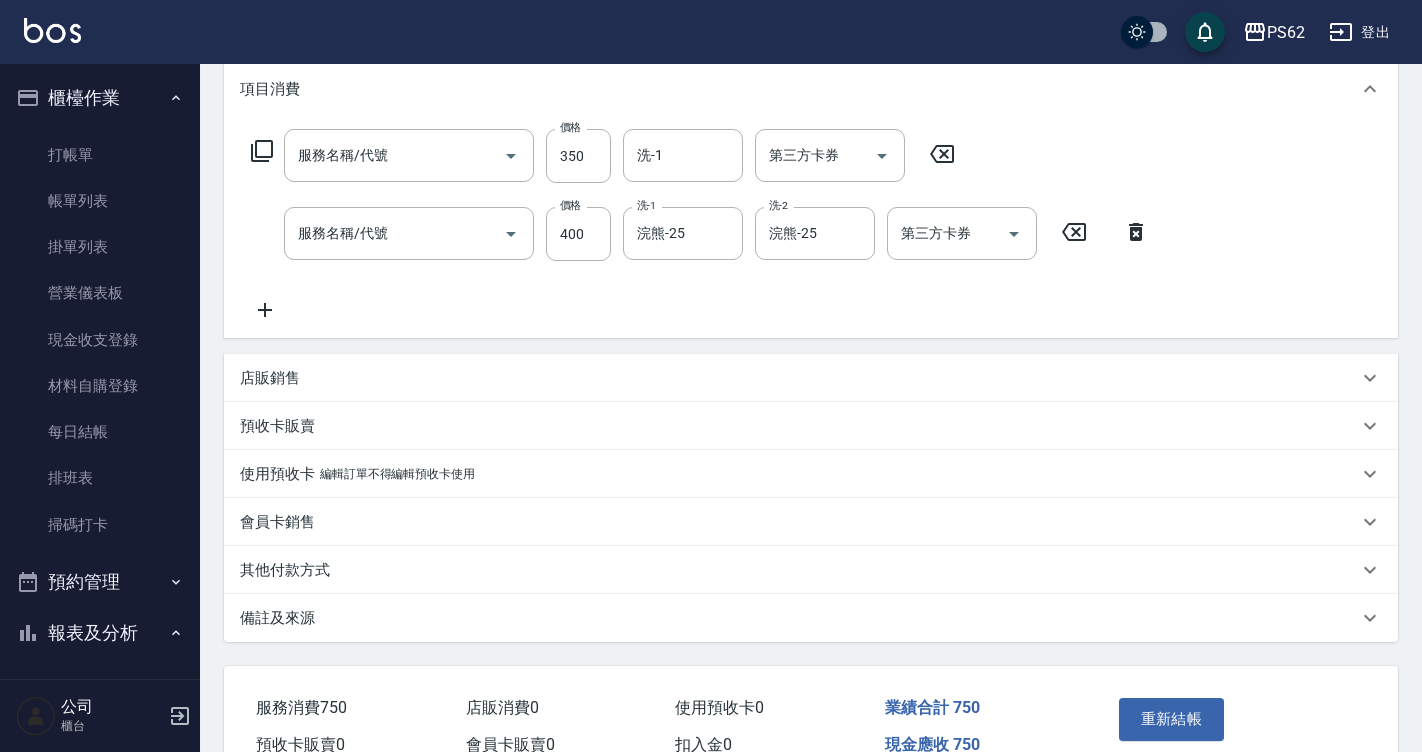type on "精油洗髮(102)" 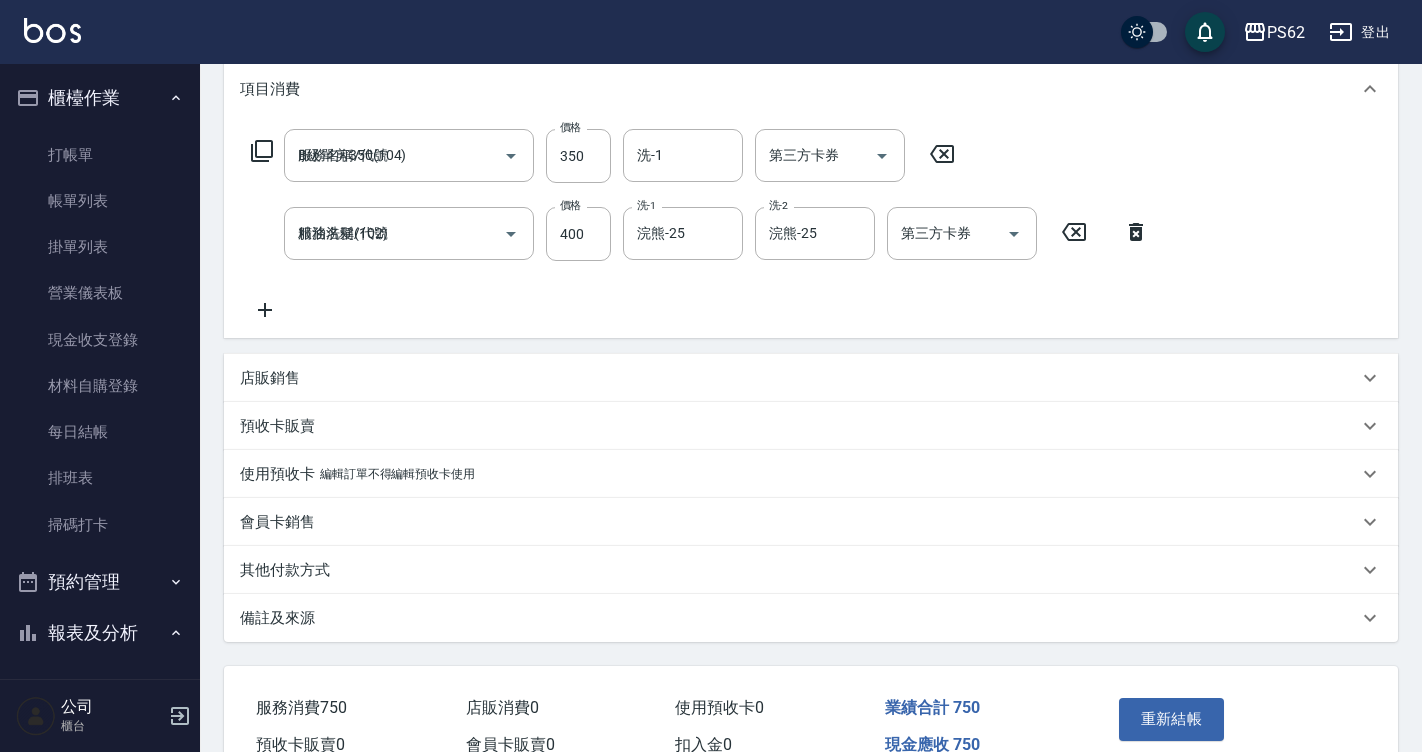 type on "簡承隆/0913259315/" 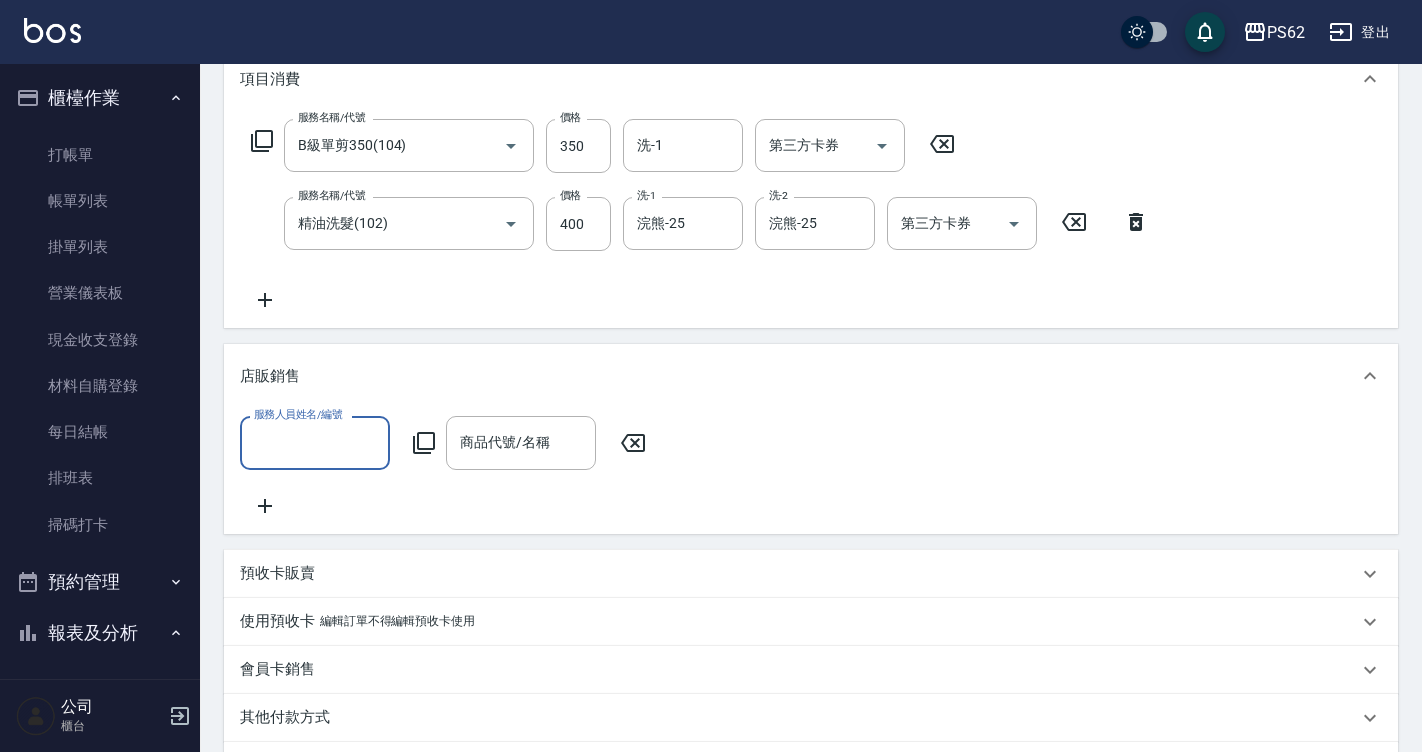 scroll, scrollTop: 0, scrollLeft: 0, axis: both 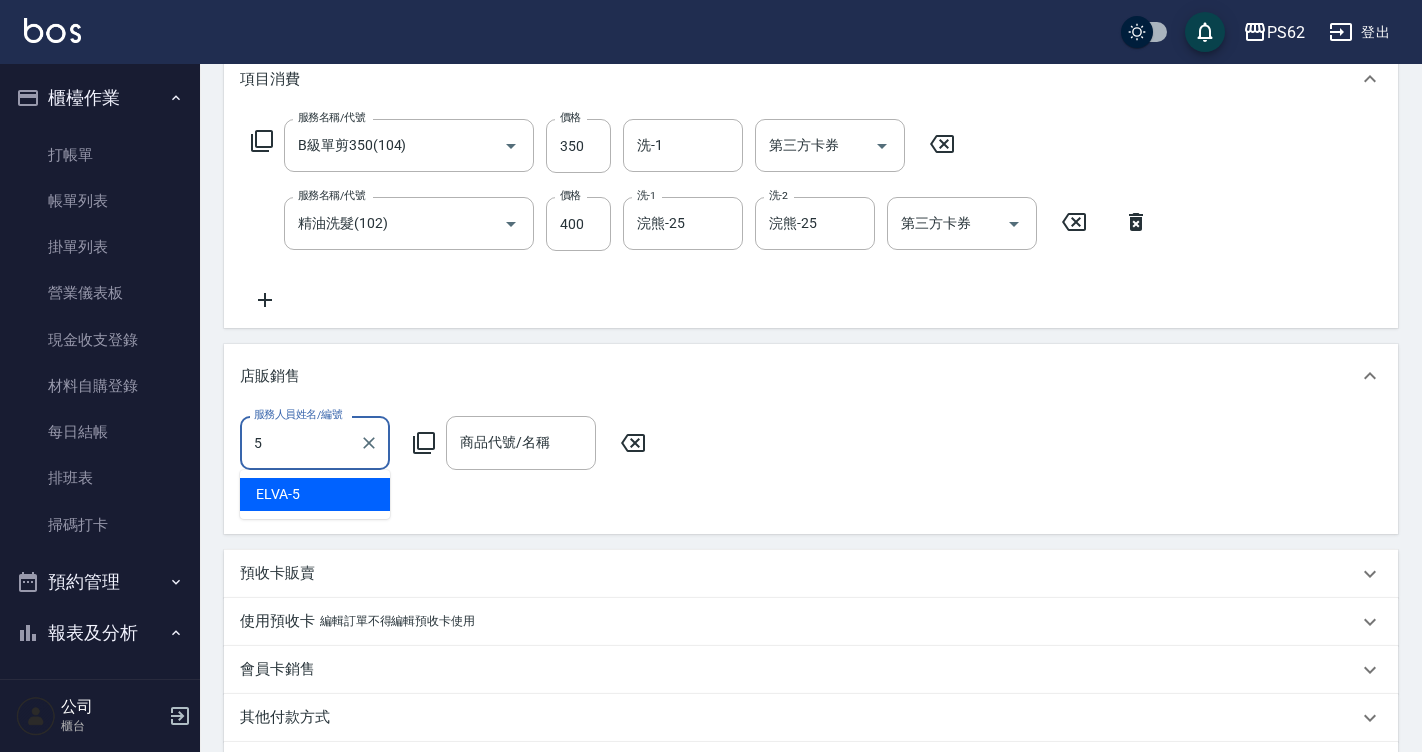 type on "ELVA-5" 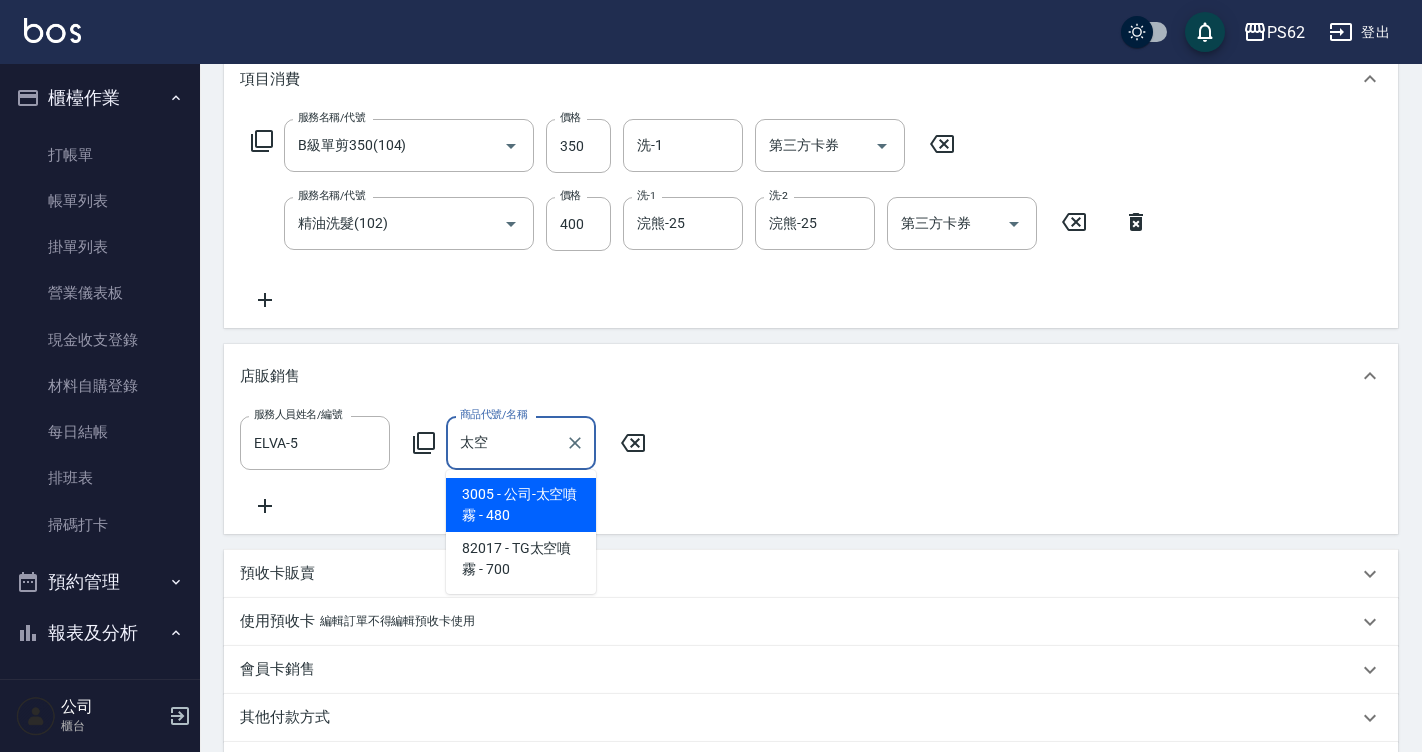type on "公司-太空噴霧" 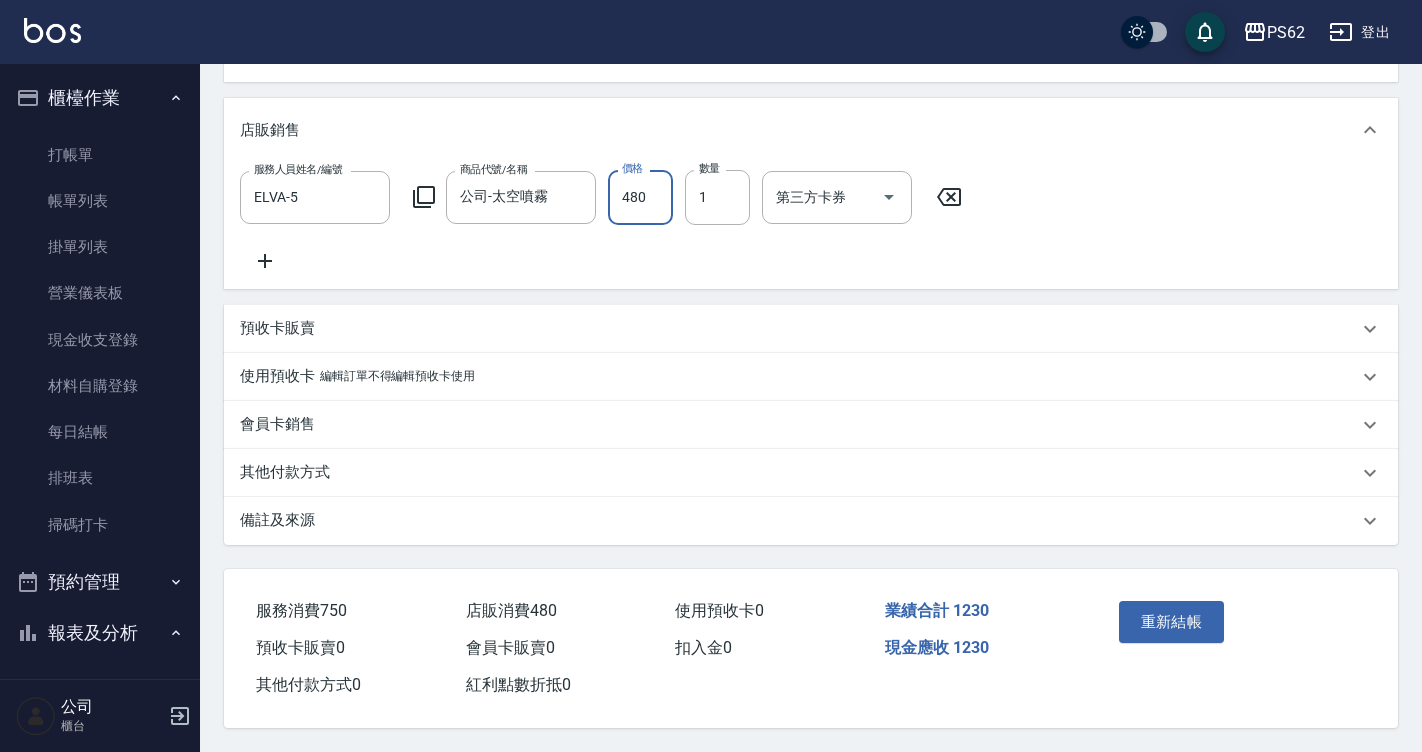 scroll, scrollTop: 551, scrollLeft: 0, axis: vertical 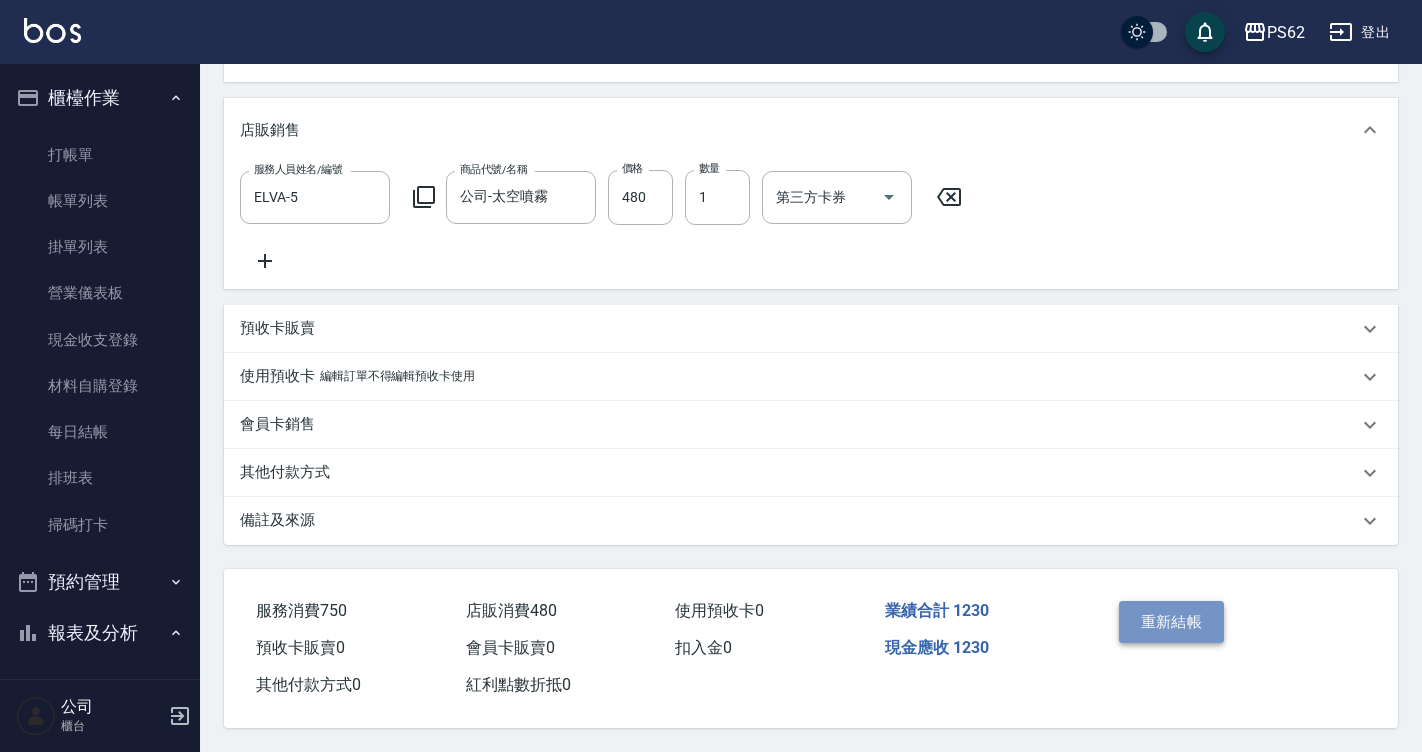 click on "重新結帳" at bounding box center (1172, 622) 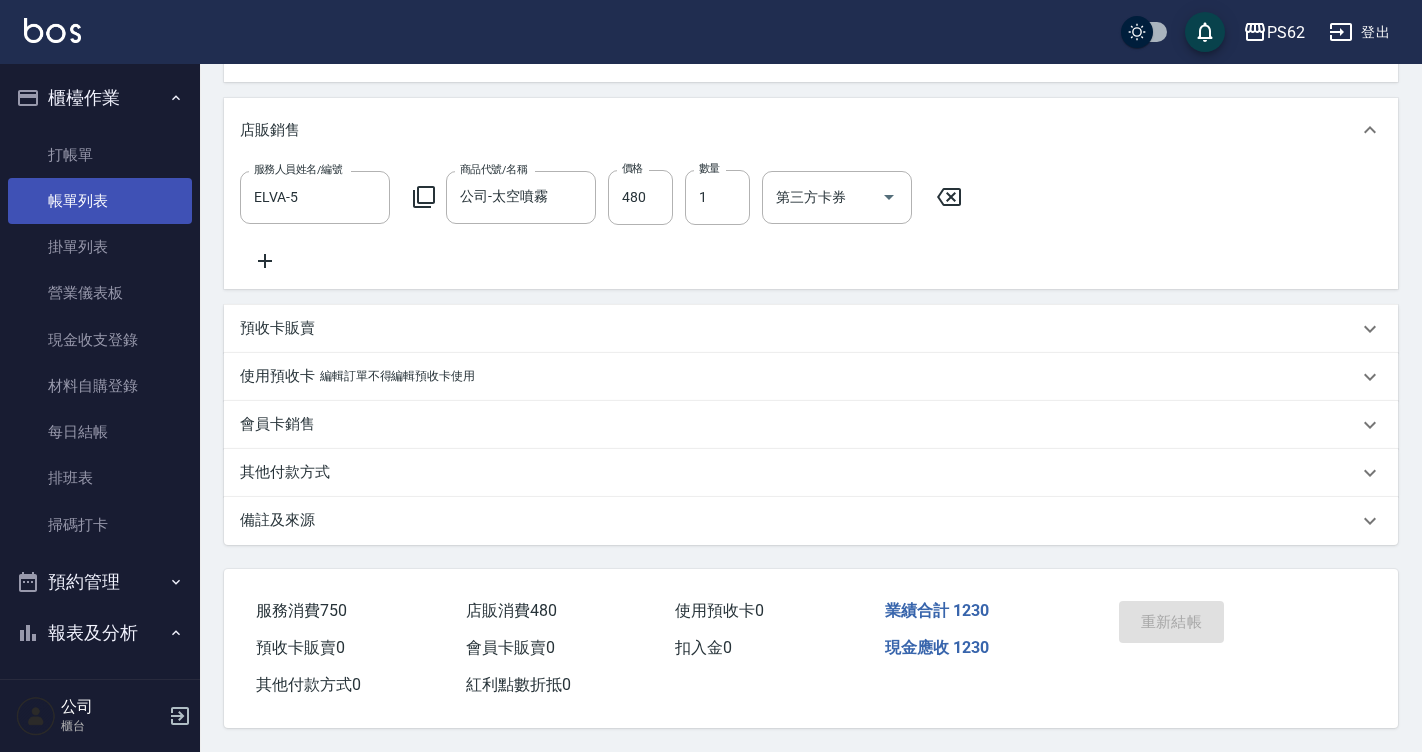 click on "帳單列表" at bounding box center (100, 201) 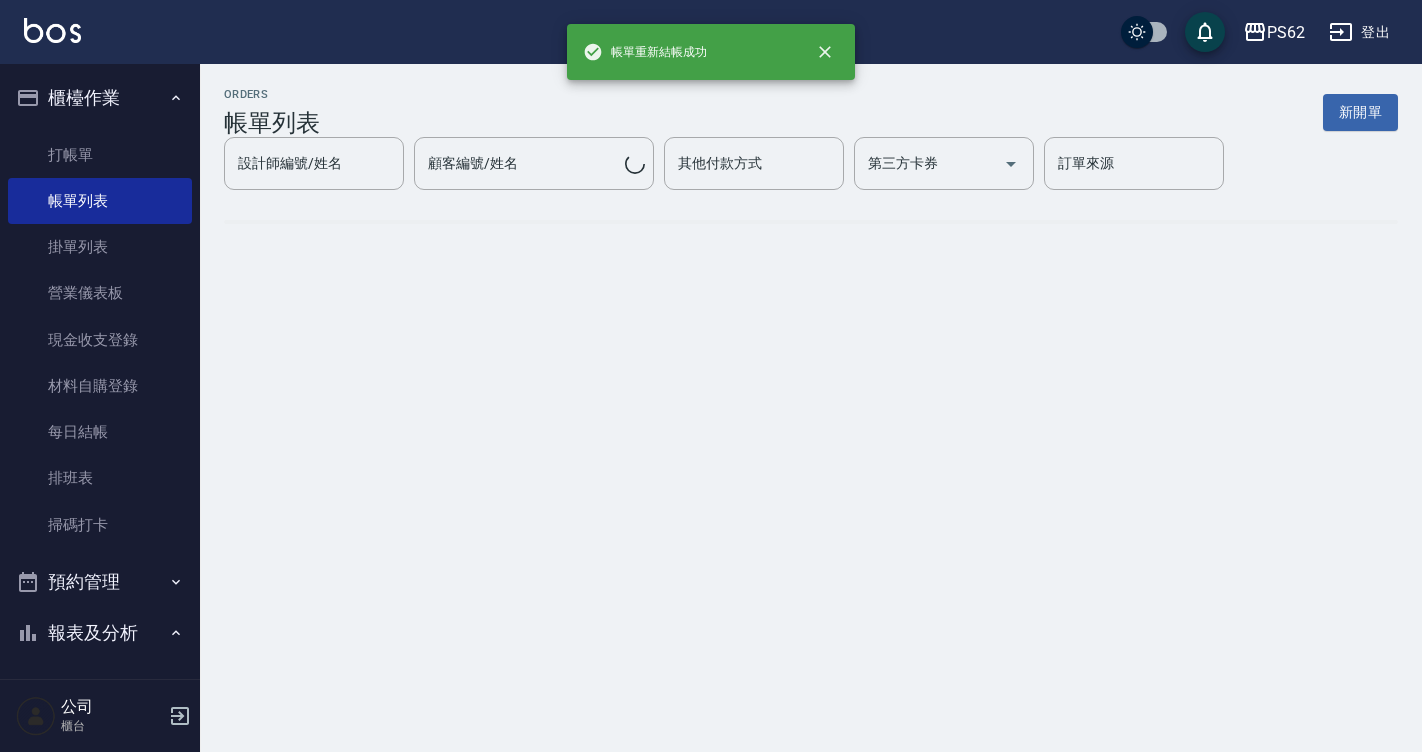 scroll, scrollTop: 0, scrollLeft: 0, axis: both 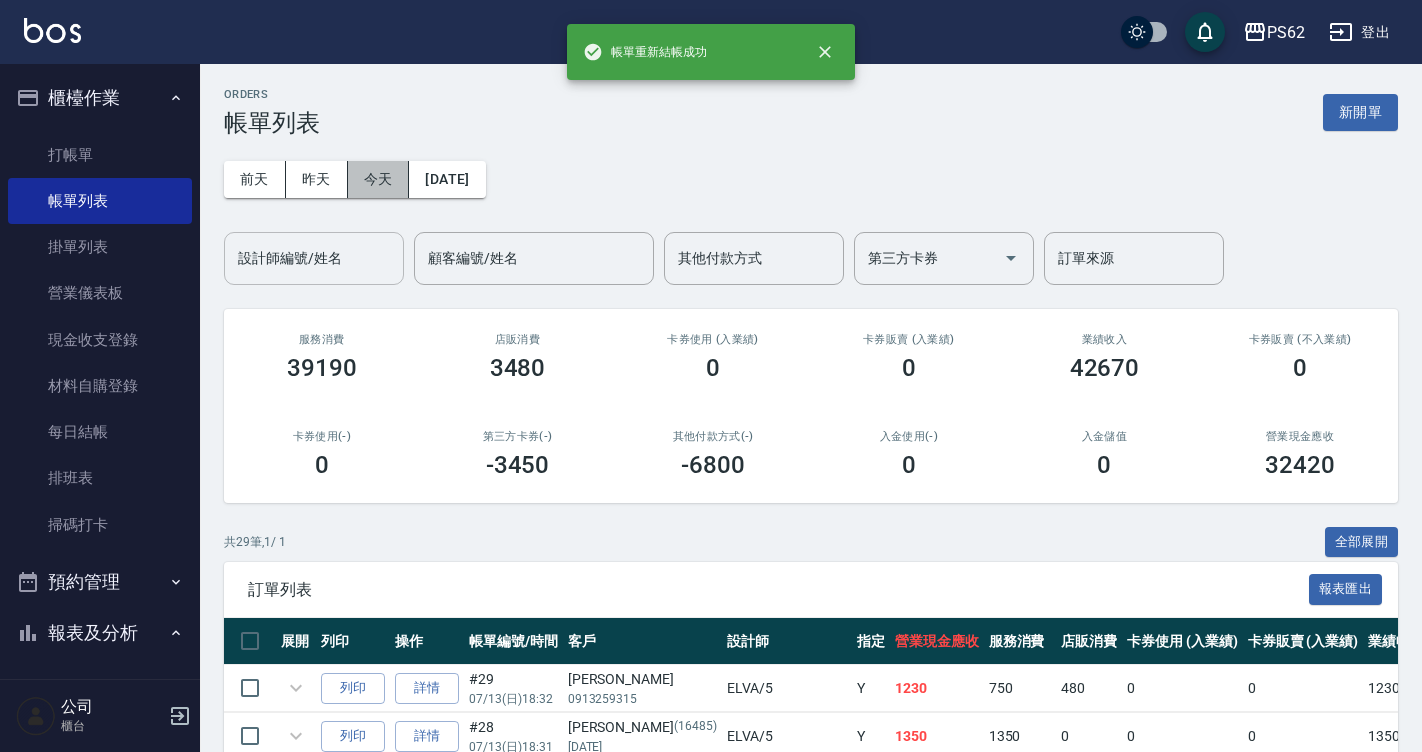 click on "今天" at bounding box center (379, 179) 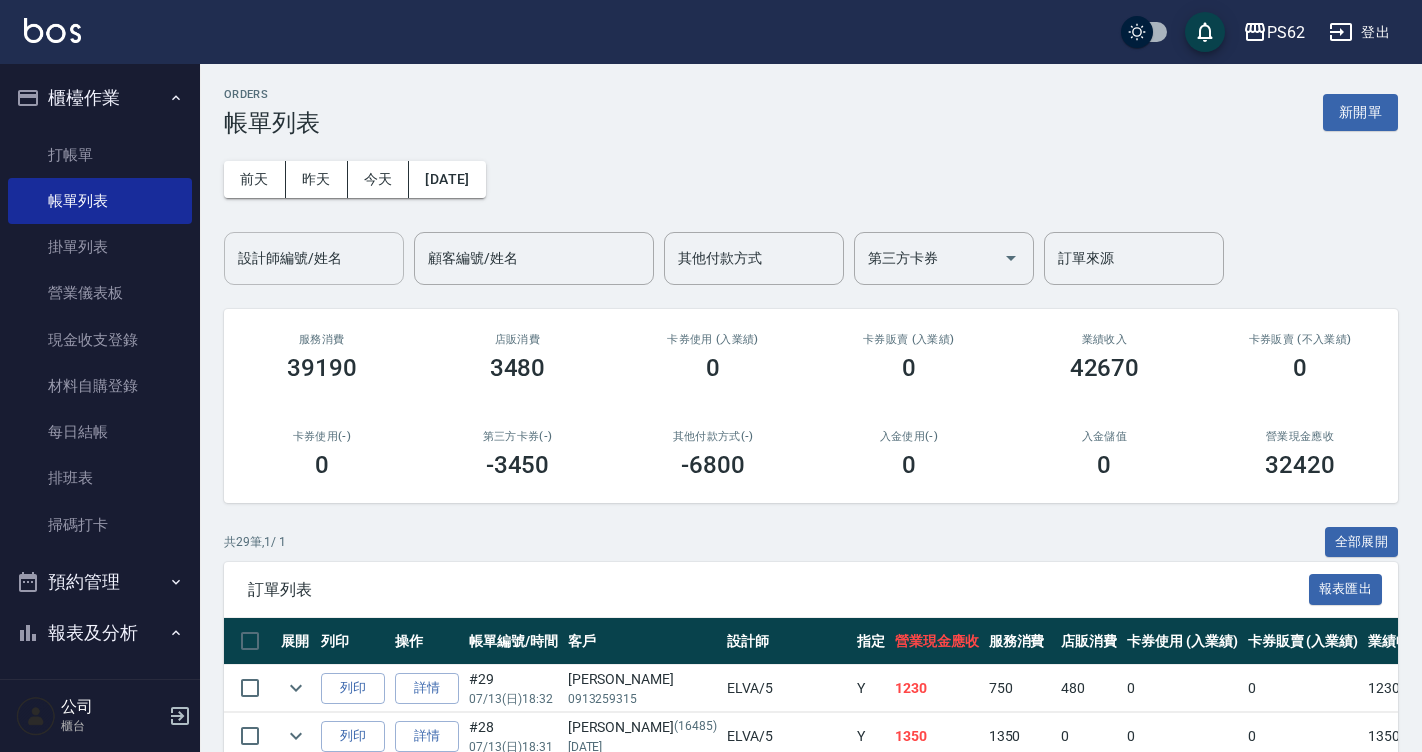 click on "設計師編號/姓名" at bounding box center (314, 258) 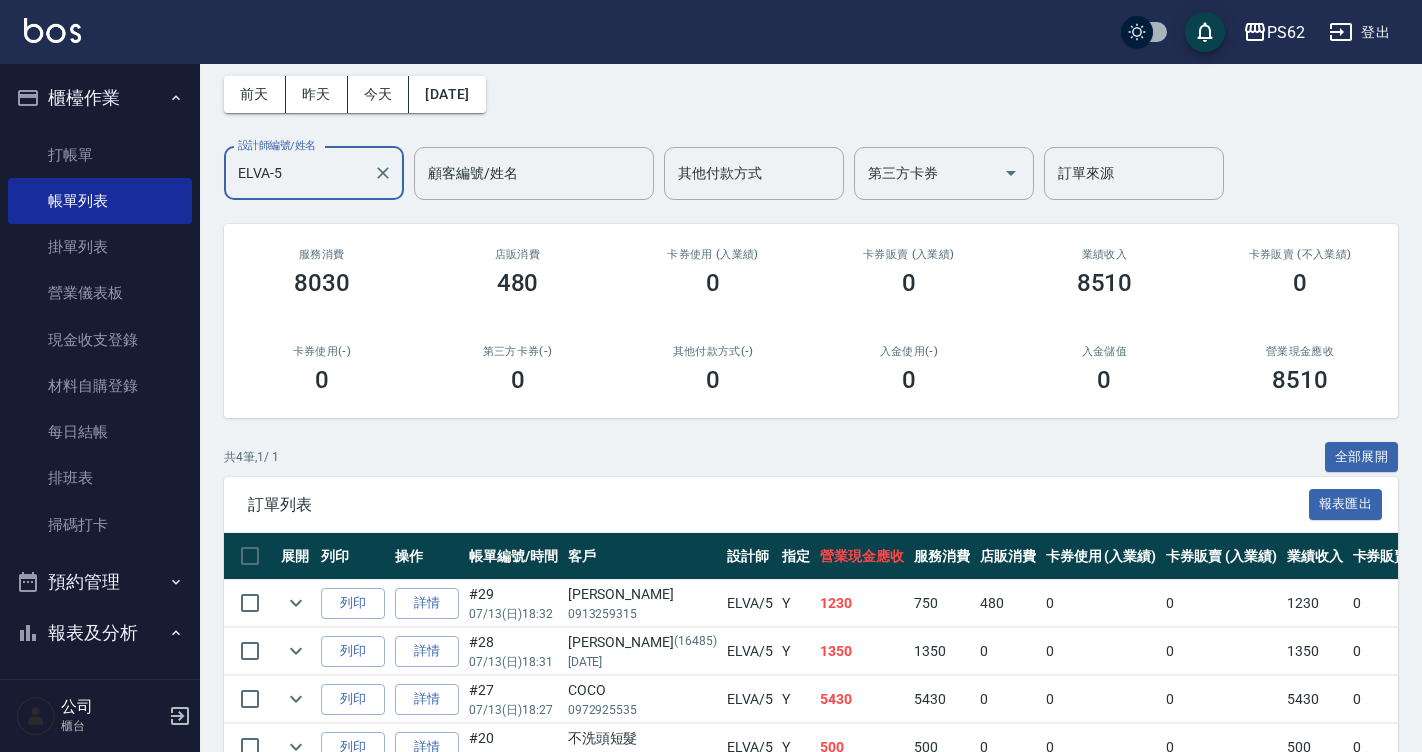 scroll, scrollTop: 198, scrollLeft: 0, axis: vertical 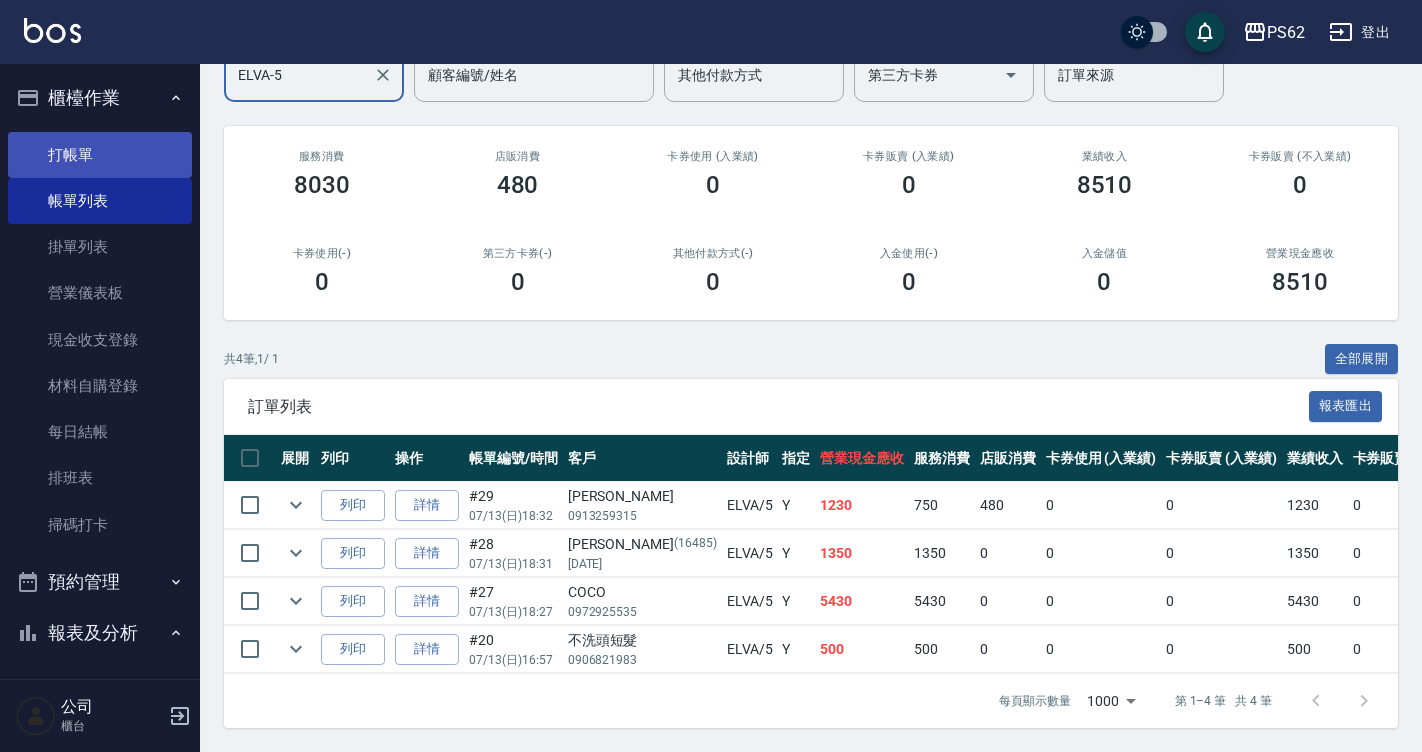 type on "ELVA-5" 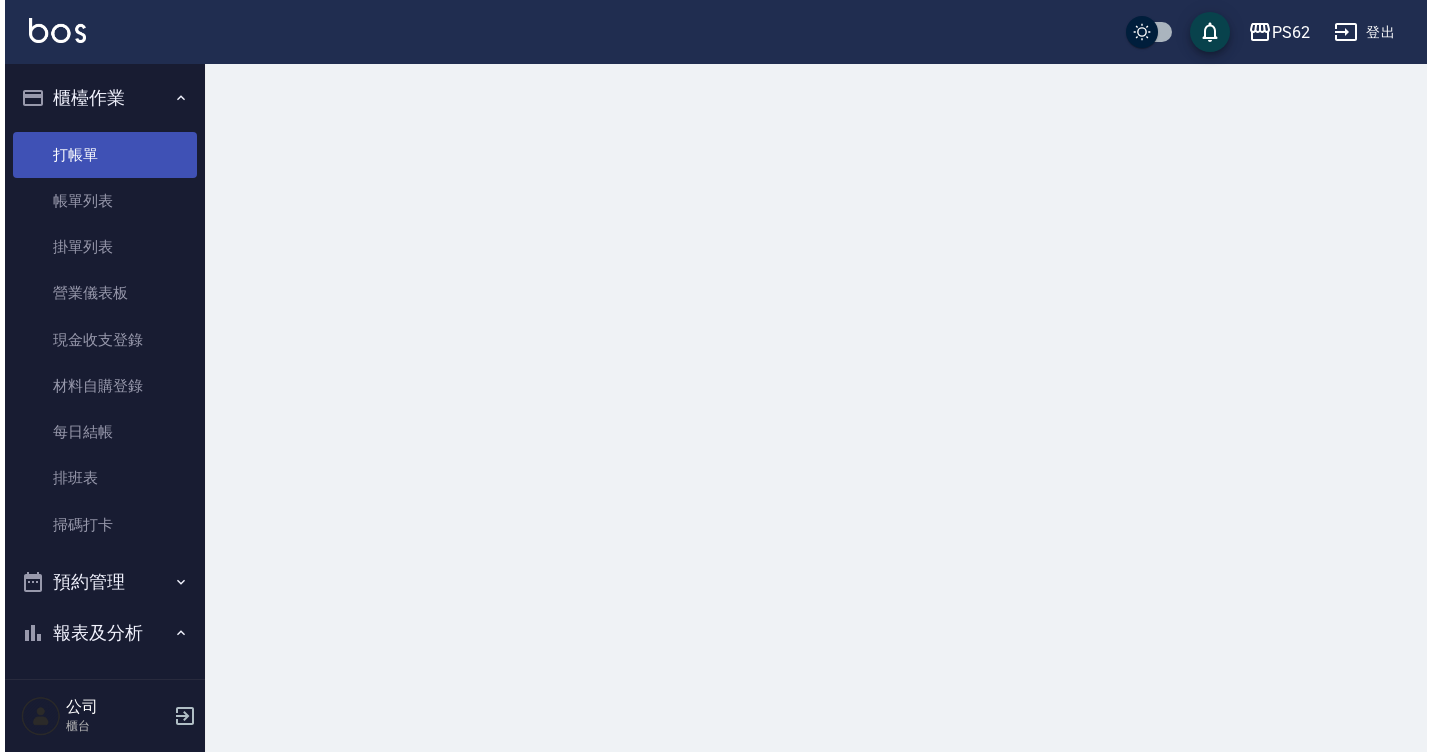 scroll, scrollTop: 0, scrollLeft: 0, axis: both 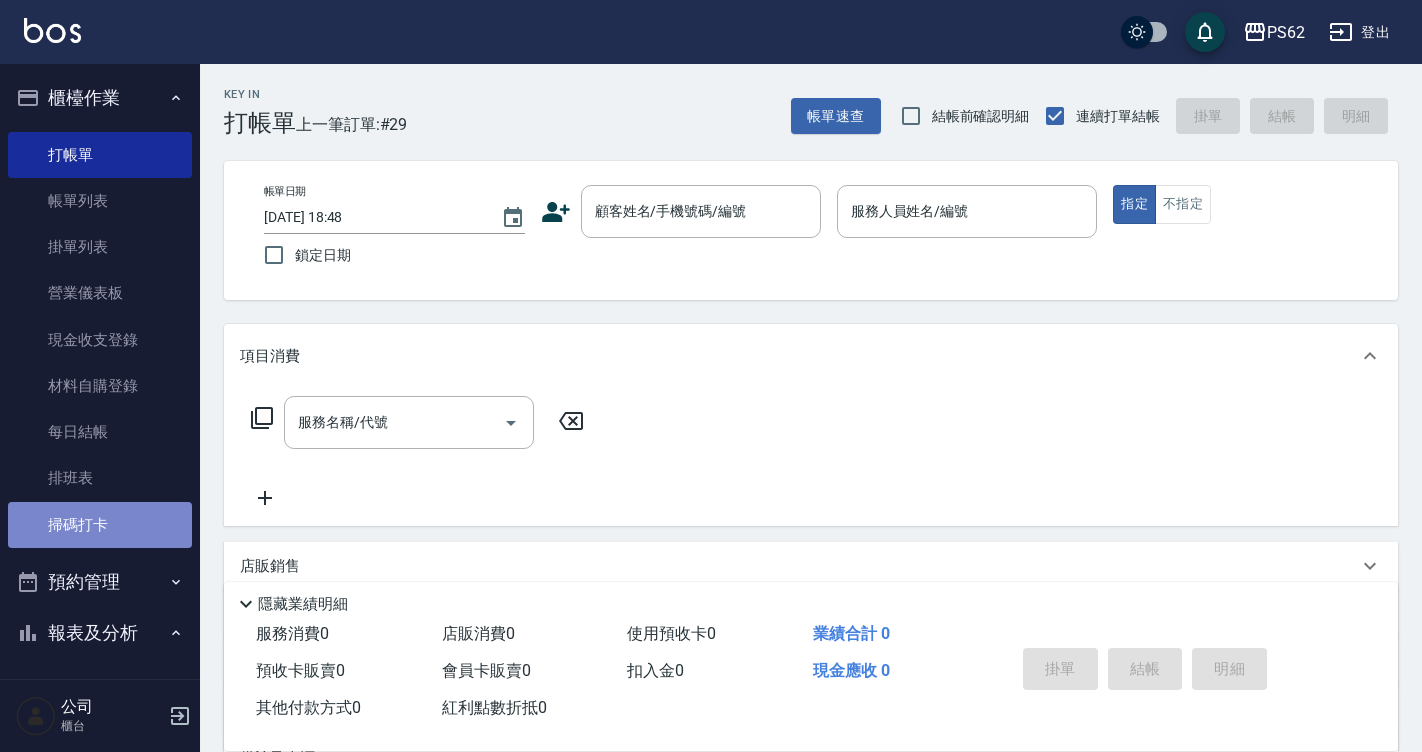 drag, startPoint x: 131, startPoint y: 518, endPoint x: 169, endPoint y: 510, distance: 38.832977 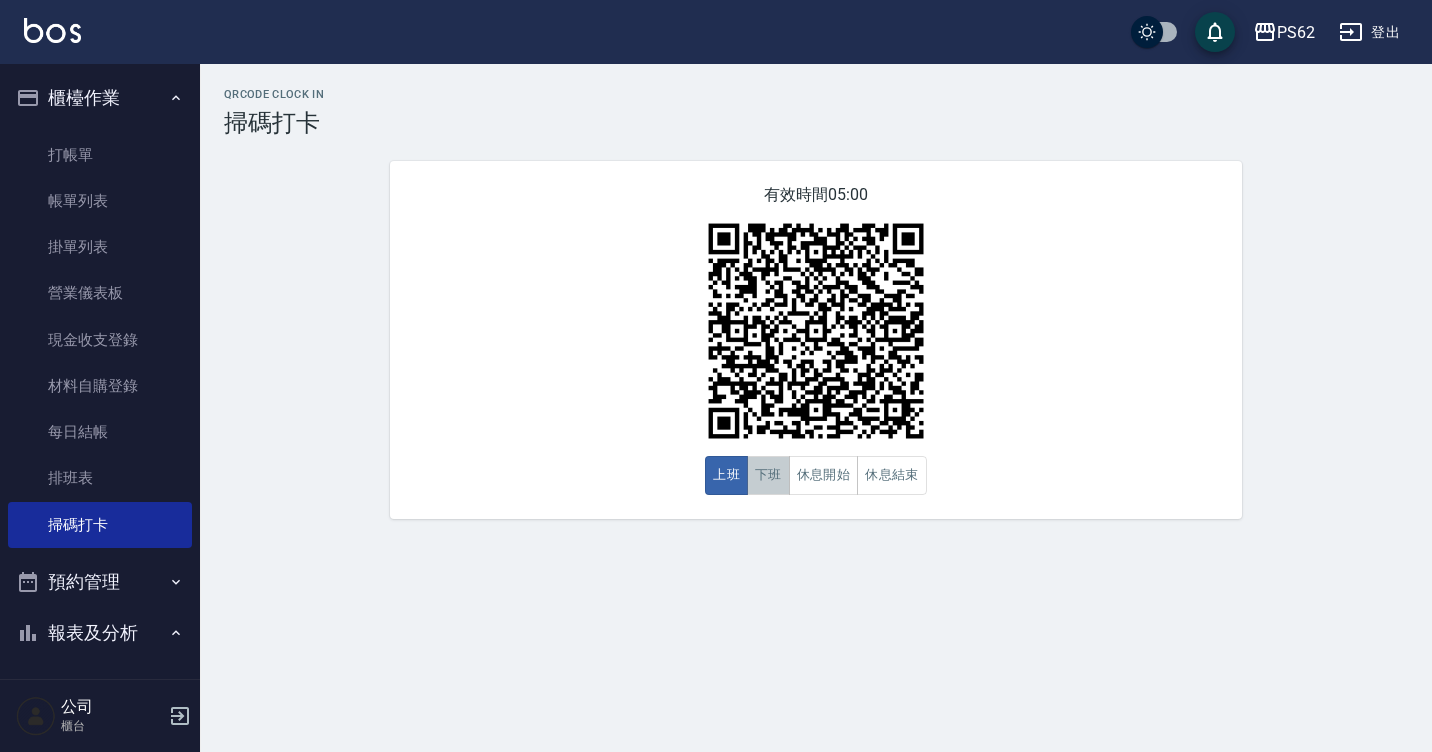 click on "下班" at bounding box center [768, 475] 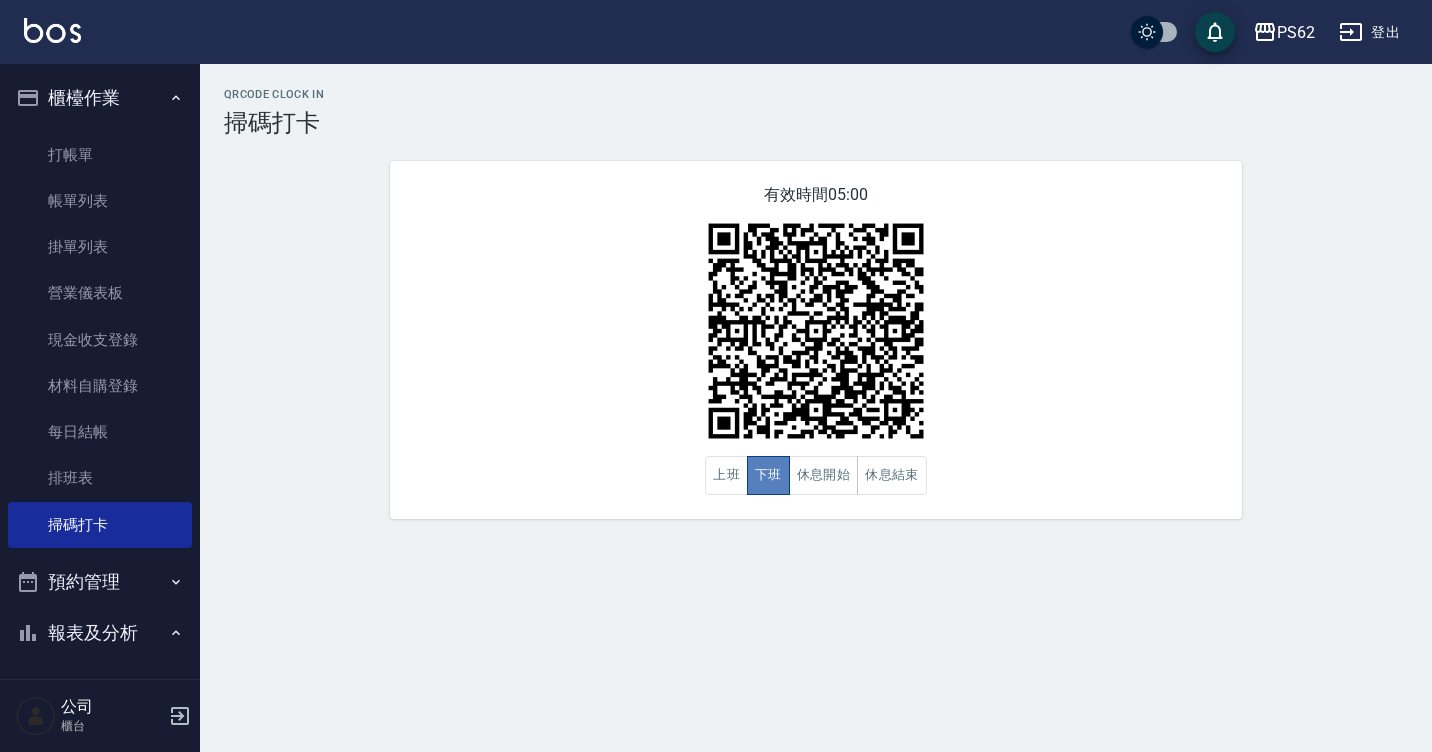 click on "下班" at bounding box center [768, 475] 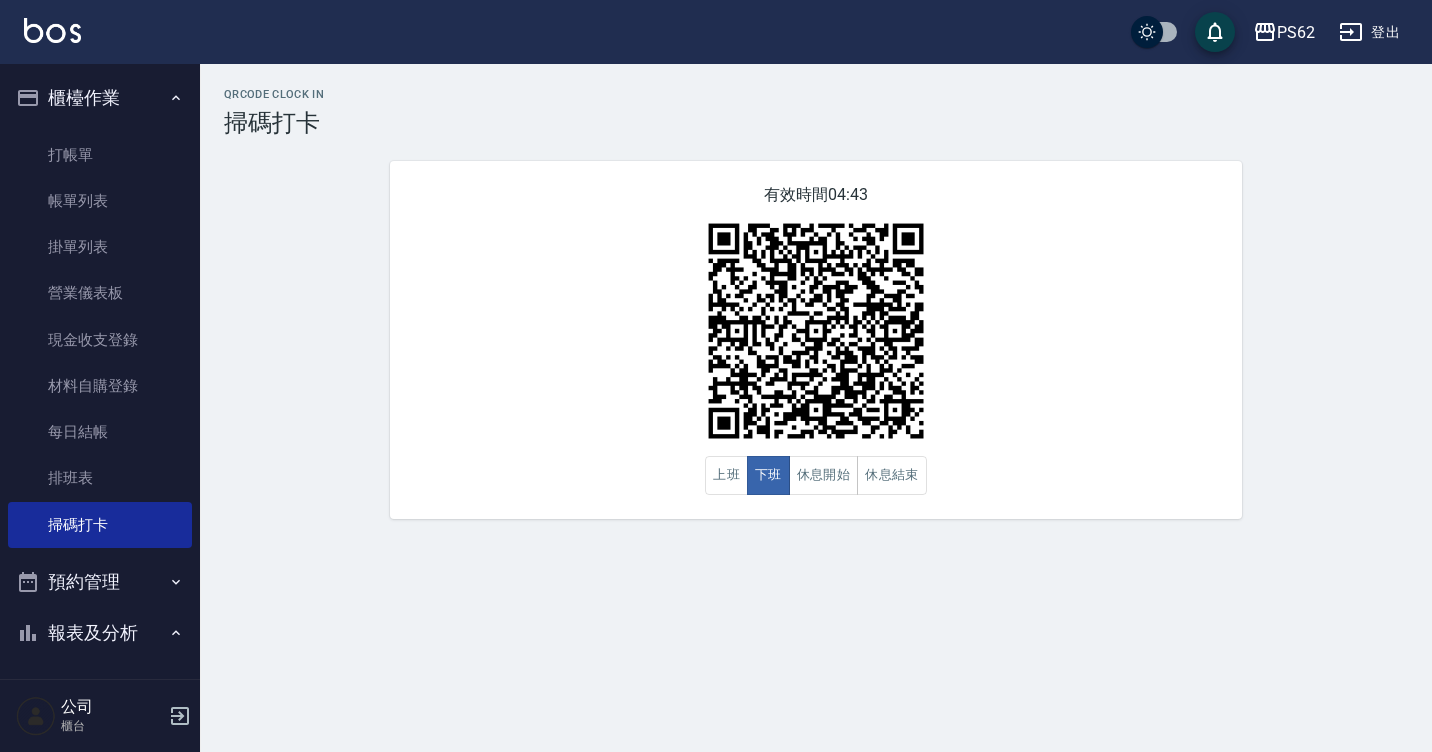 type on "CLOCKOUT" 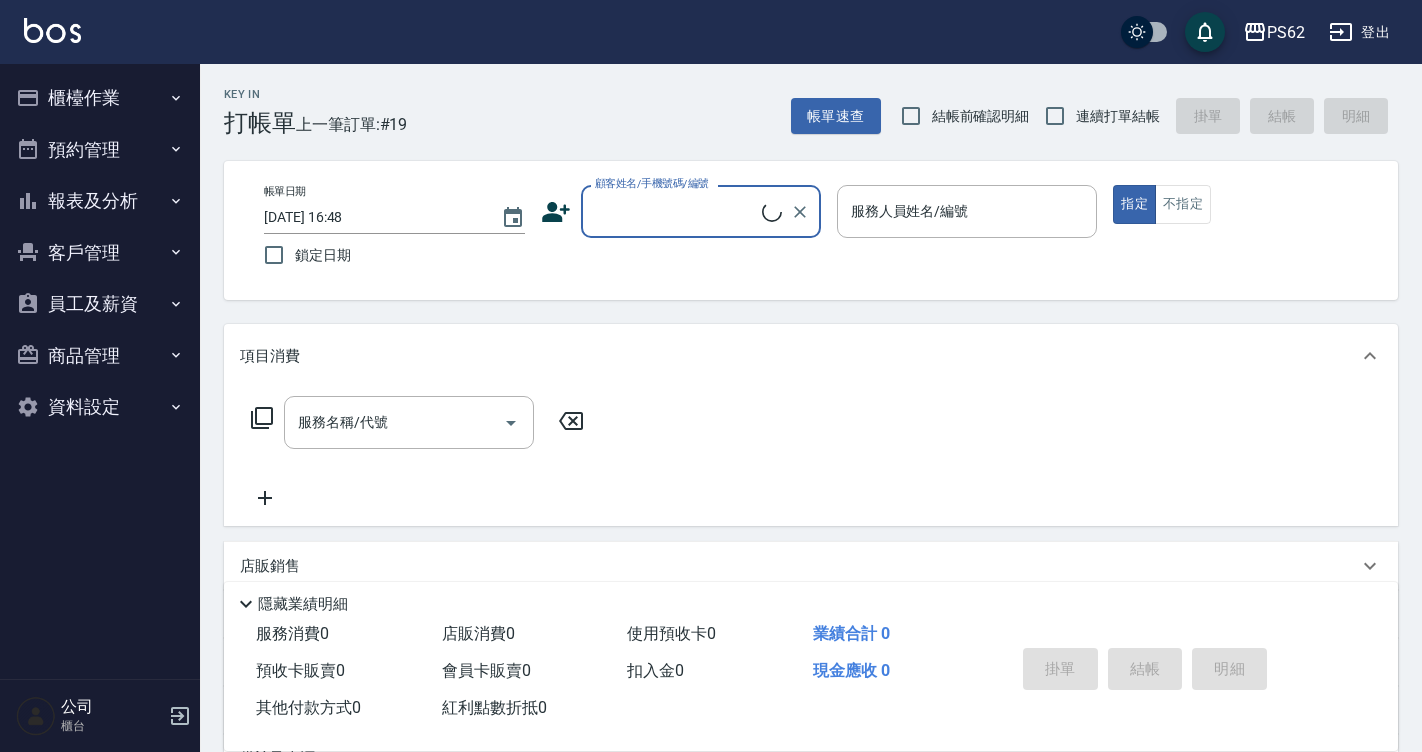 click on "櫃檯作業" at bounding box center [100, 98] 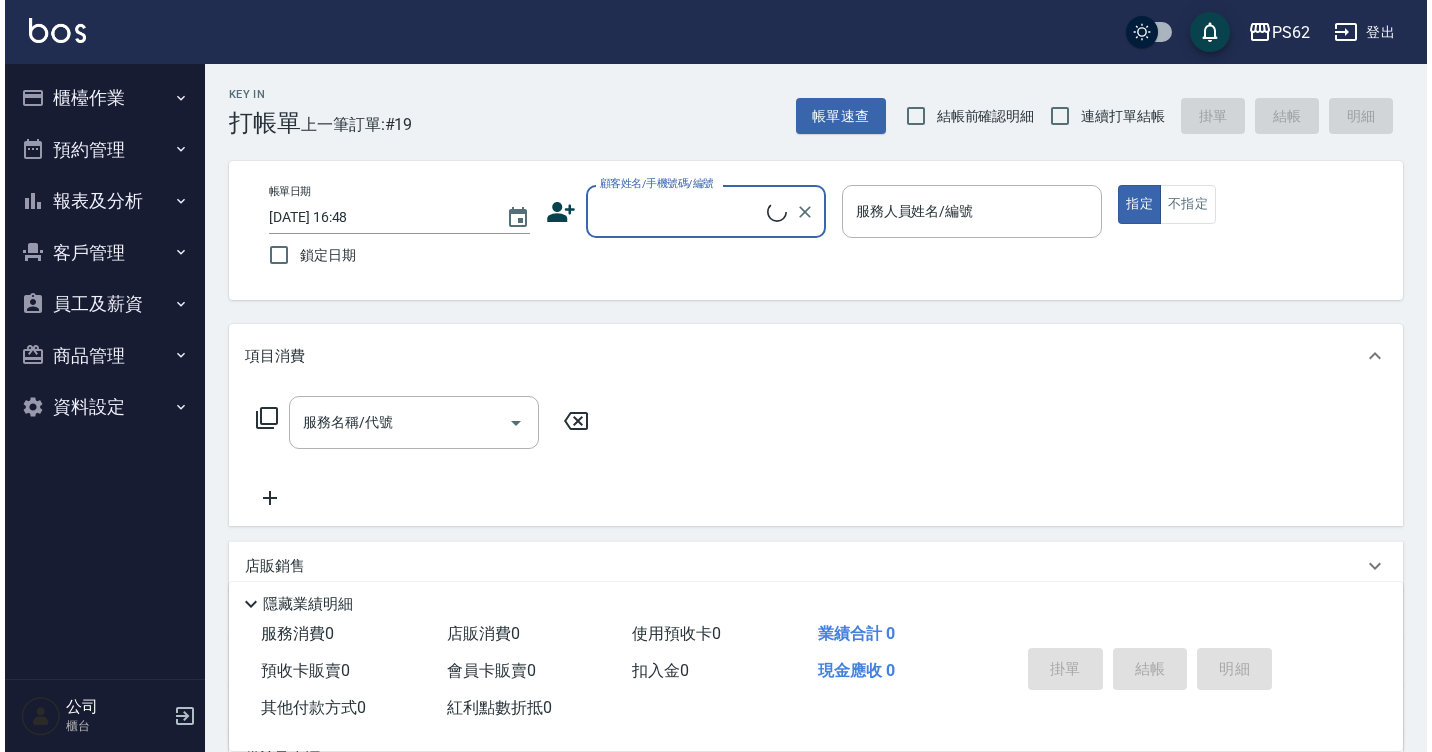 scroll, scrollTop: 0, scrollLeft: 0, axis: both 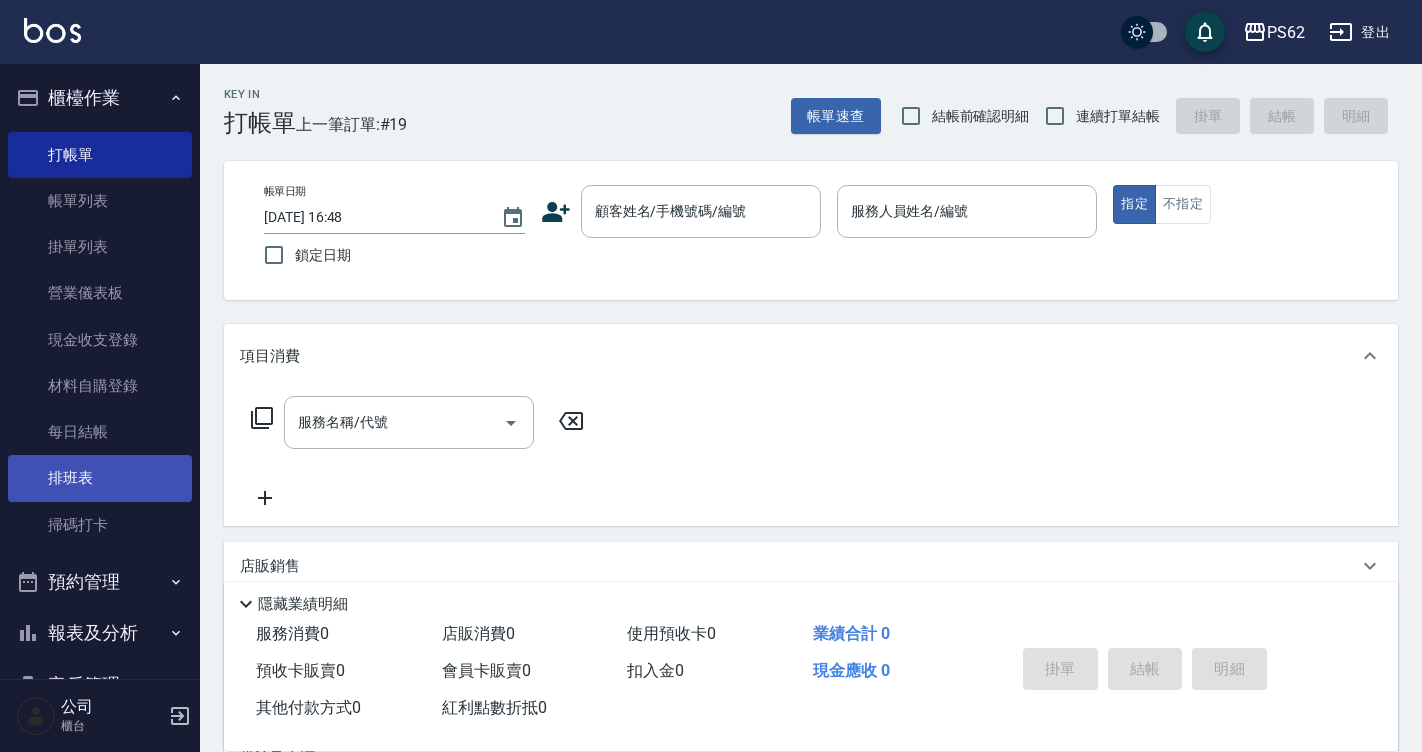 click on "排班表" at bounding box center (100, 478) 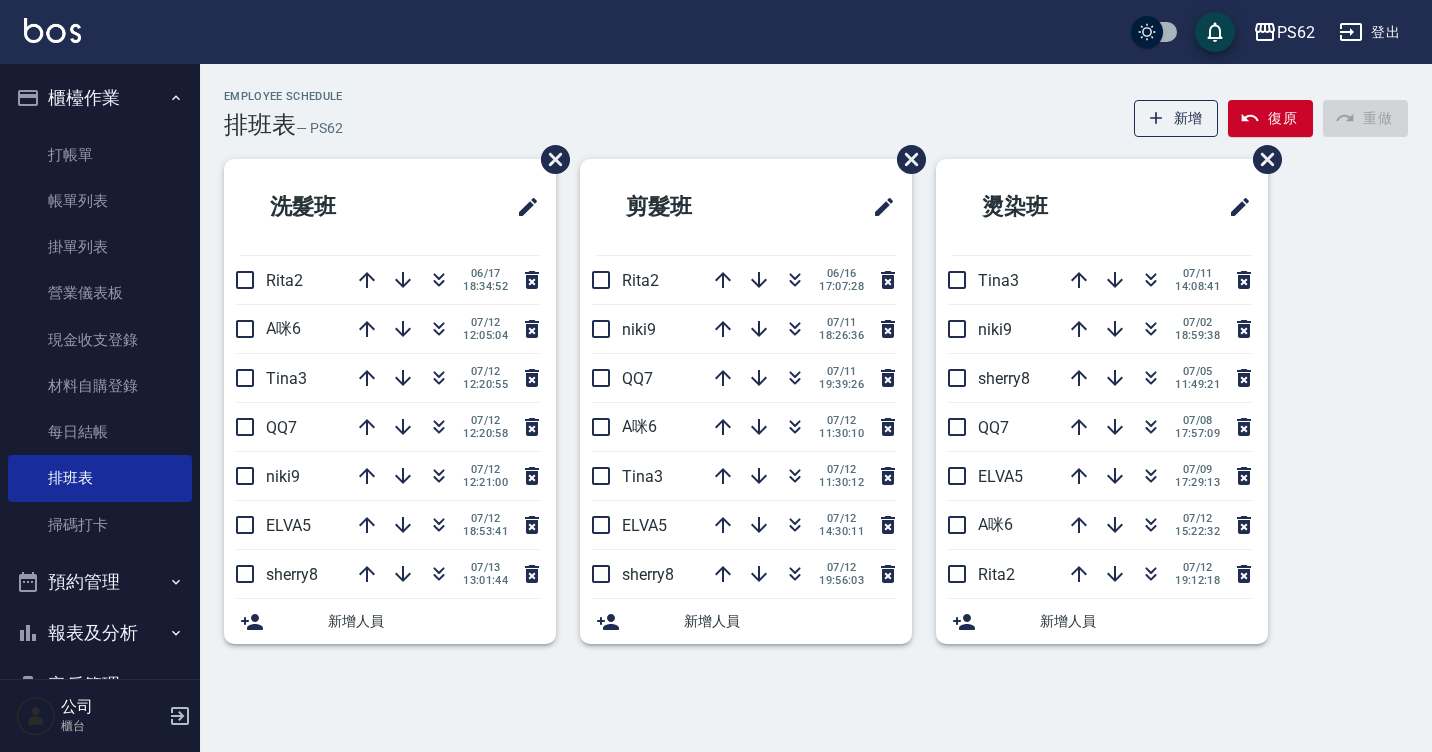 click on "niki9" at bounding box center (660, 329) 